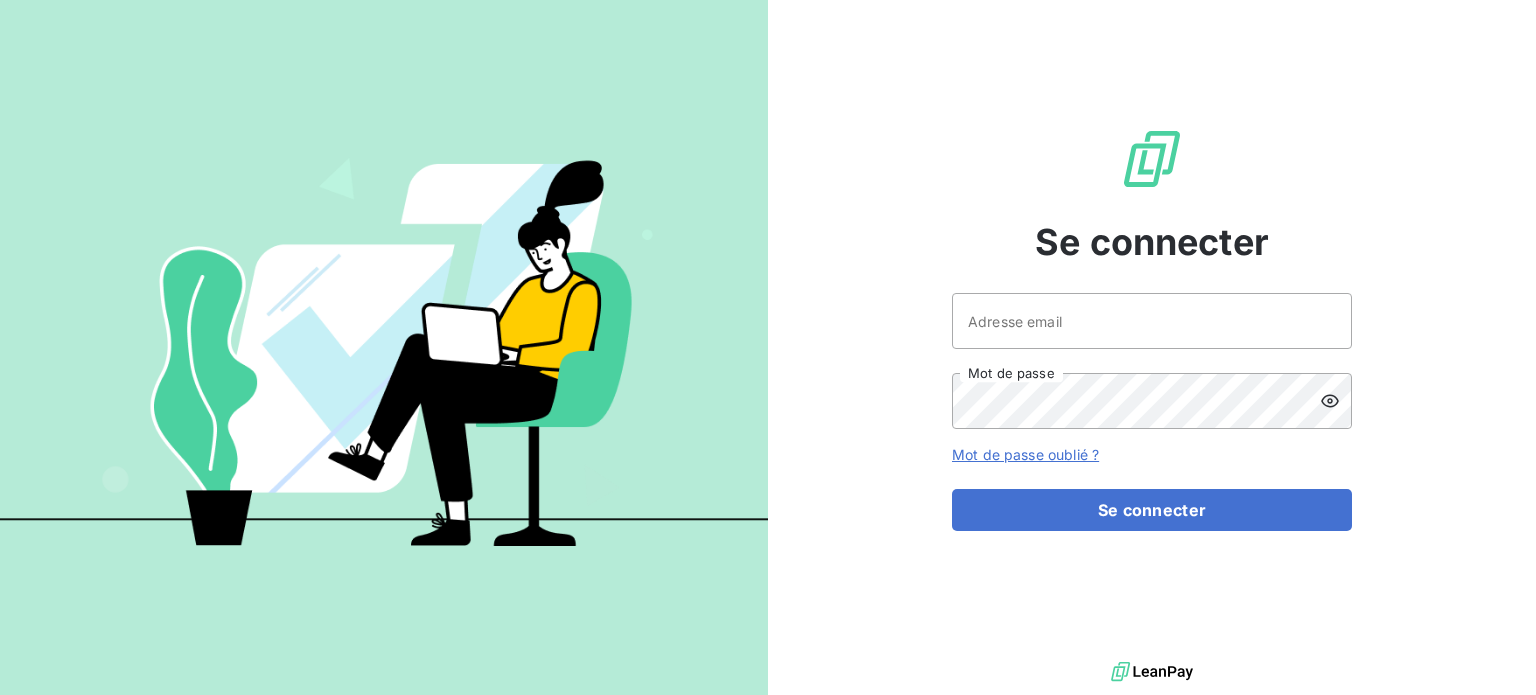 scroll, scrollTop: 0, scrollLeft: 0, axis: both 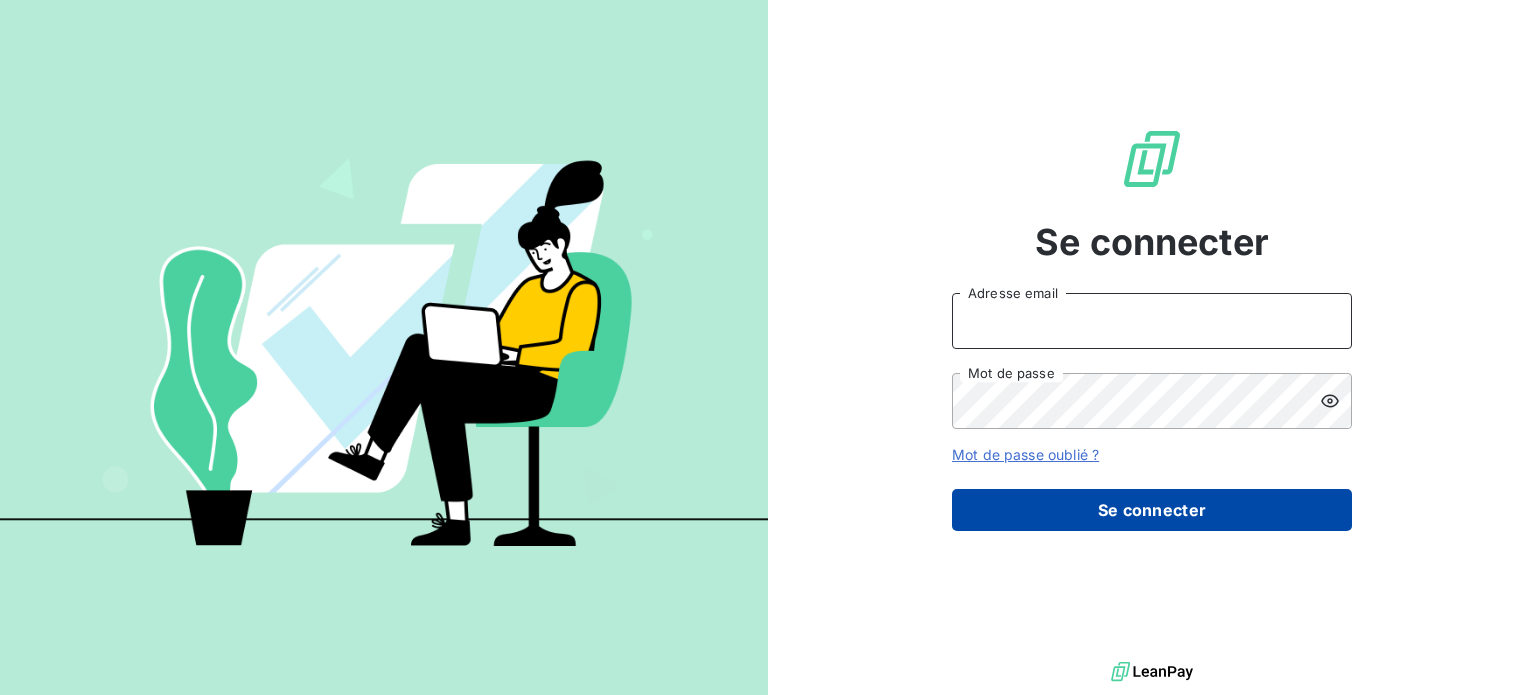 type on "[EMAIL]" 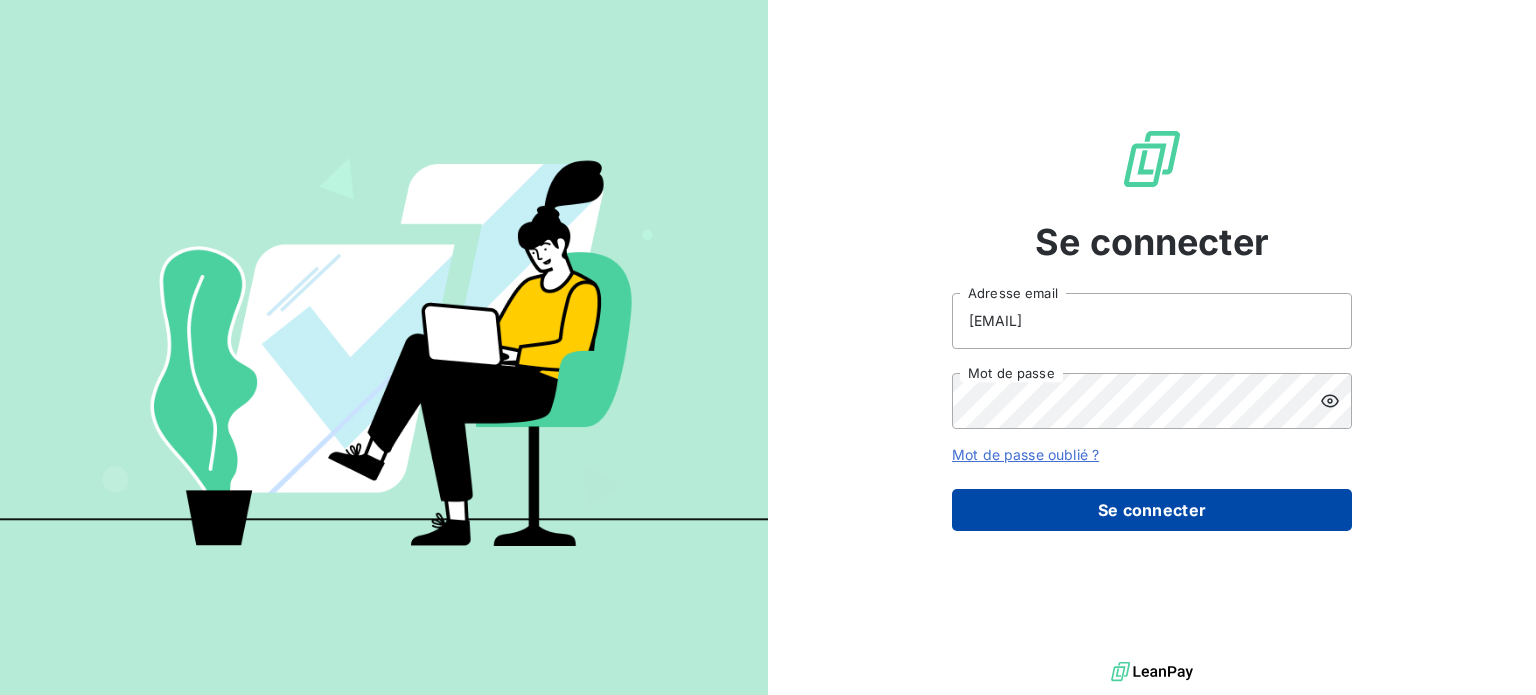 click on "Se connecter" at bounding box center (1152, 510) 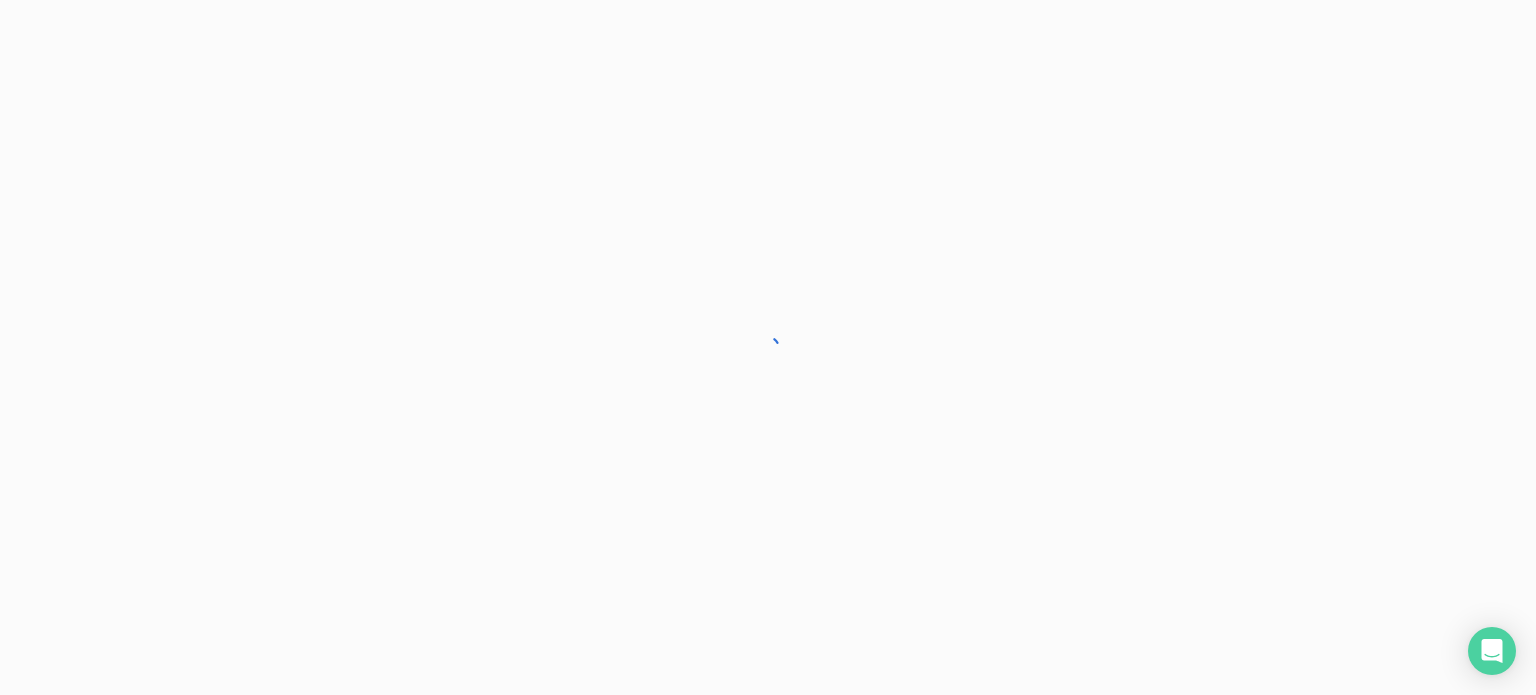 scroll, scrollTop: 0, scrollLeft: 0, axis: both 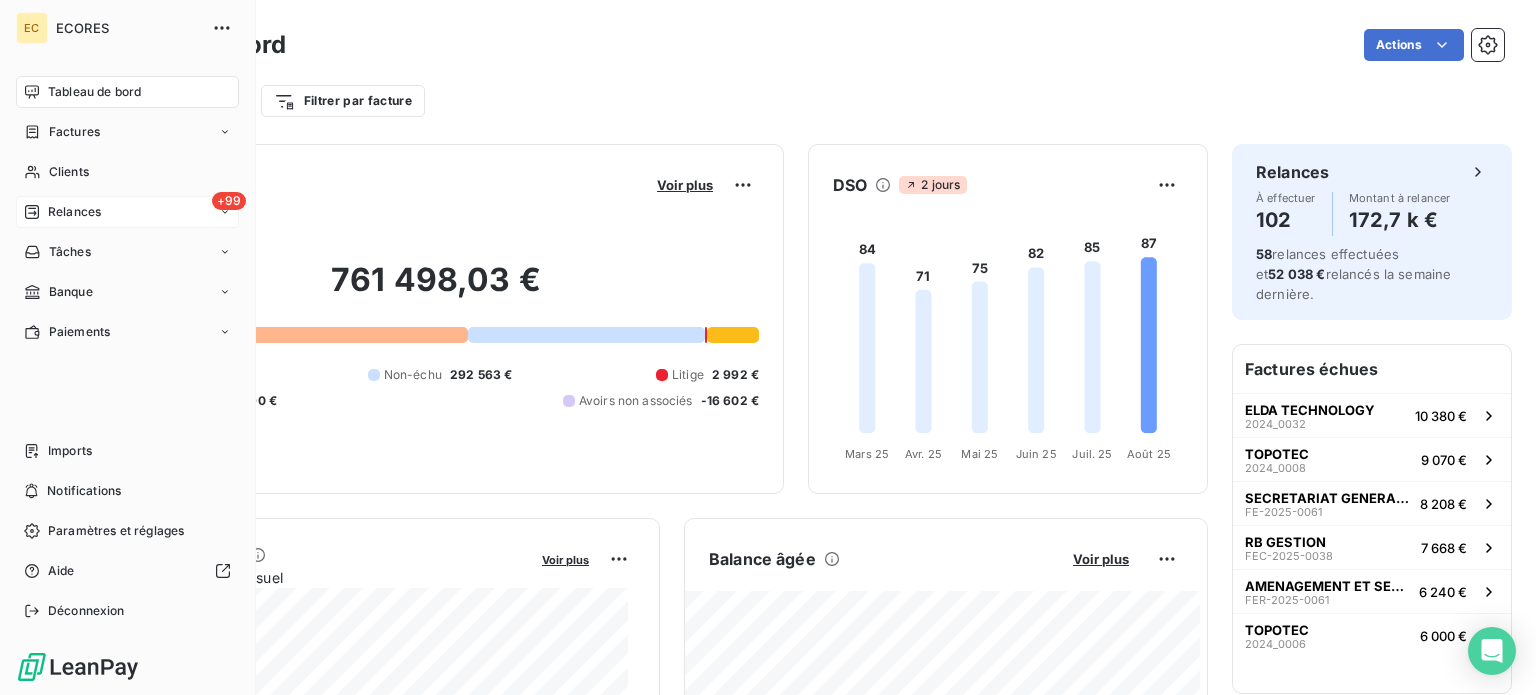 click on "Relances" at bounding box center (74, 212) 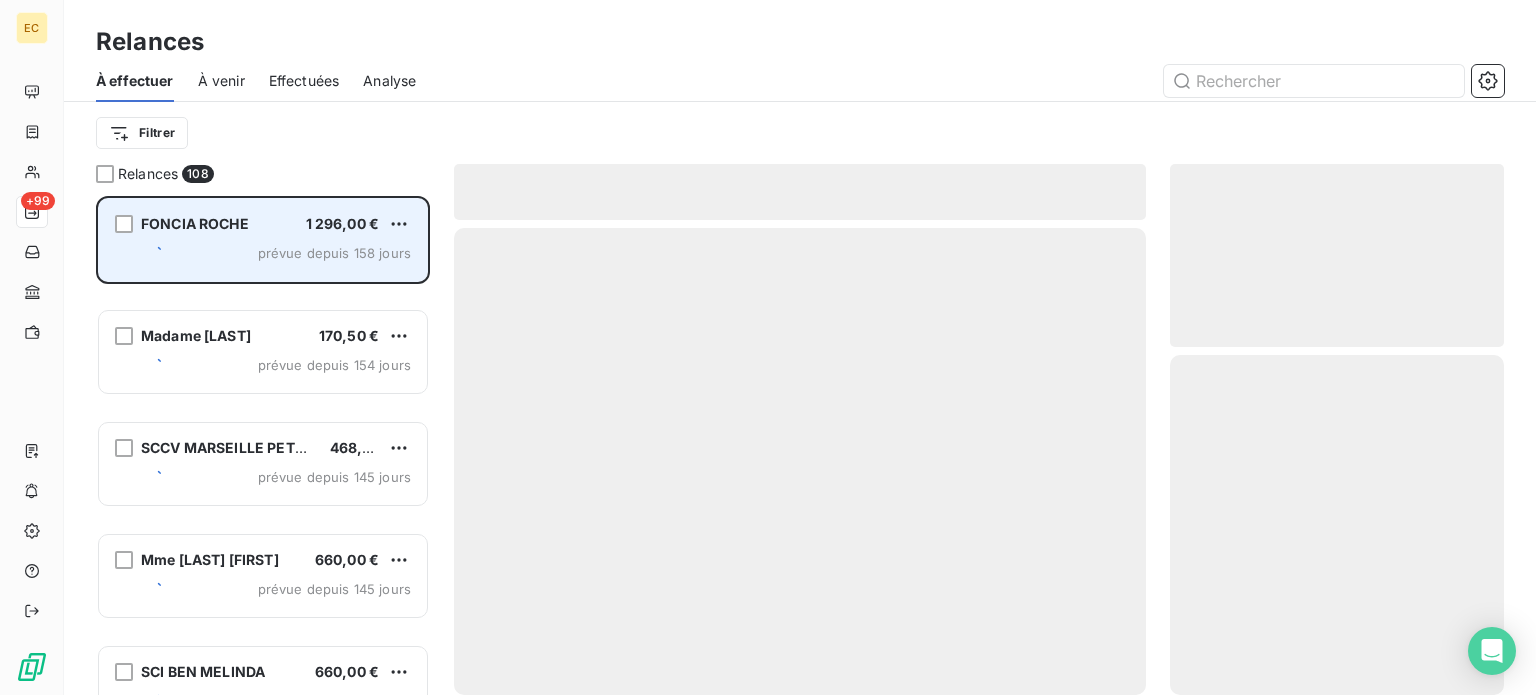 scroll, scrollTop: 16, scrollLeft: 16, axis: both 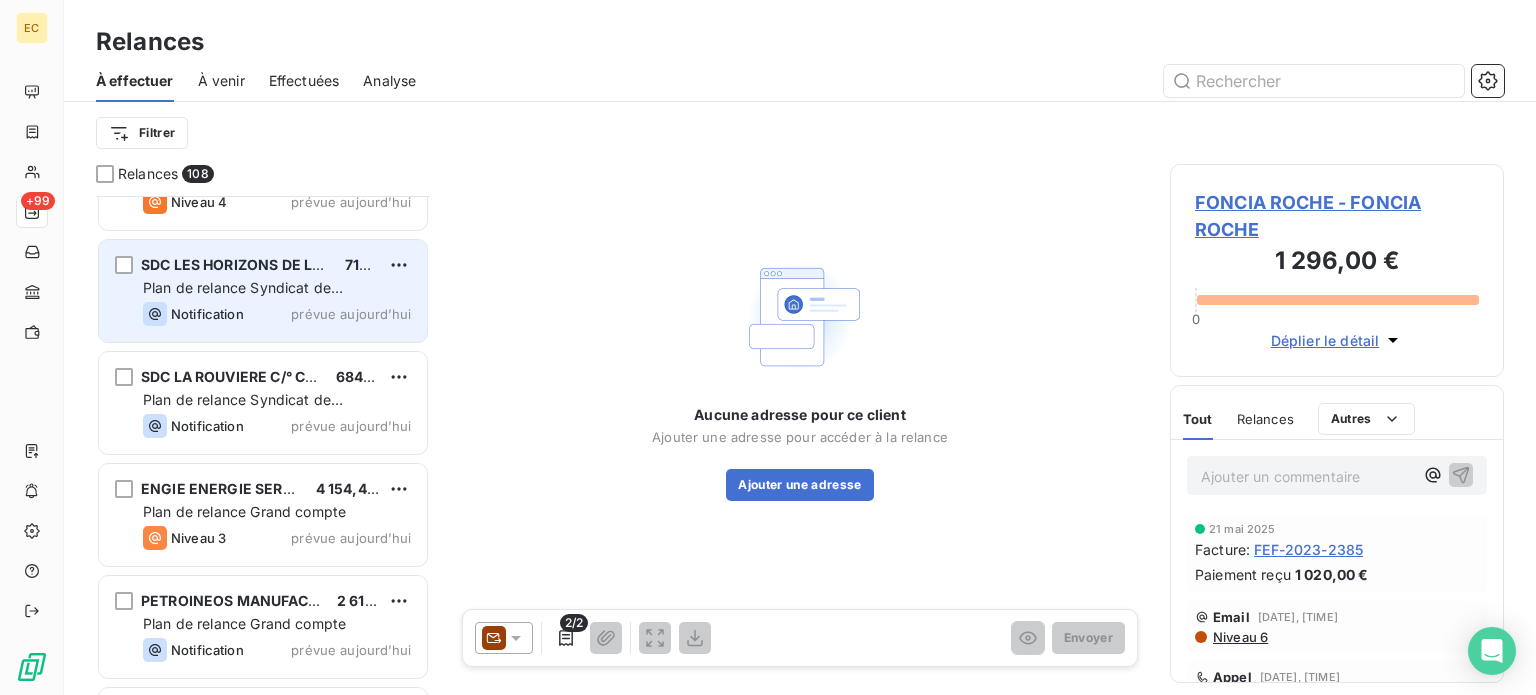 click on "Plan de relance Syndicat de copropriété" at bounding box center (243, 297) 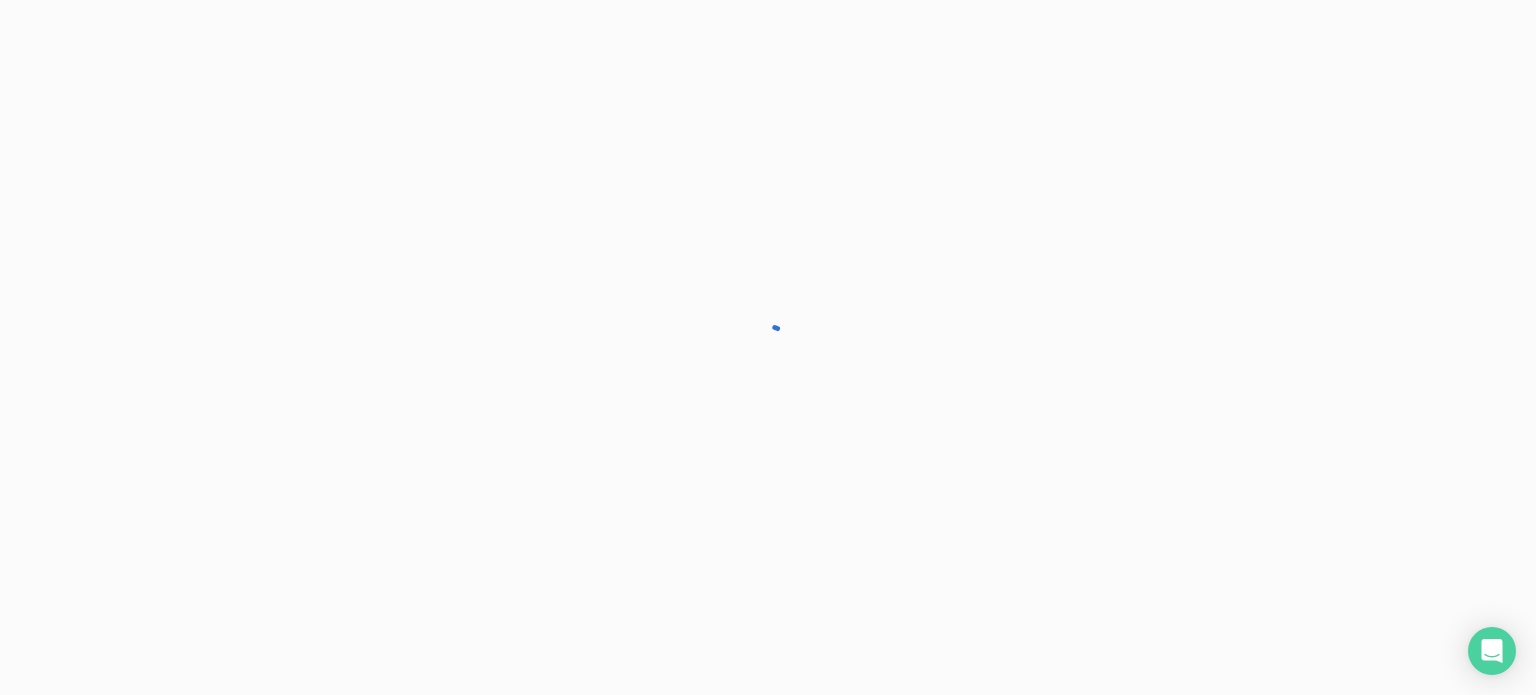 scroll, scrollTop: 10600, scrollLeft: 0, axis: vertical 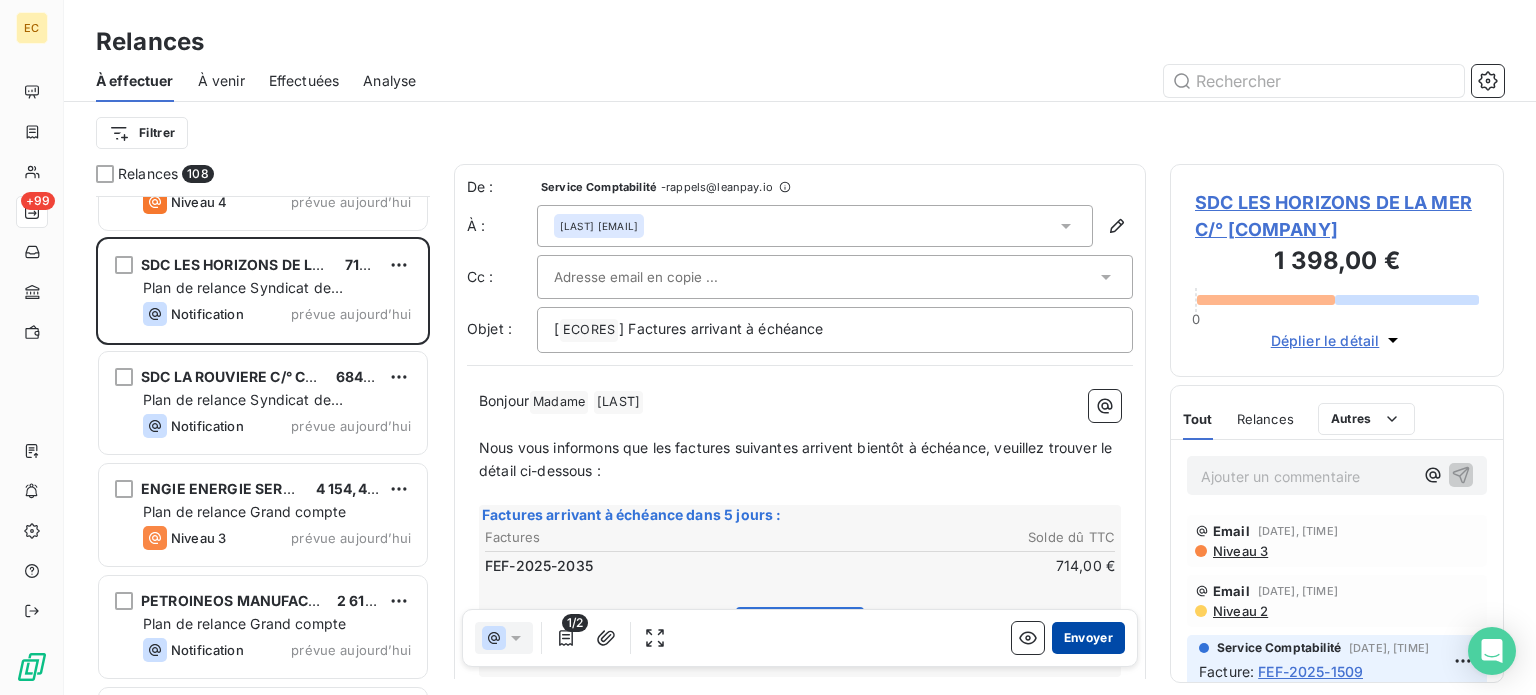 click on "Envoyer" at bounding box center [1088, 638] 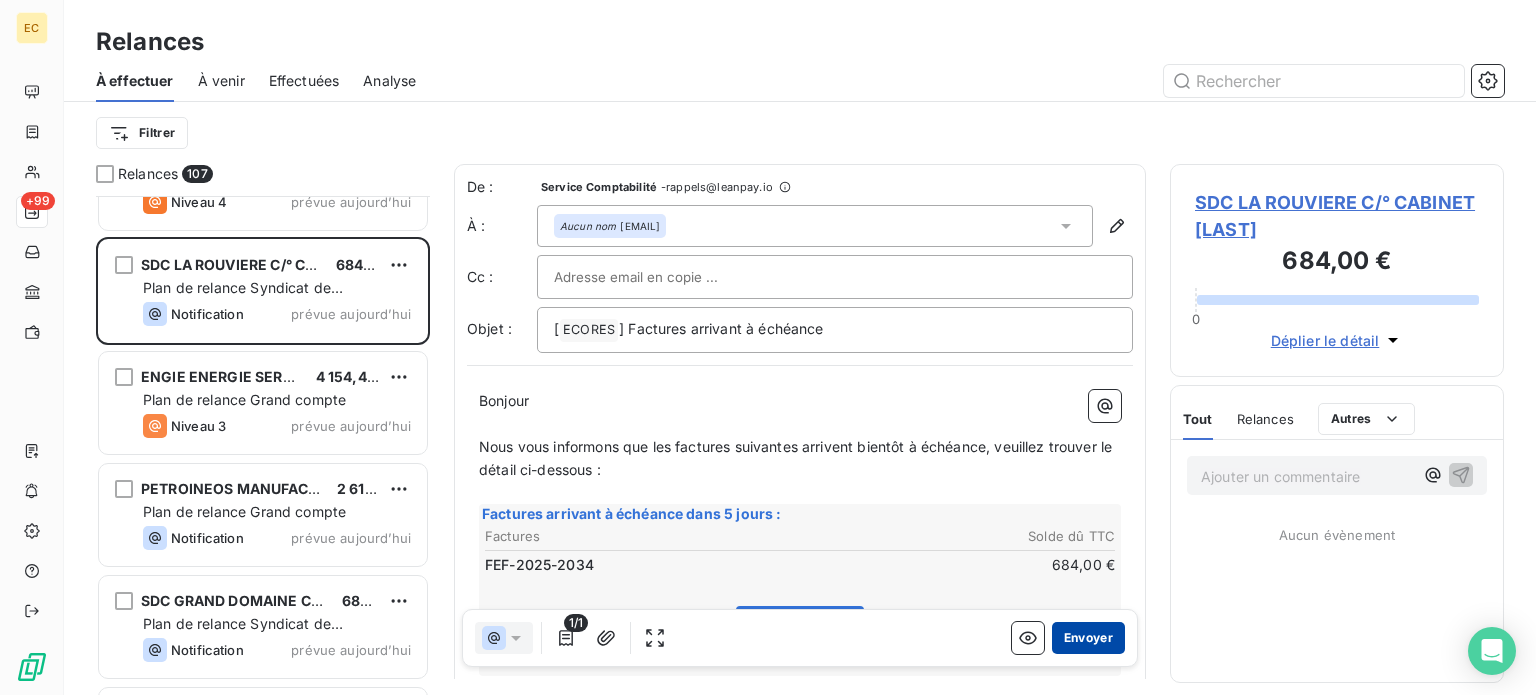 click on "Envoyer" at bounding box center (1088, 638) 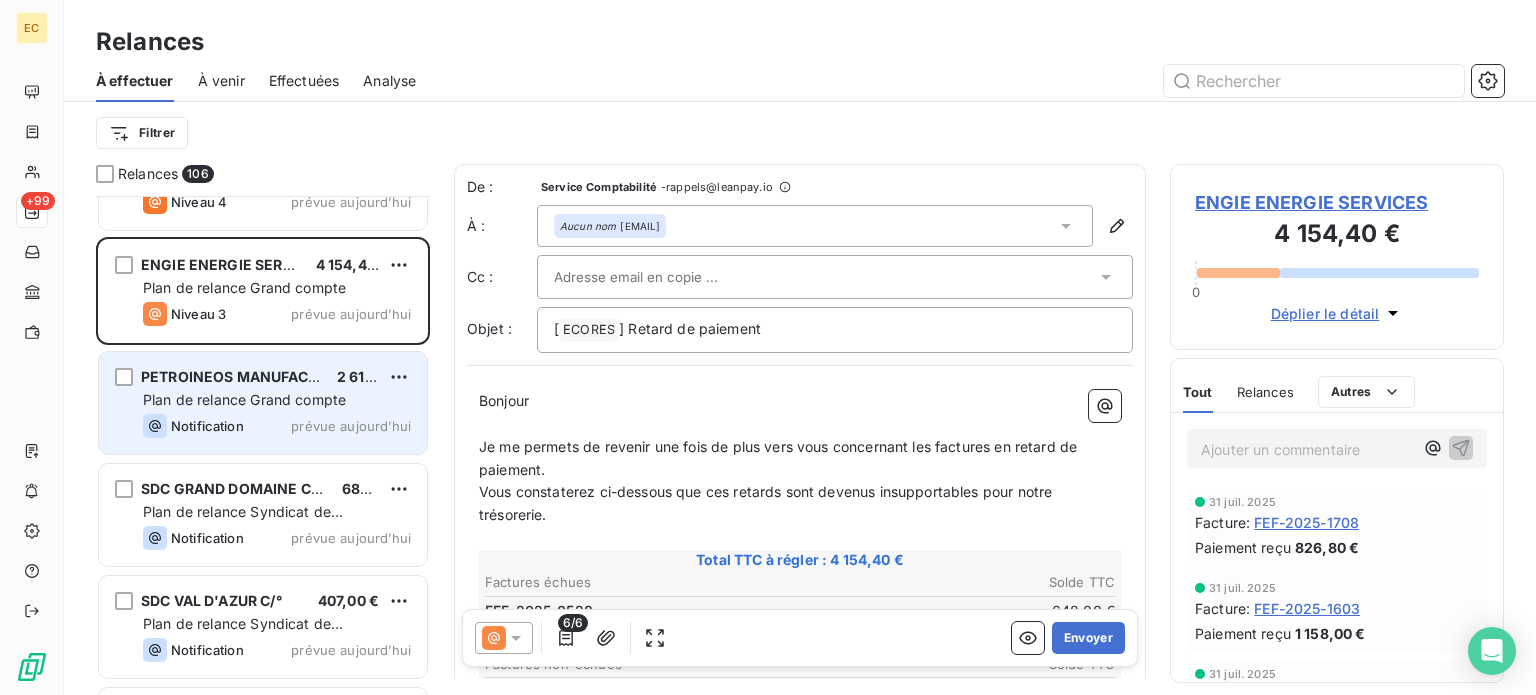 click on "Notification prévue aujourd’hui" at bounding box center (277, 426) 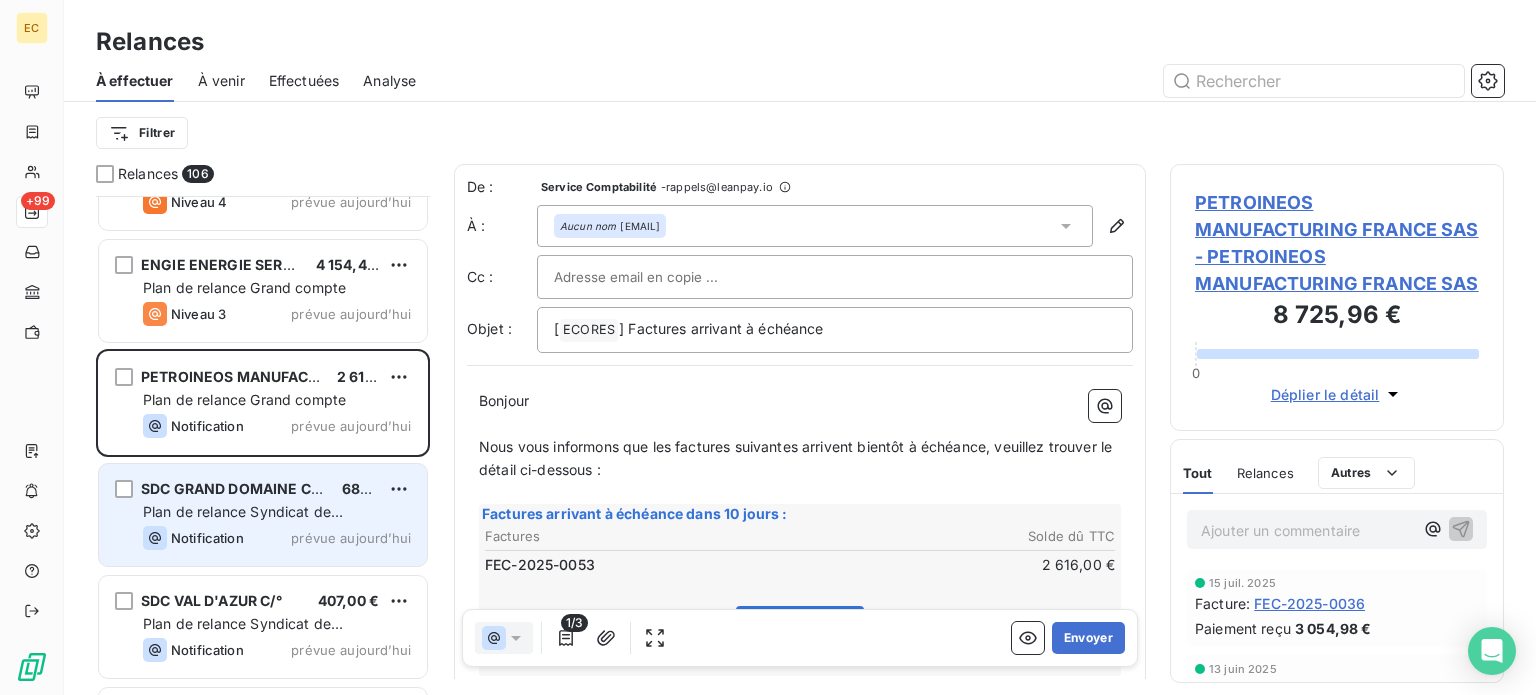 click on "Plan de relance Syndicat de copropriété" at bounding box center [243, 521] 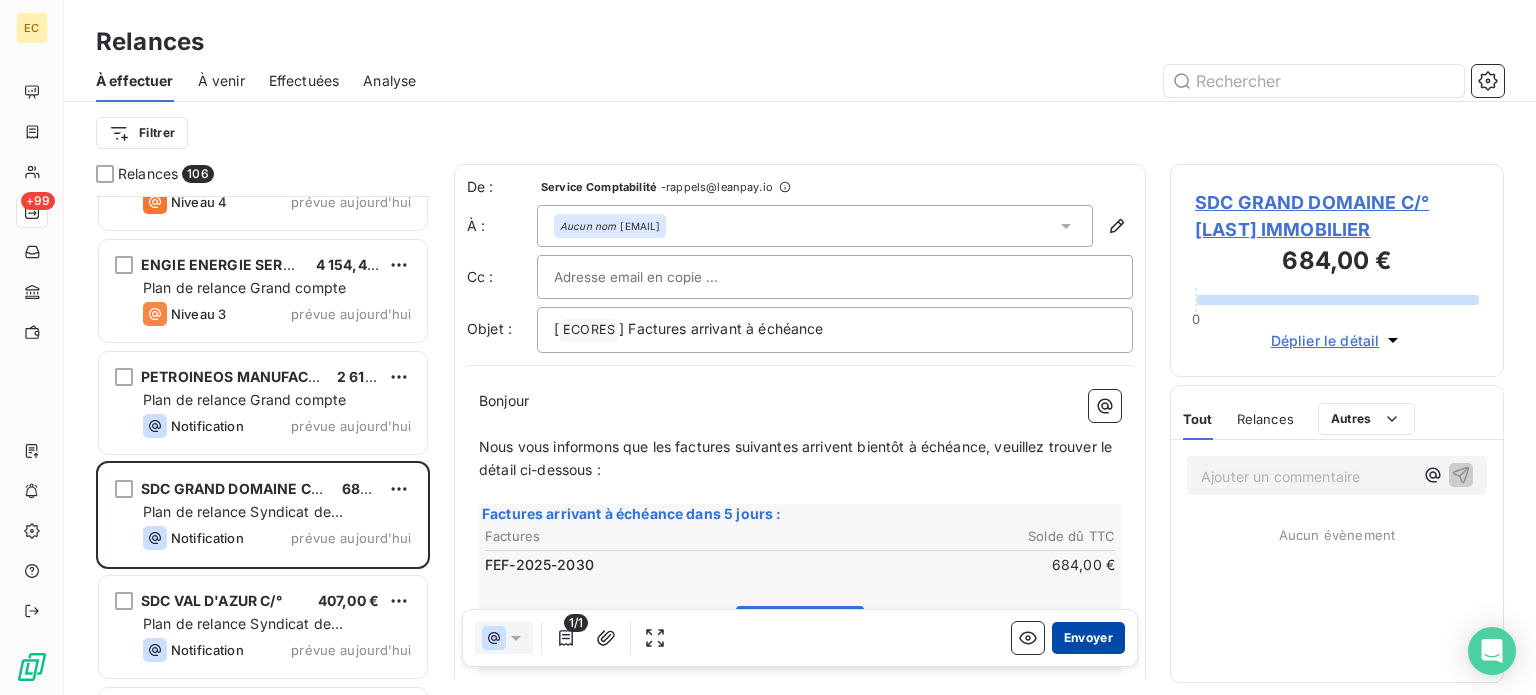 click on "Envoyer" at bounding box center [1088, 638] 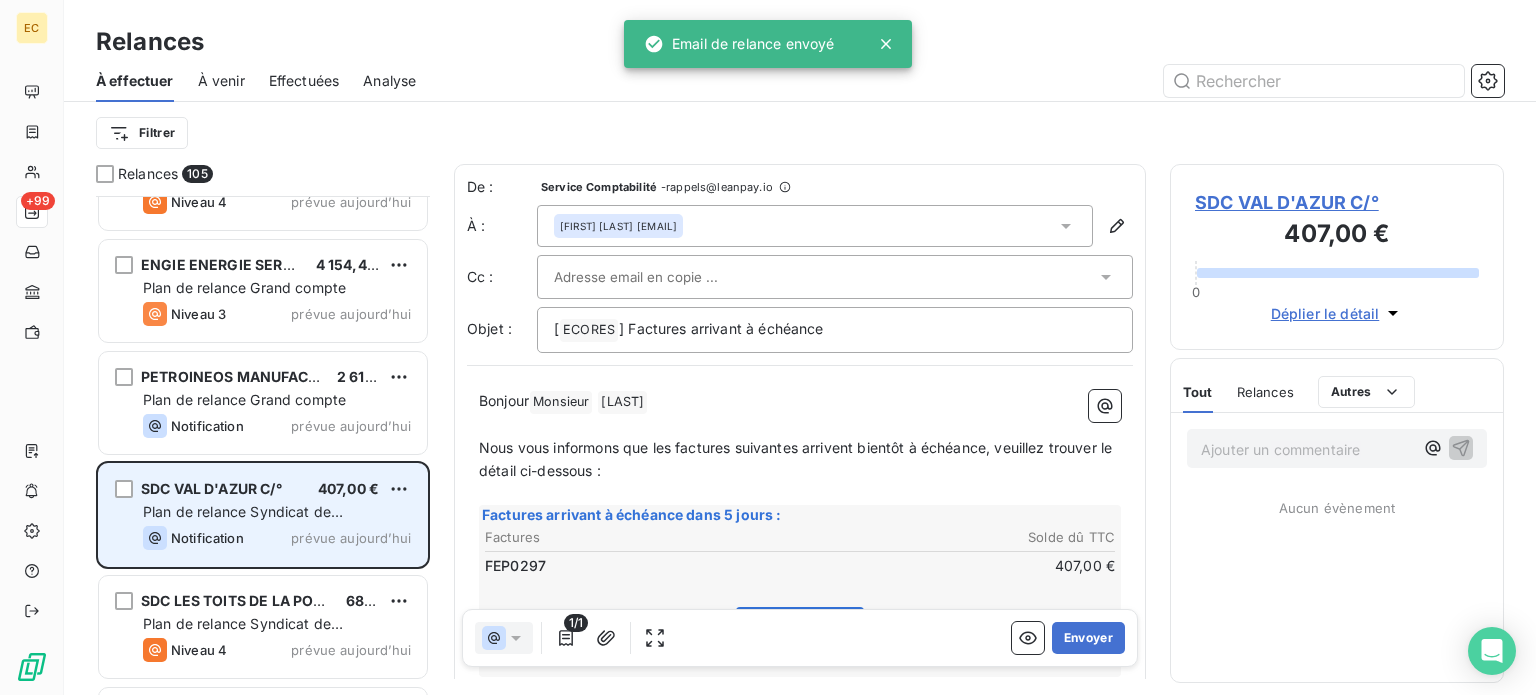 click on "Plan de relance Syndicat de copropriété" at bounding box center (277, 512) 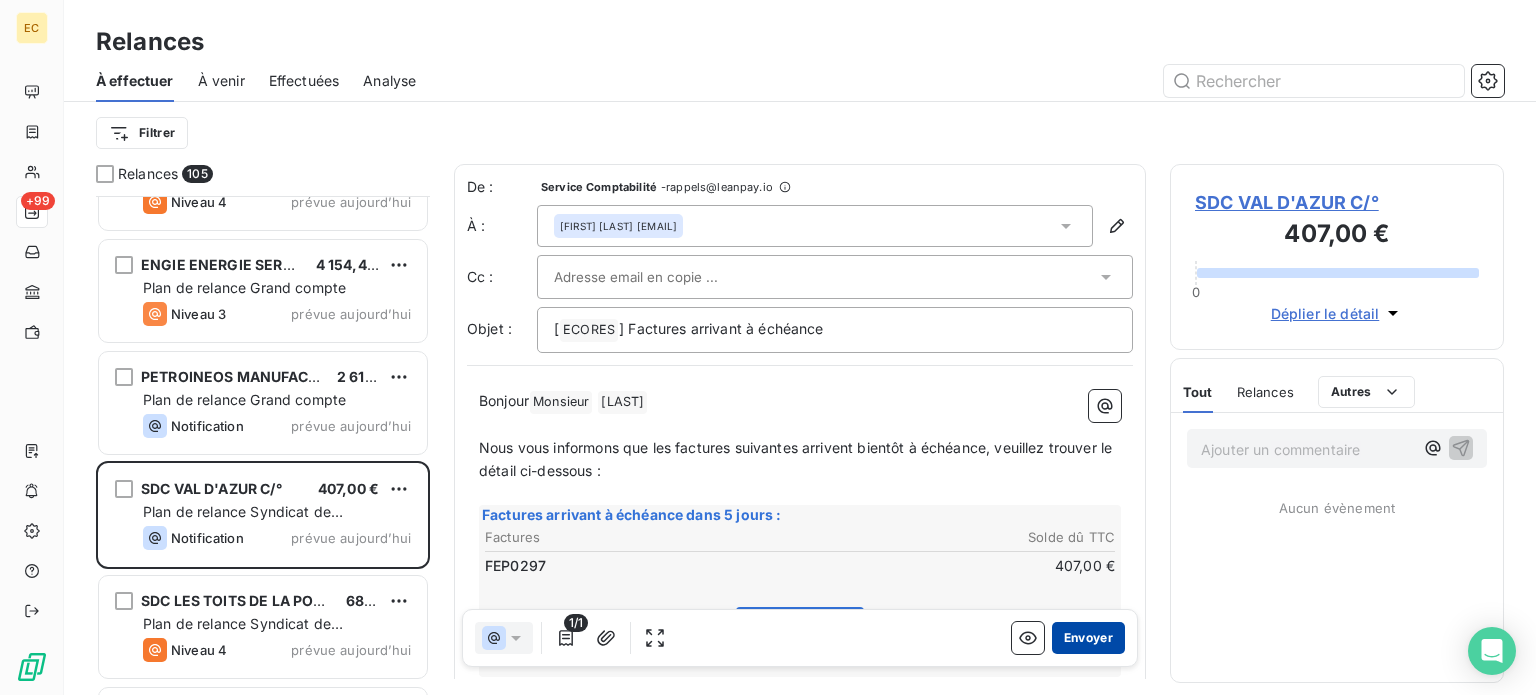 click on "Envoyer" at bounding box center (1088, 638) 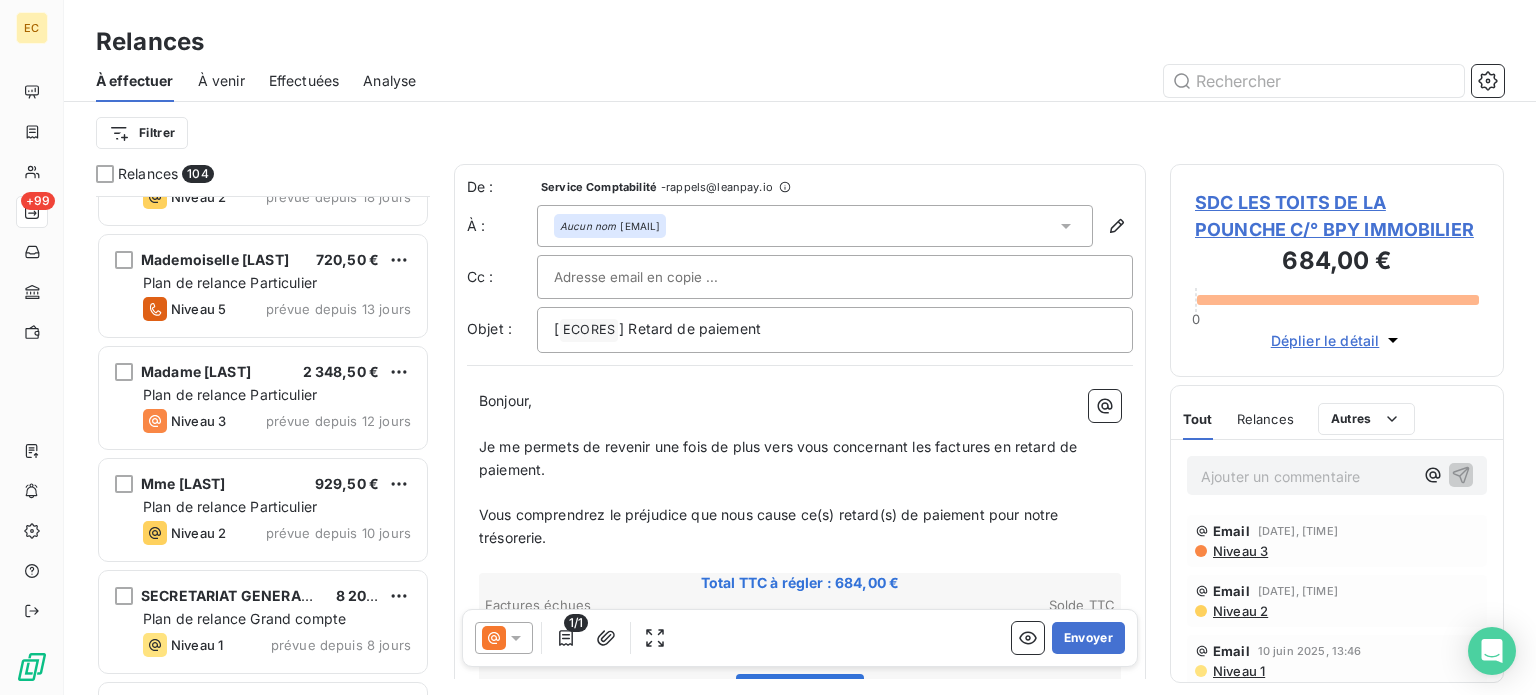 scroll, scrollTop: 3149, scrollLeft: 0, axis: vertical 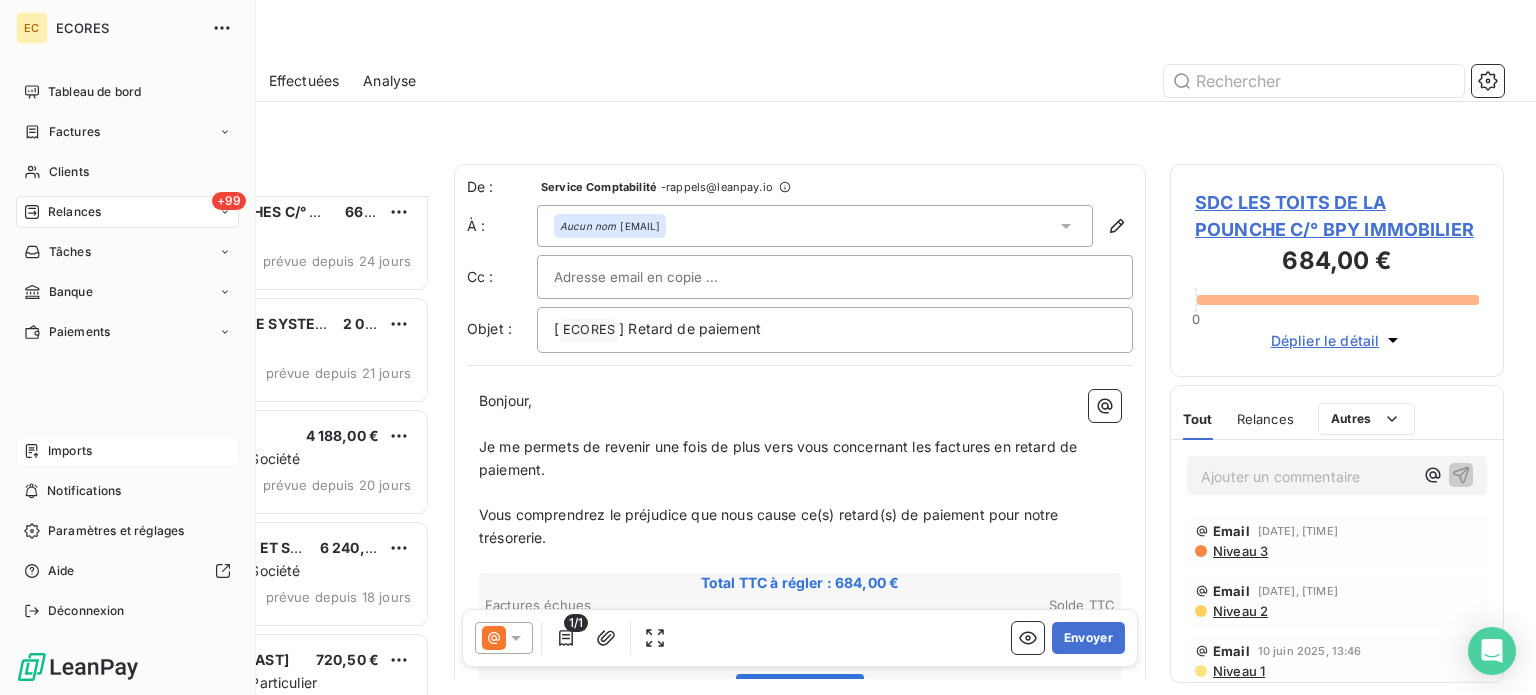 click on "Imports" at bounding box center [70, 451] 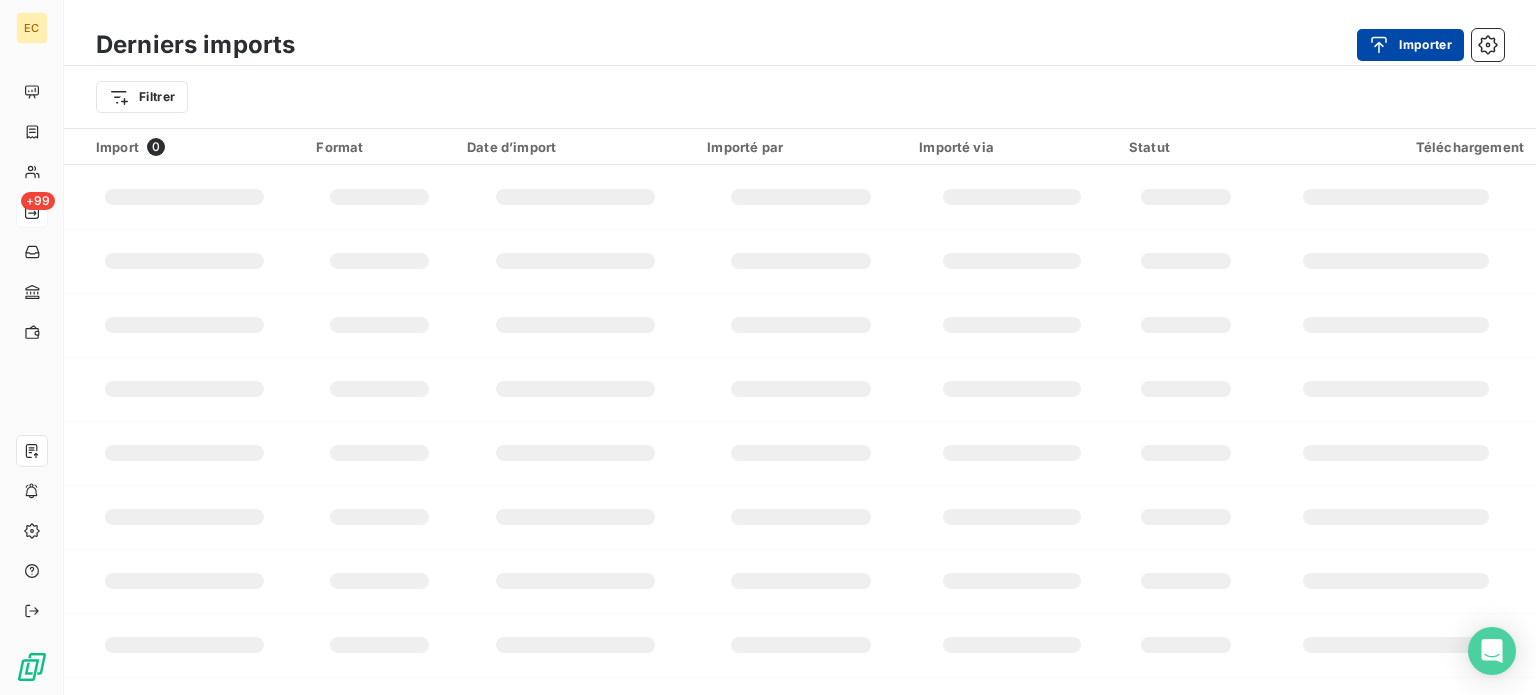 click on "Importer" at bounding box center (1410, 45) 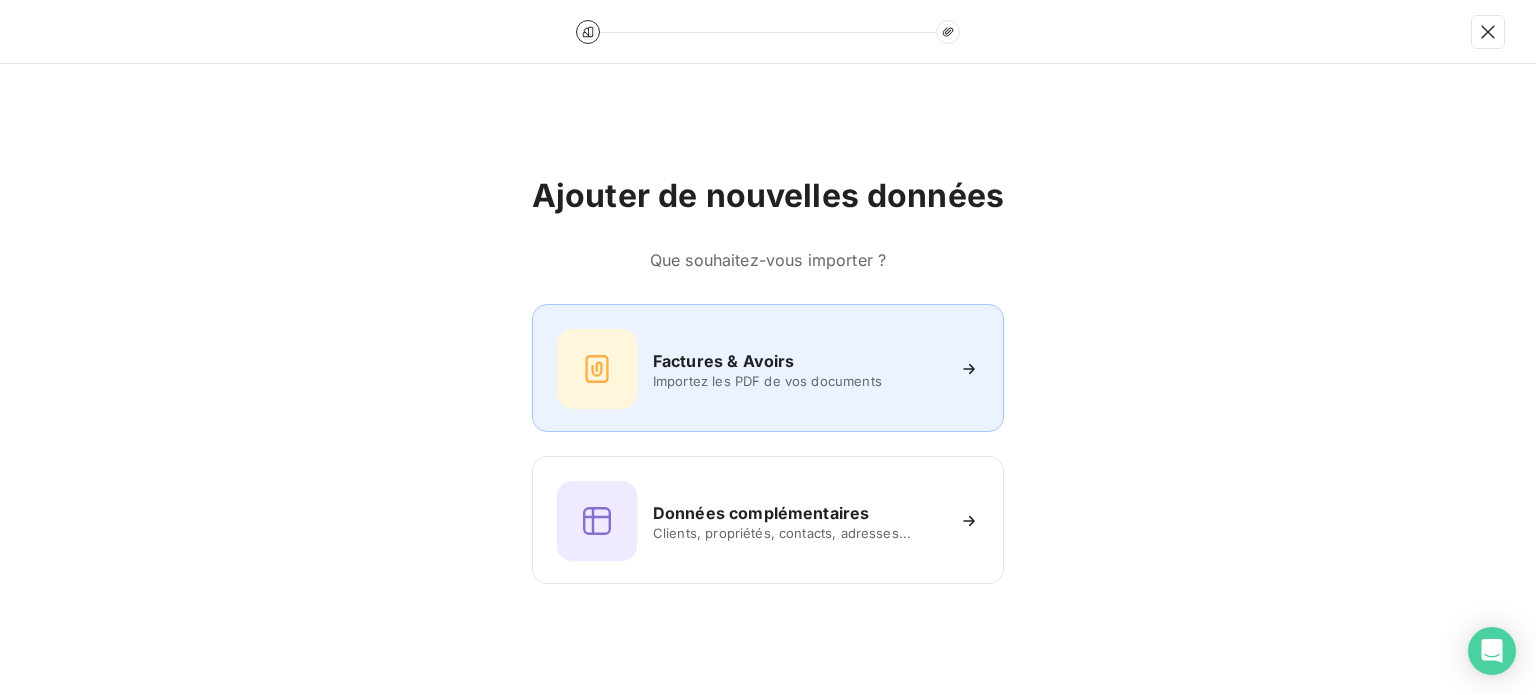 click on "Importez les PDF de vos documents" at bounding box center (798, 381) 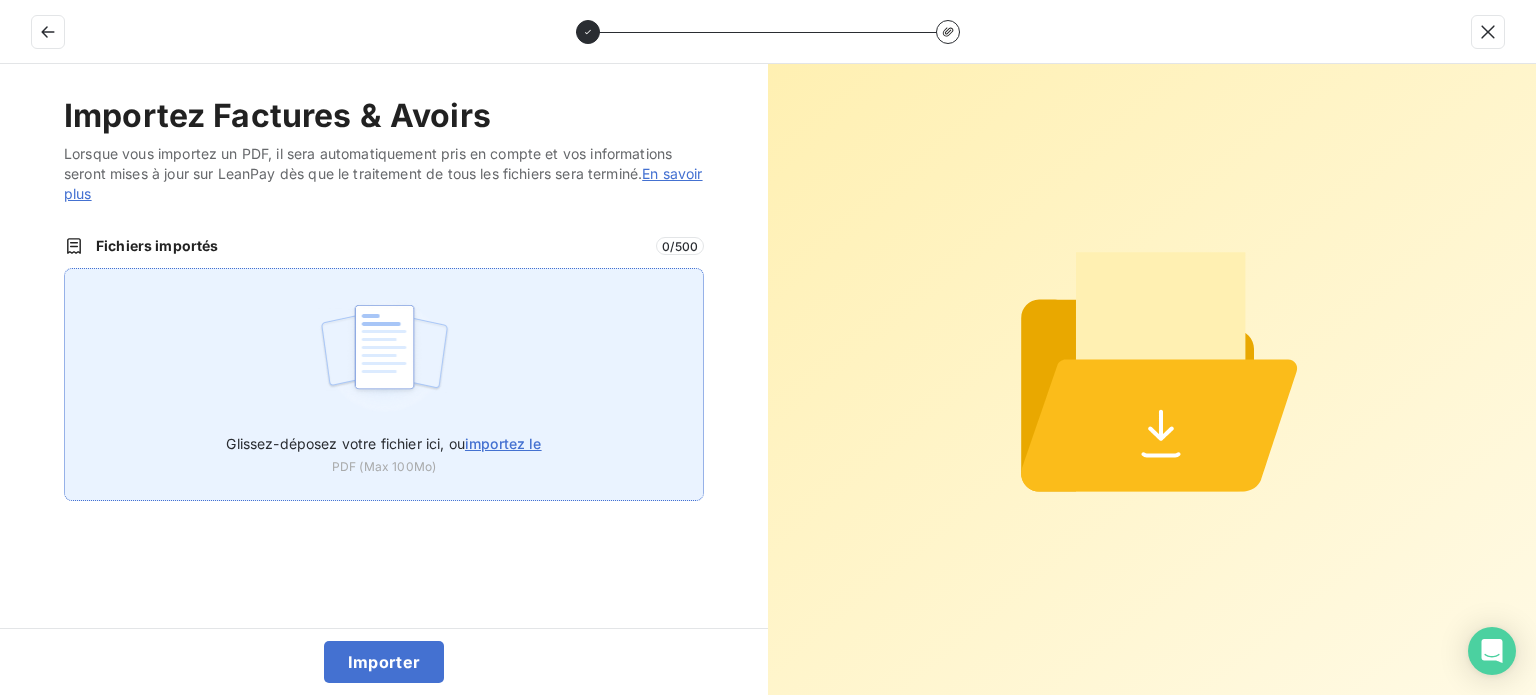 click on "importez le" at bounding box center (503, 443) 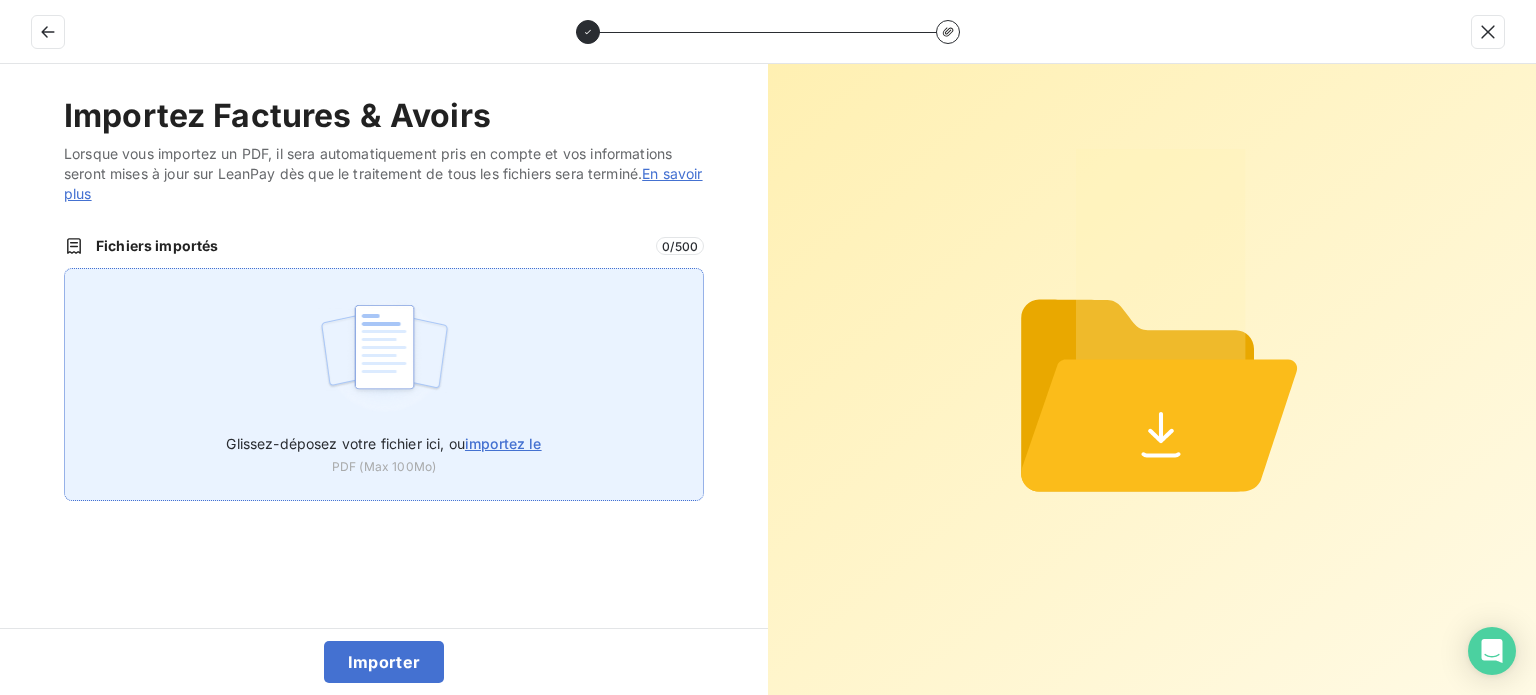 type on "C:\fakepath\FEP0316.pdf" 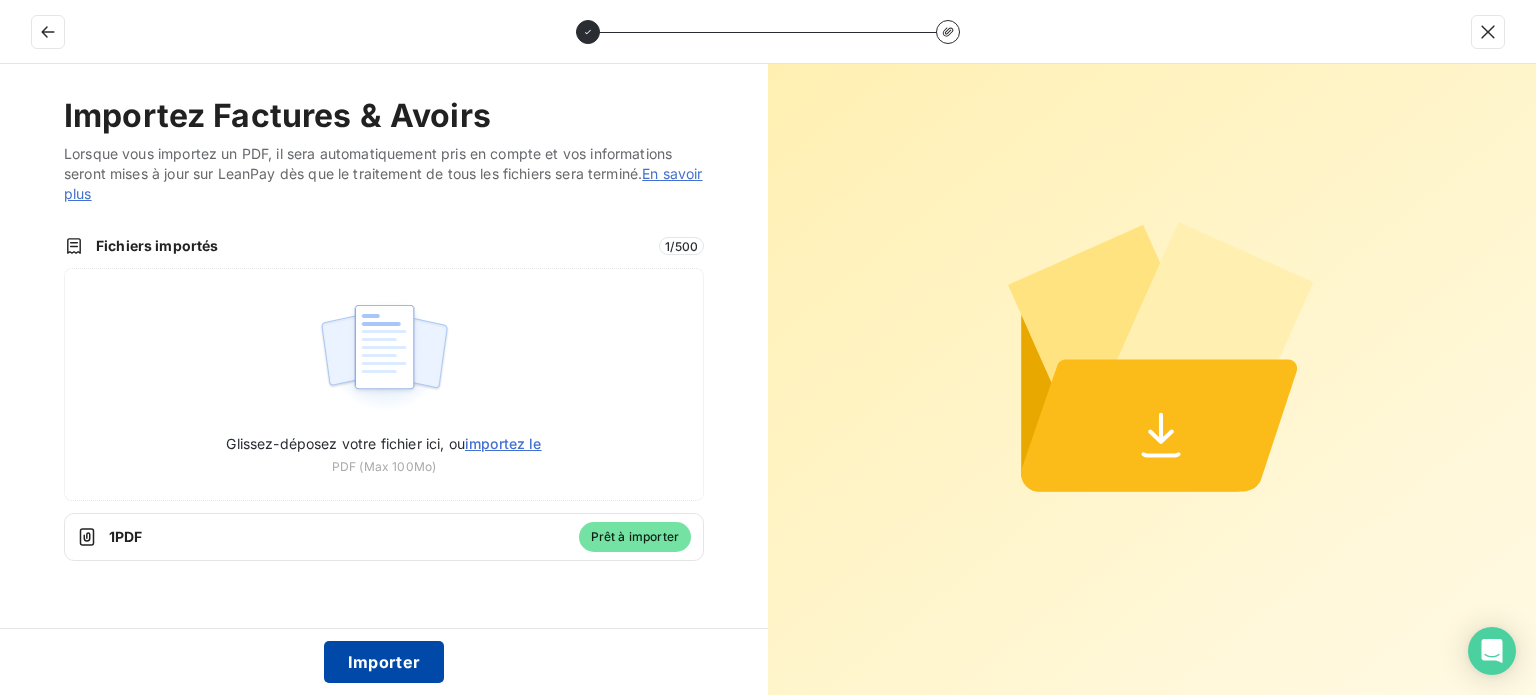 click on "Importer" at bounding box center (384, 662) 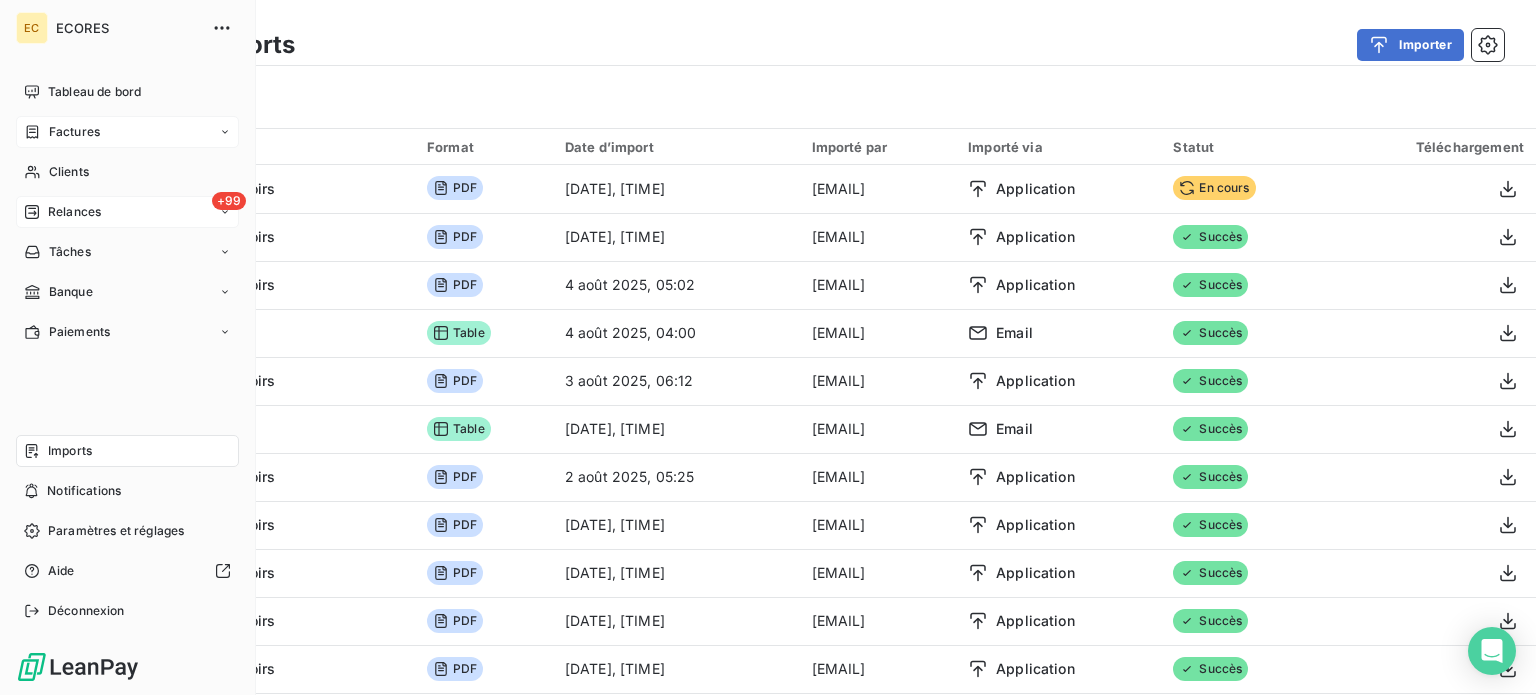 click on "Factures" at bounding box center (74, 132) 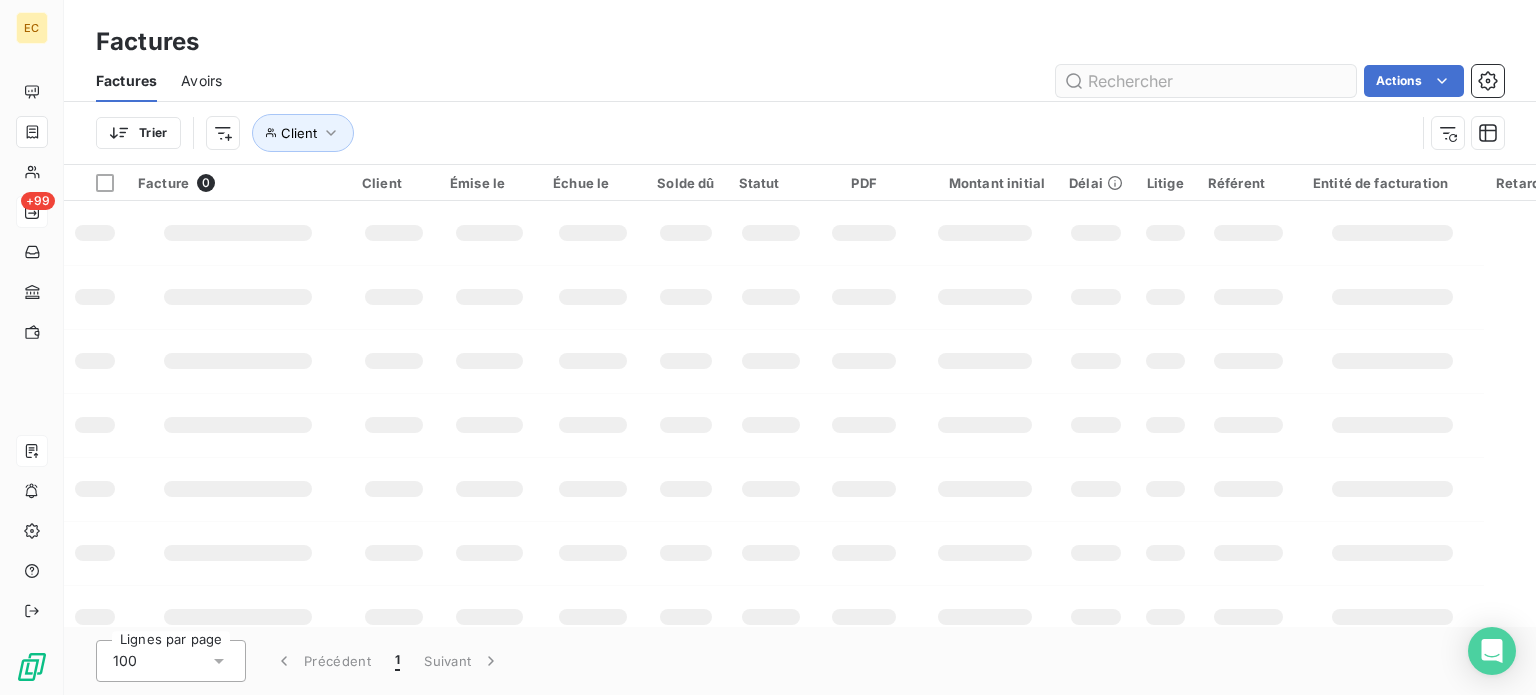 click at bounding box center [1206, 81] 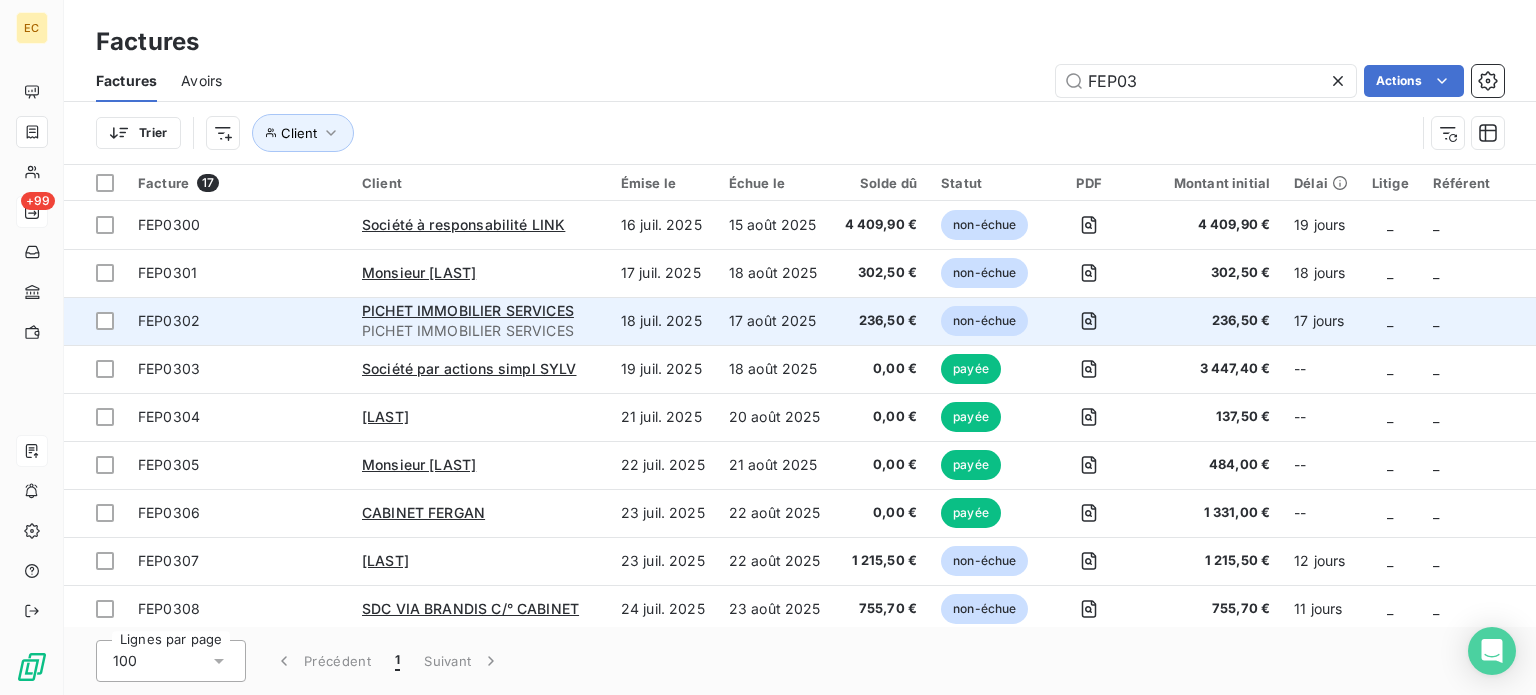scroll, scrollTop: 398, scrollLeft: 0, axis: vertical 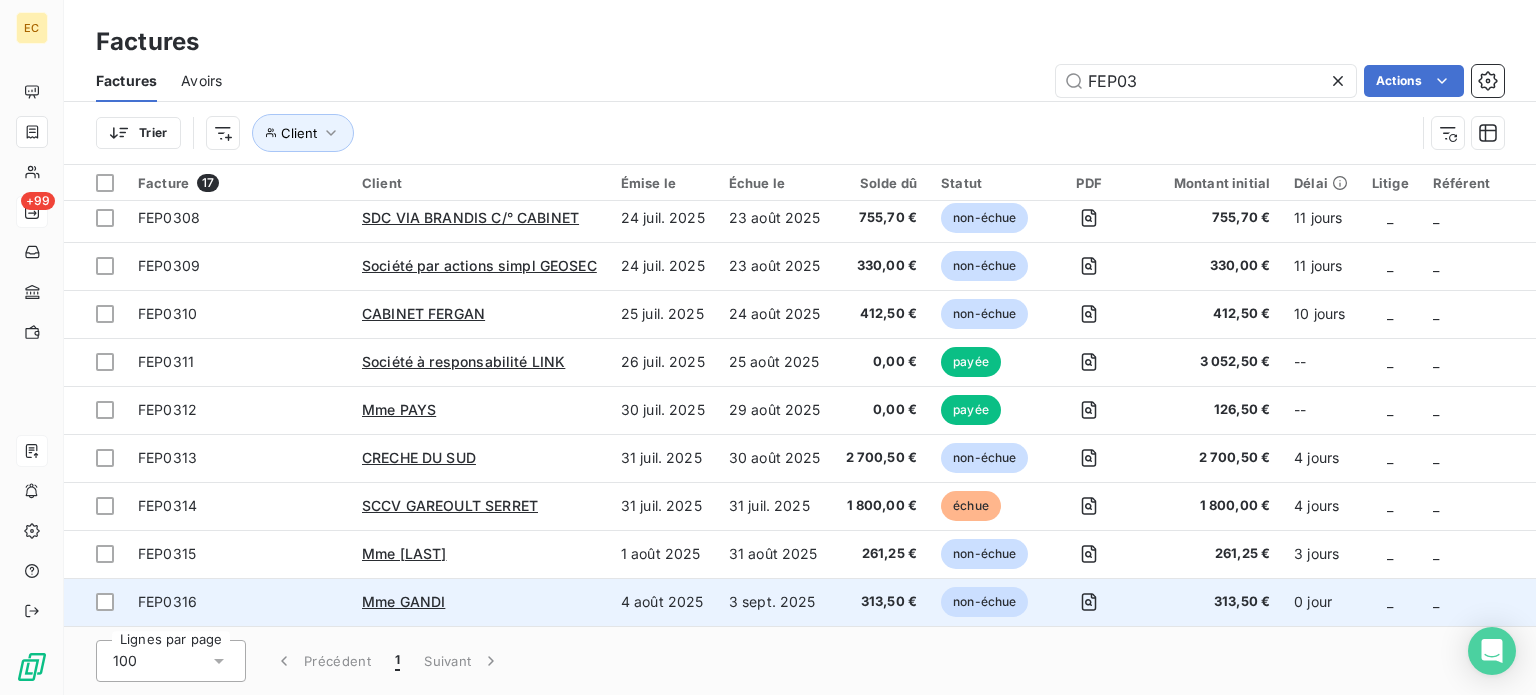 type on "FEP03" 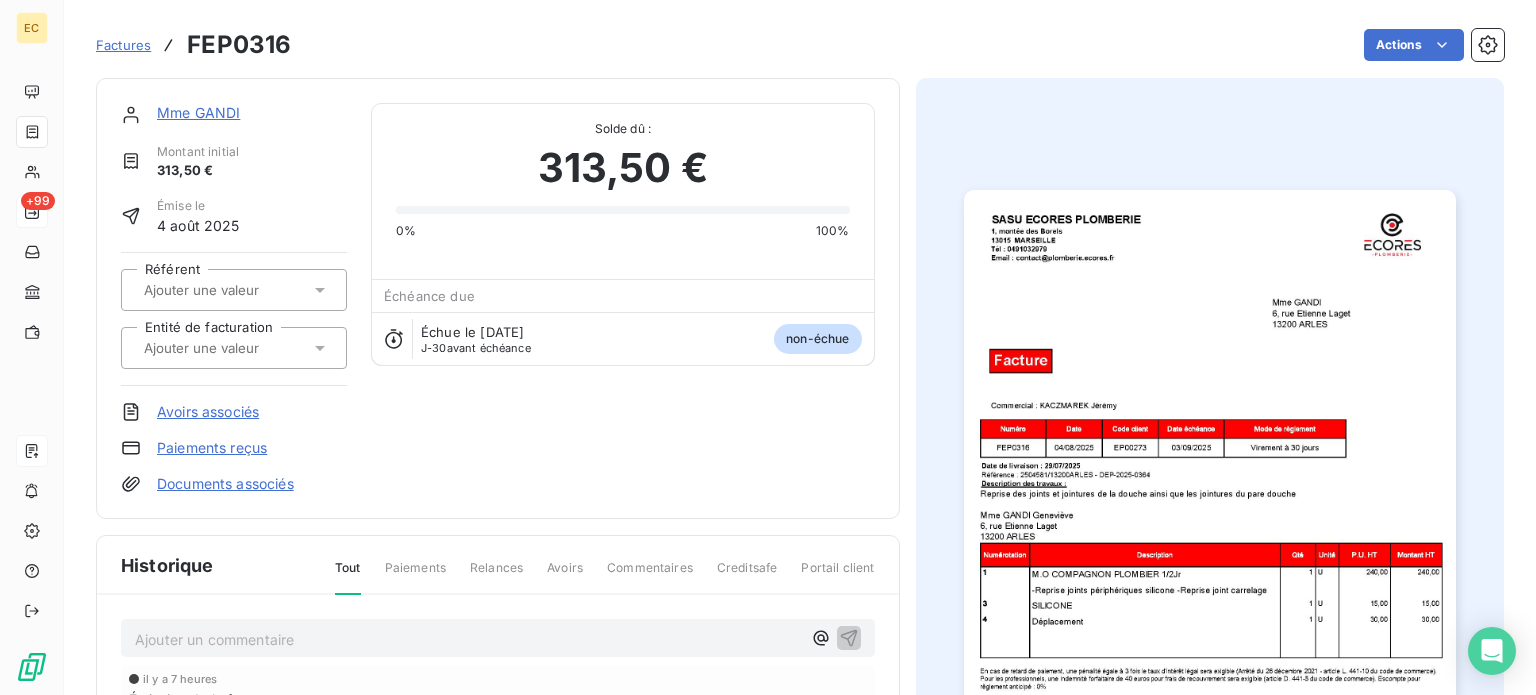 click 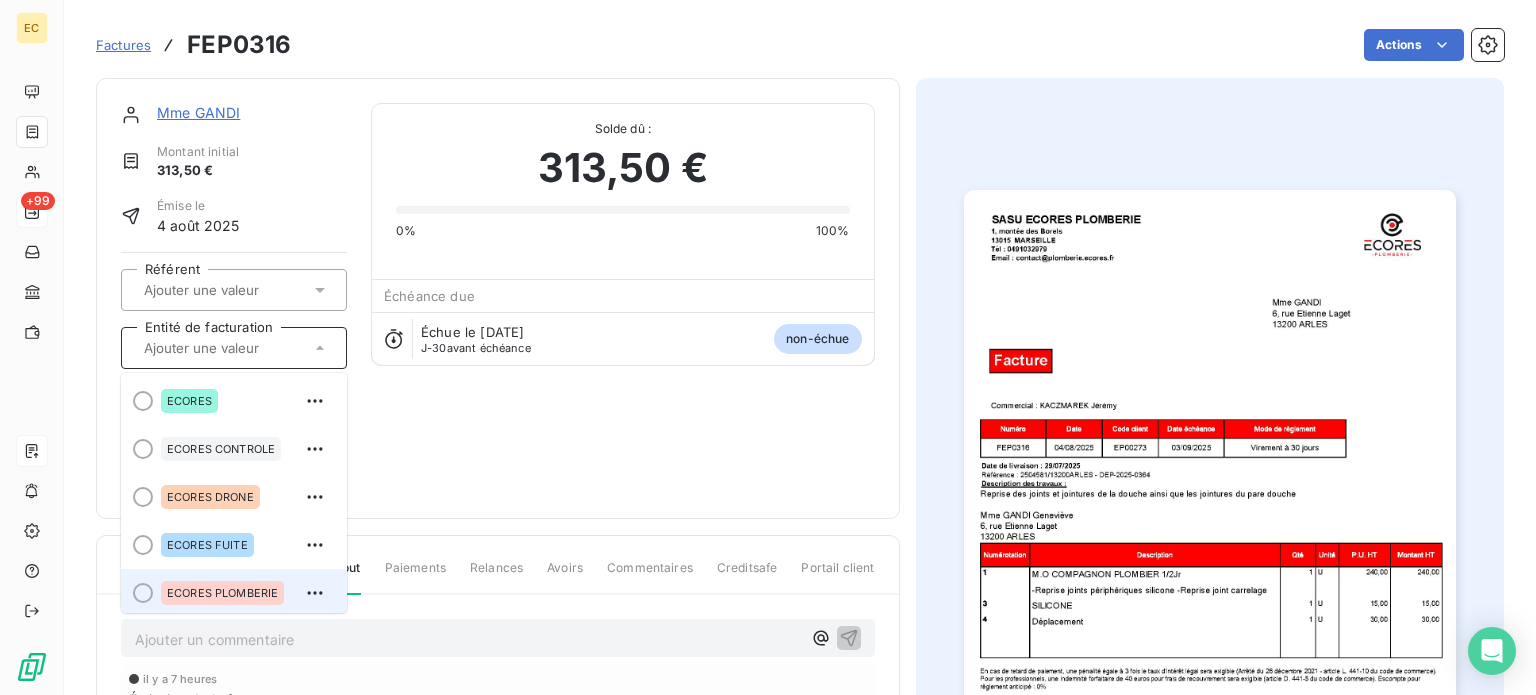 click at bounding box center [143, 593] 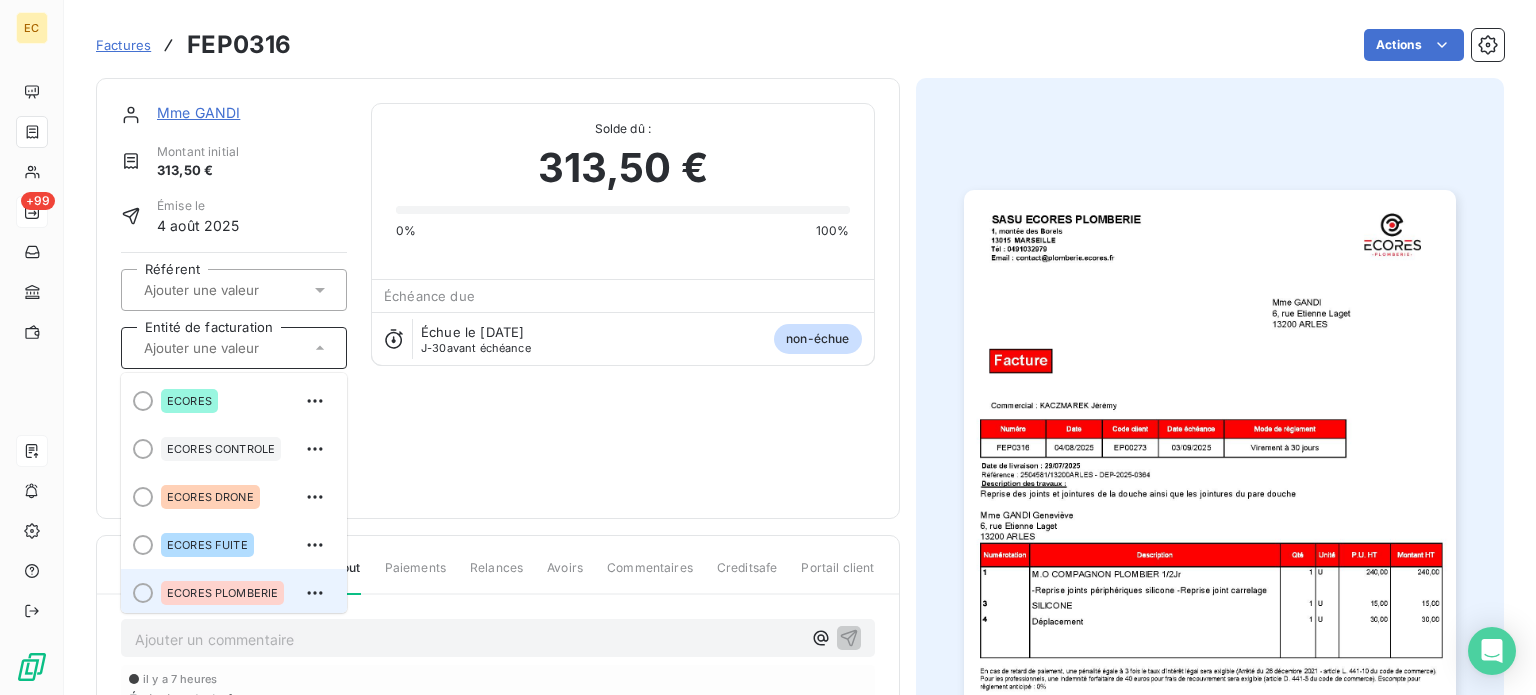 scroll, scrollTop: 4, scrollLeft: 0, axis: vertical 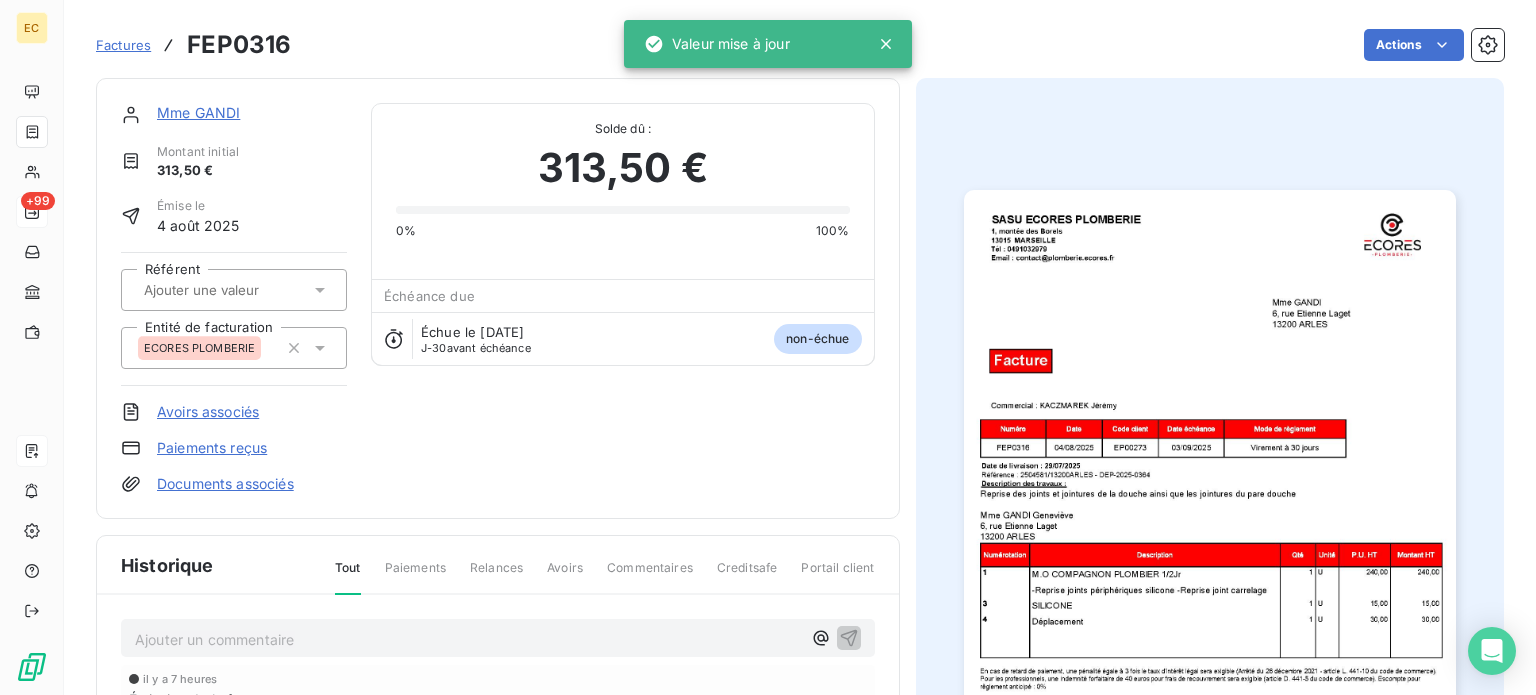 click on "Mme GANDI" at bounding box center [198, 112] 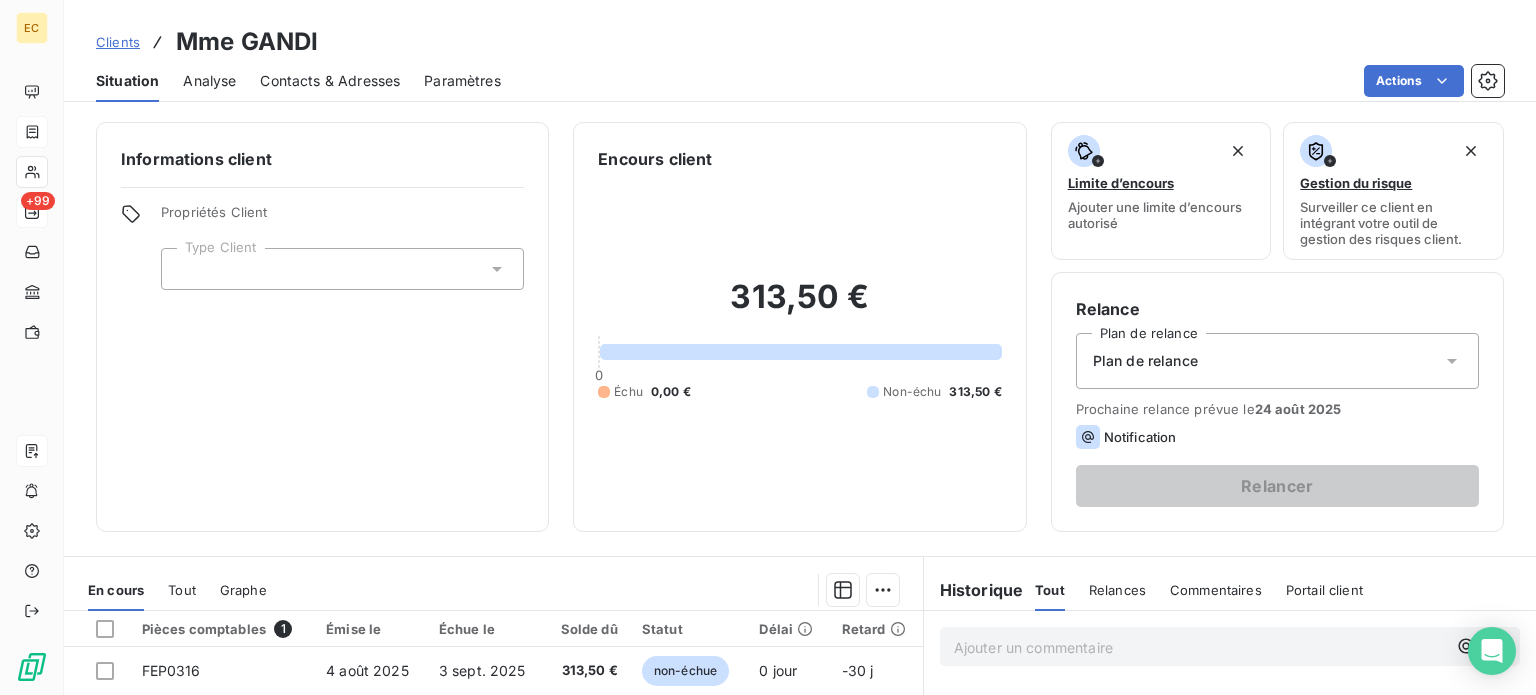 click 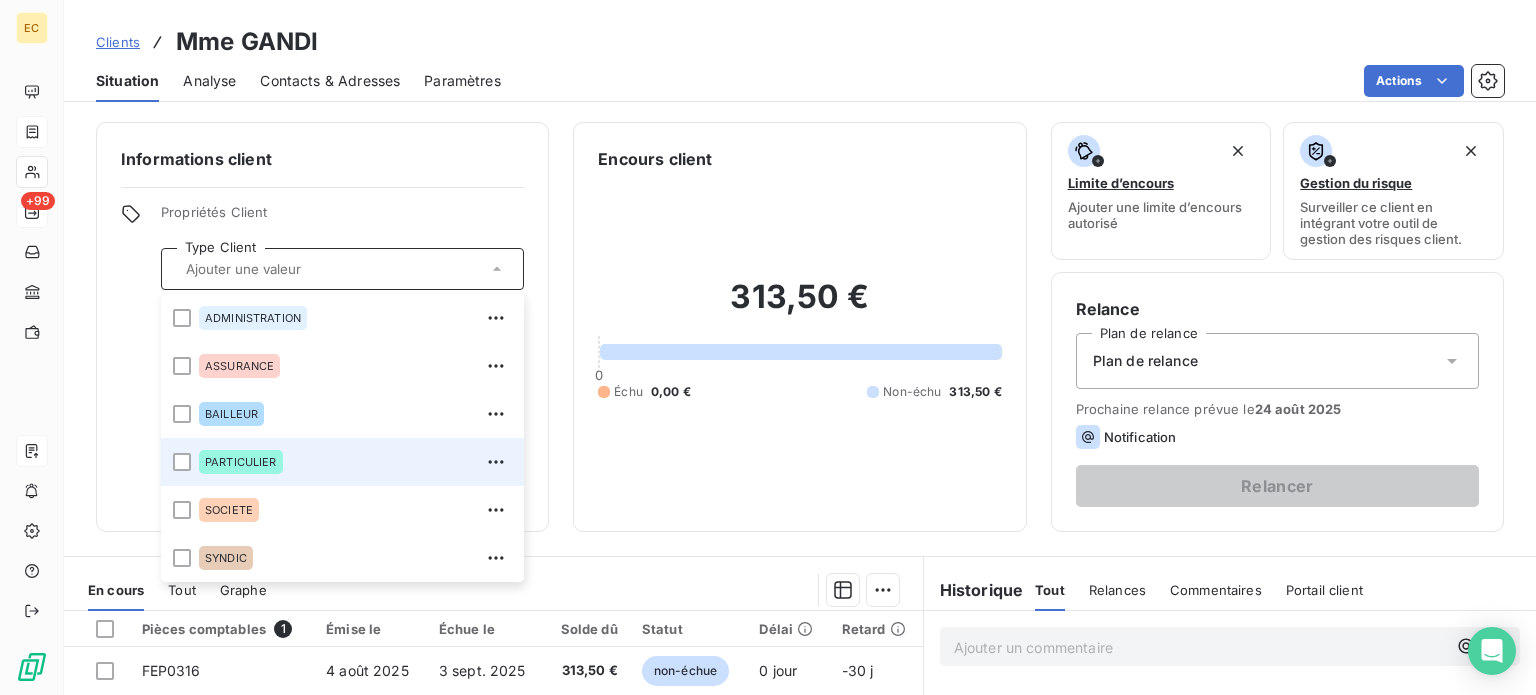 click on "PARTICULIER" at bounding box center [241, 462] 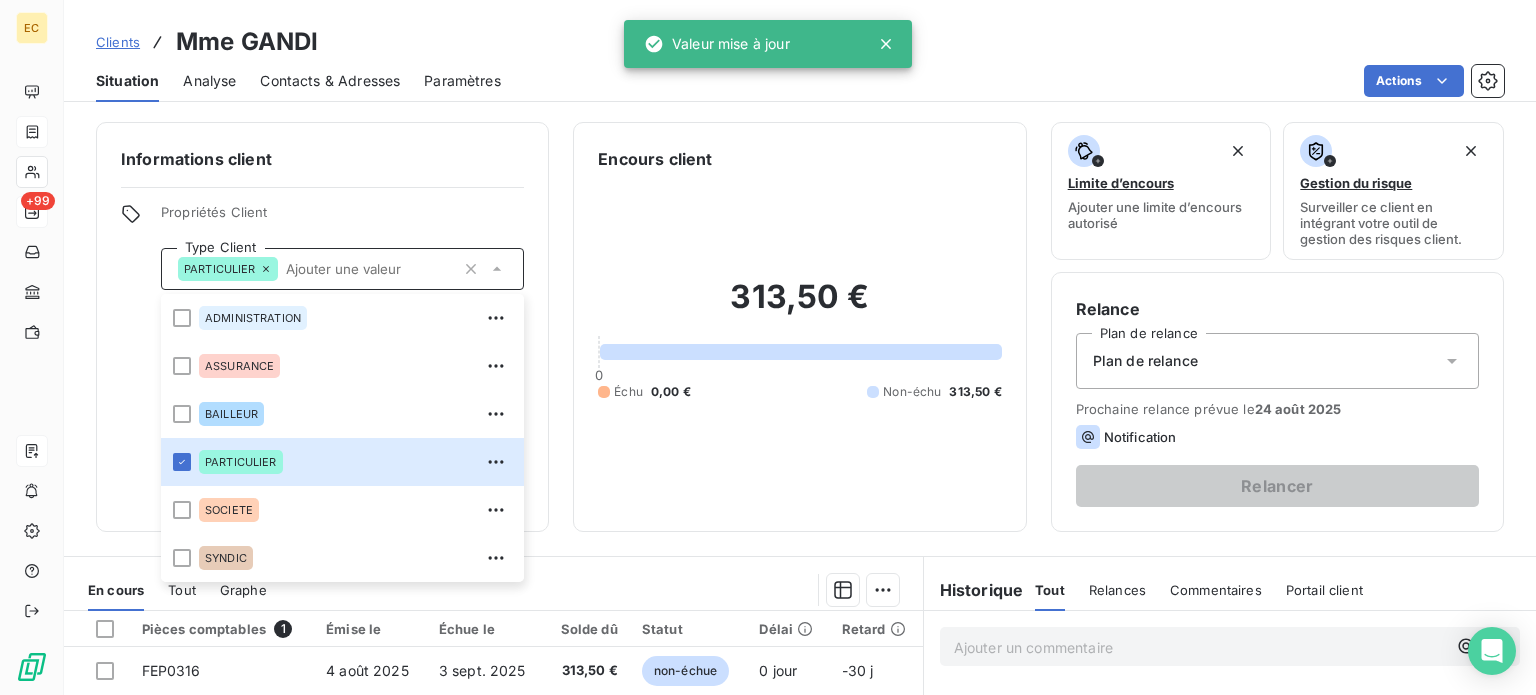 click 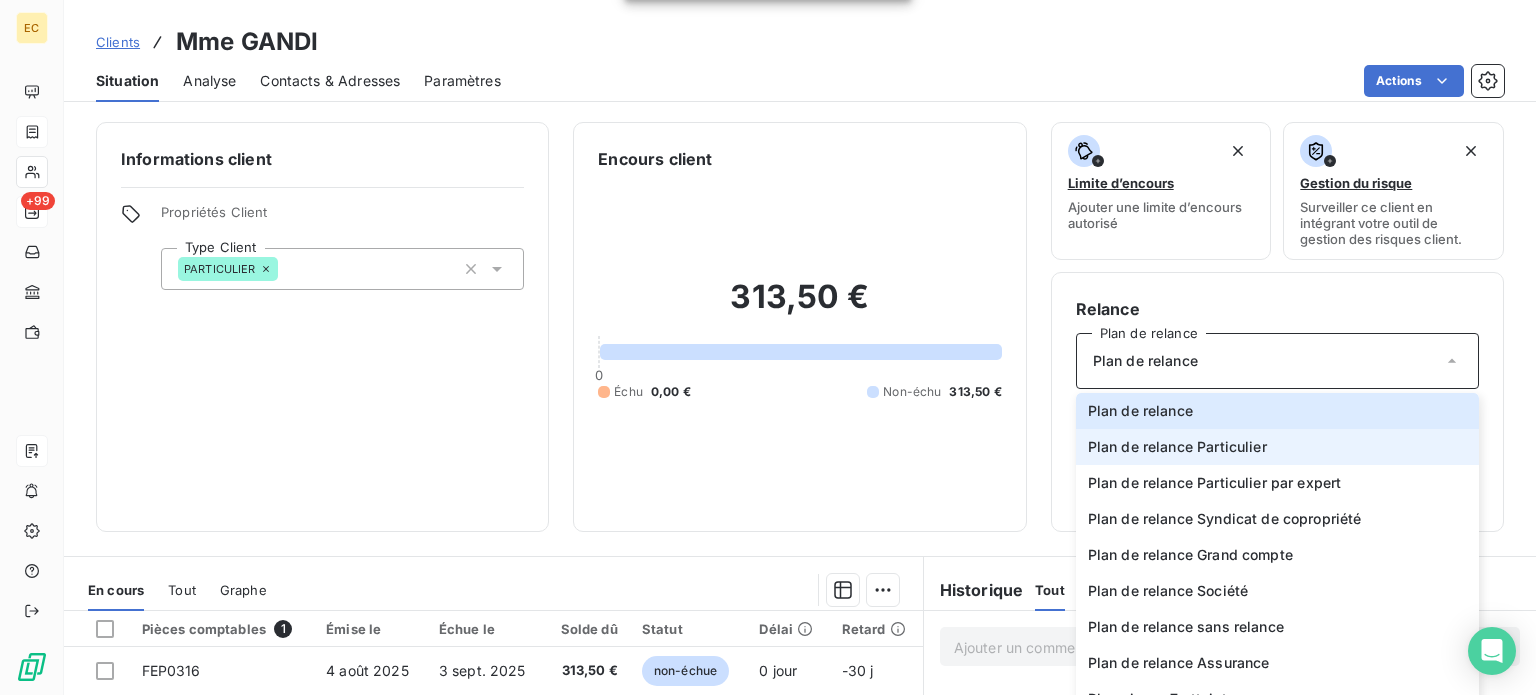 click on "Plan de relance Particulier" at bounding box center (1177, 447) 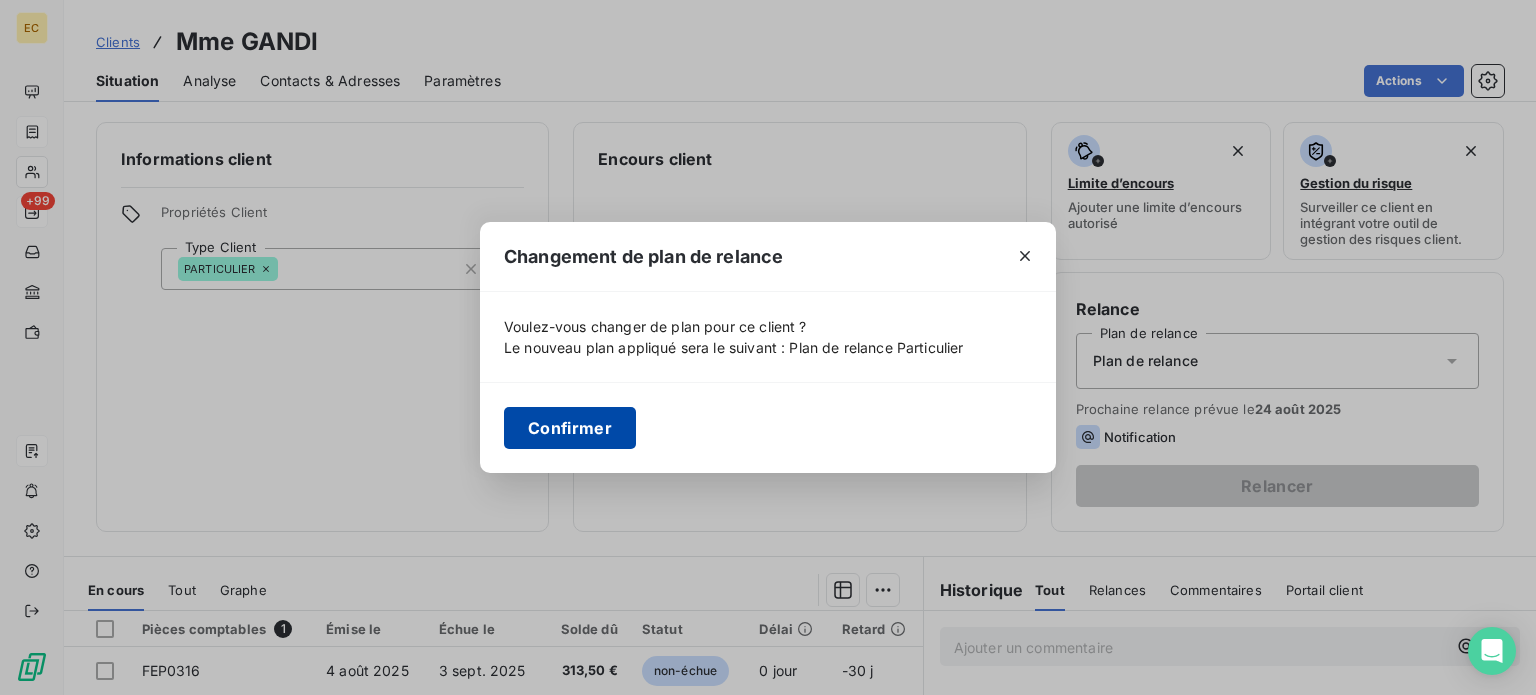 click on "Confirmer" at bounding box center (570, 428) 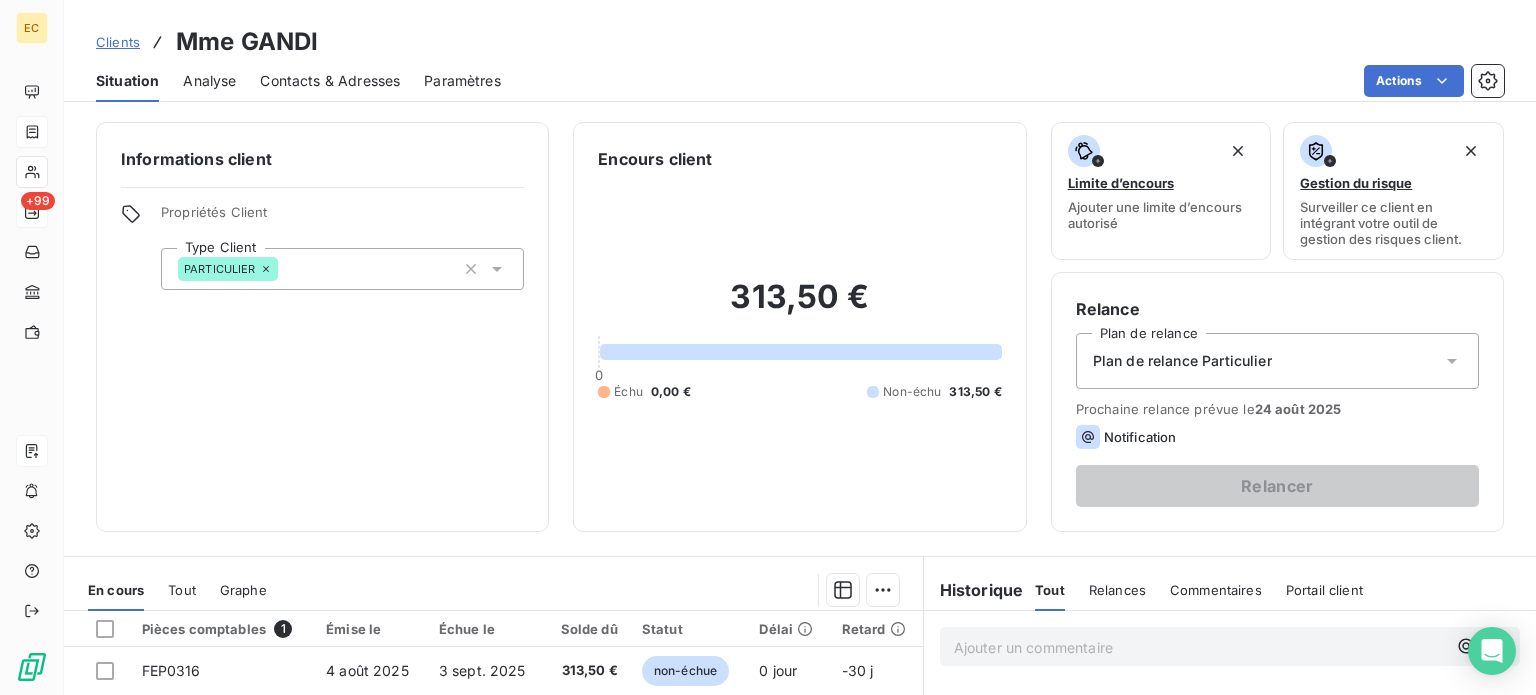 click on "Contacts & Adresses" at bounding box center [330, 81] 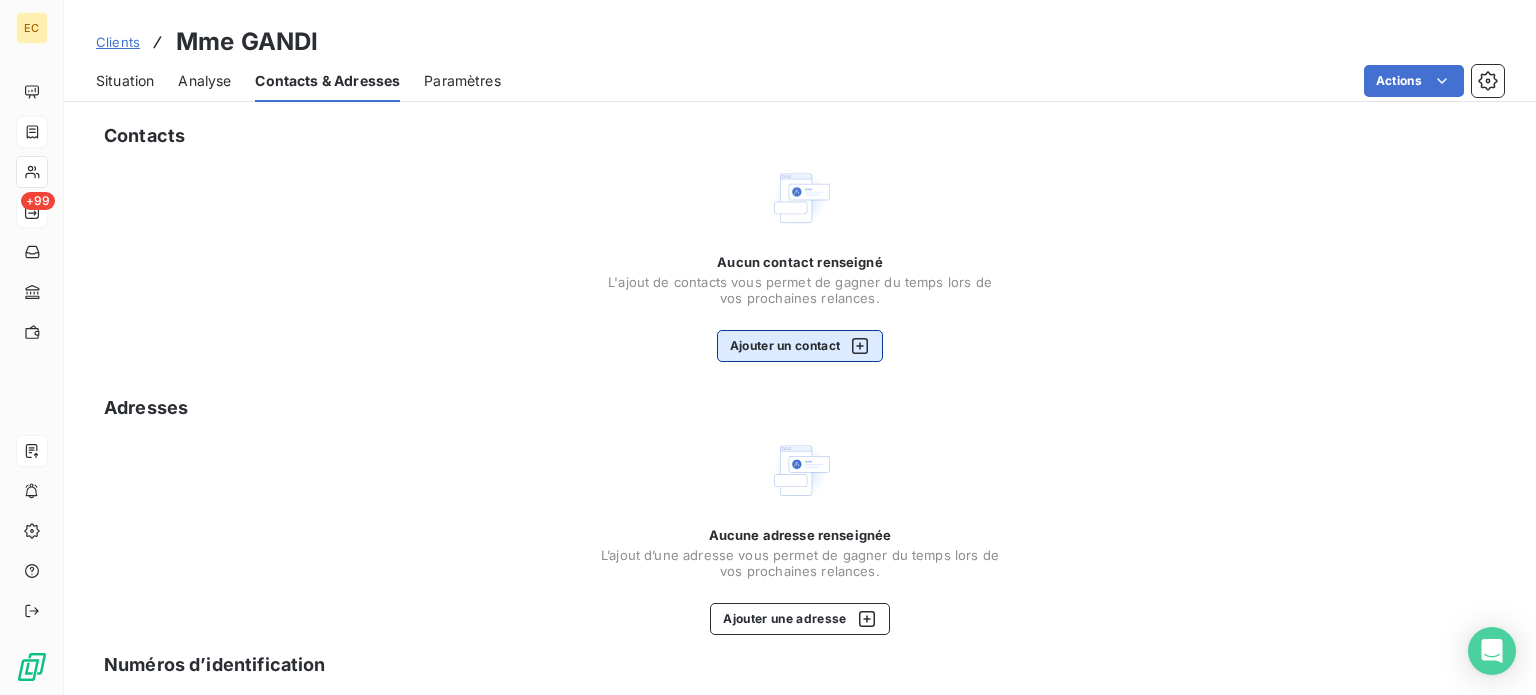 click on "Ajouter un contact" at bounding box center [800, 346] 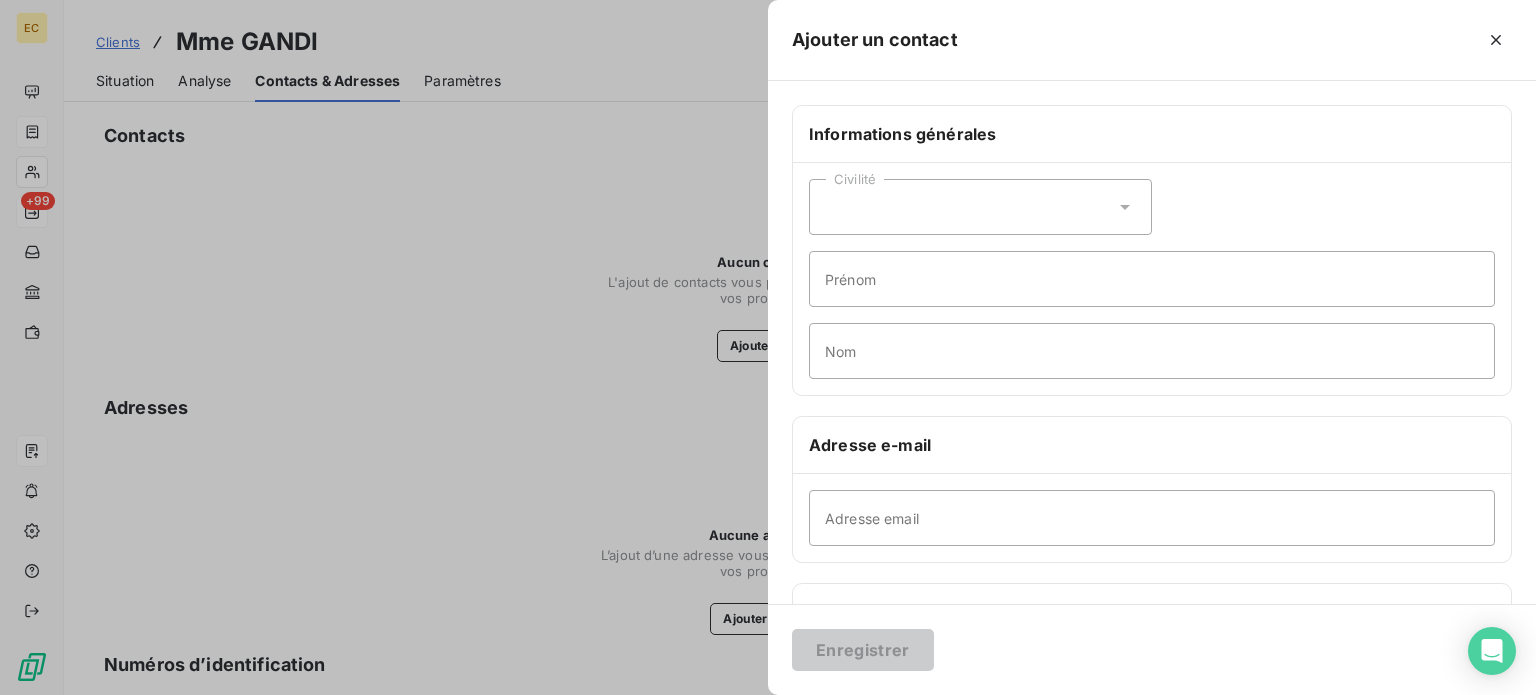 click on "Civilité" at bounding box center [980, 207] 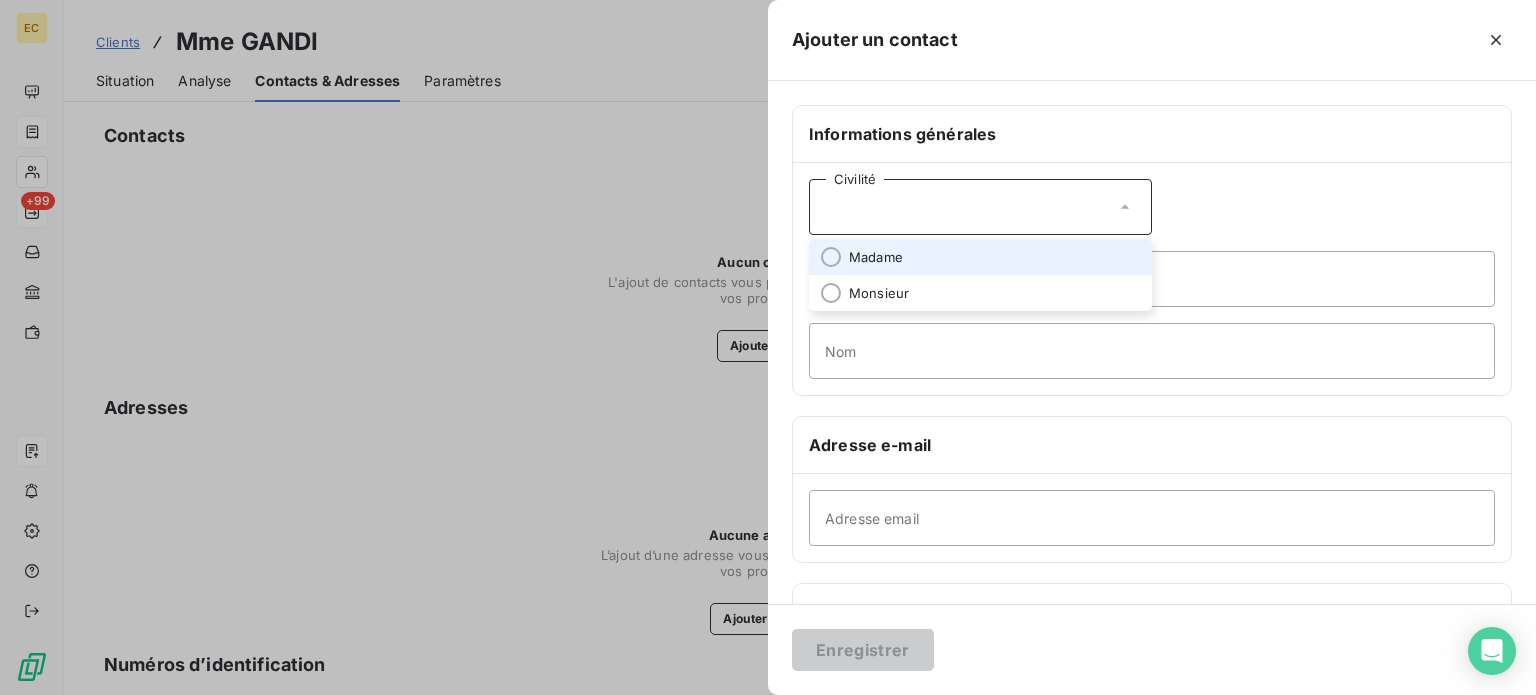 click on "Madame" at bounding box center (980, 257) 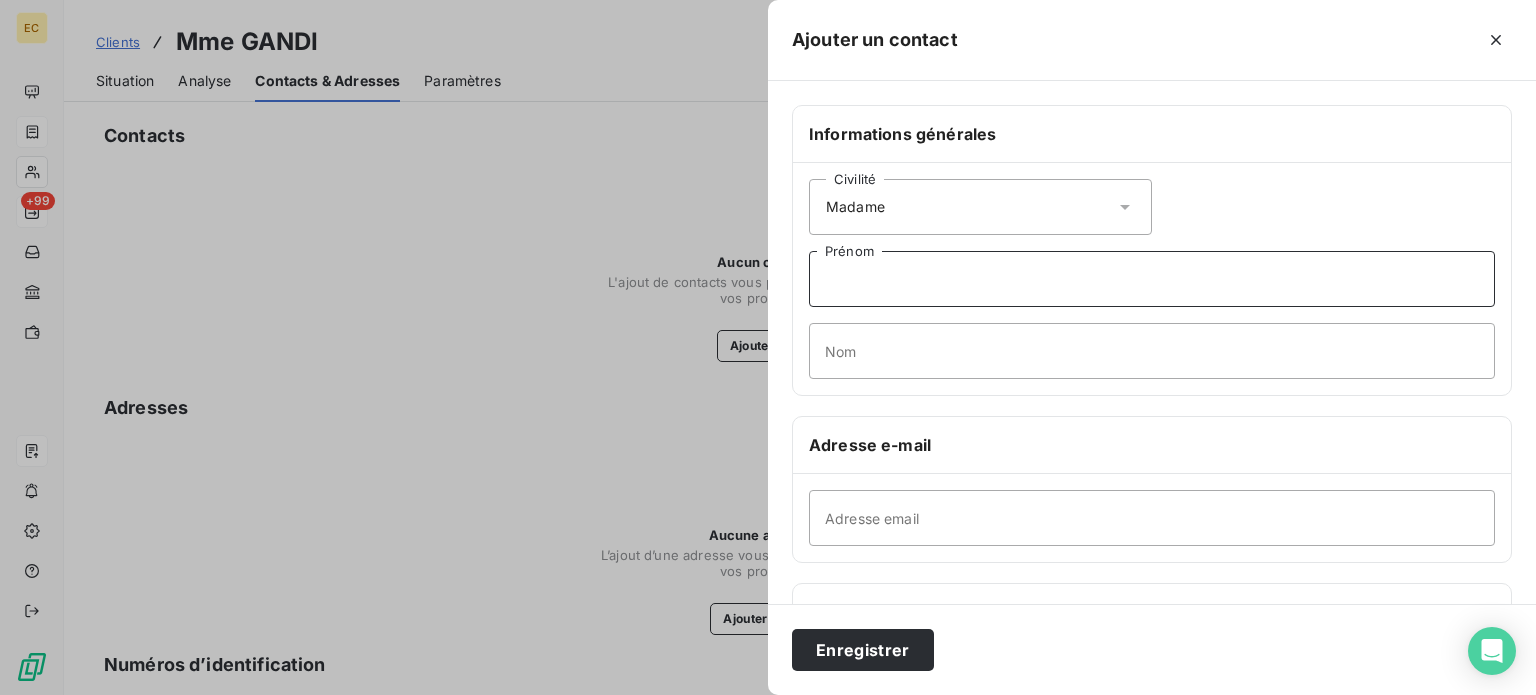 click on "Prénom" at bounding box center (1152, 279) 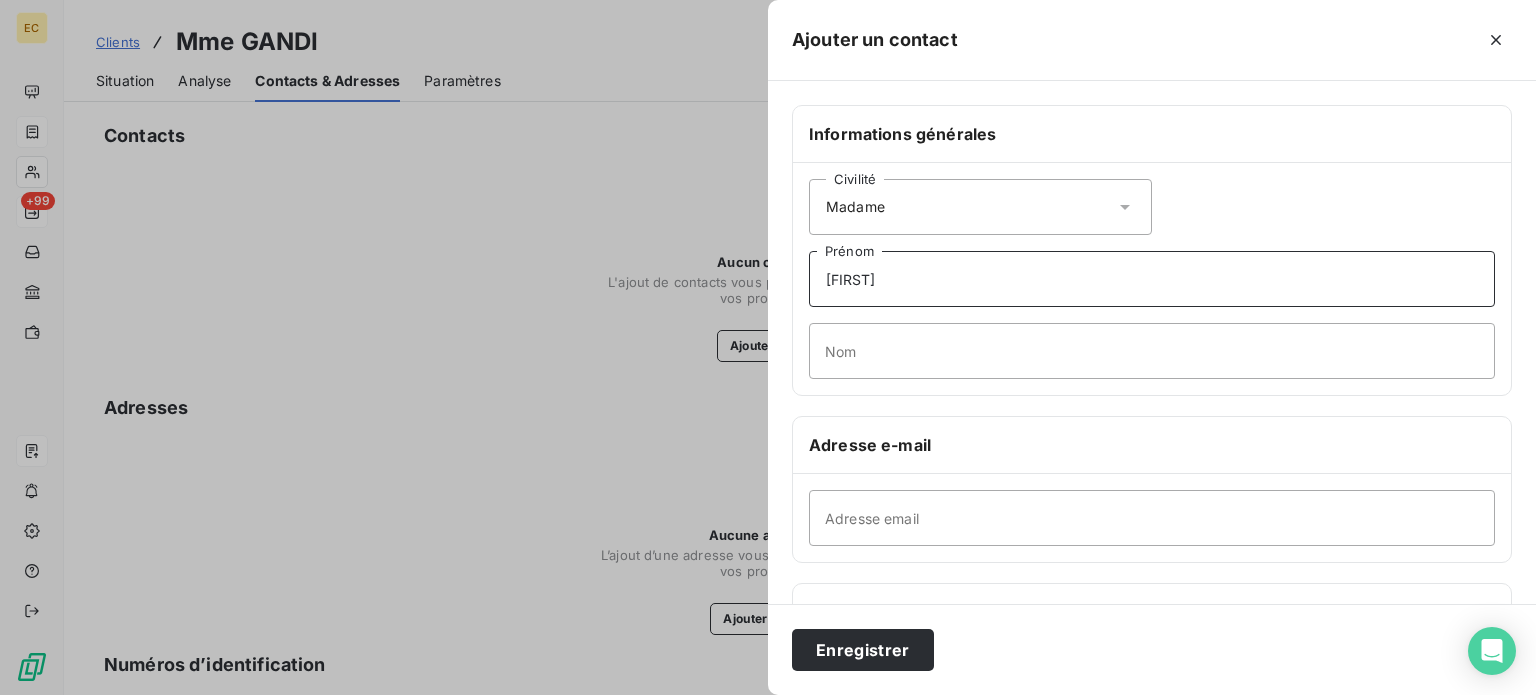 type on "[FIRST]" 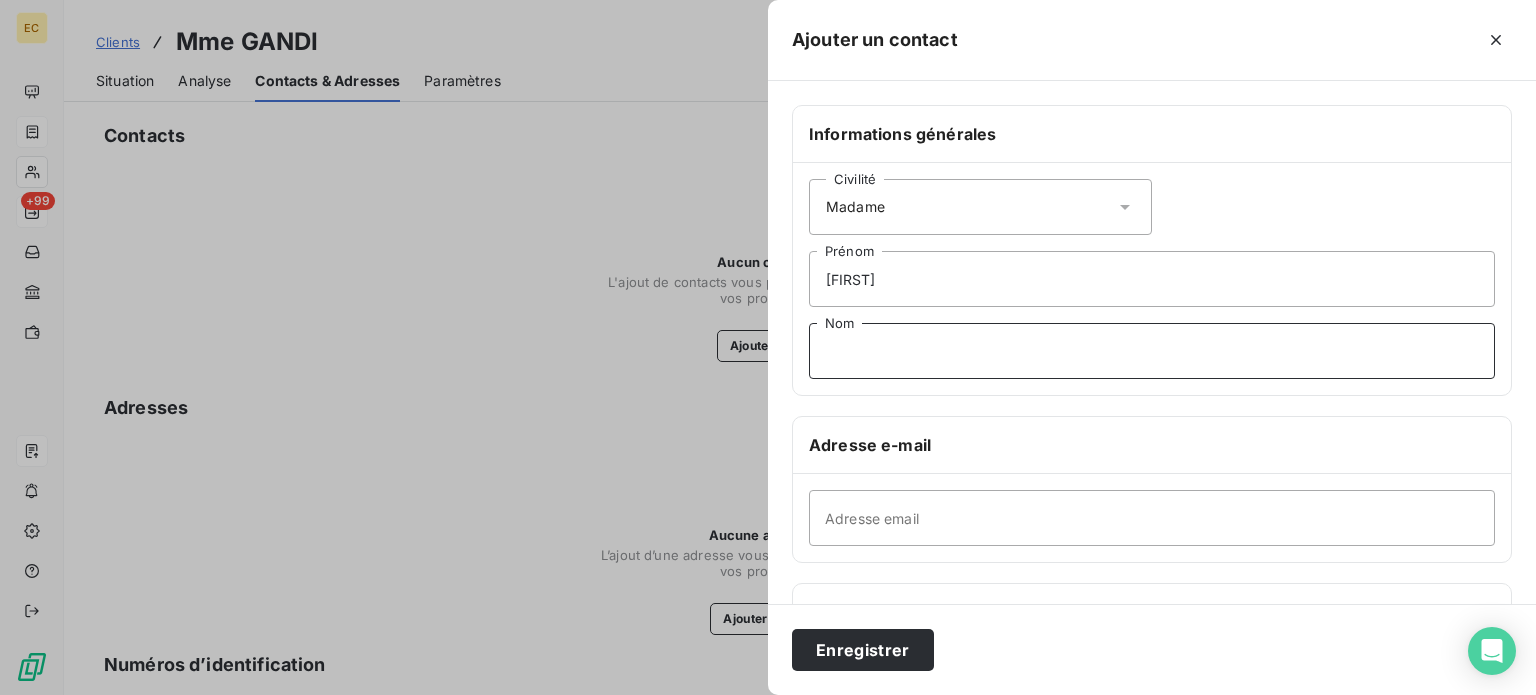 click on "Nom" at bounding box center [1152, 351] 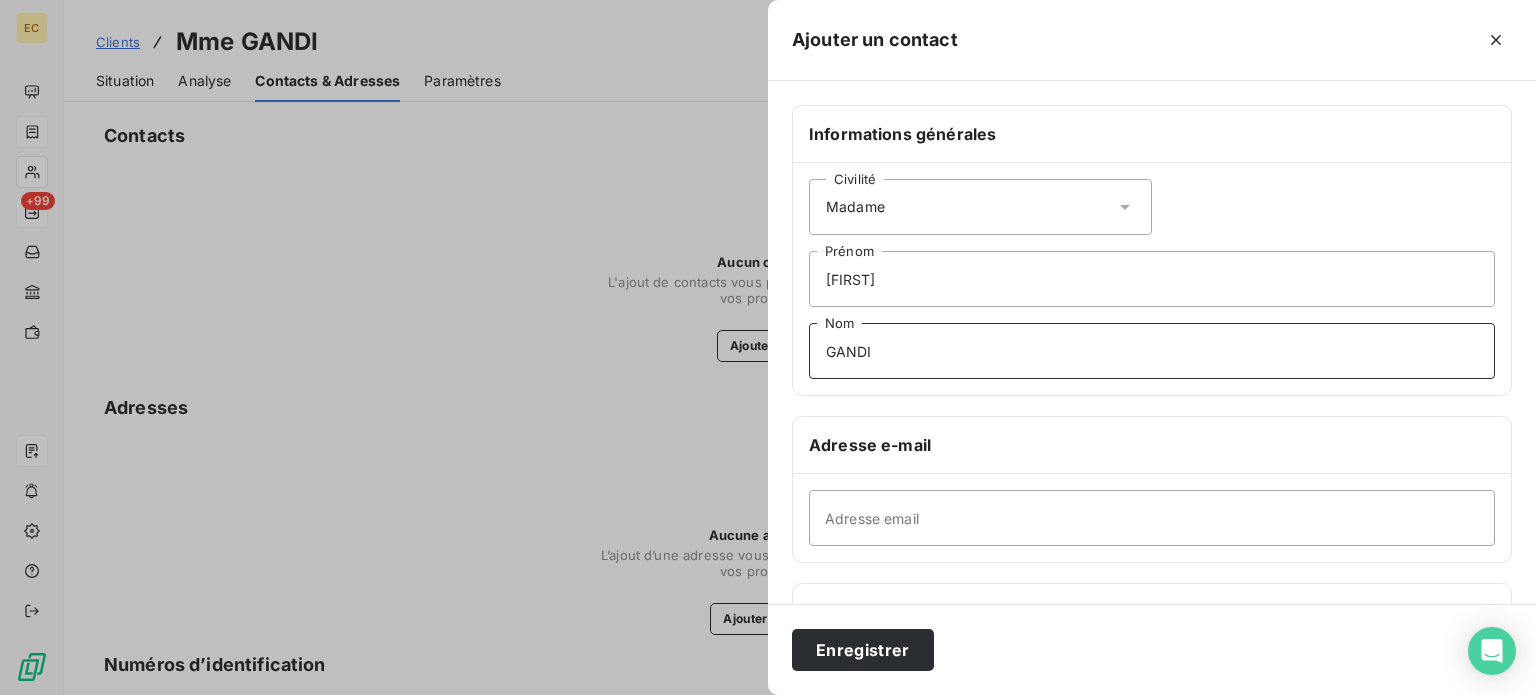 type on "GANDI" 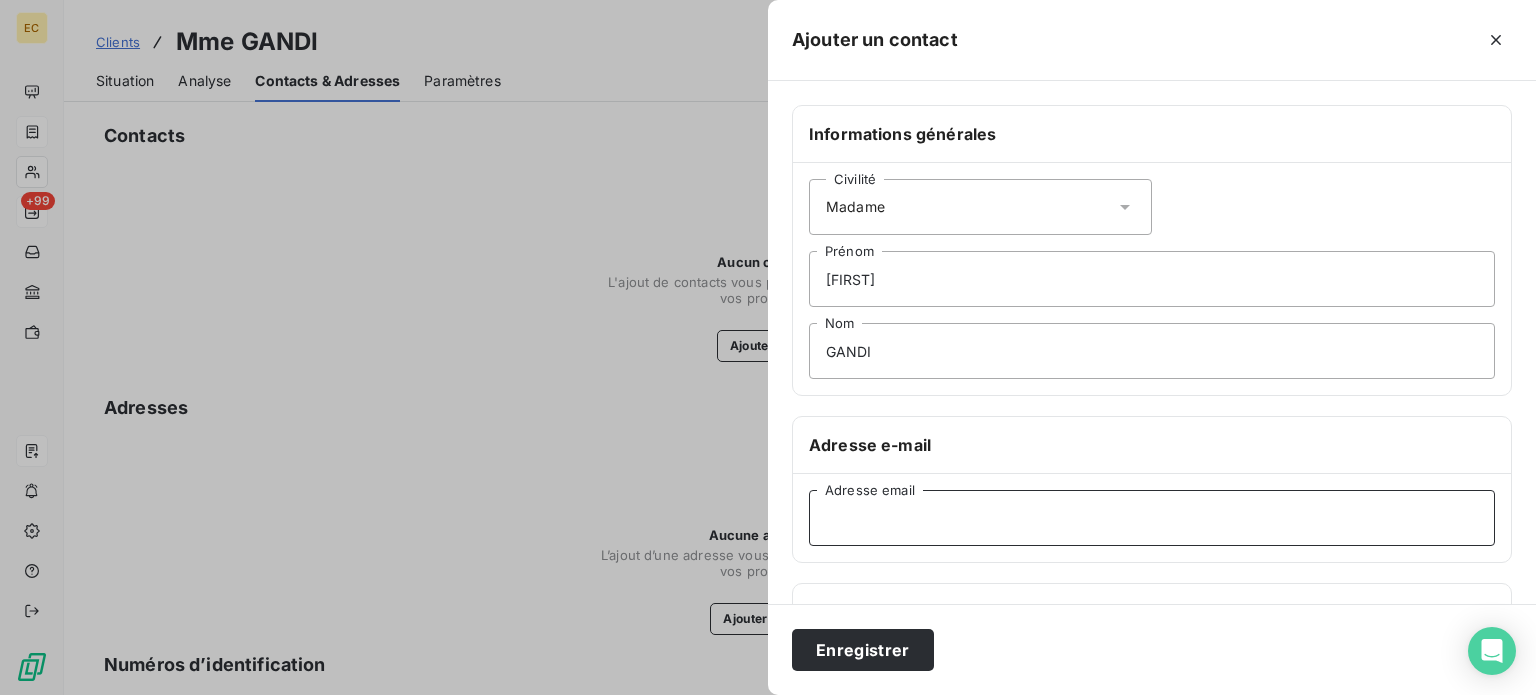 paste on "[EMAIL]" 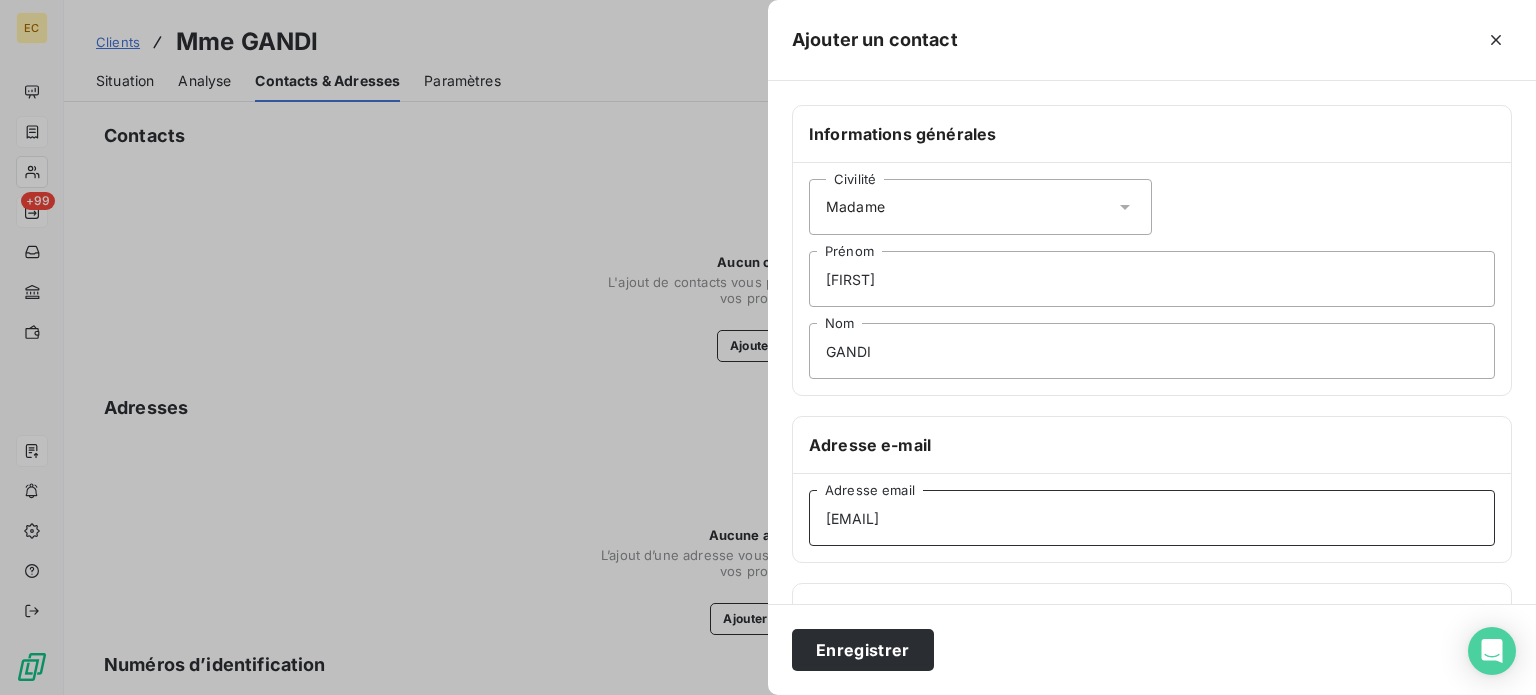 type on "[EMAIL]" 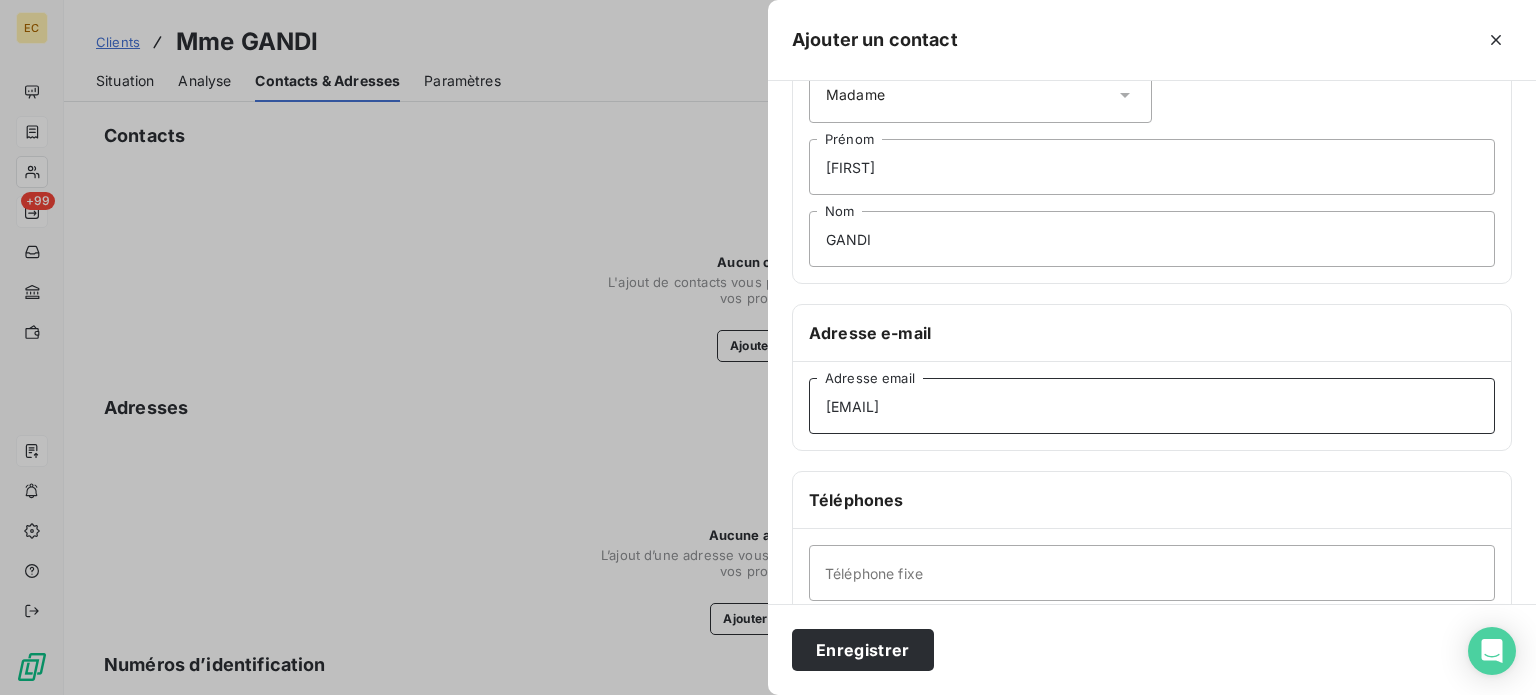 scroll, scrollTop: 300, scrollLeft: 0, axis: vertical 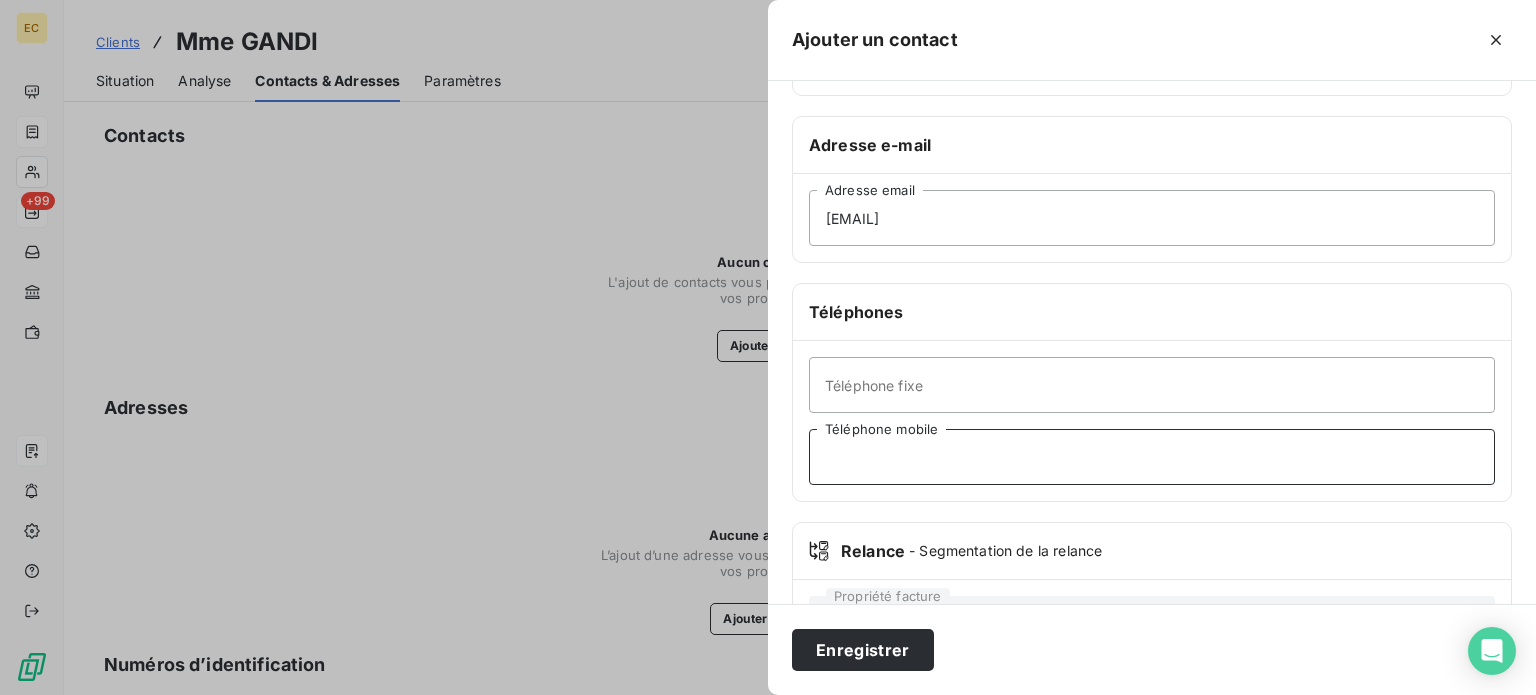 paste on "[PHONE]" 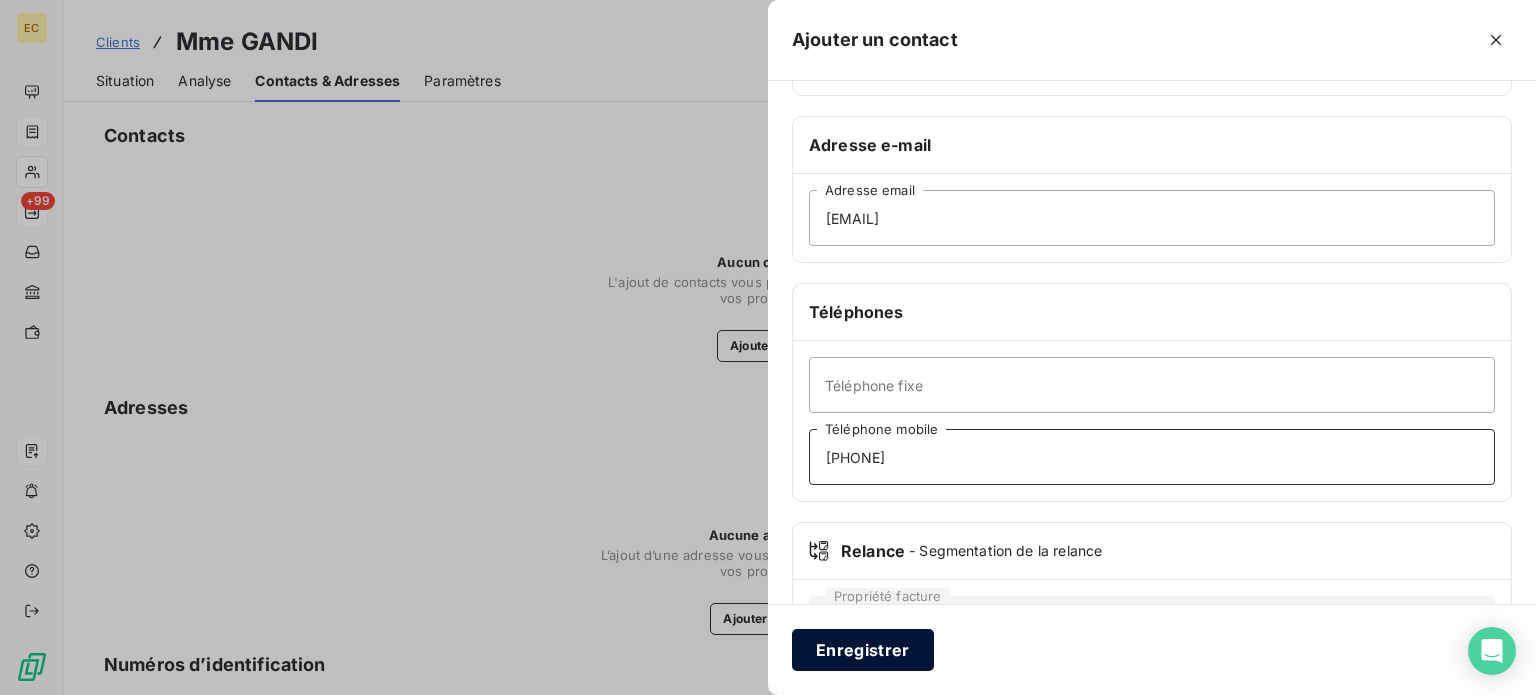type on "[PHONE]" 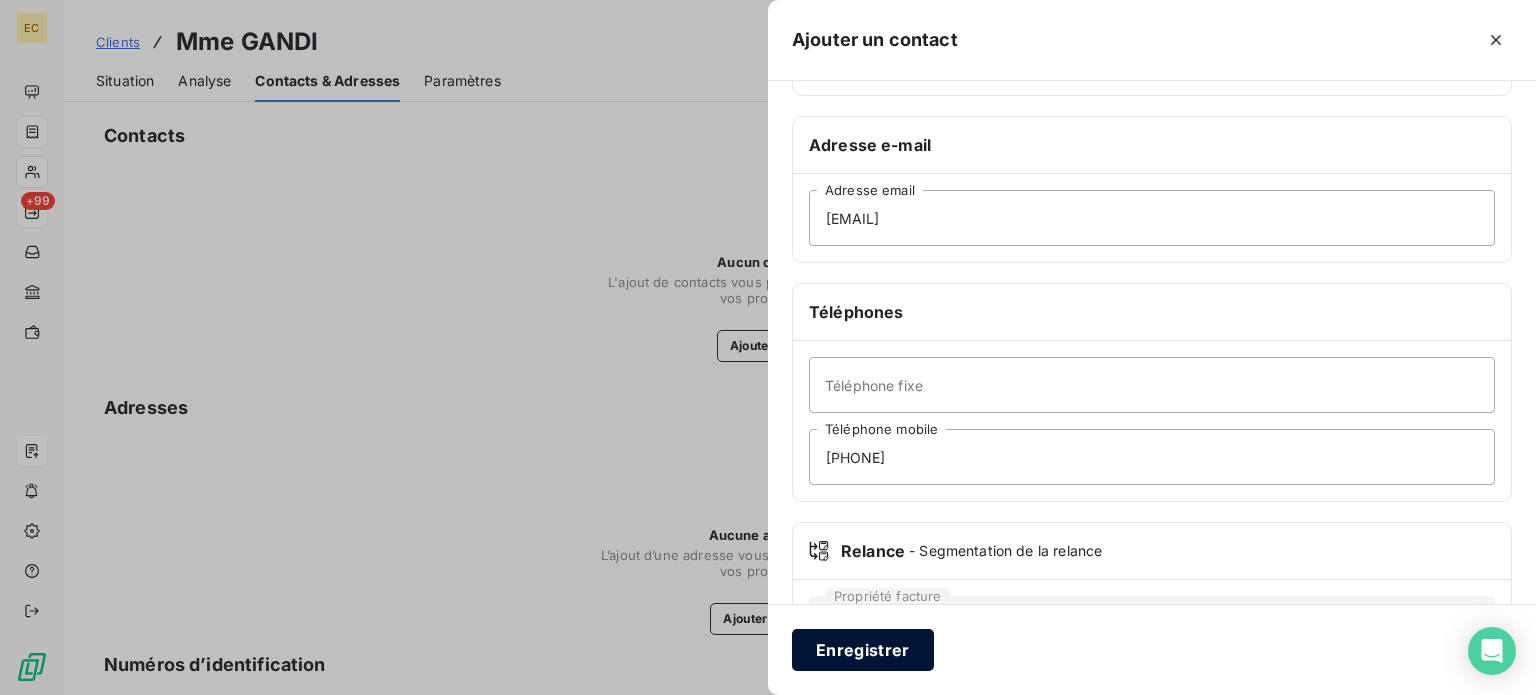 click on "Enregistrer" at bounding box center [863, 650] 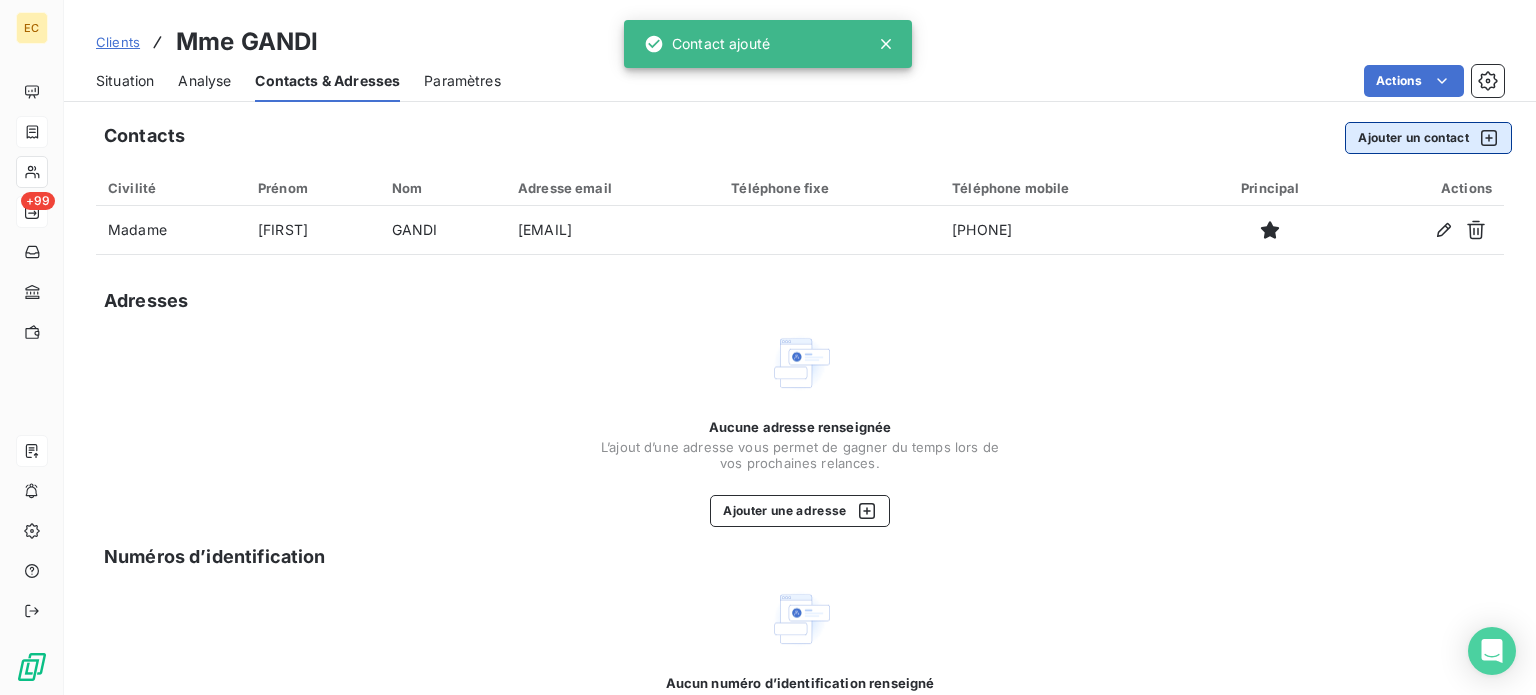 click on "Ajouter un contact" at bounding box center [1428, 138] 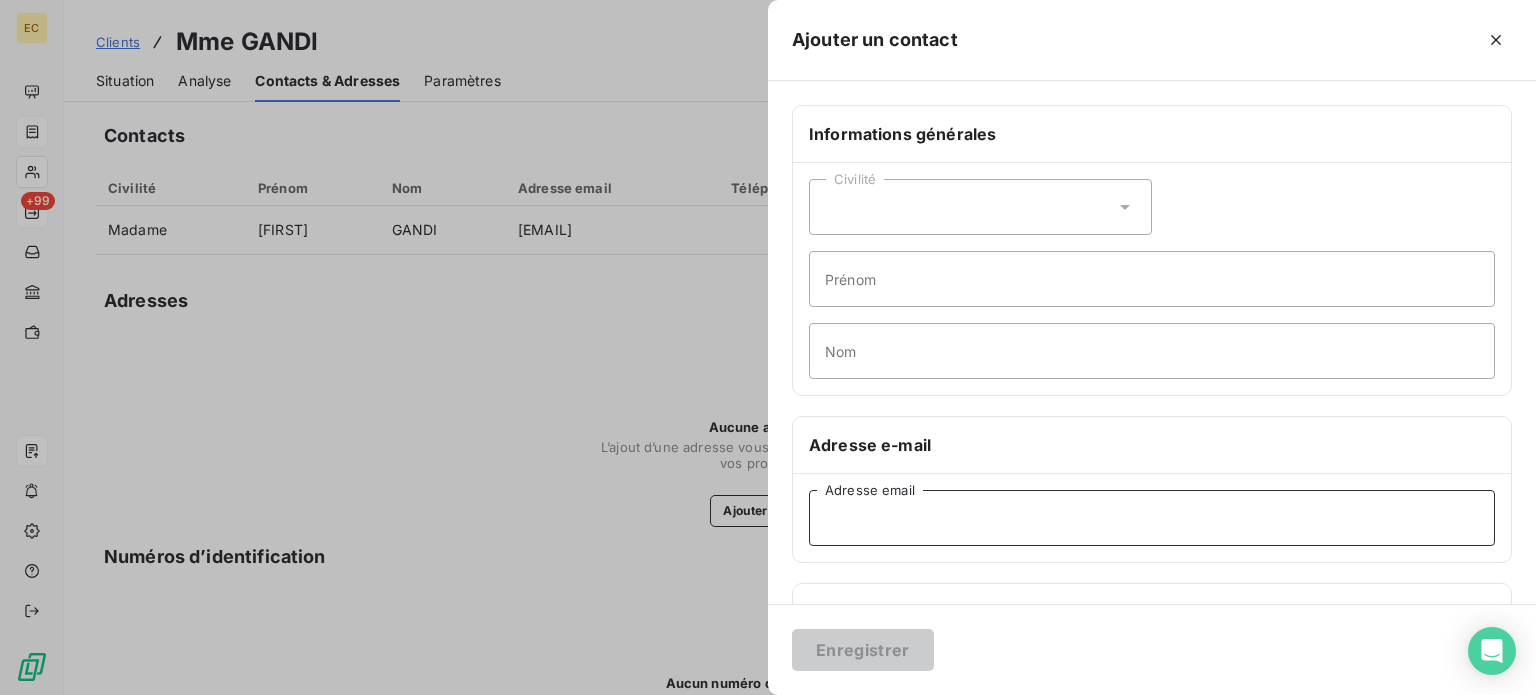 paste on "[EMAIL]" 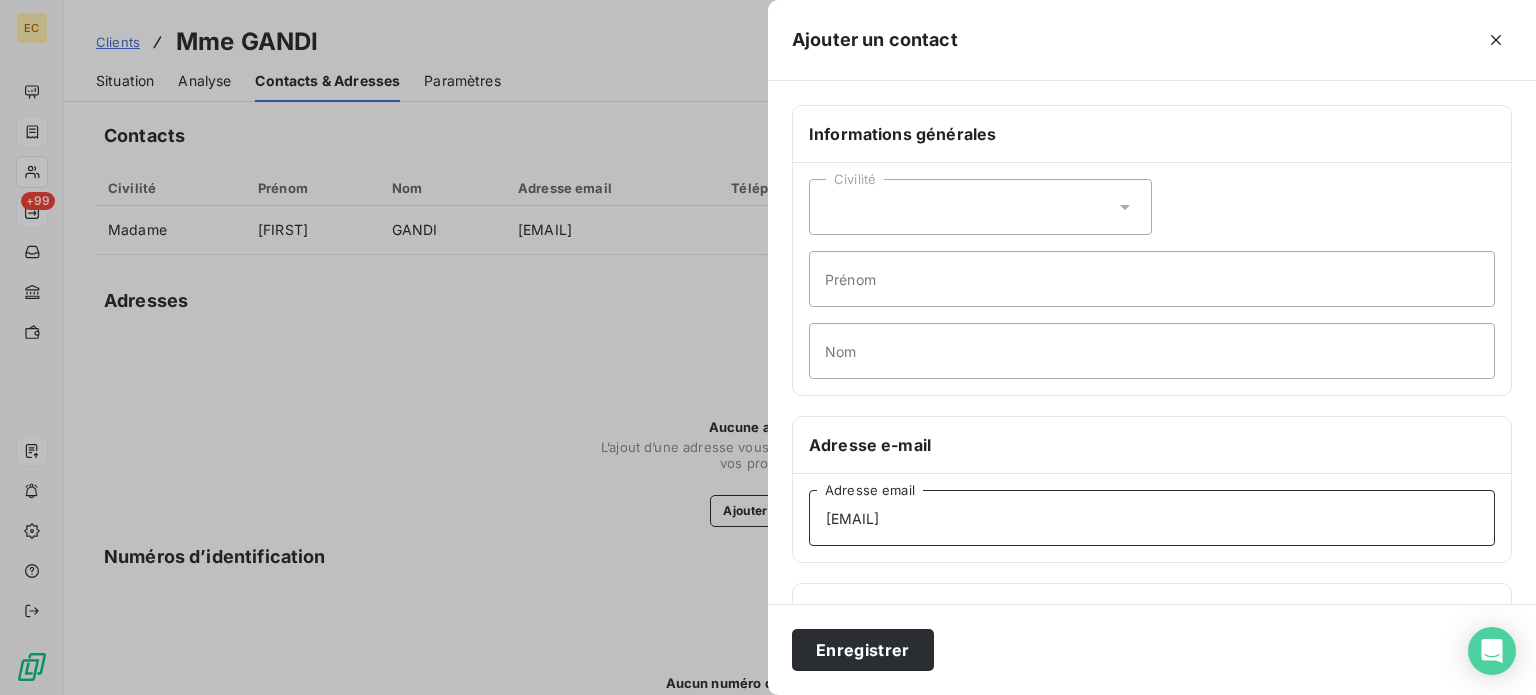 type on "[EMAIL]" 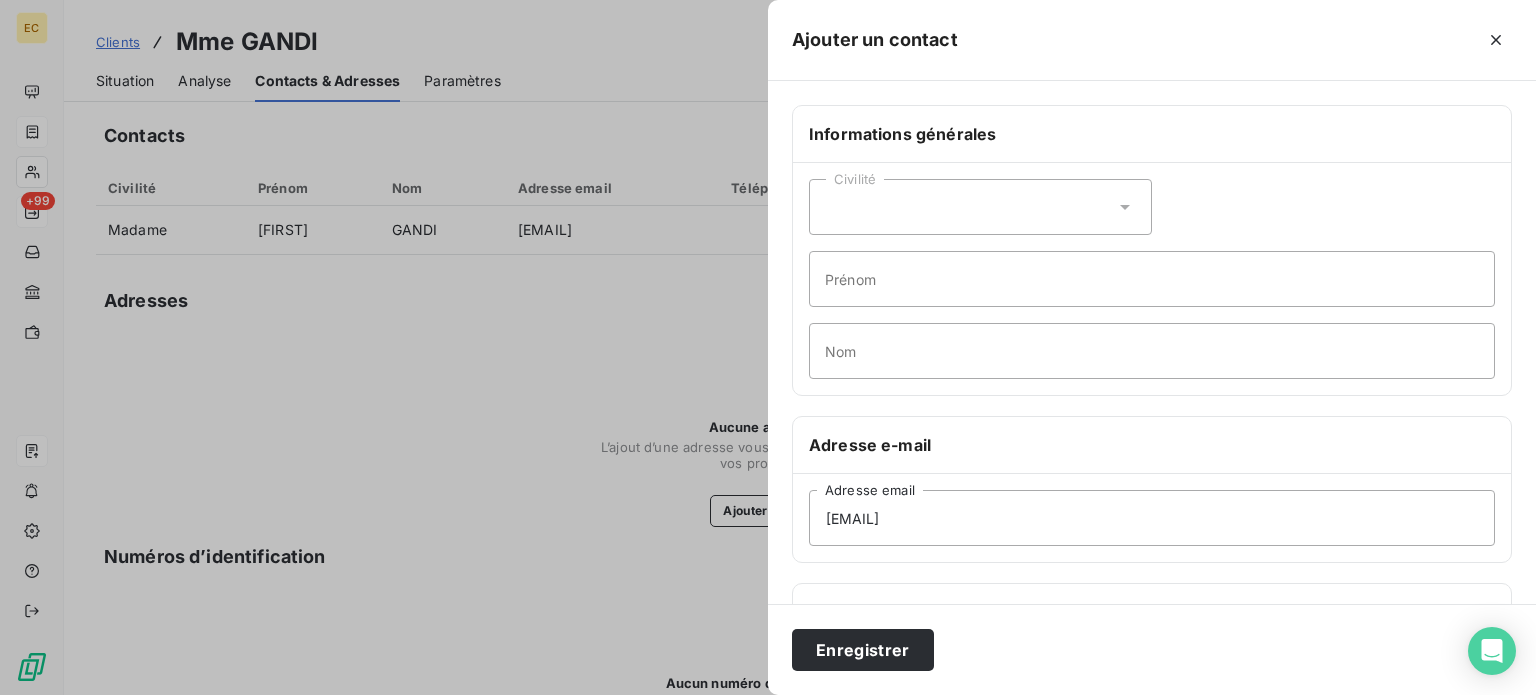 click on "Civilité" at bounding box center (980, 207) 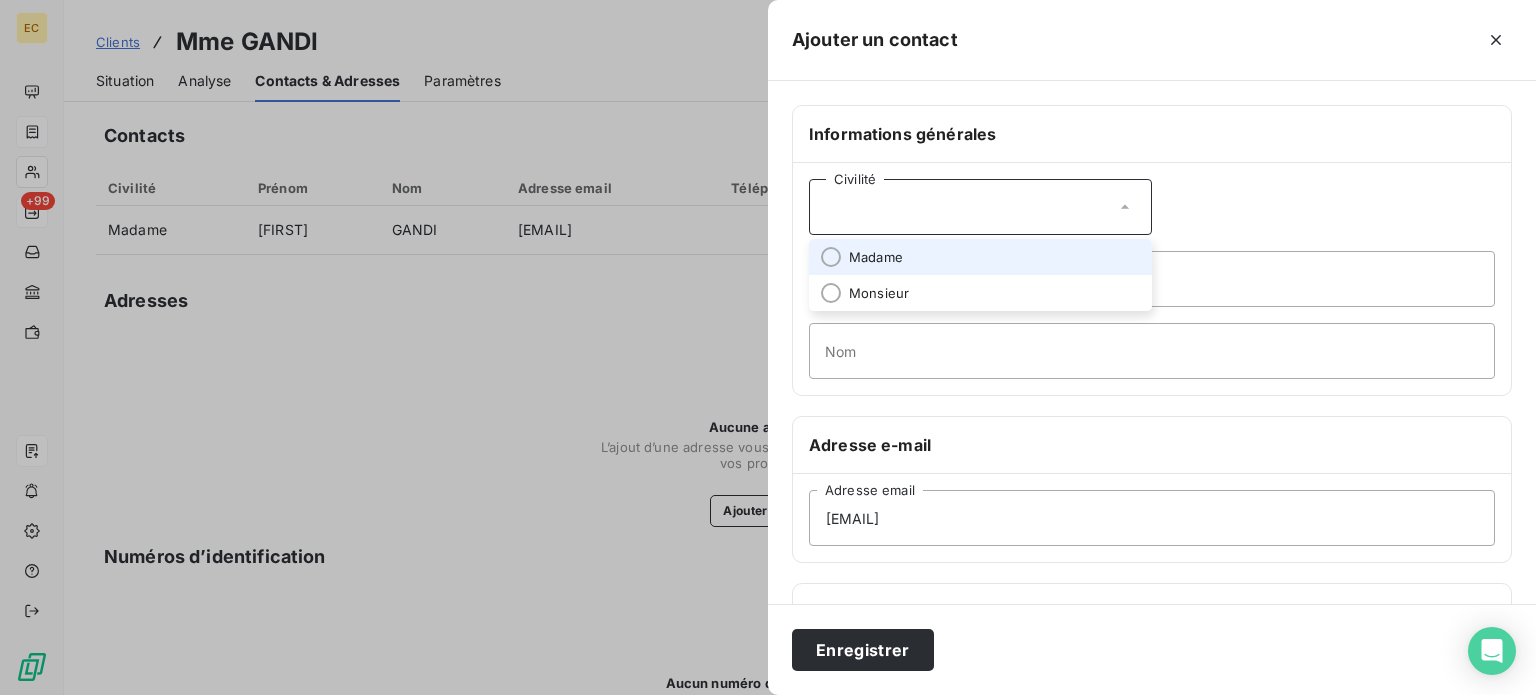 click on "Madame" at bounding box center (980, 257) 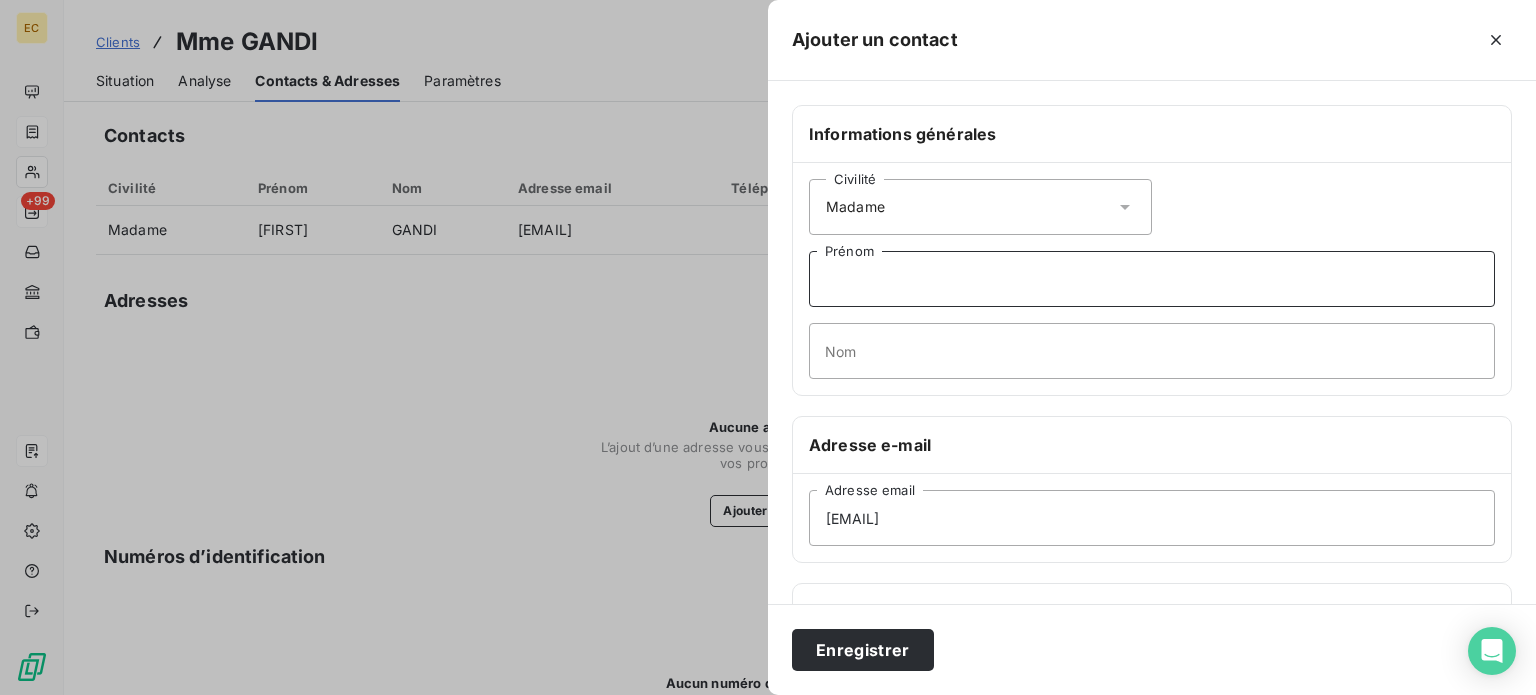 click on "Prénom" at bounding box center [1152, 279] 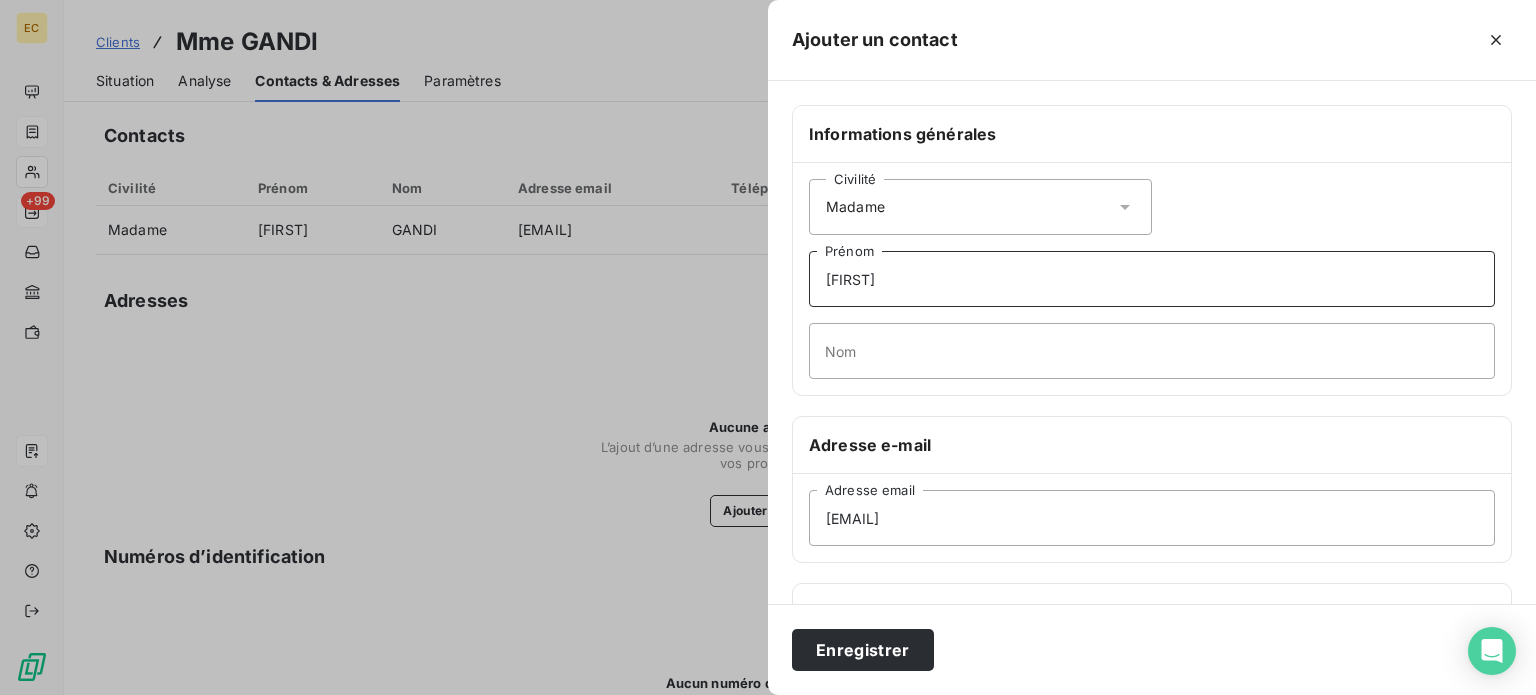 type on "[FIRST]" 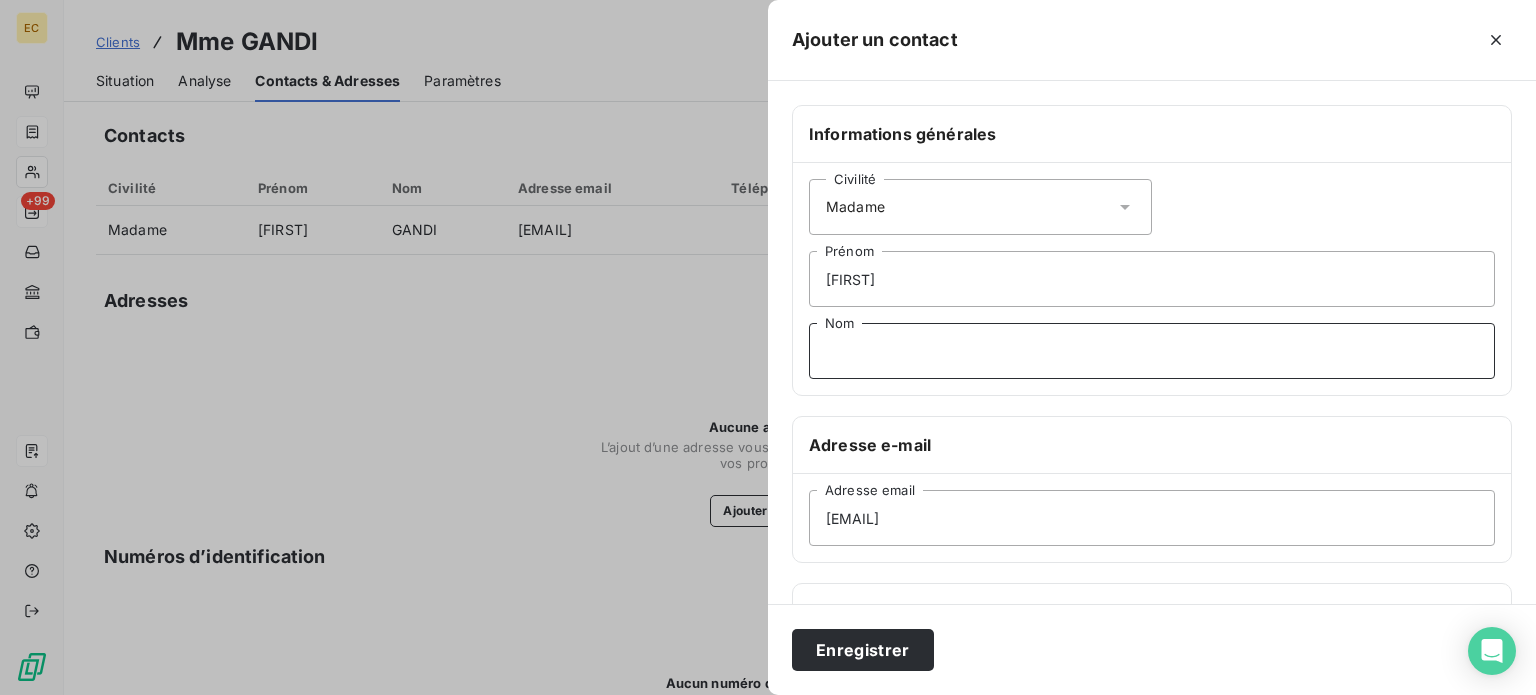 click on "Nom" at bounding box center (1152, 351) 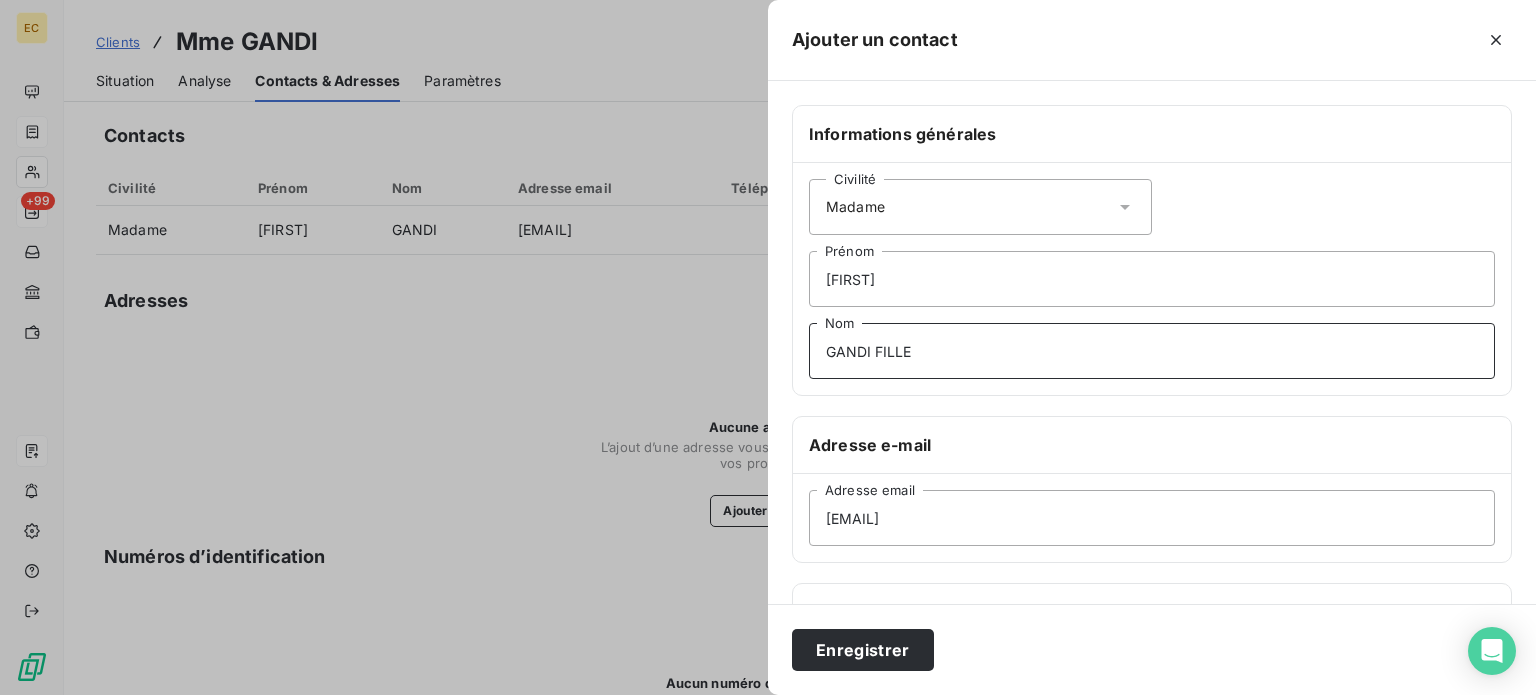 scroll, scrollTop: 100, scrollLeft: 0, axis: vertical 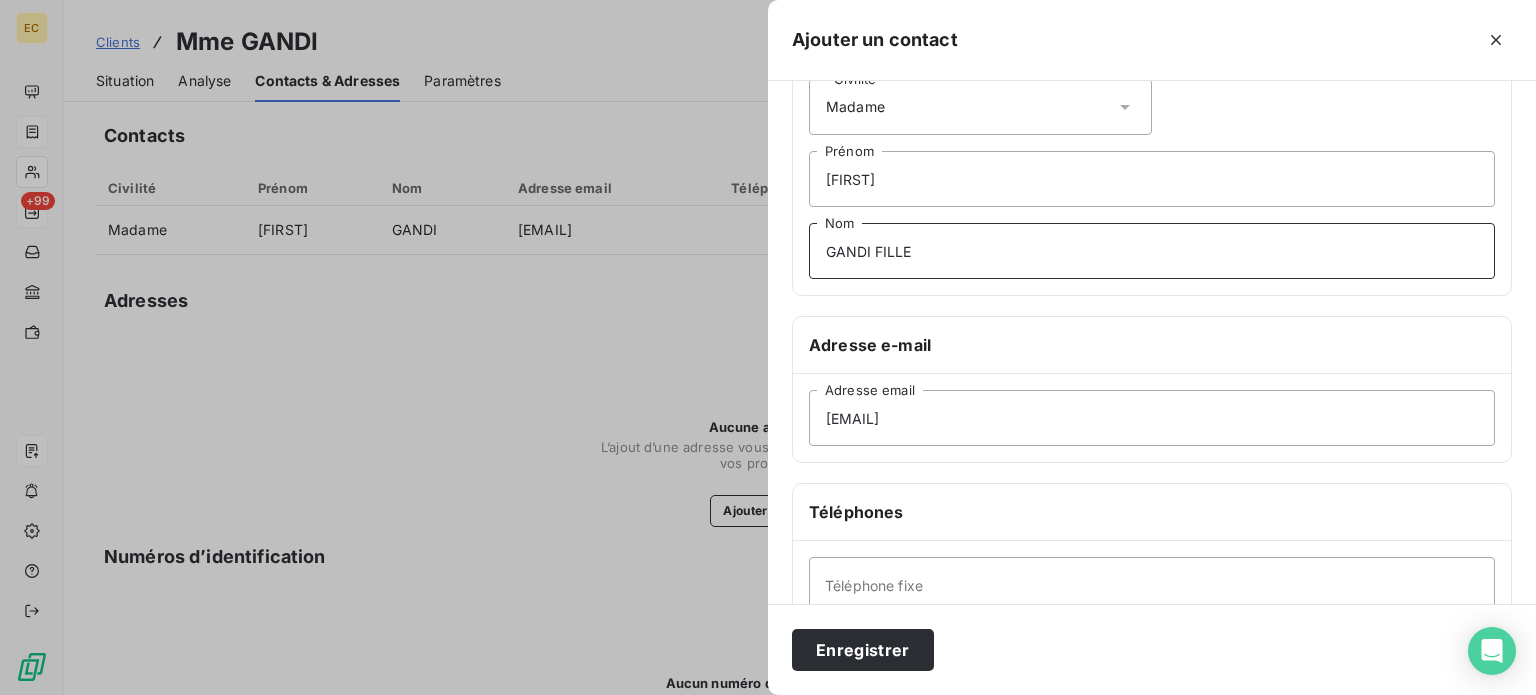 type on "GANDI FILLE" 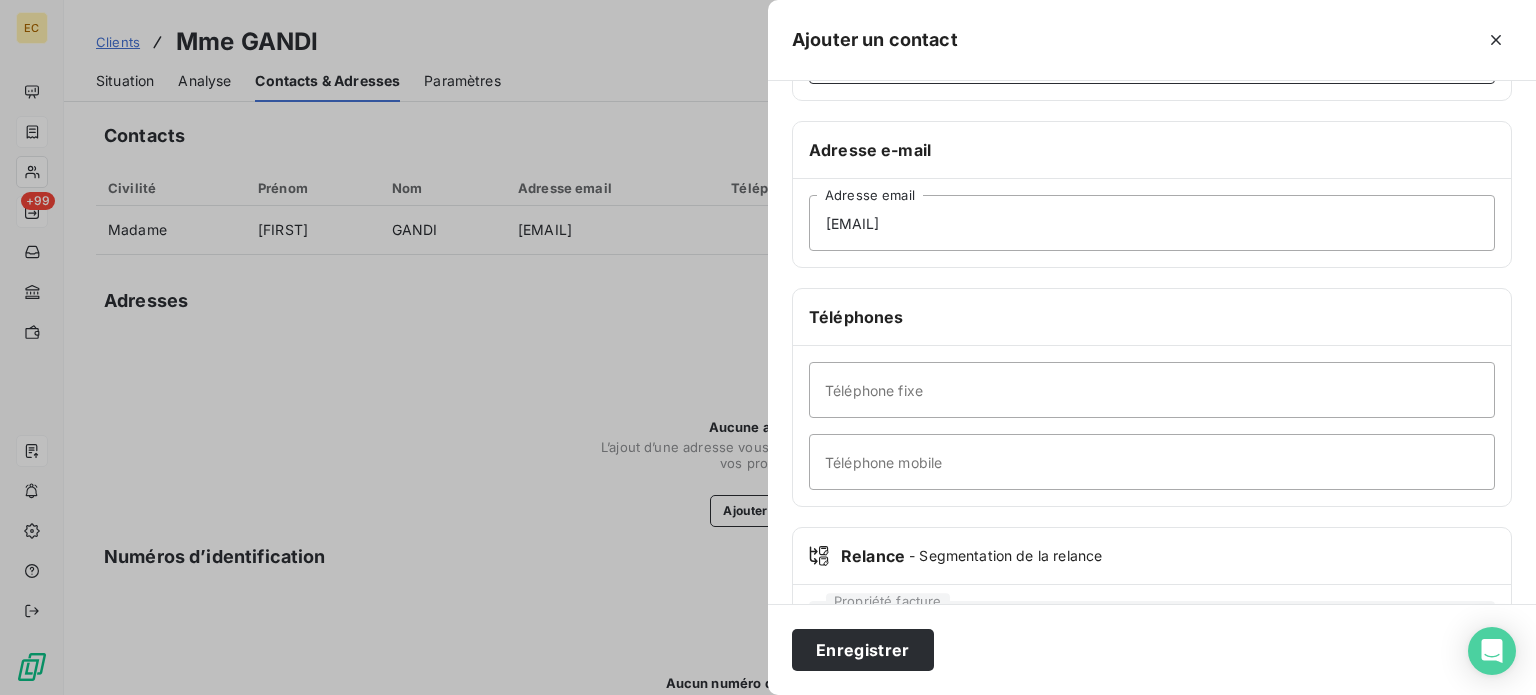scroll, scrollTop: 300, scrollLeft: 0, axis: vertical 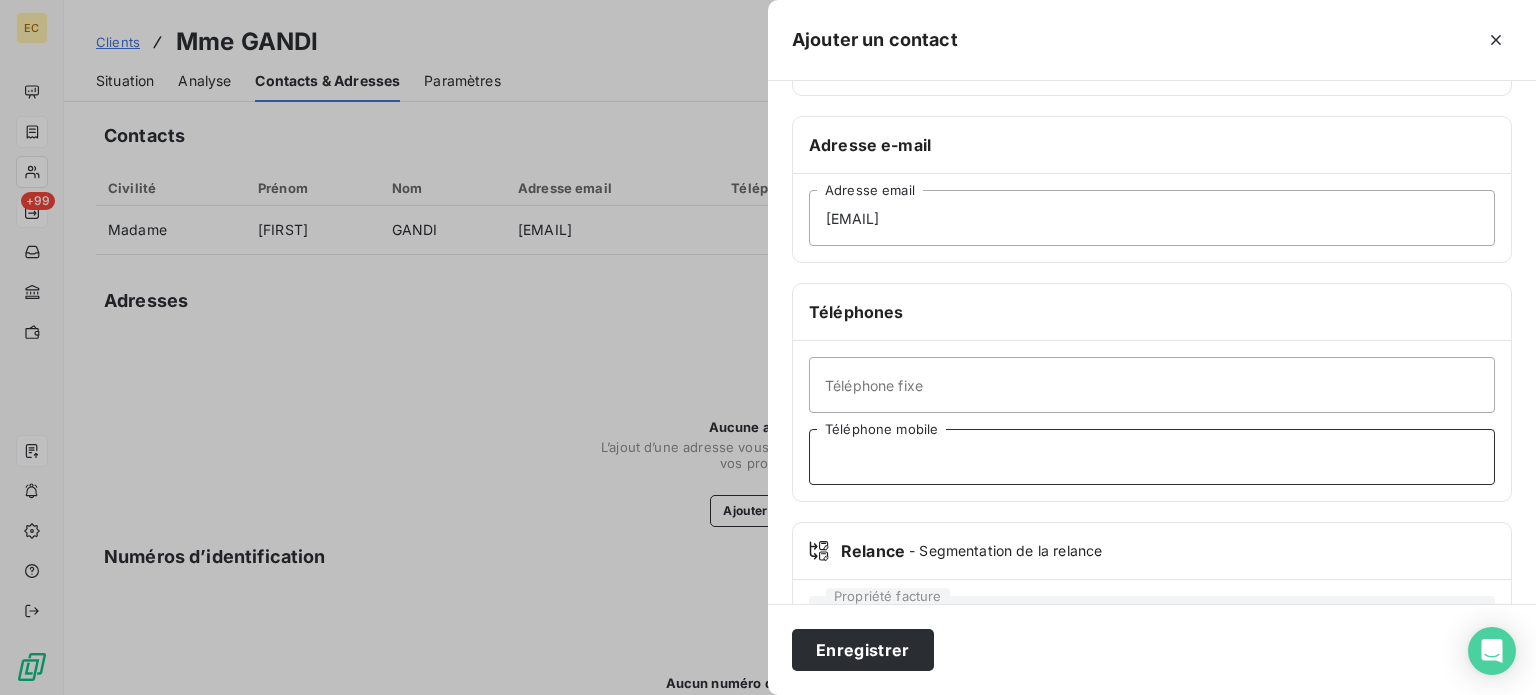 paste on "[PHONE]" 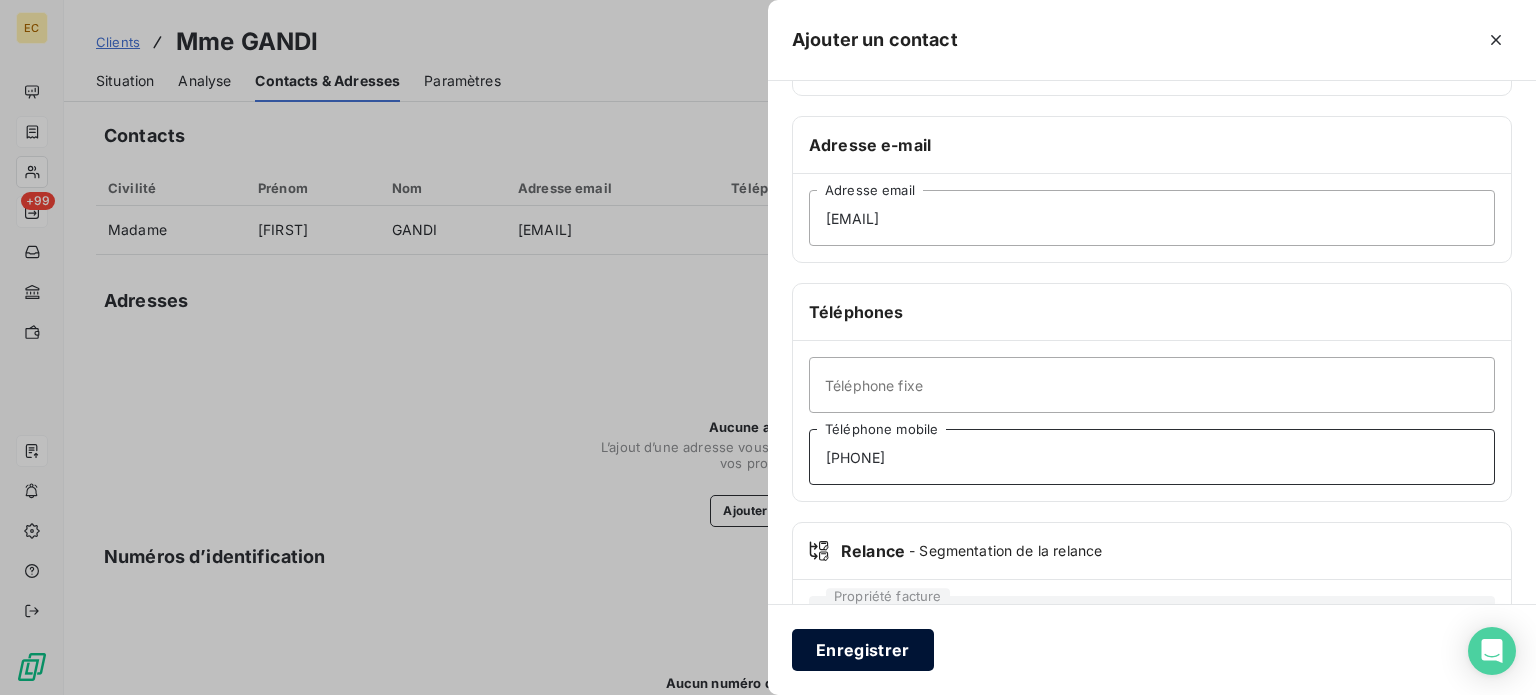 type on "[PHONE]" 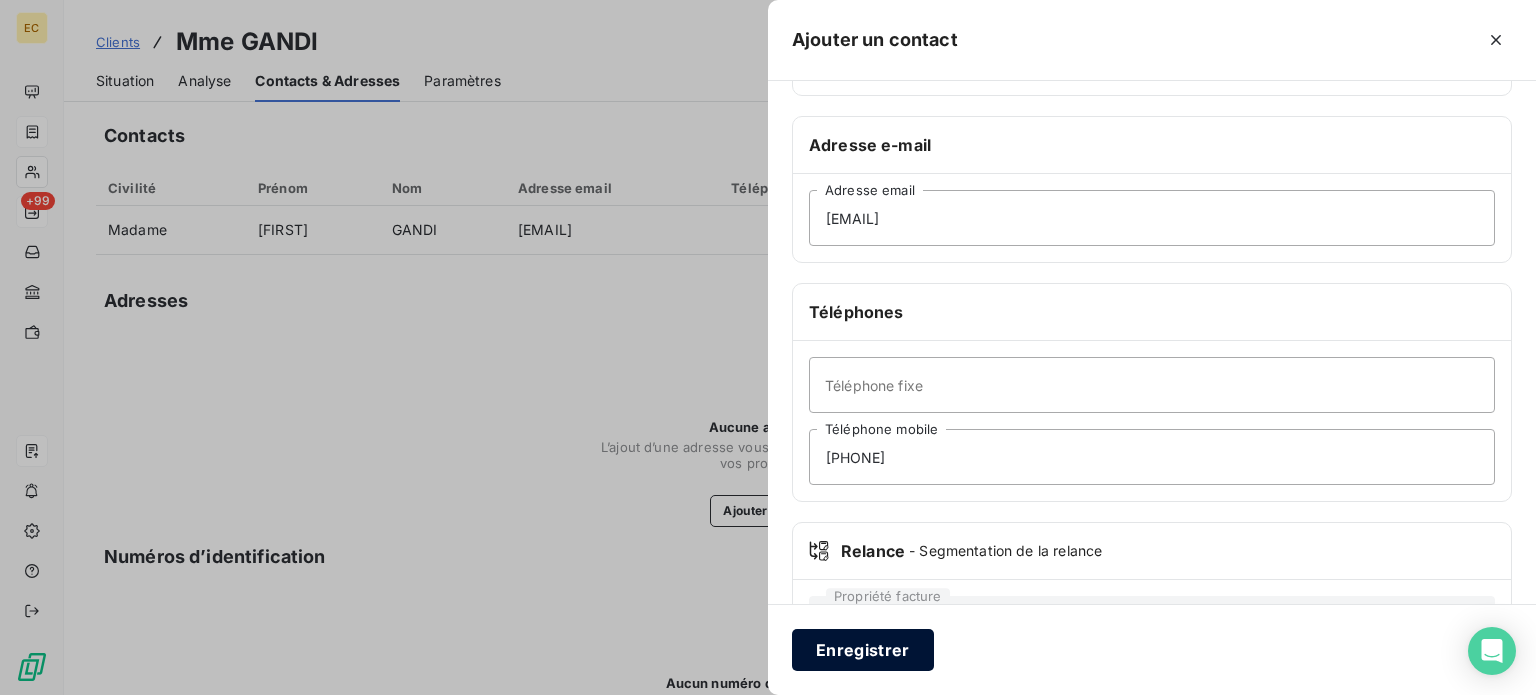 click on "Enregistrer" at bounding box center [863, 650] 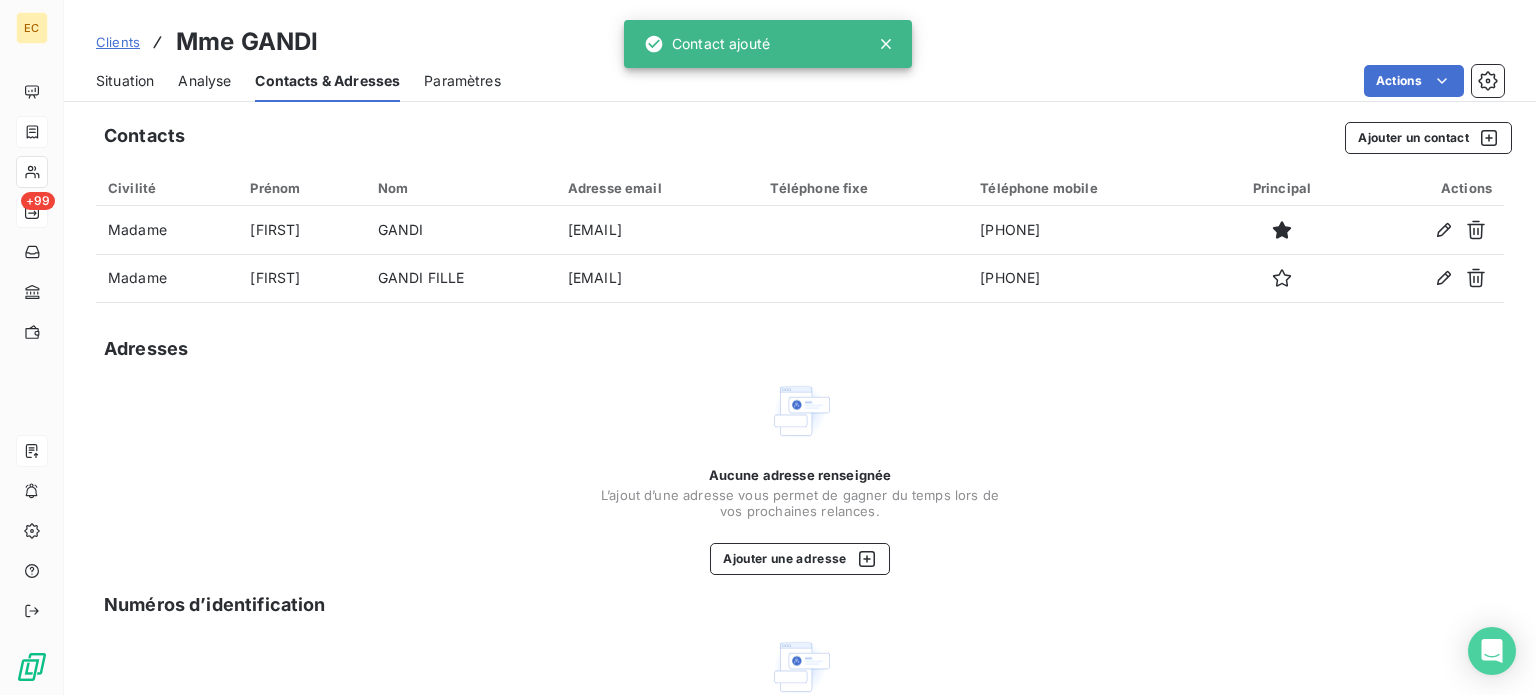 click on "Situation" at bounding box center [125, 81] 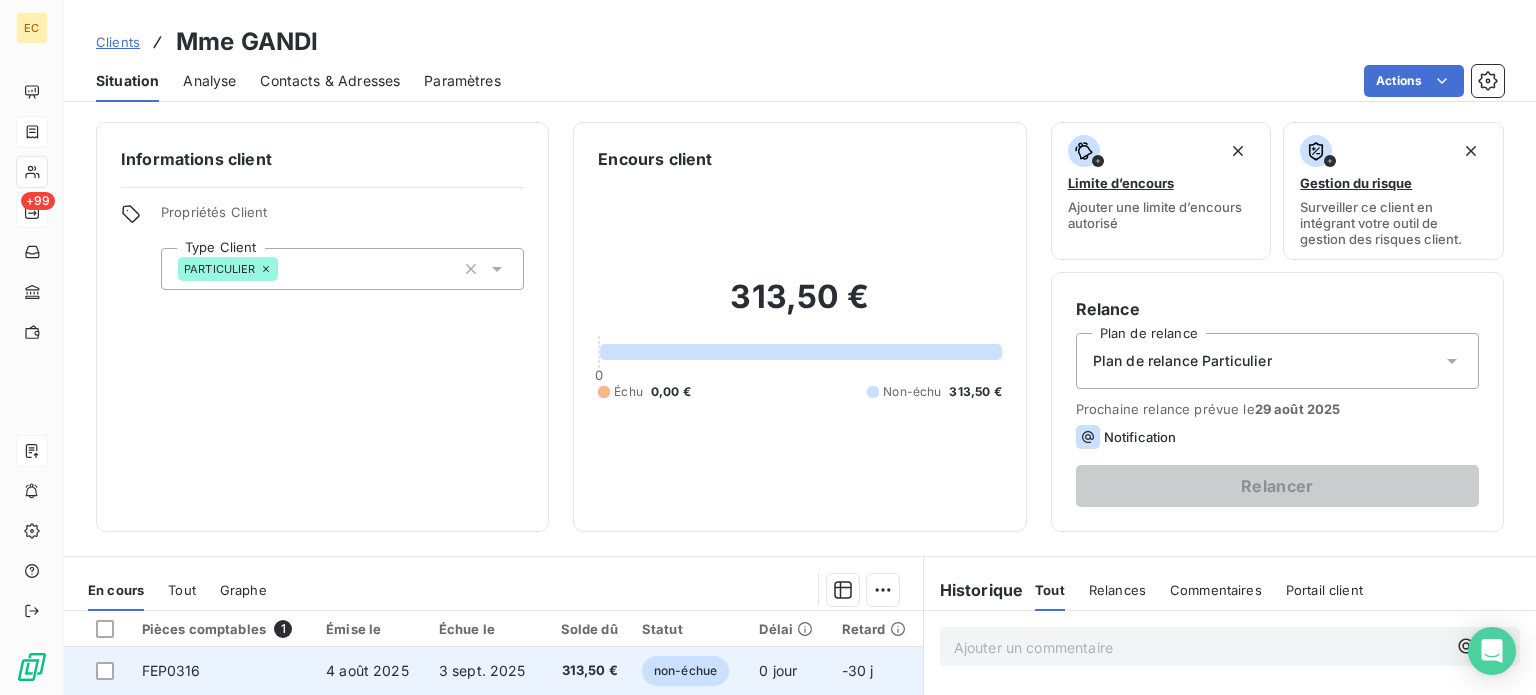 click on "4 août 2025" at bounding box center (370, 671) 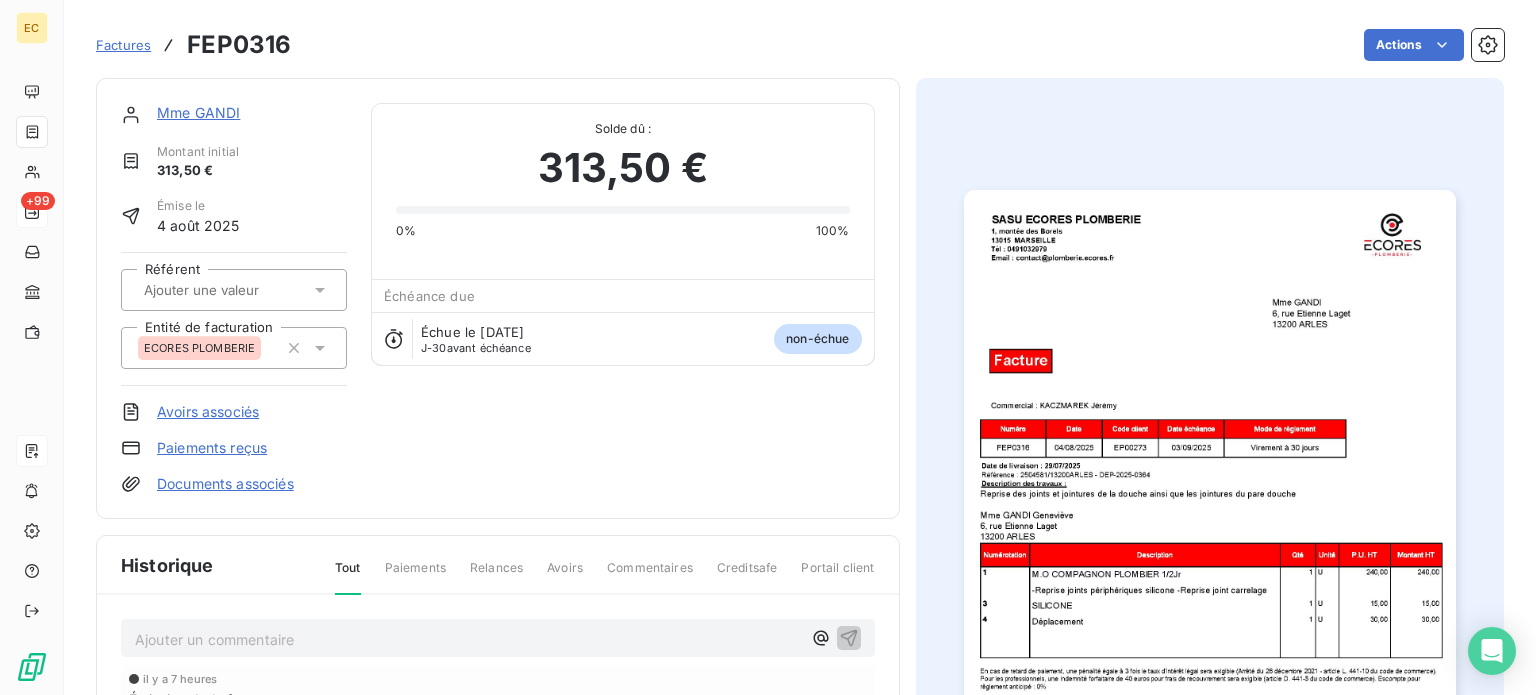 click on "Documents associés" at bounding box center (225, 484) 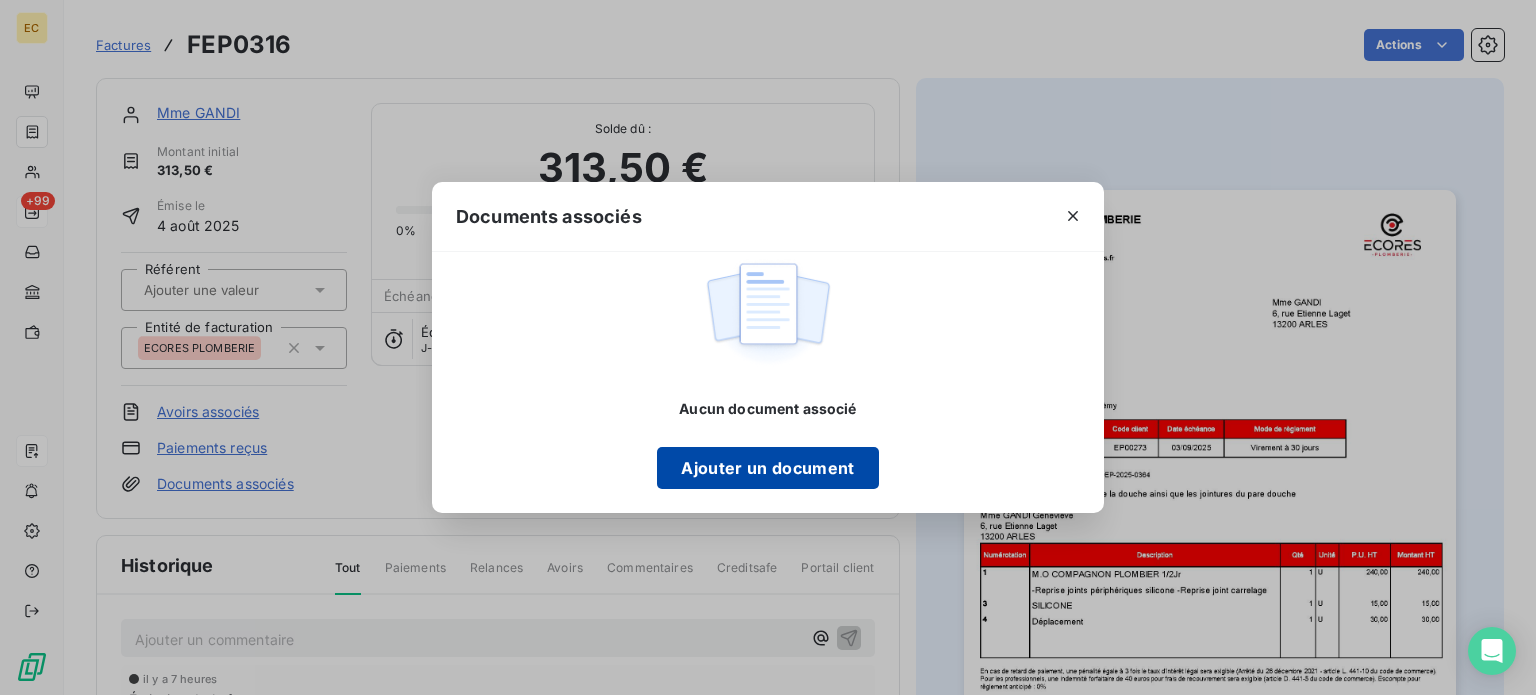 click on "Ajouter un document" at bounding box center (767, 468) 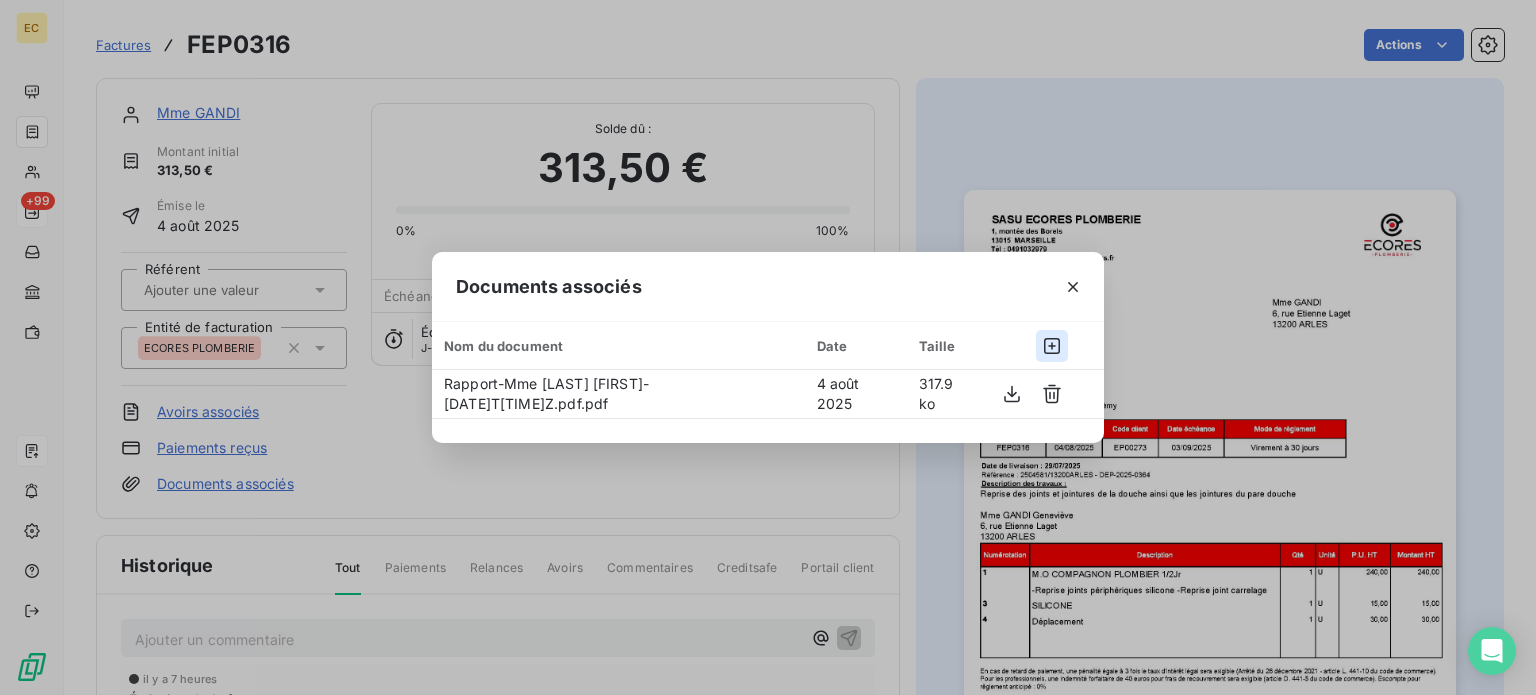 click 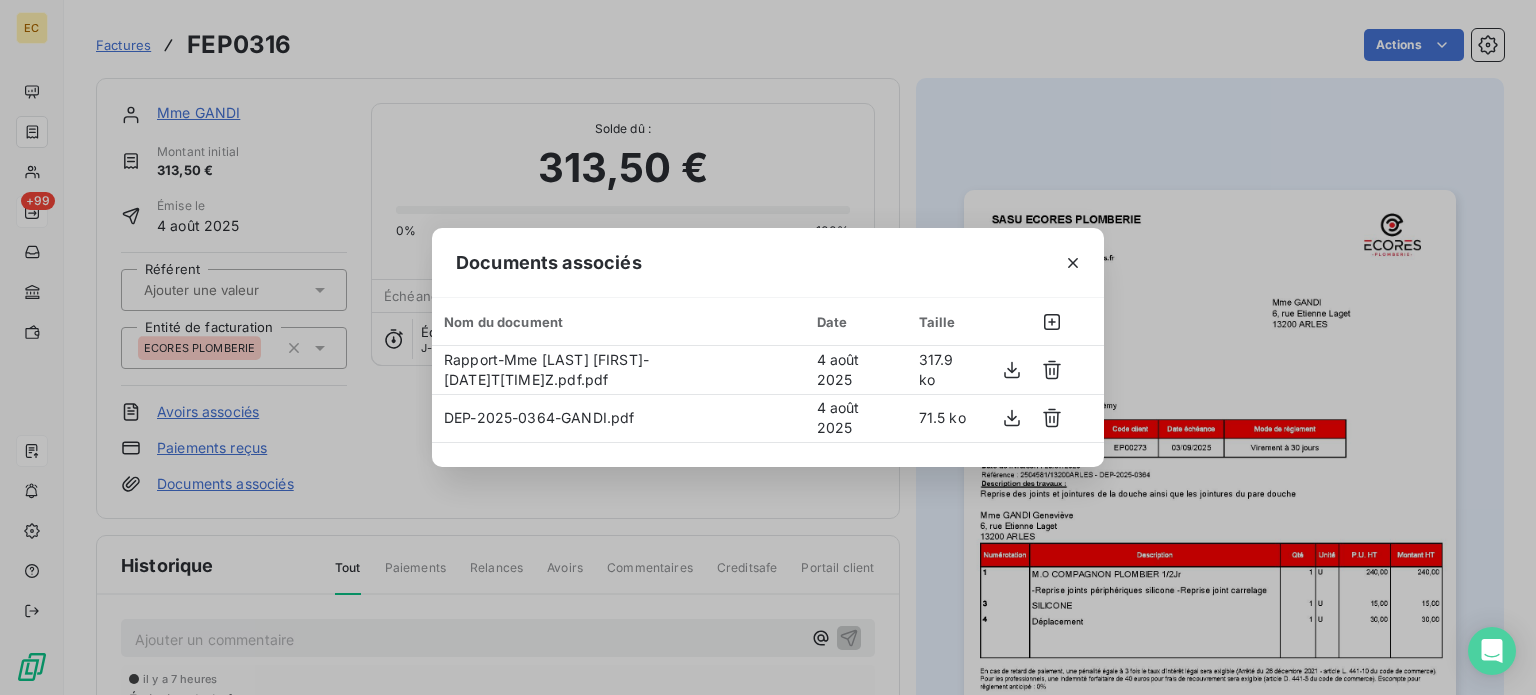 drag, startPoint x: 1071, startPoint y: 260, endPoint x: 1024, endPoint y: 246, distance: 49.0408 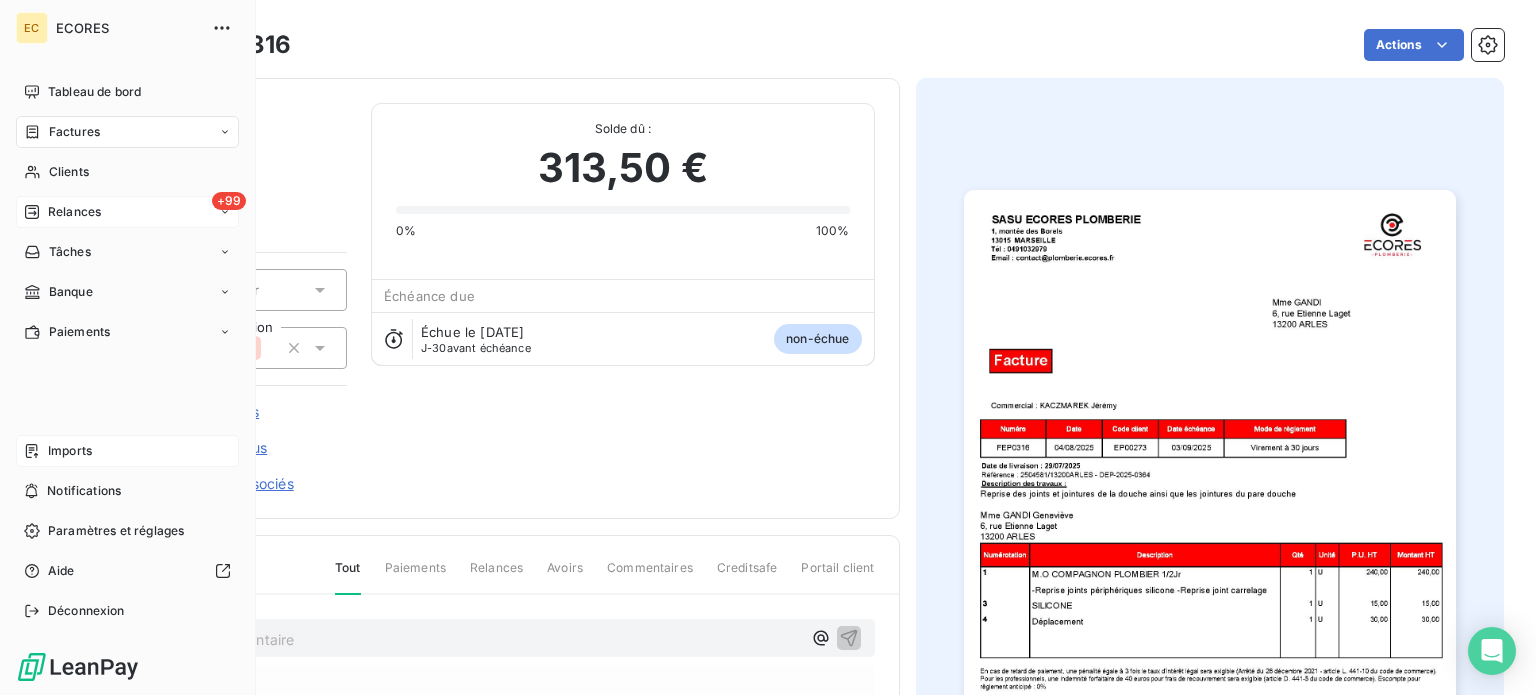 click on "Imports" at bounding box center [70, 451] 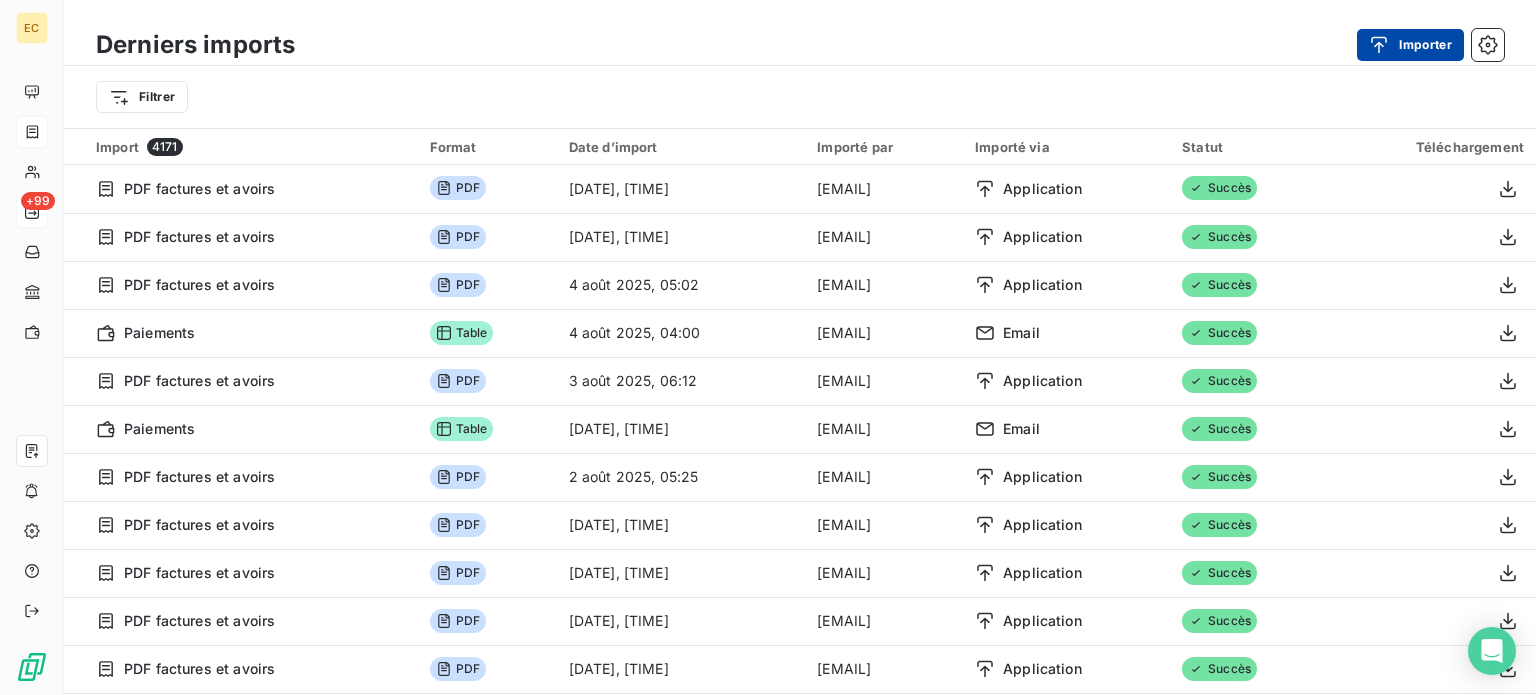 click 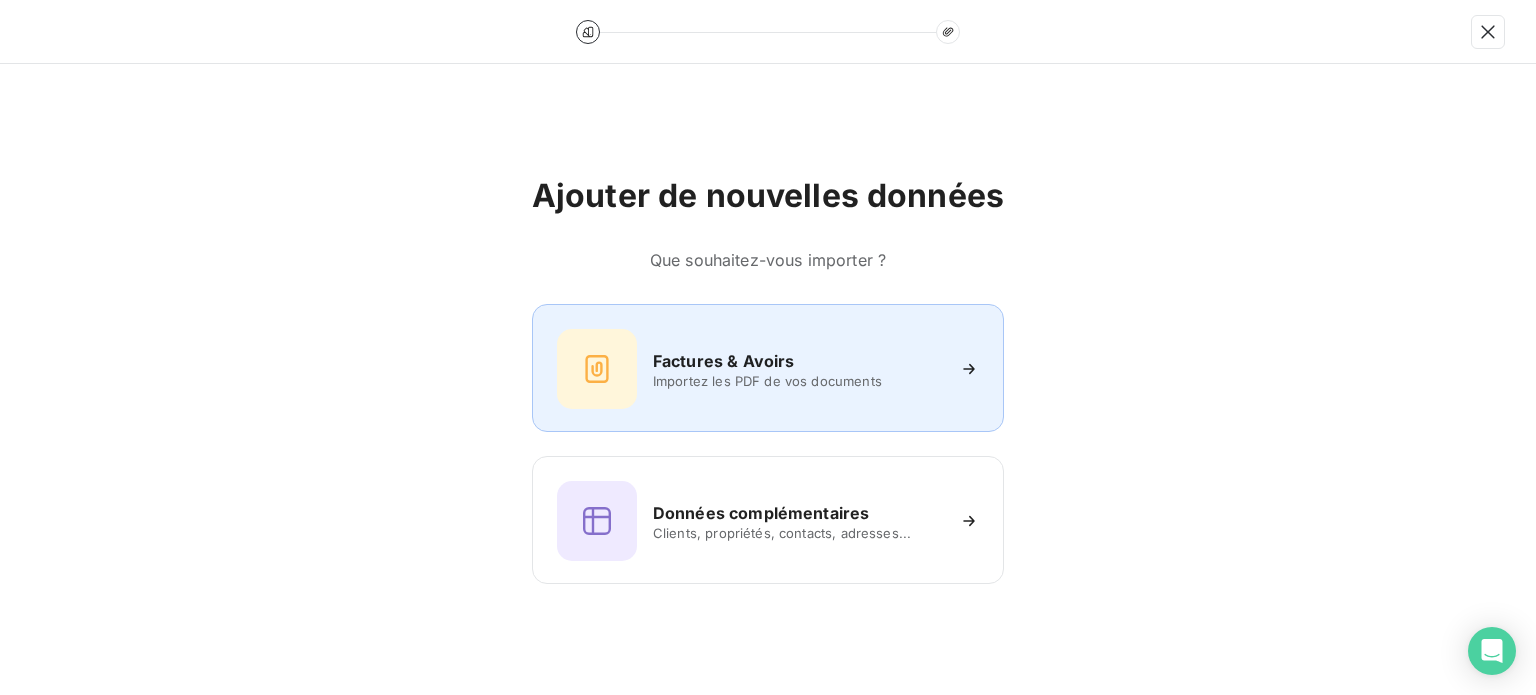 click on "Factures & Avoirs" at bounding box center (724, 361) 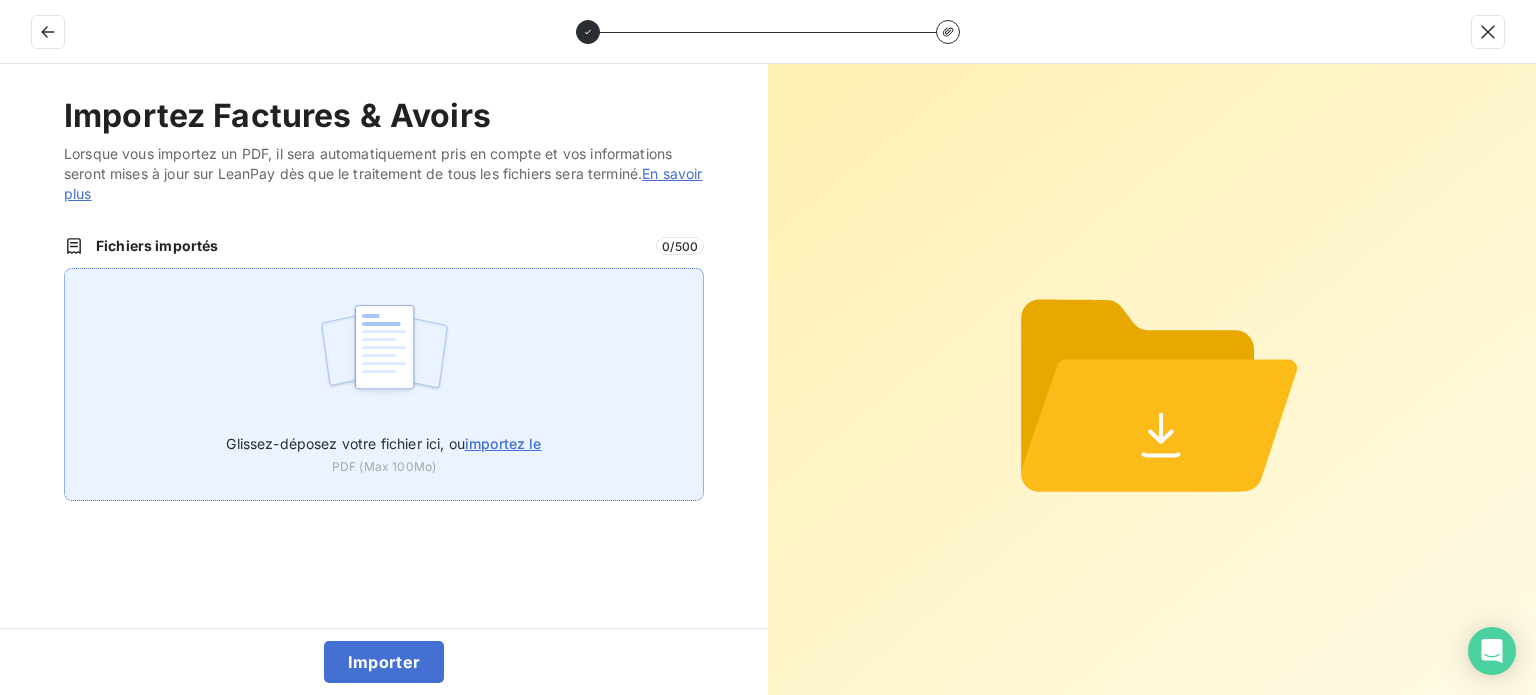 click on "importez le" at bounding box center (503, 443) 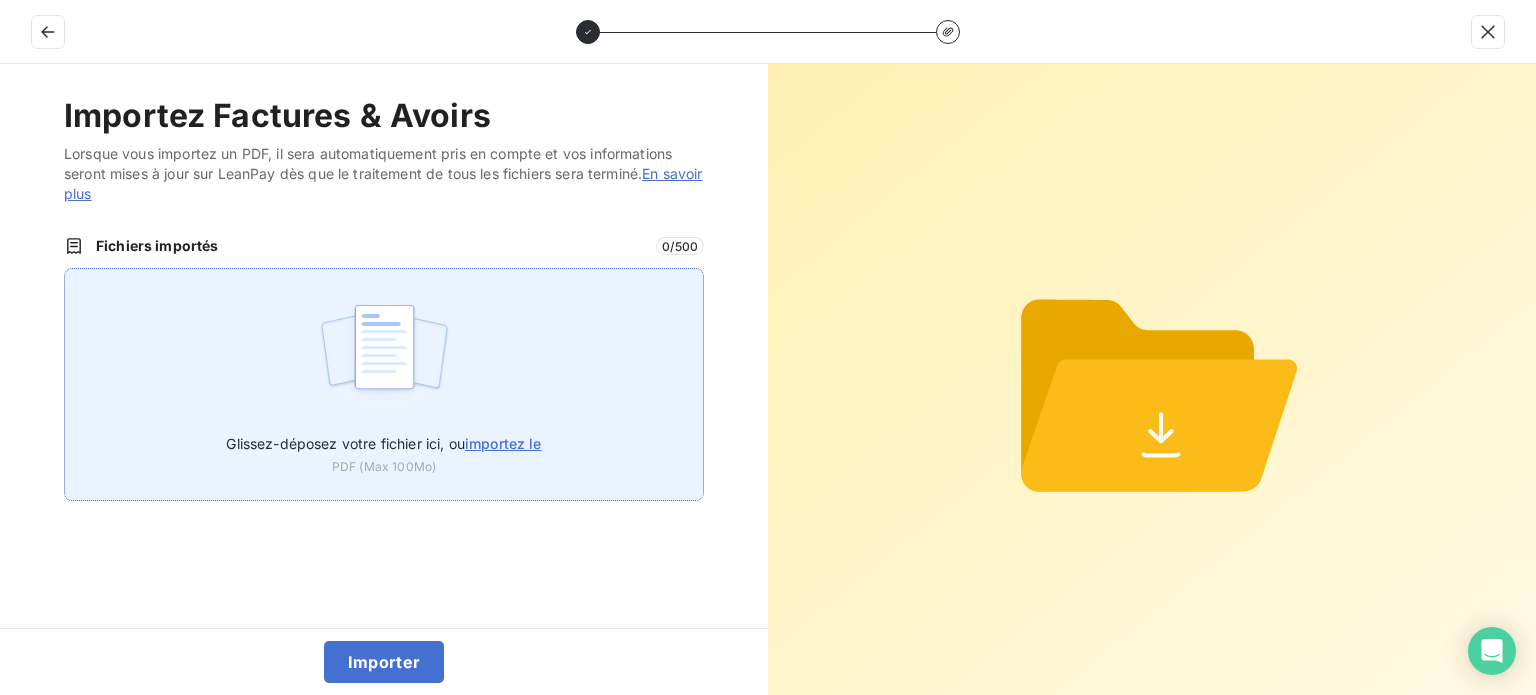 type on "C:\fakepath\FEP0317.pdf" 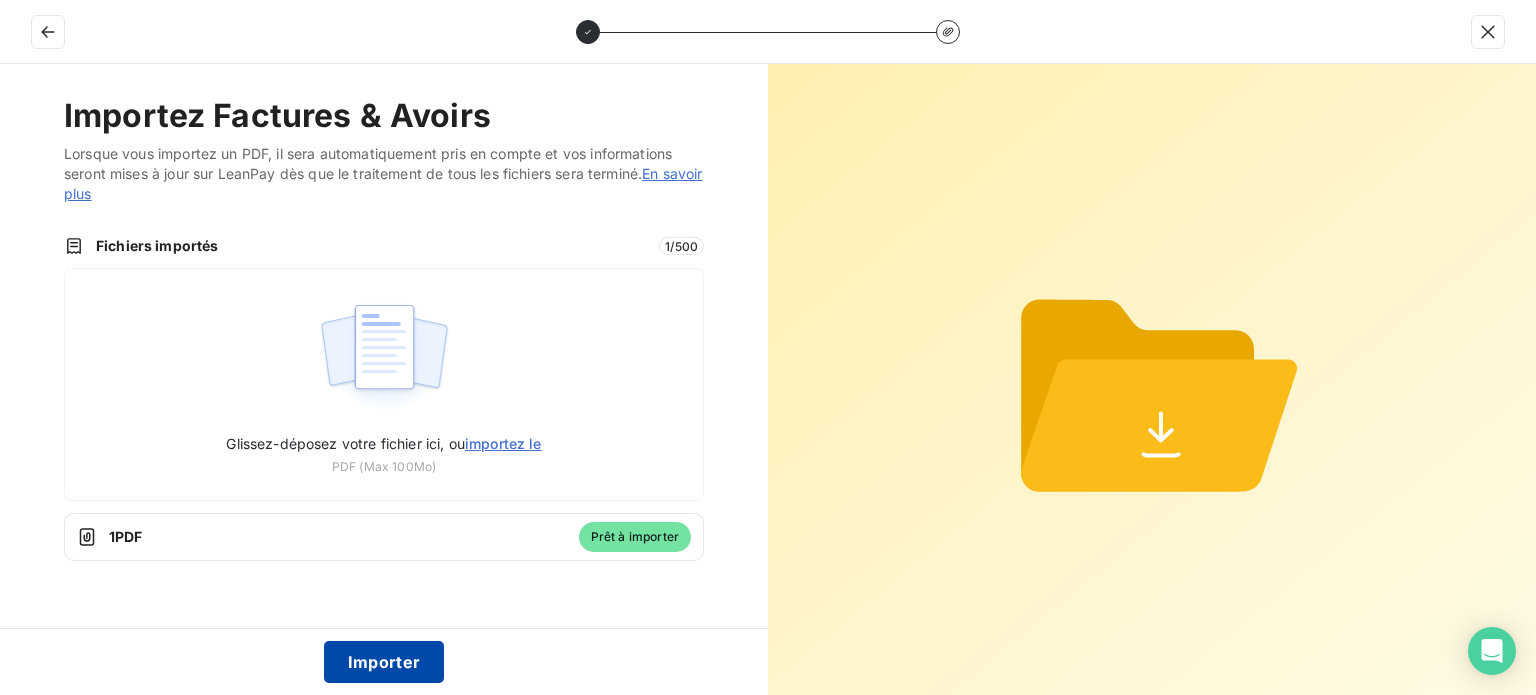 click on "Importer" at bounding box center (384, 662) 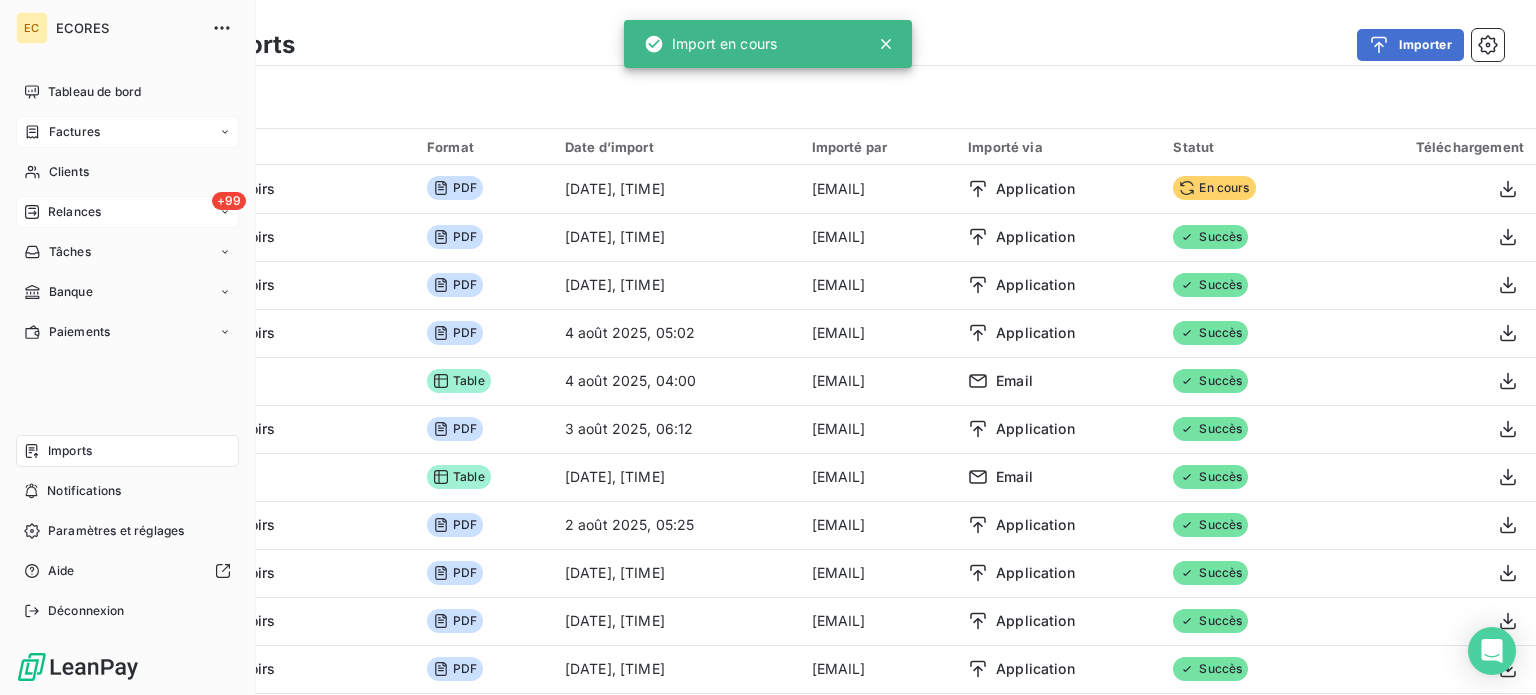 click on "Factures" at bounding box center [74, 132] 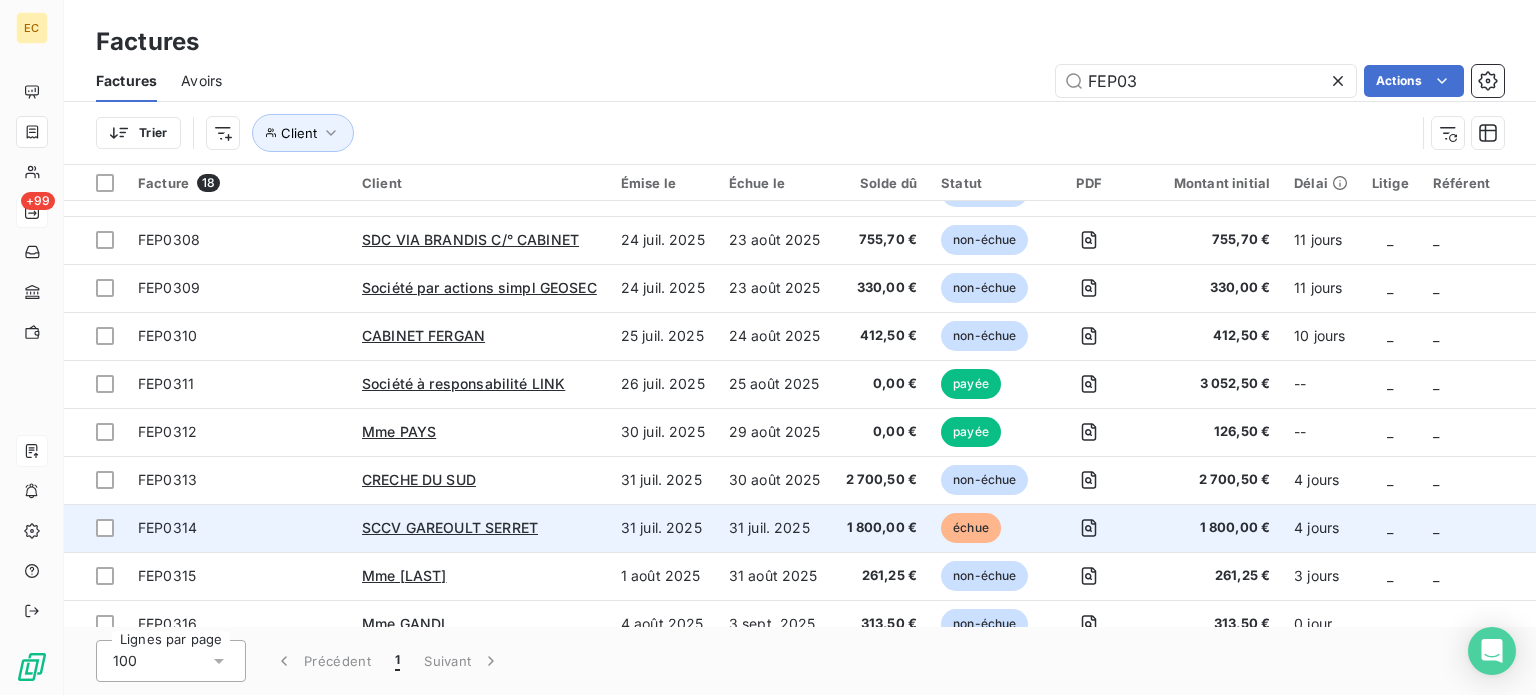 scroll, scrollTop: 446, scrollLeft: 0, axis: vertical 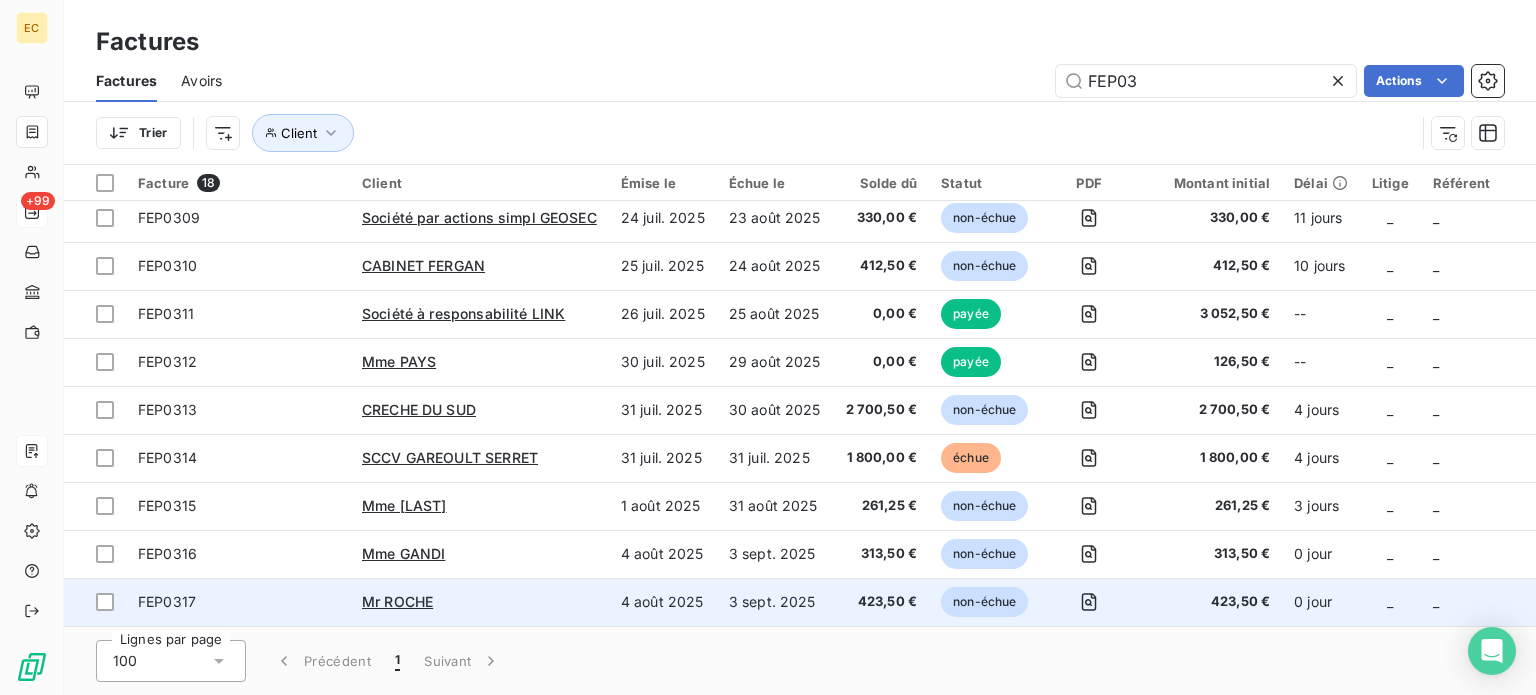 click on "FEP0317" at bounding box center (238, 602) 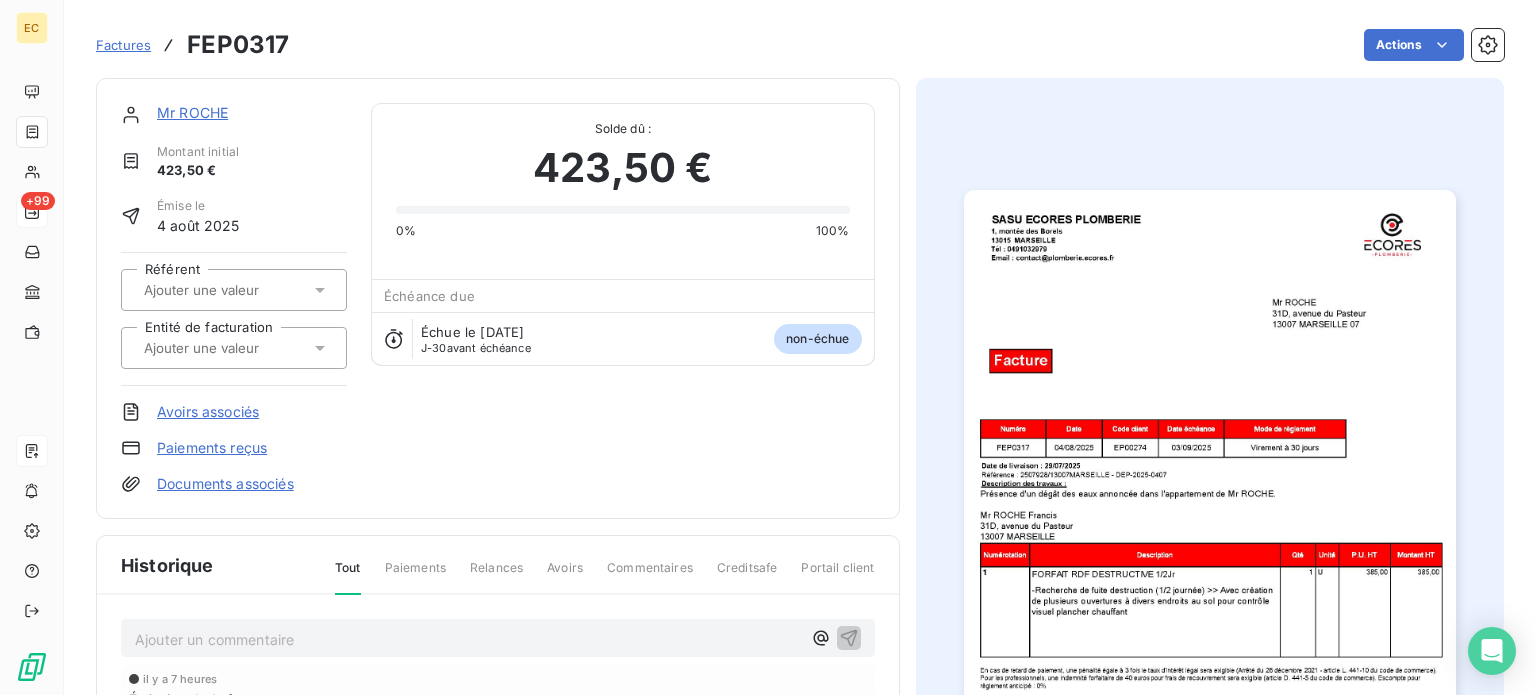 click 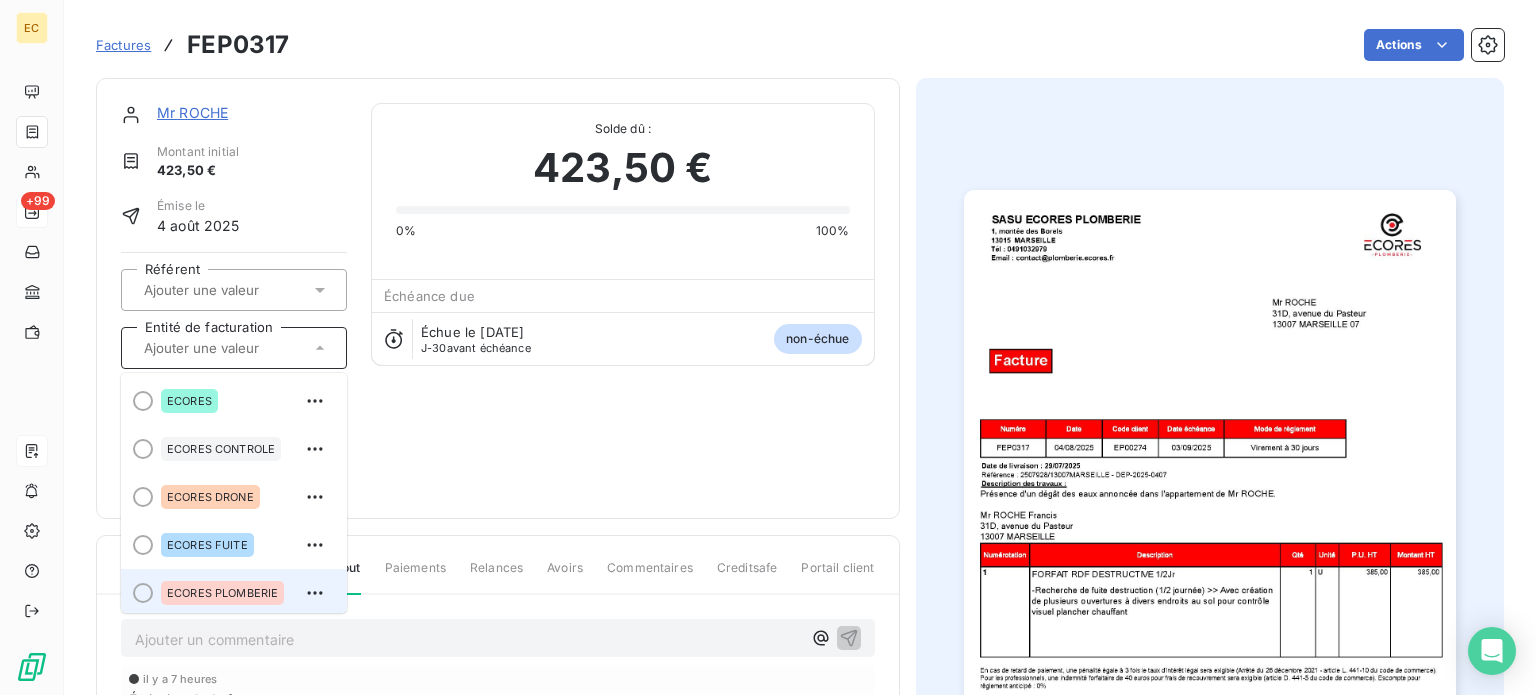 scroll, scrollTop: 4, scrollLeft: 0, axis: vertical 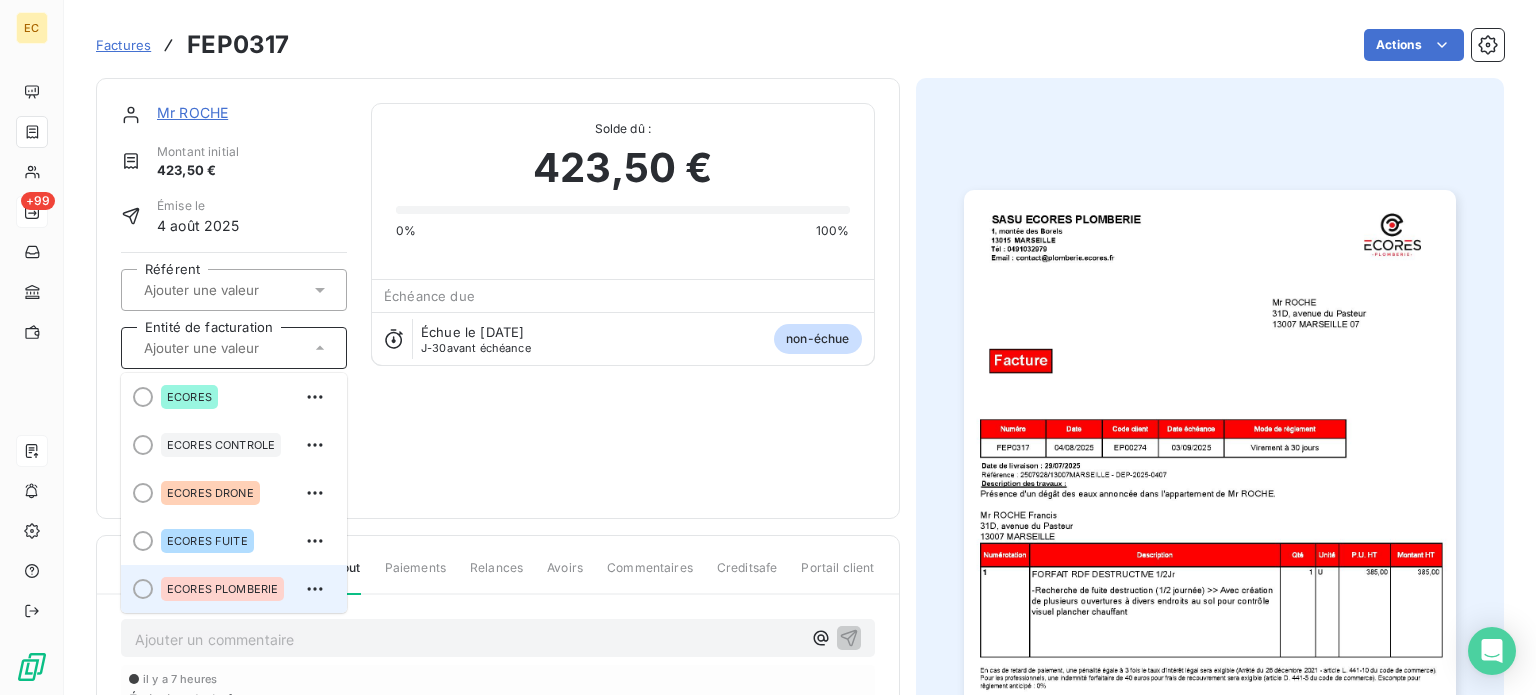 click on "ECORES PLOMBERIE" at bounding box center (222, 589) 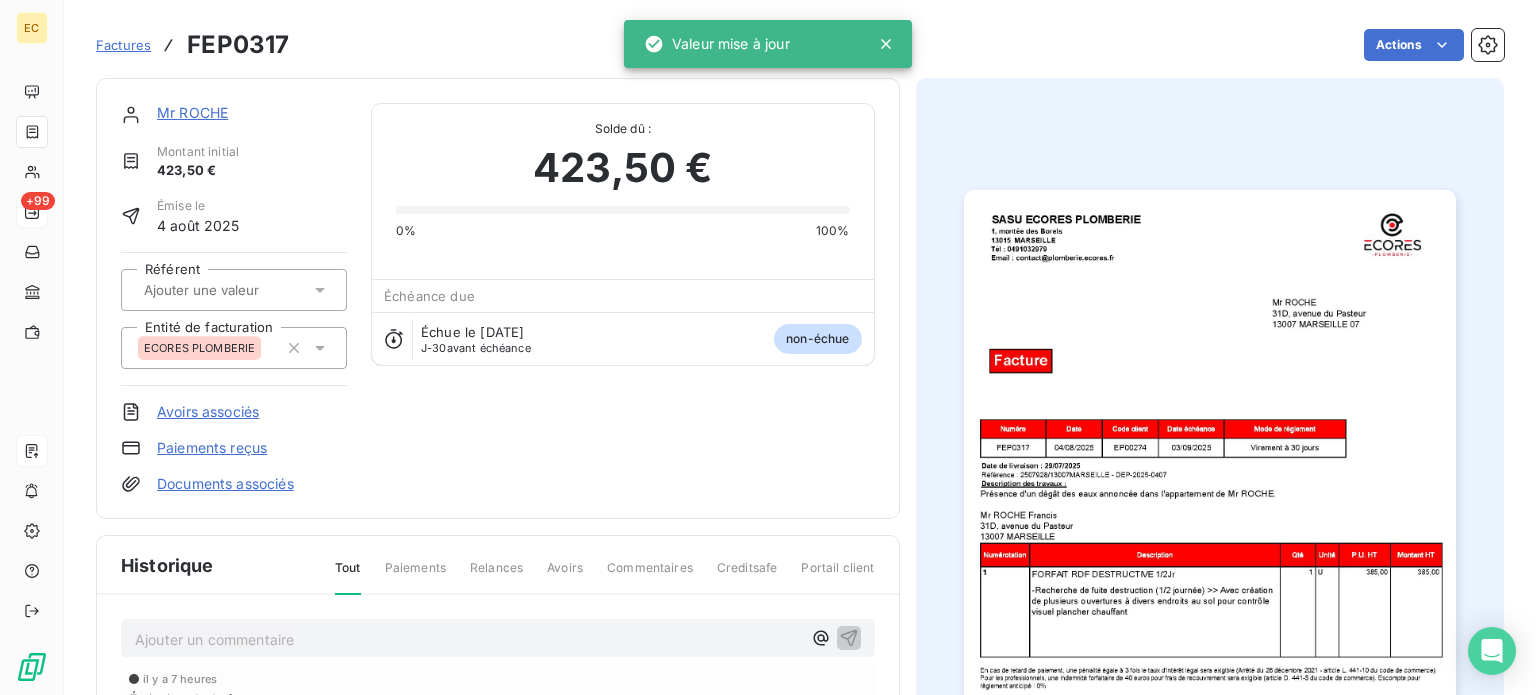 click on "Documents associés" at bounding box center (225, 484) 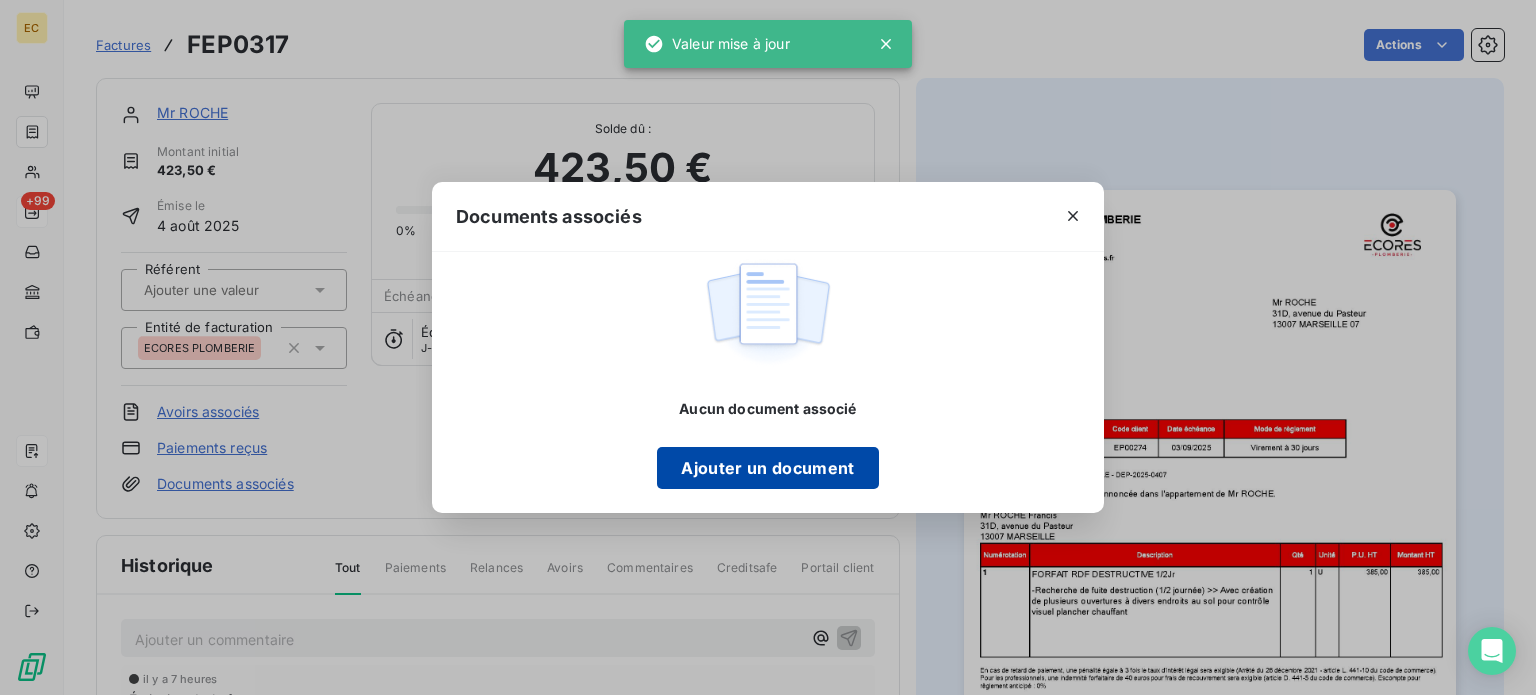 click on "Ajouter un document" at bounding box center [767, 468] 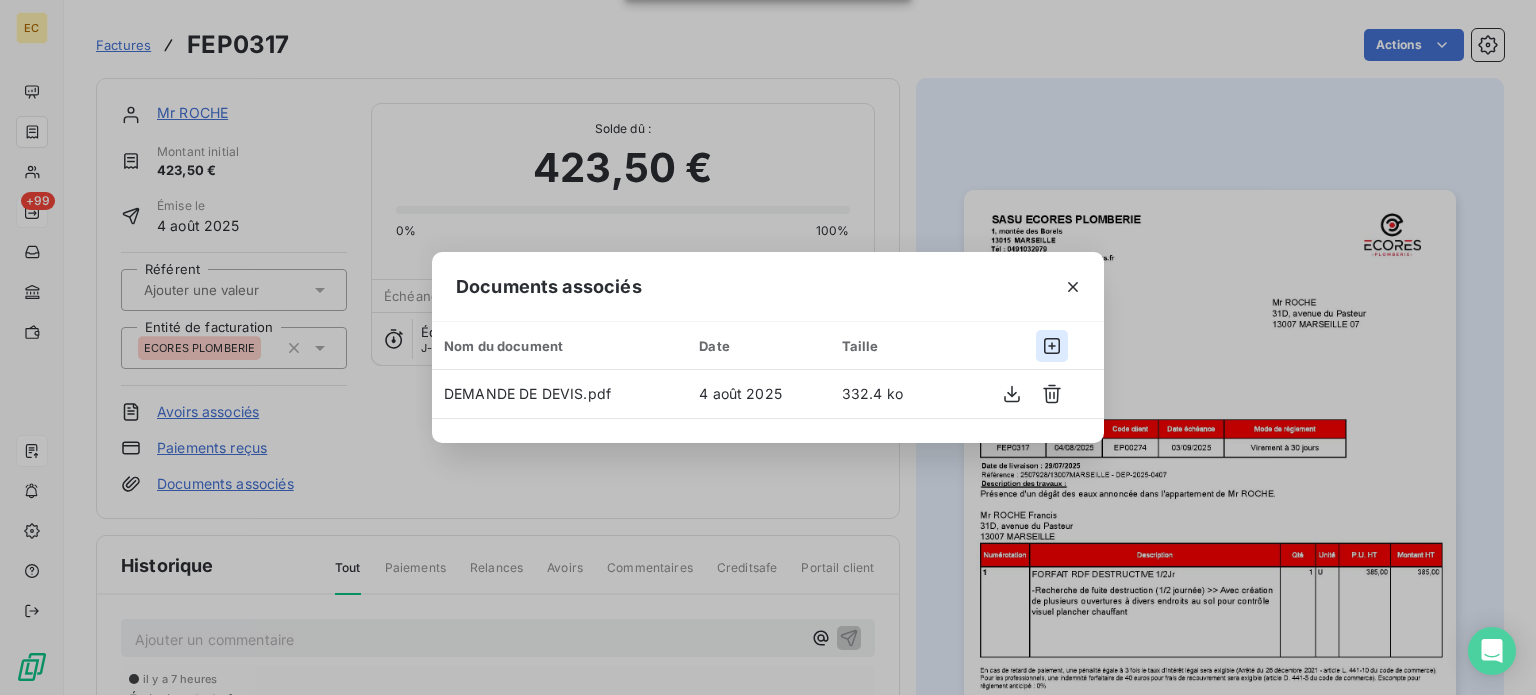 click 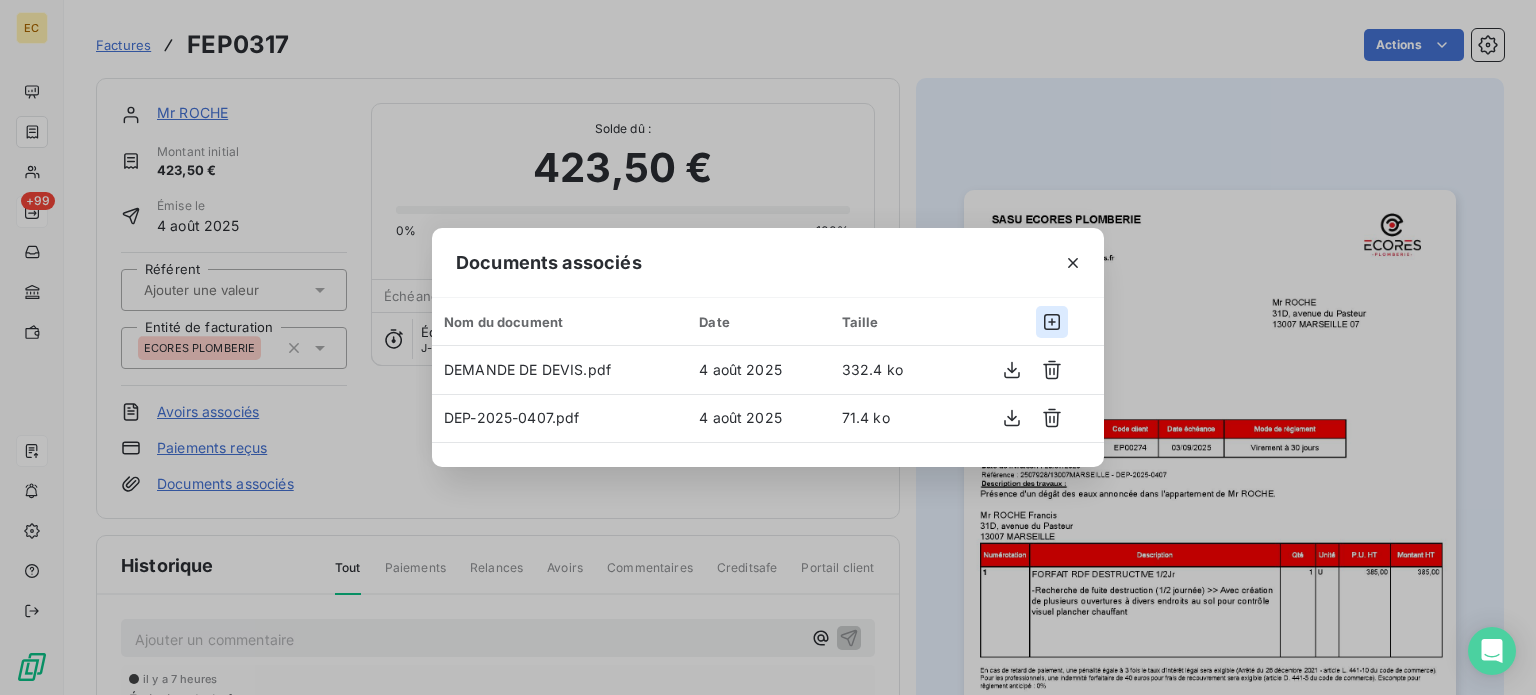 click 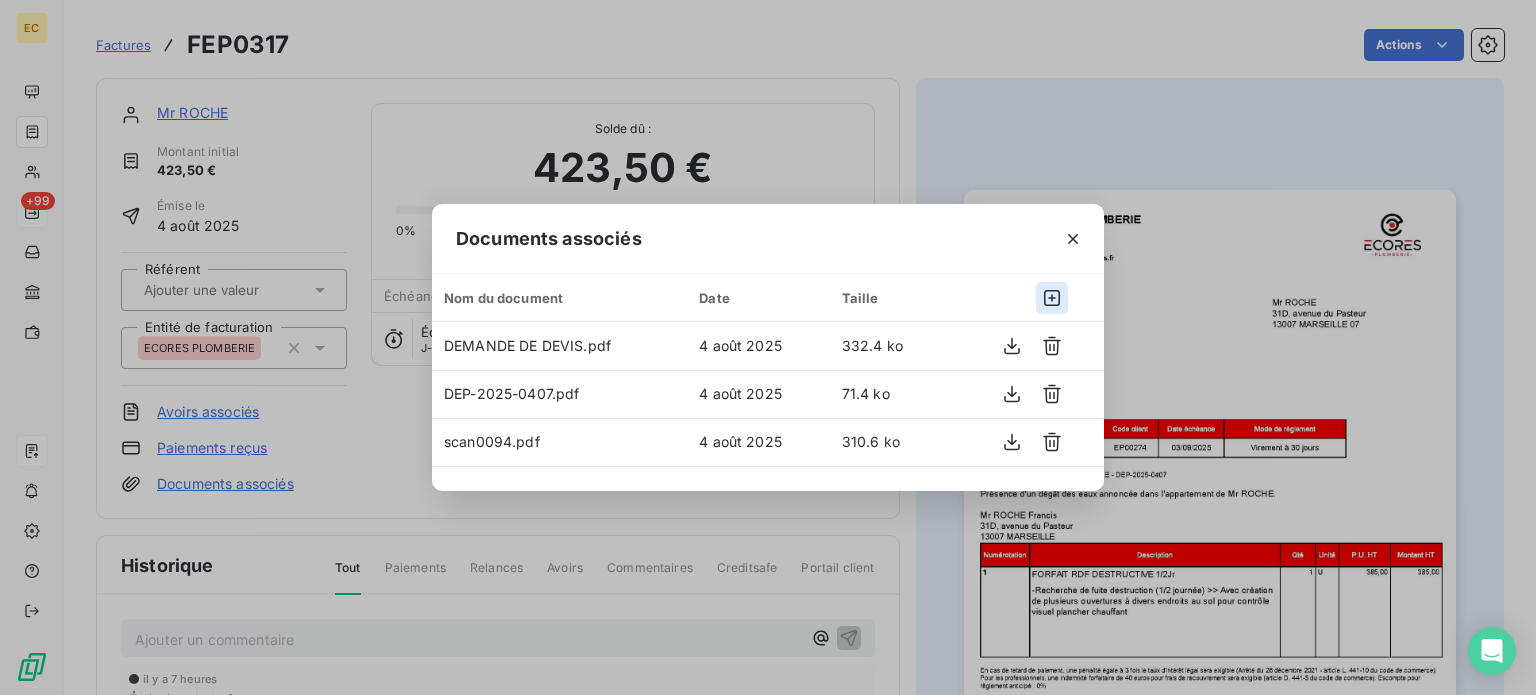 click 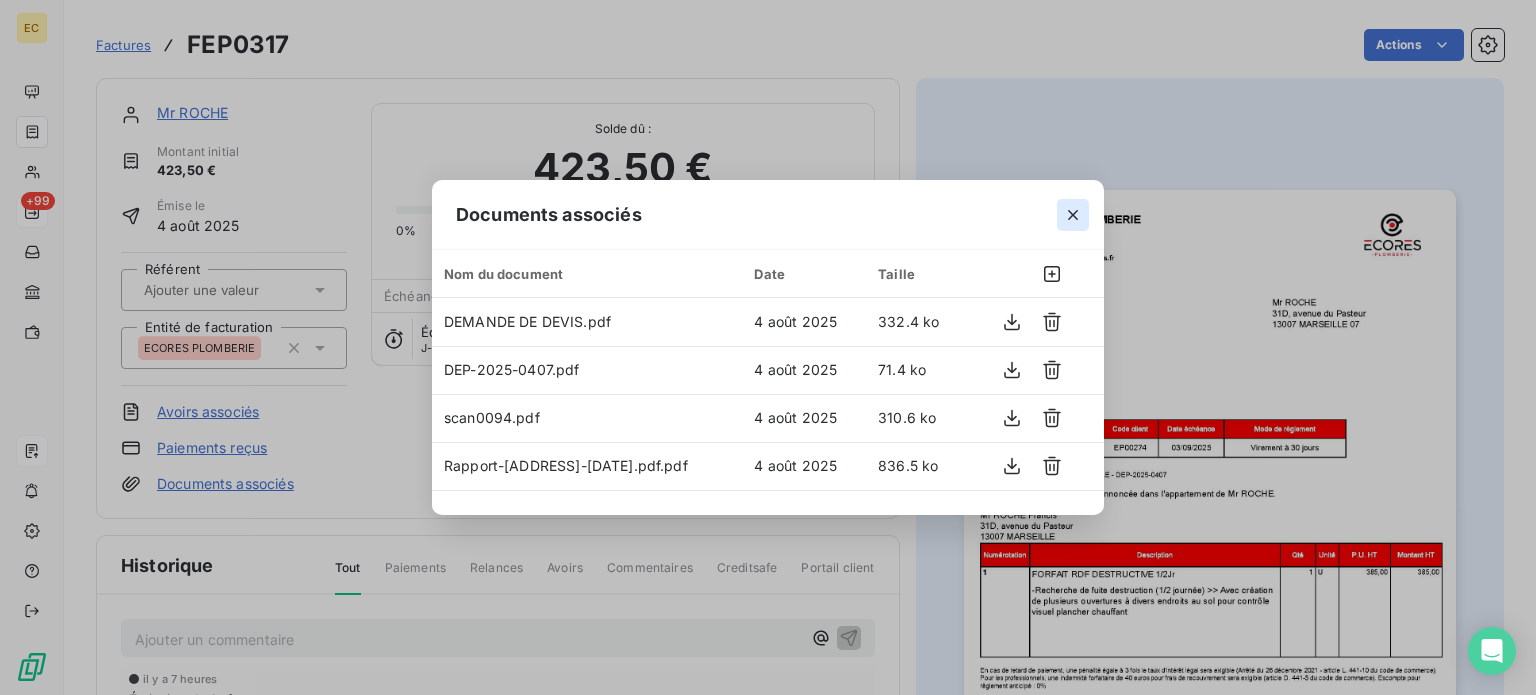 click 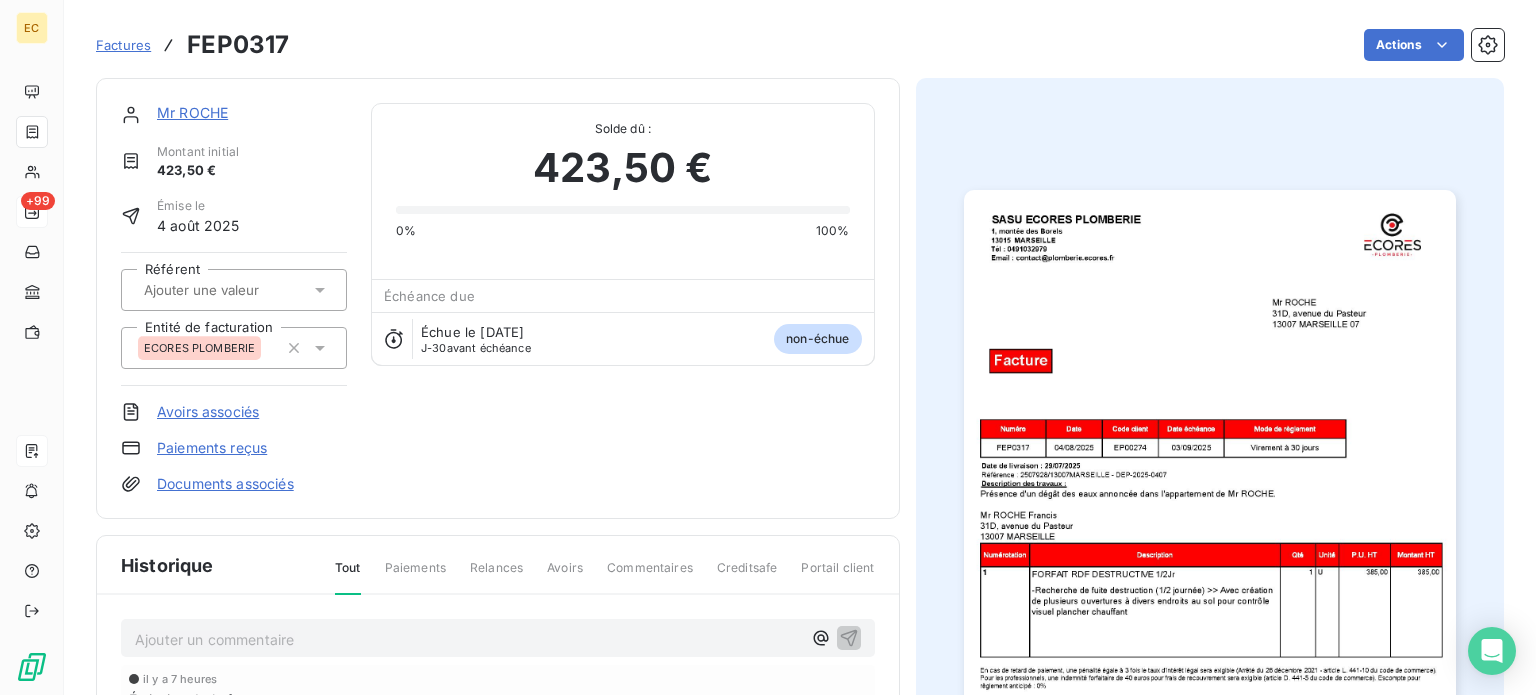 click on "Mr ROCHE" at bounding box center (192, 112) 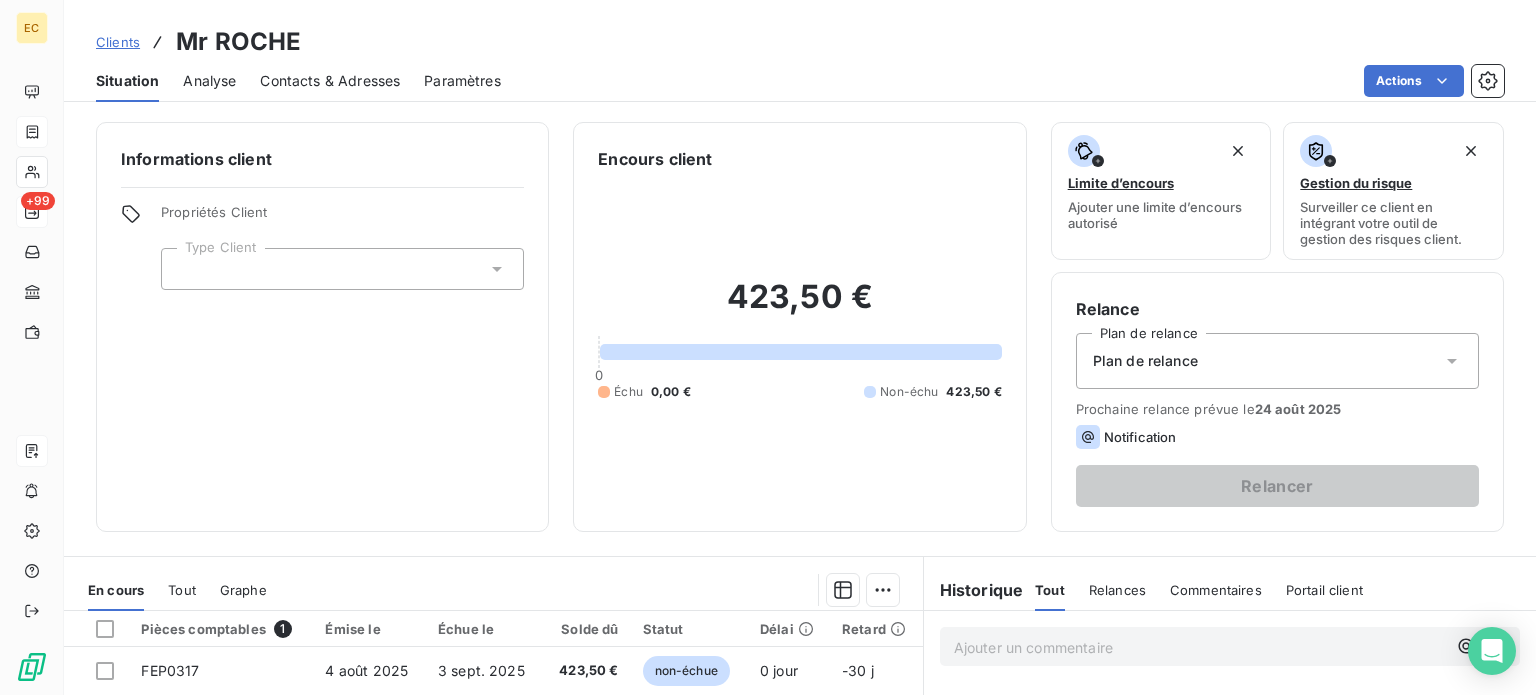 click 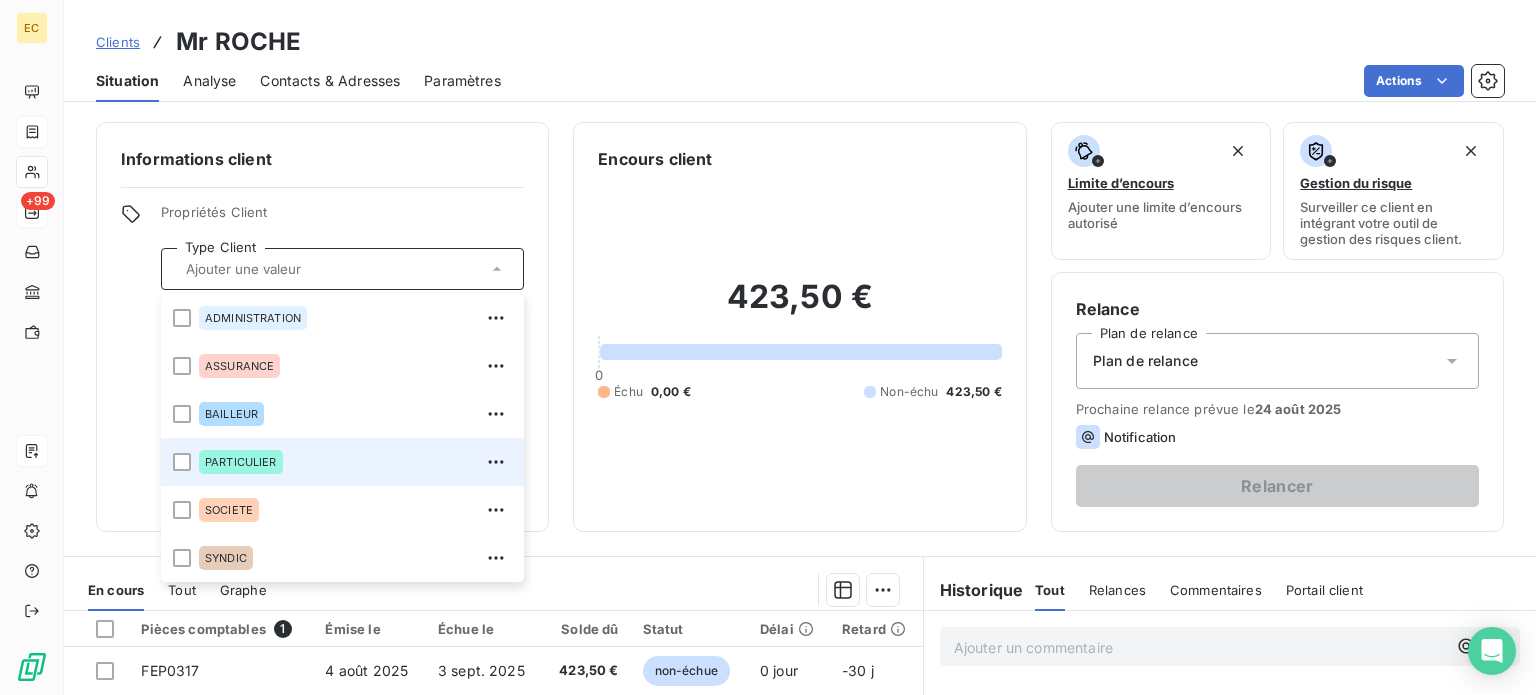 click on "PARTICULIER" at bounding box center (241, 462) 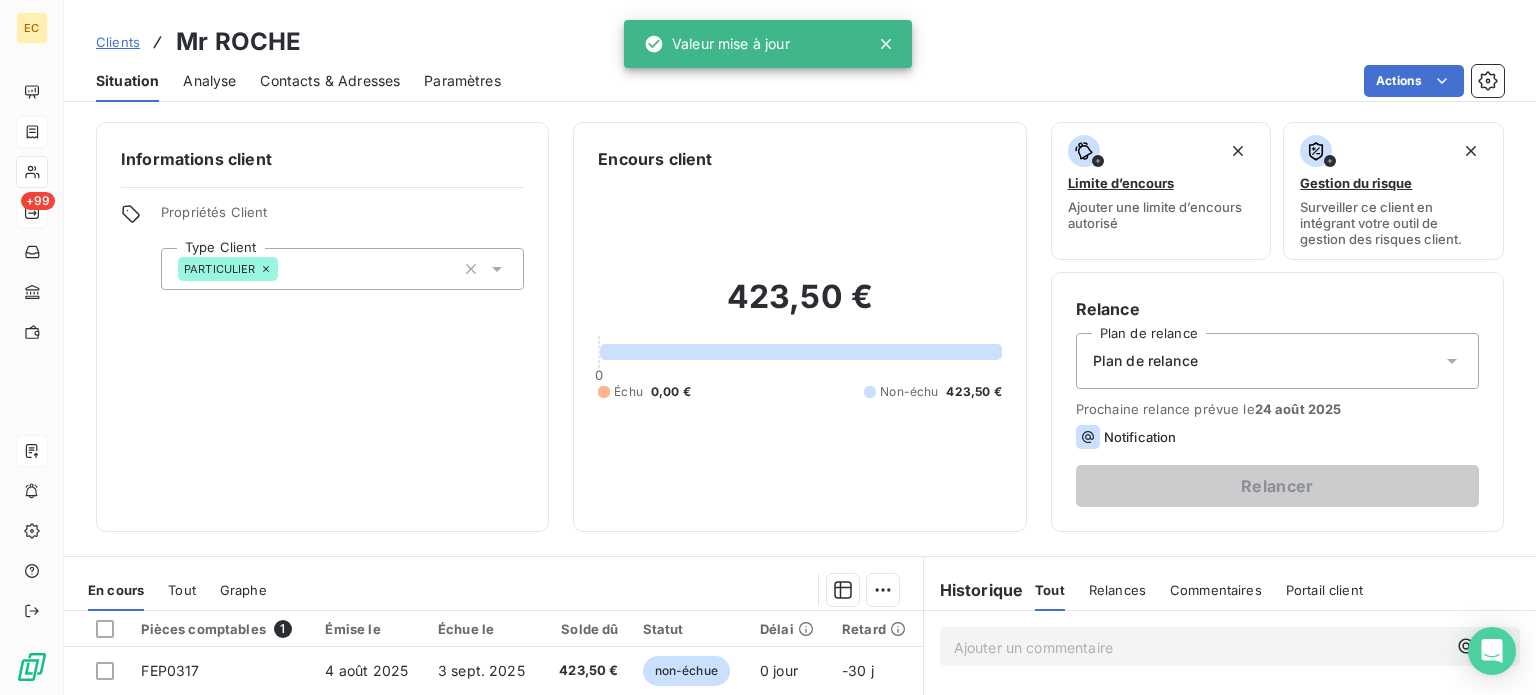 click 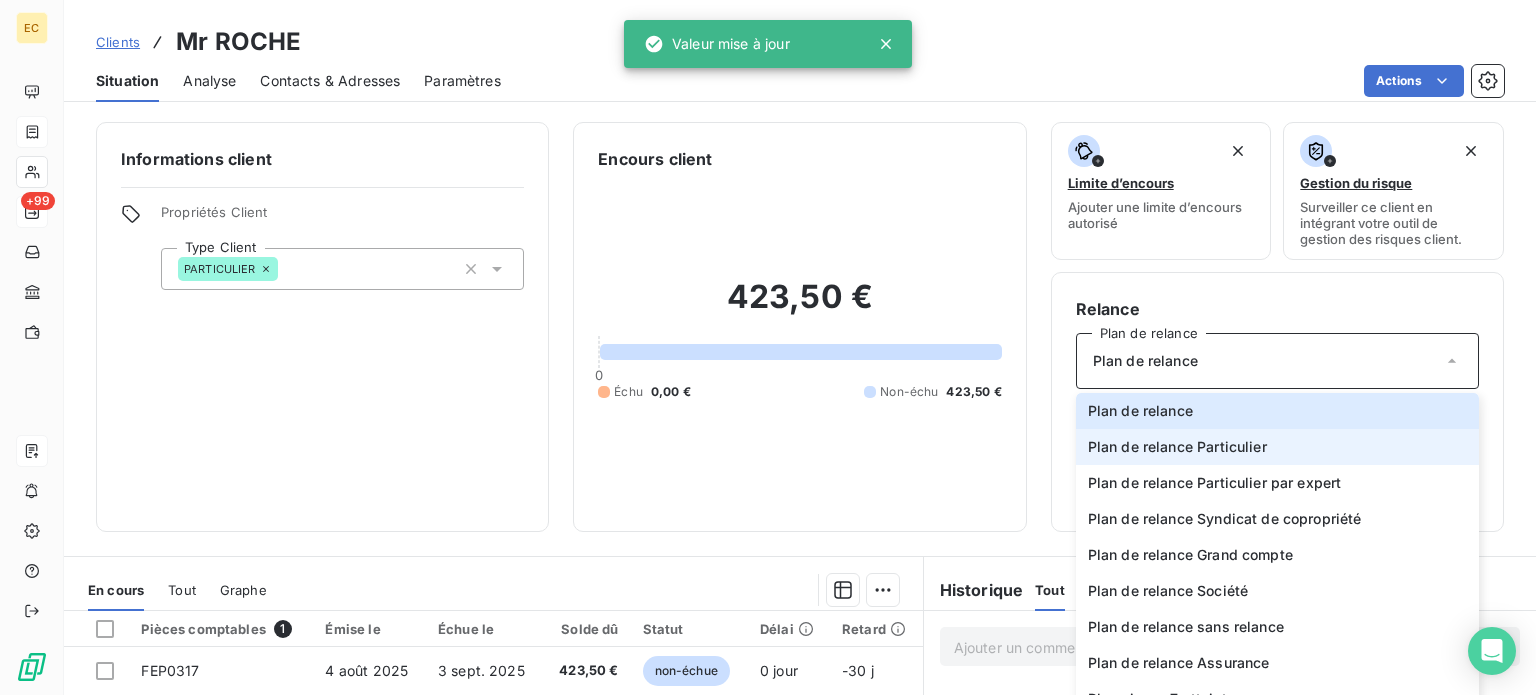 click on "Plan de relance Particulier" at bounding box center [1177, 447] 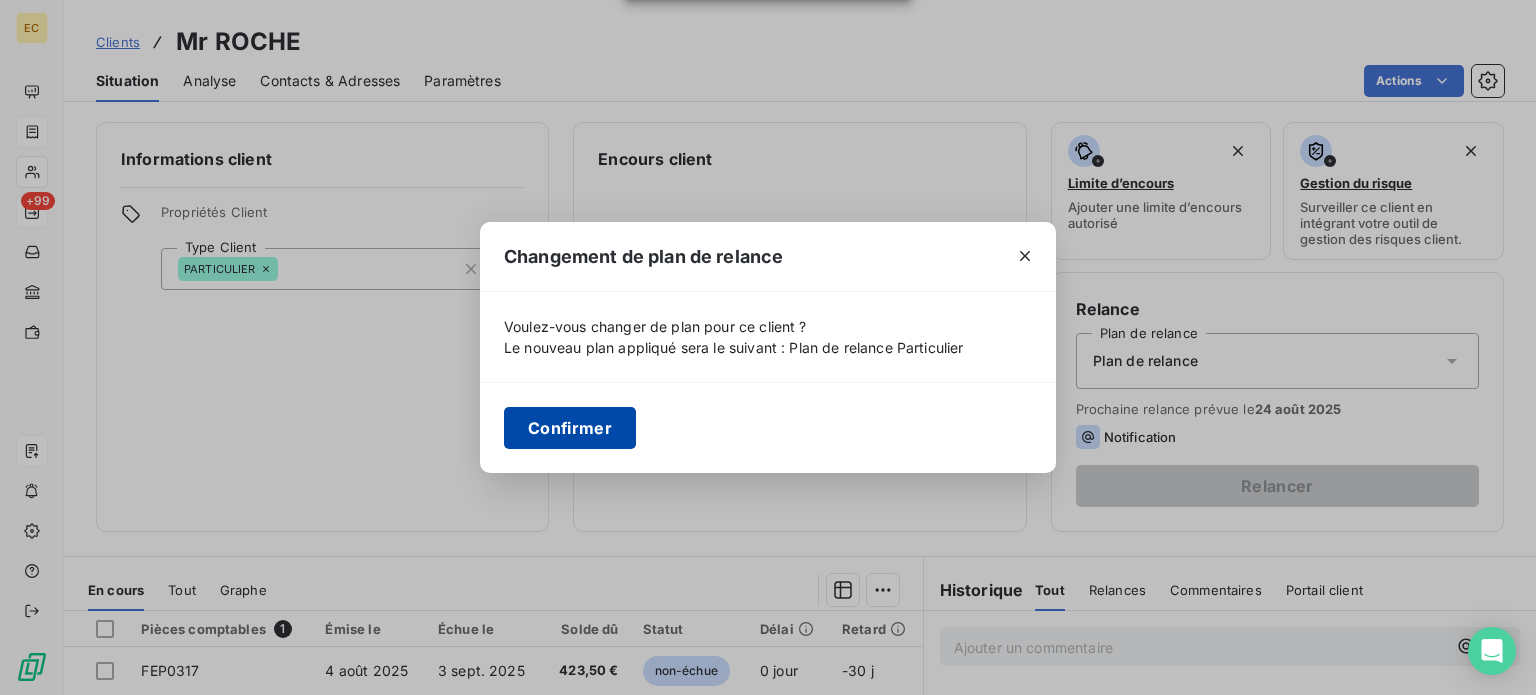 click on "Confirmer" at bounding box center [570, 428] 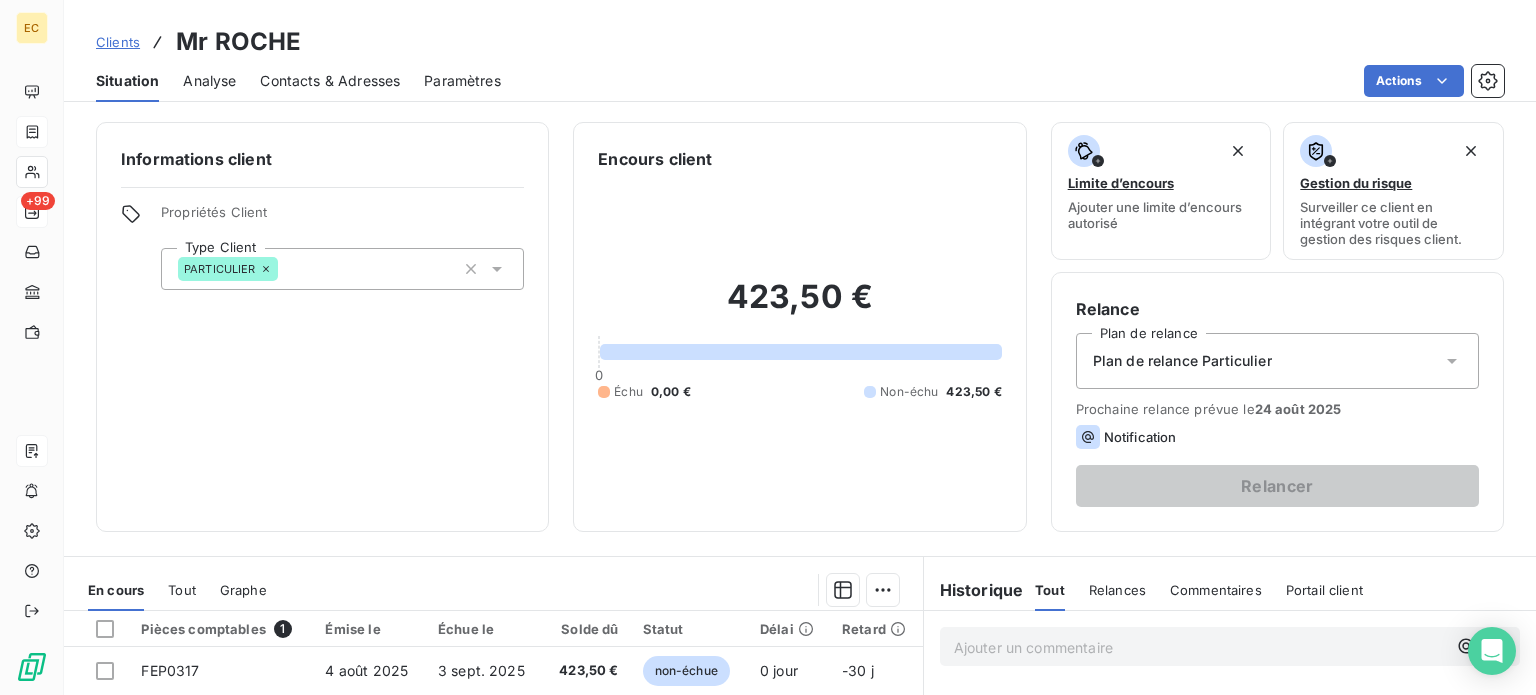 click on "Contacts & Adresses" at bounding box center (330, 81) 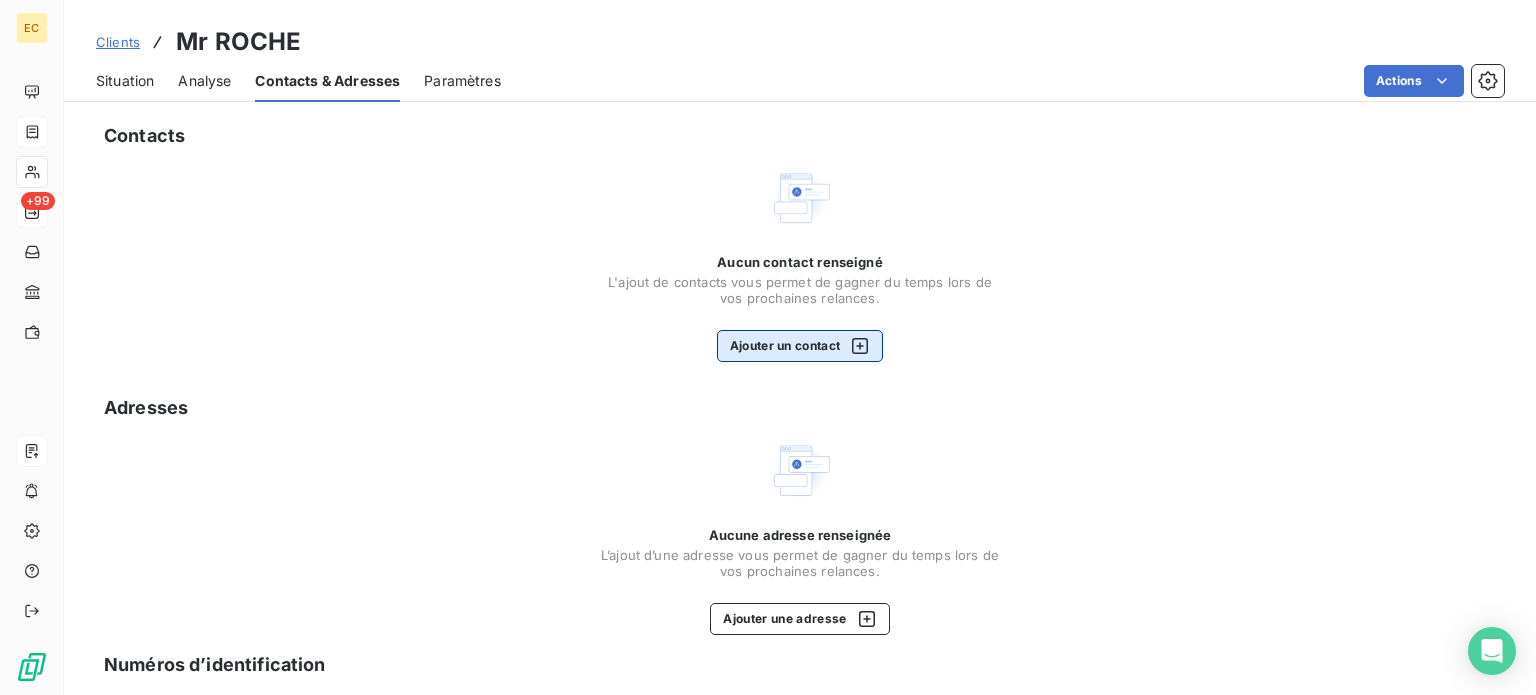 click on "Ajouter un contact" at bounding box center [800, 346] 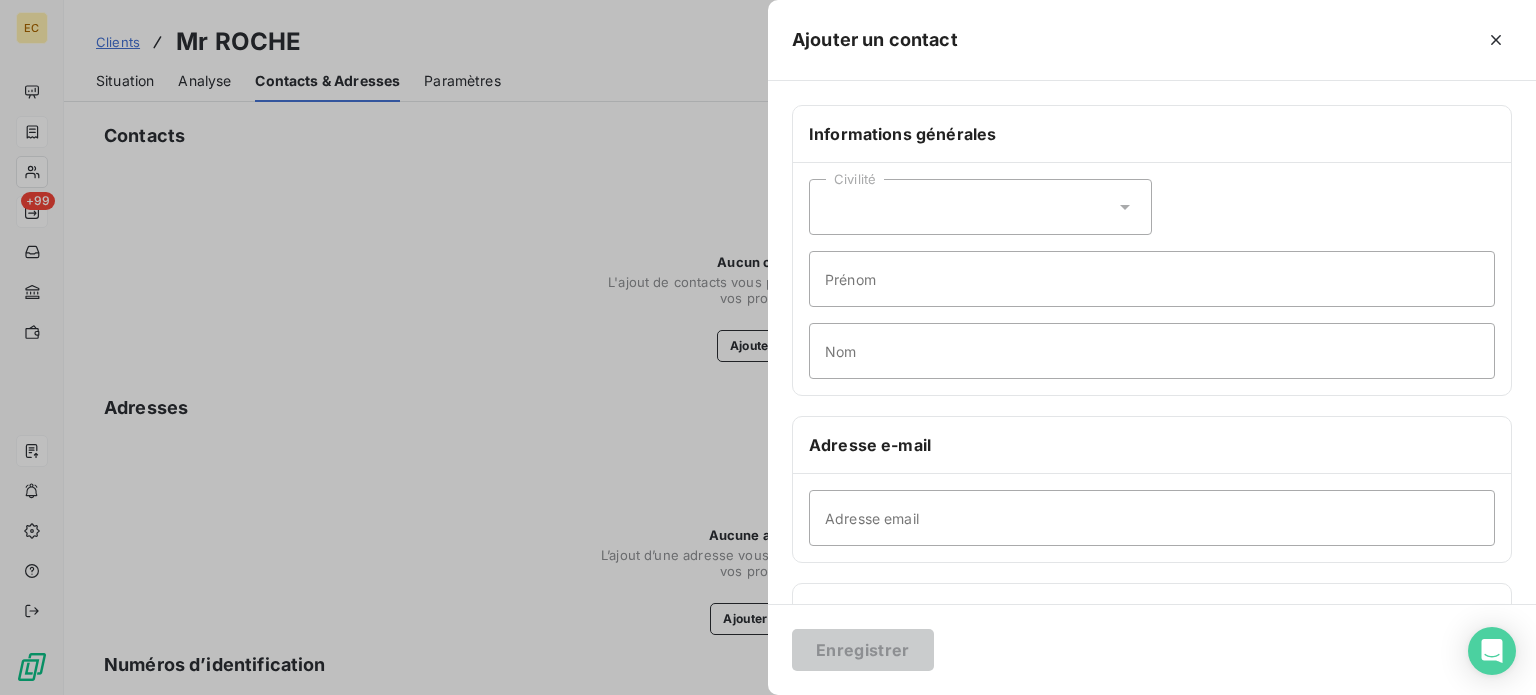 click on "Civilité" at bounding box center [980, 207] 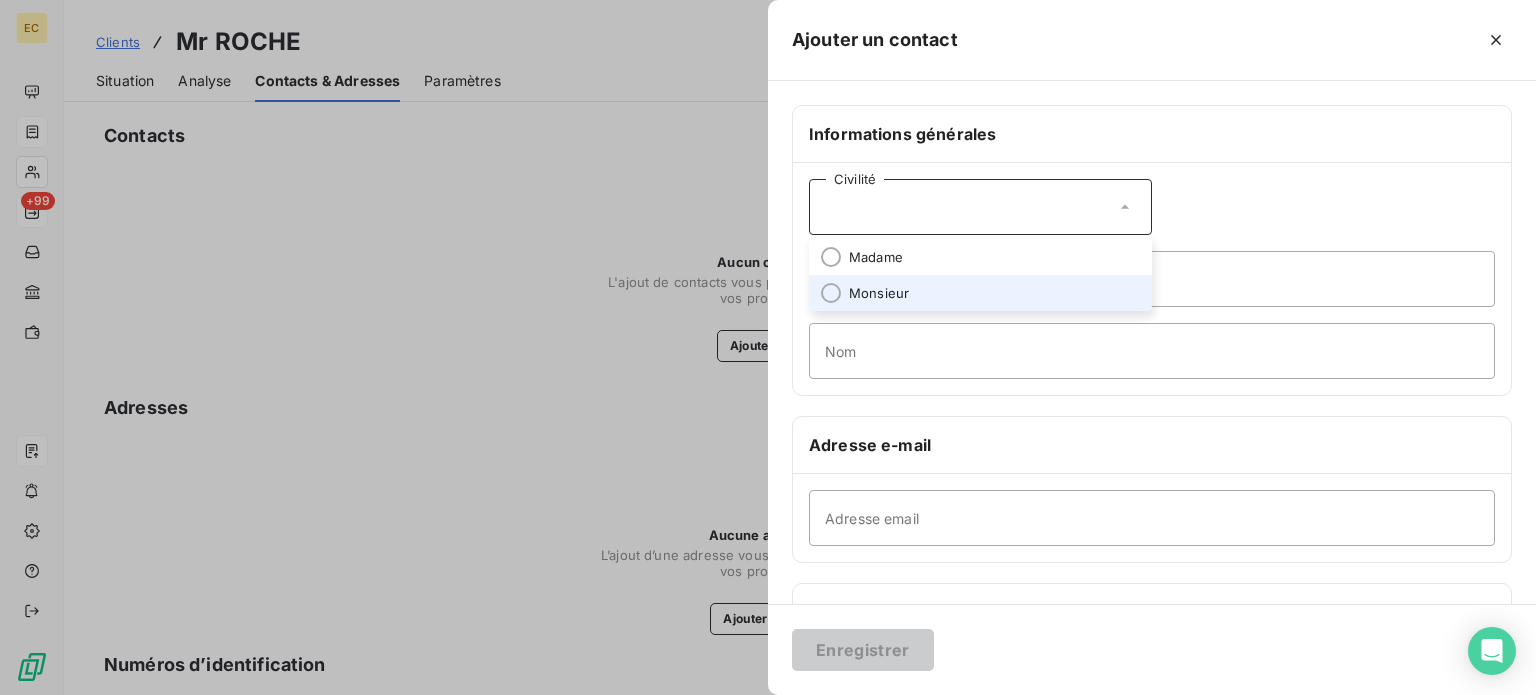 click on "Monsieur" at bounding box center [980, 293] 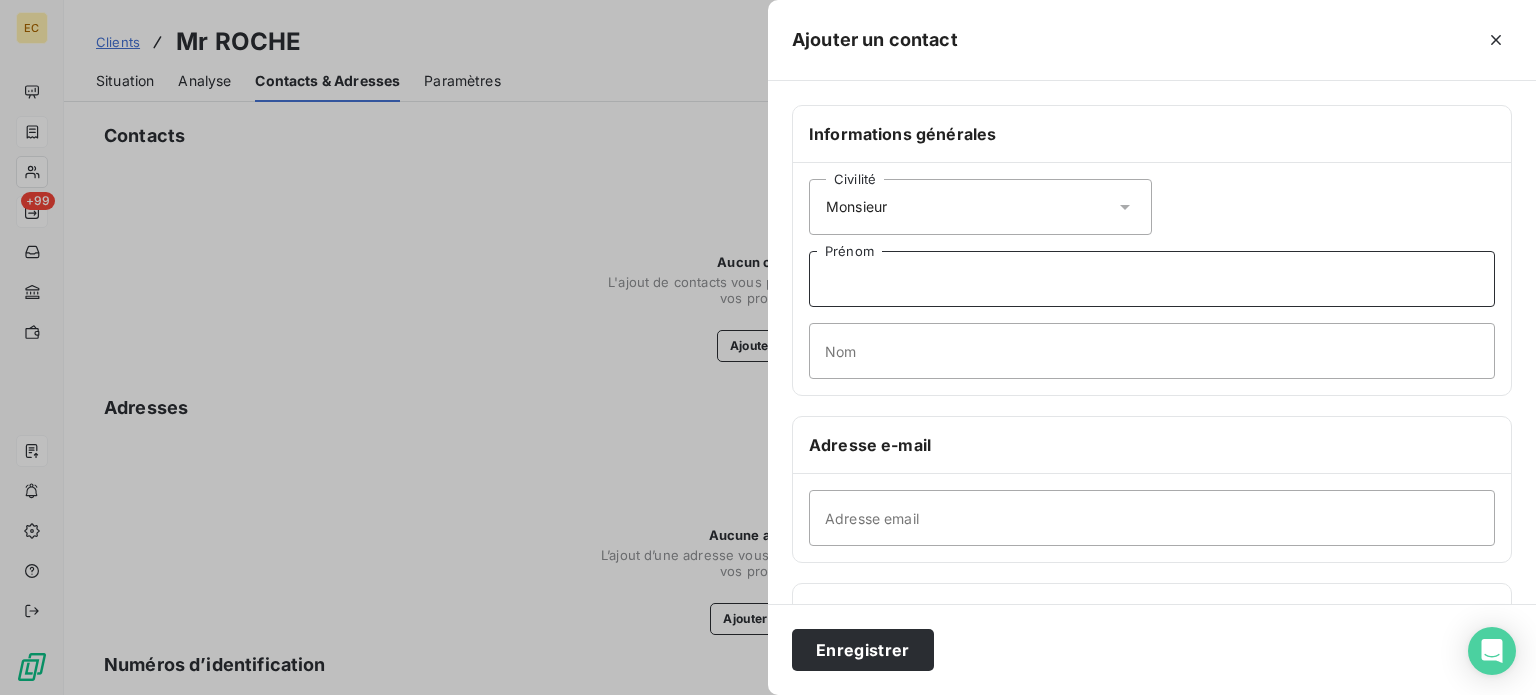 click on "Prénom" at bounding box center [1152, 279] 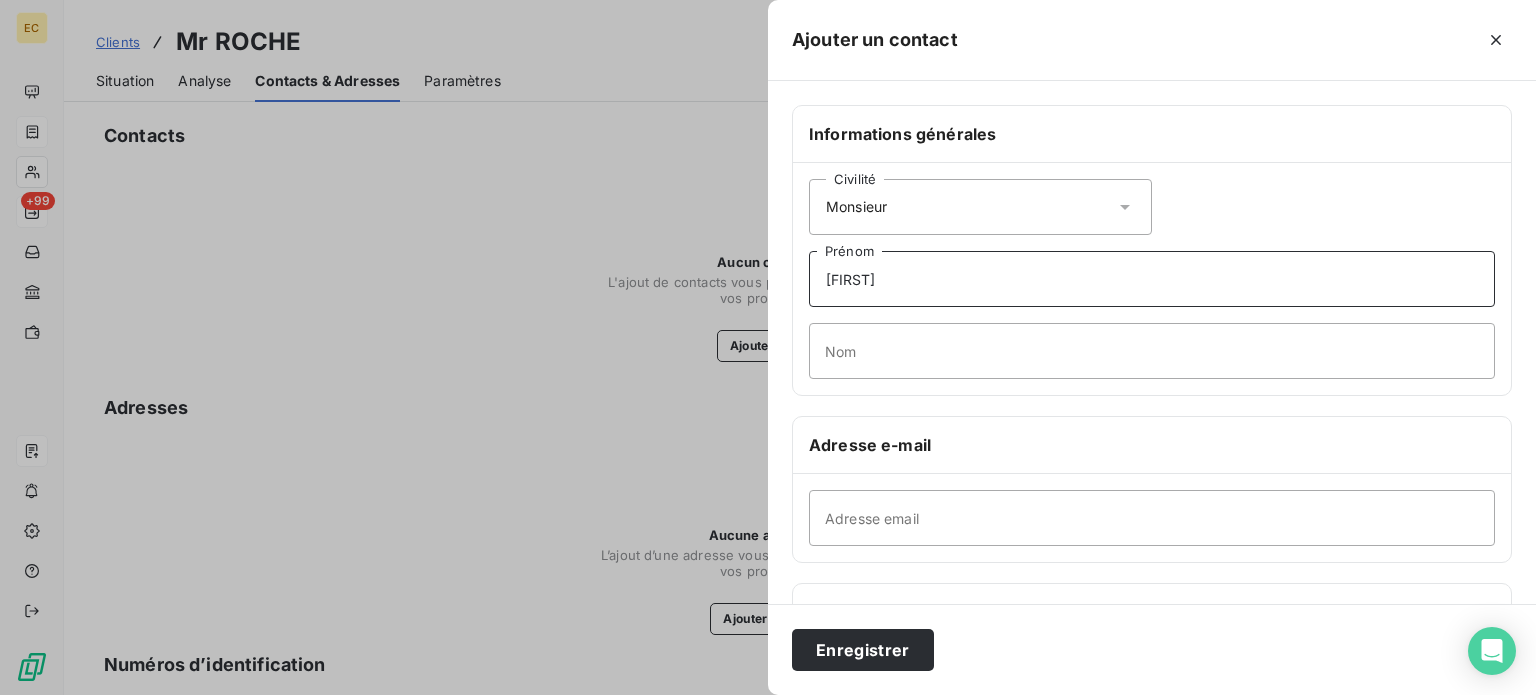 type on "[FIRST]" 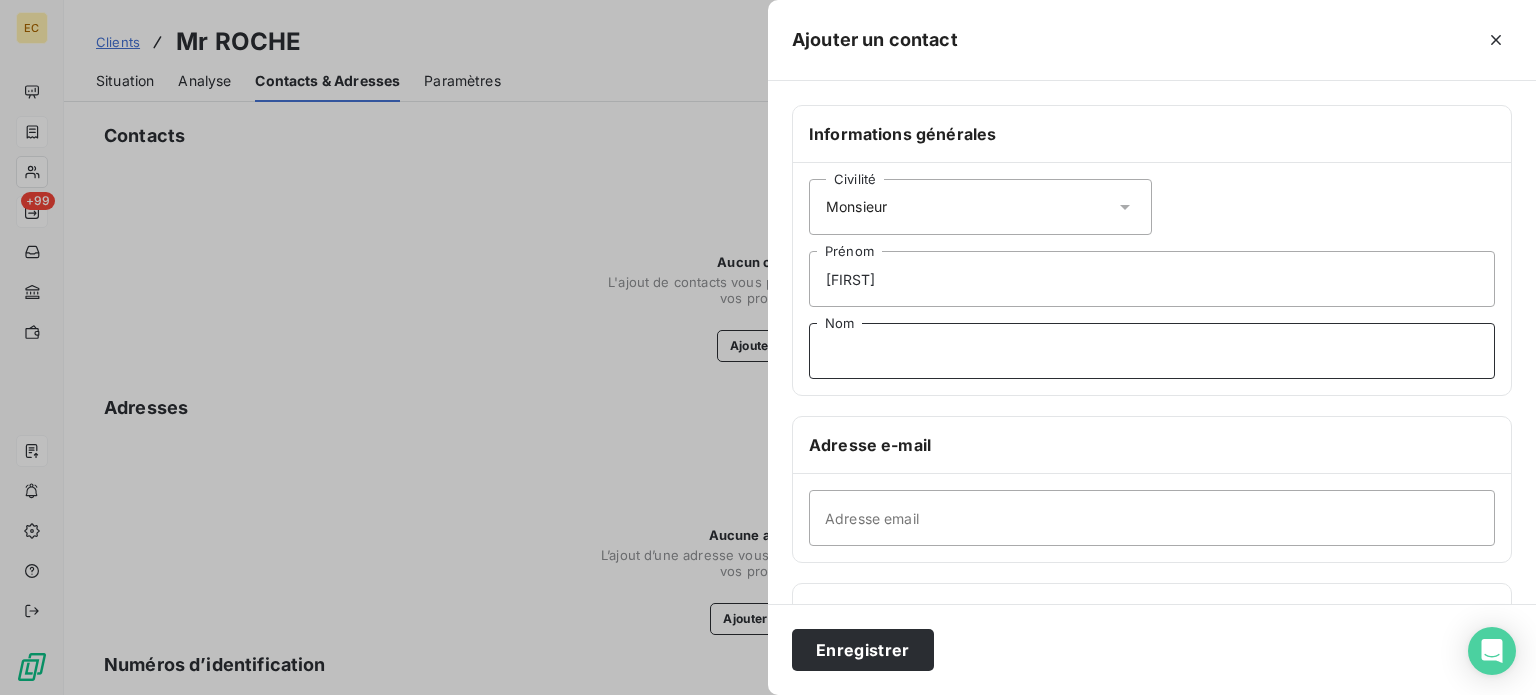 click on "Nom" at bounding box center [1152, 351] 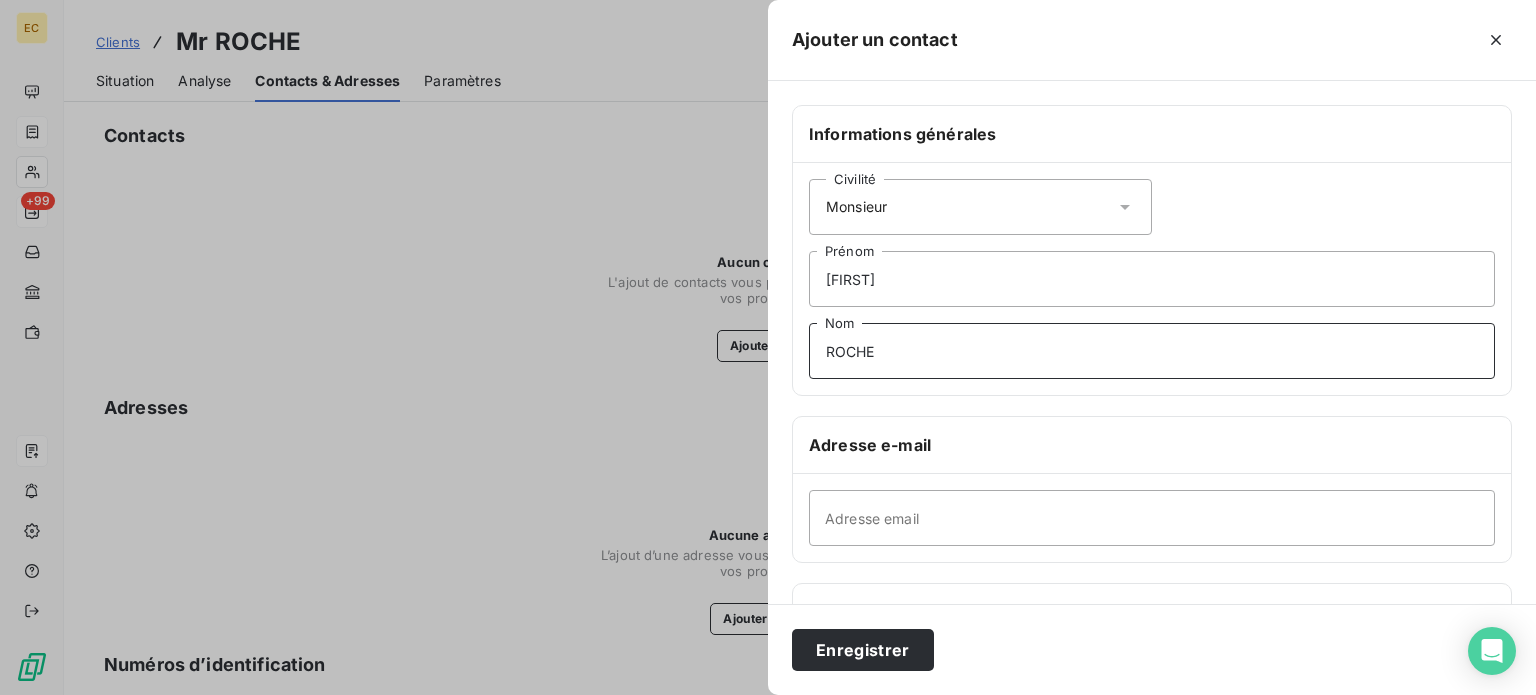 type on "ROCHE" 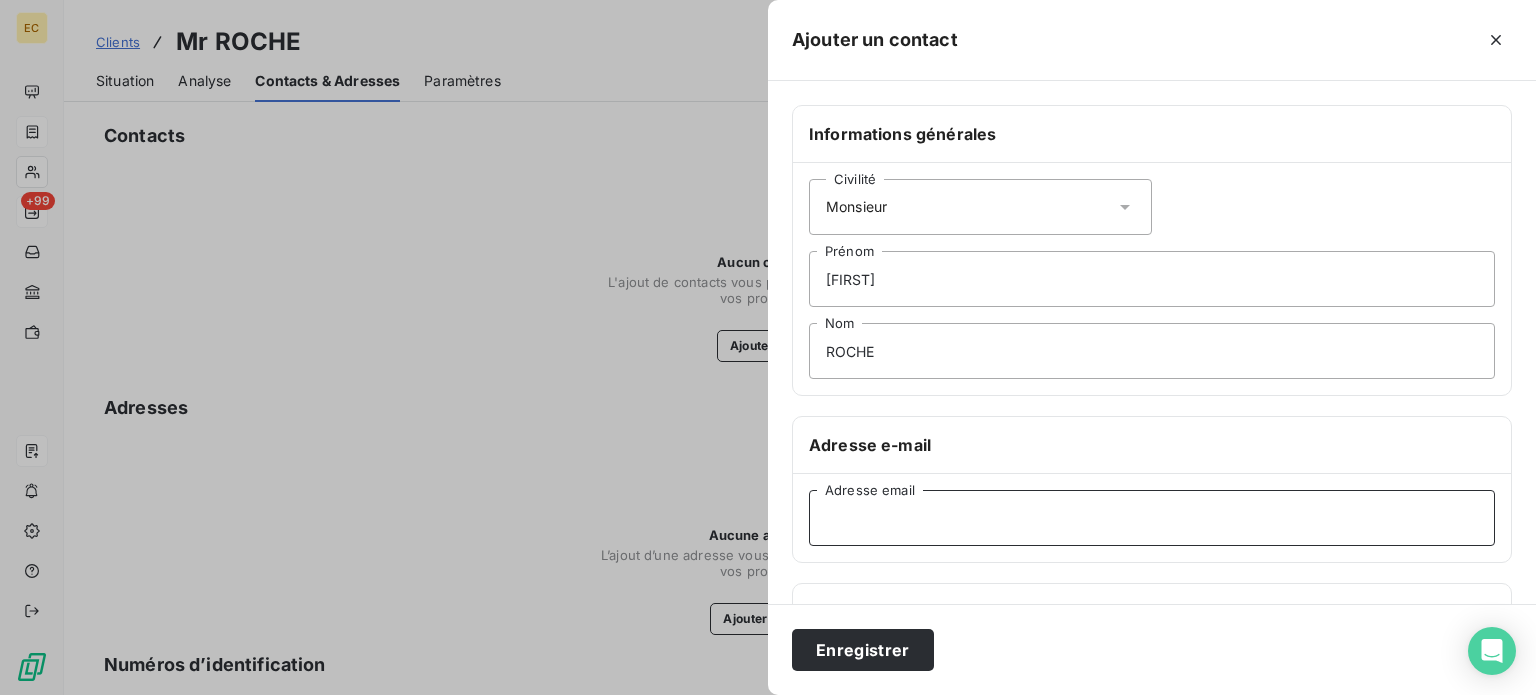 paste on "[EMAIL]" 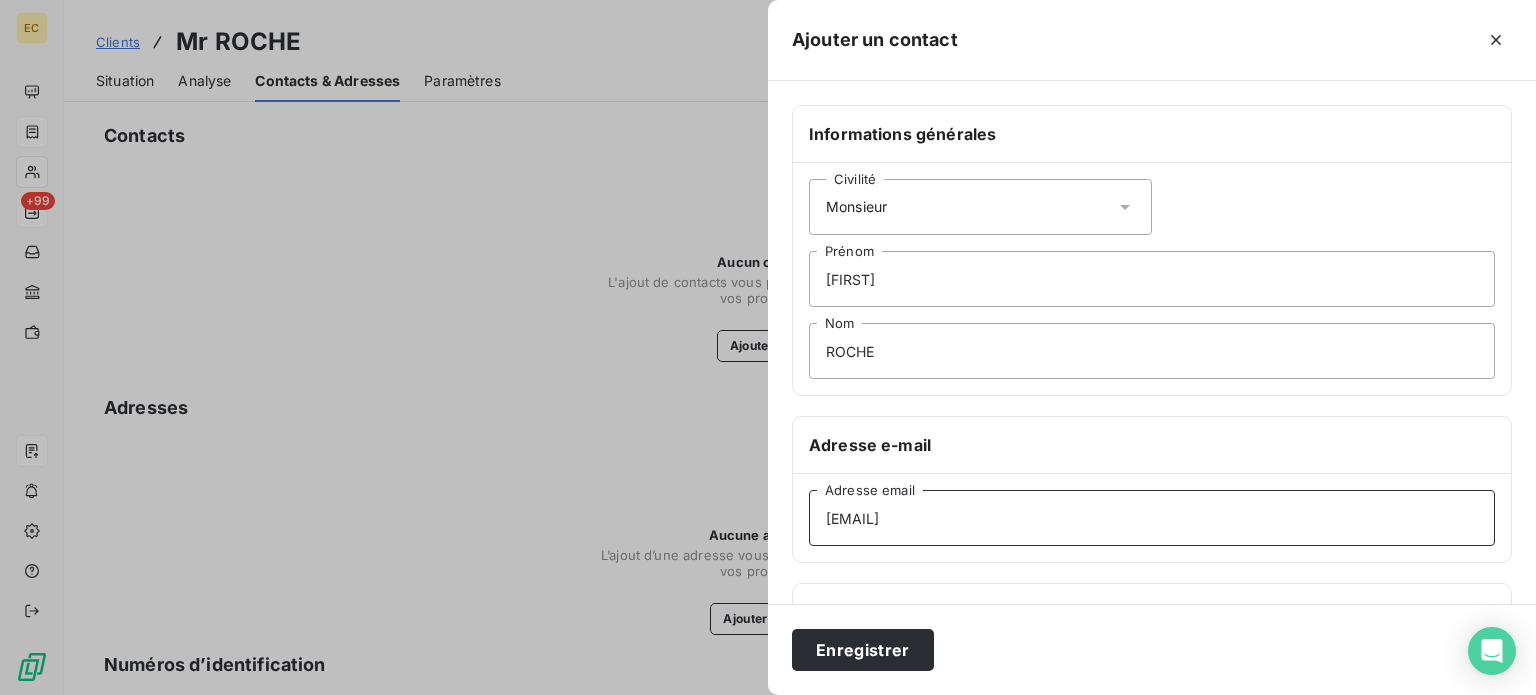 type on "[EMAIL]" 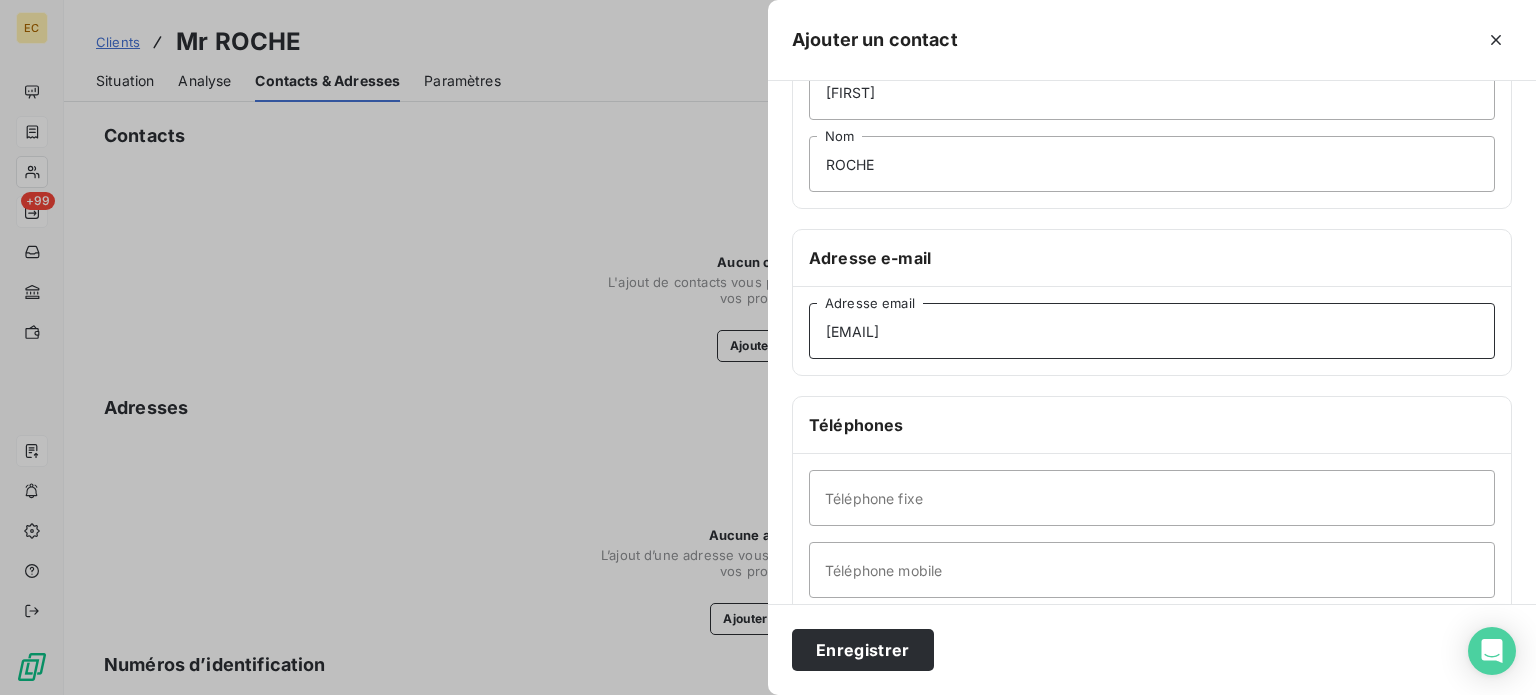 scroll, scrollTop: 200, scrollLeft: 0, axis: vertical 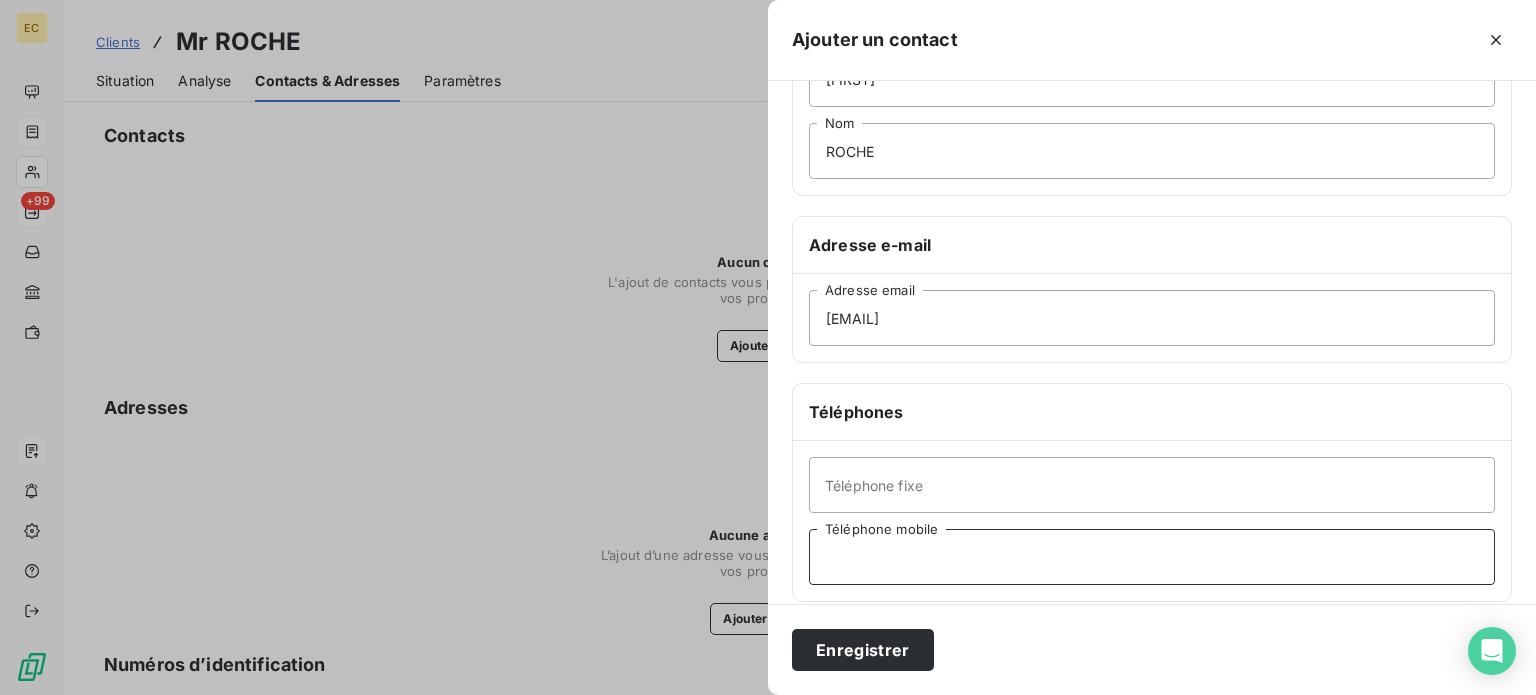 paste on "06 12 51 15 34" 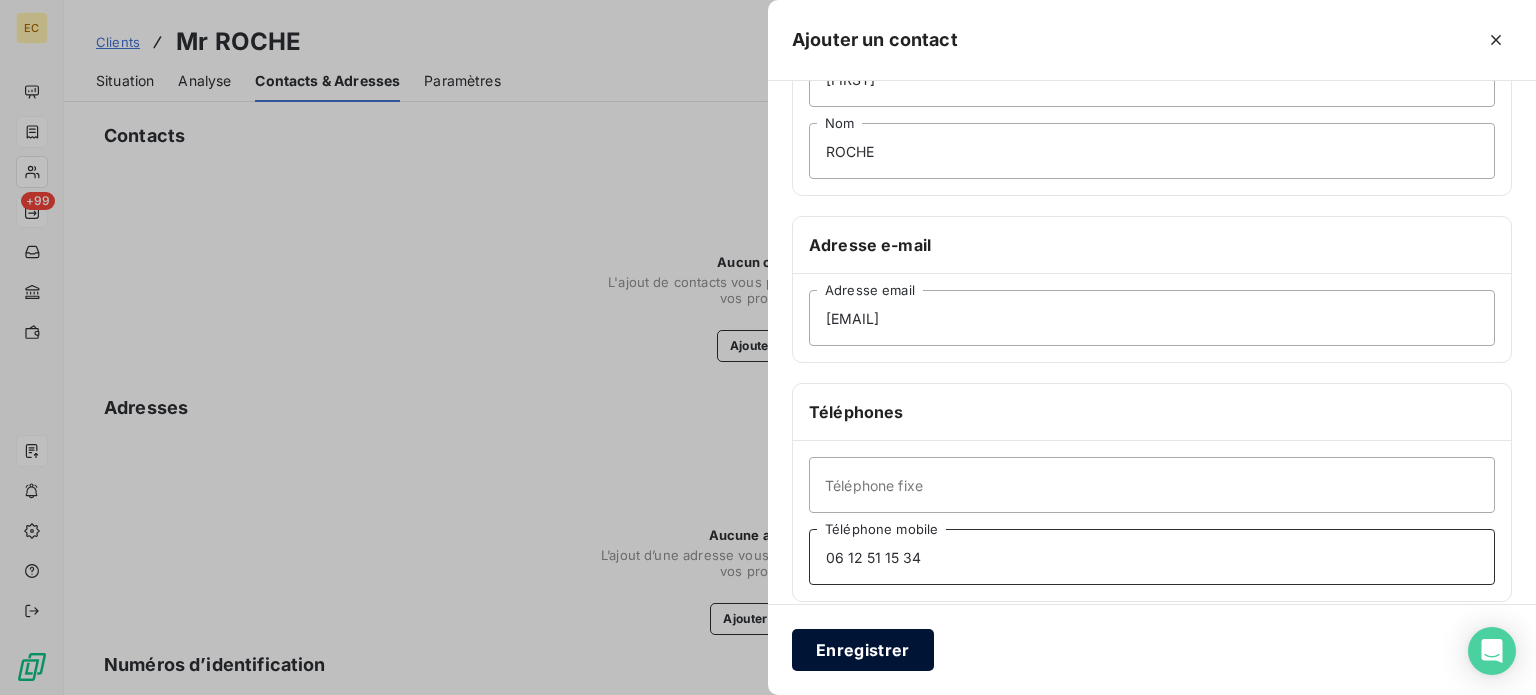 type on "06 12 51 15 34" 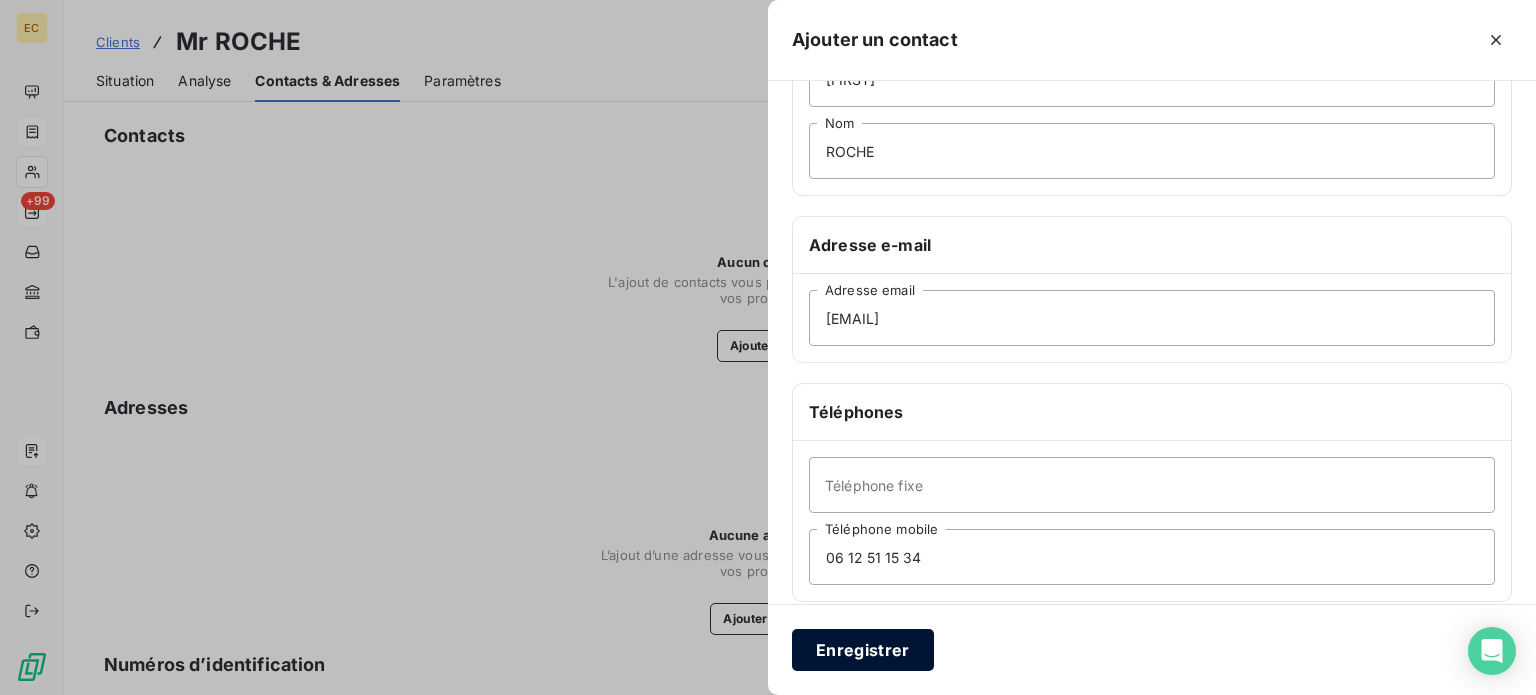 click on "Enregistrer" at bounding box center [863, 650] 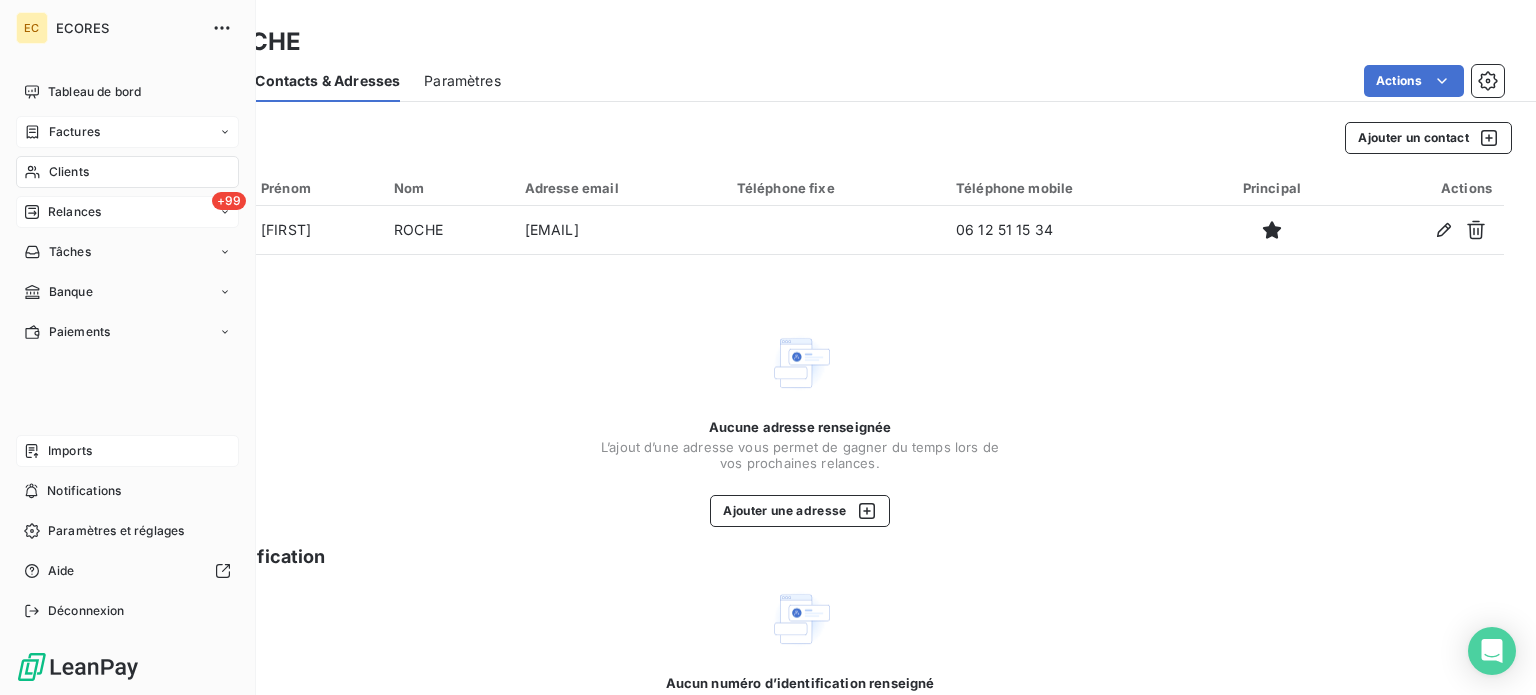 click on "Imports" at bounding box center [70, 451] 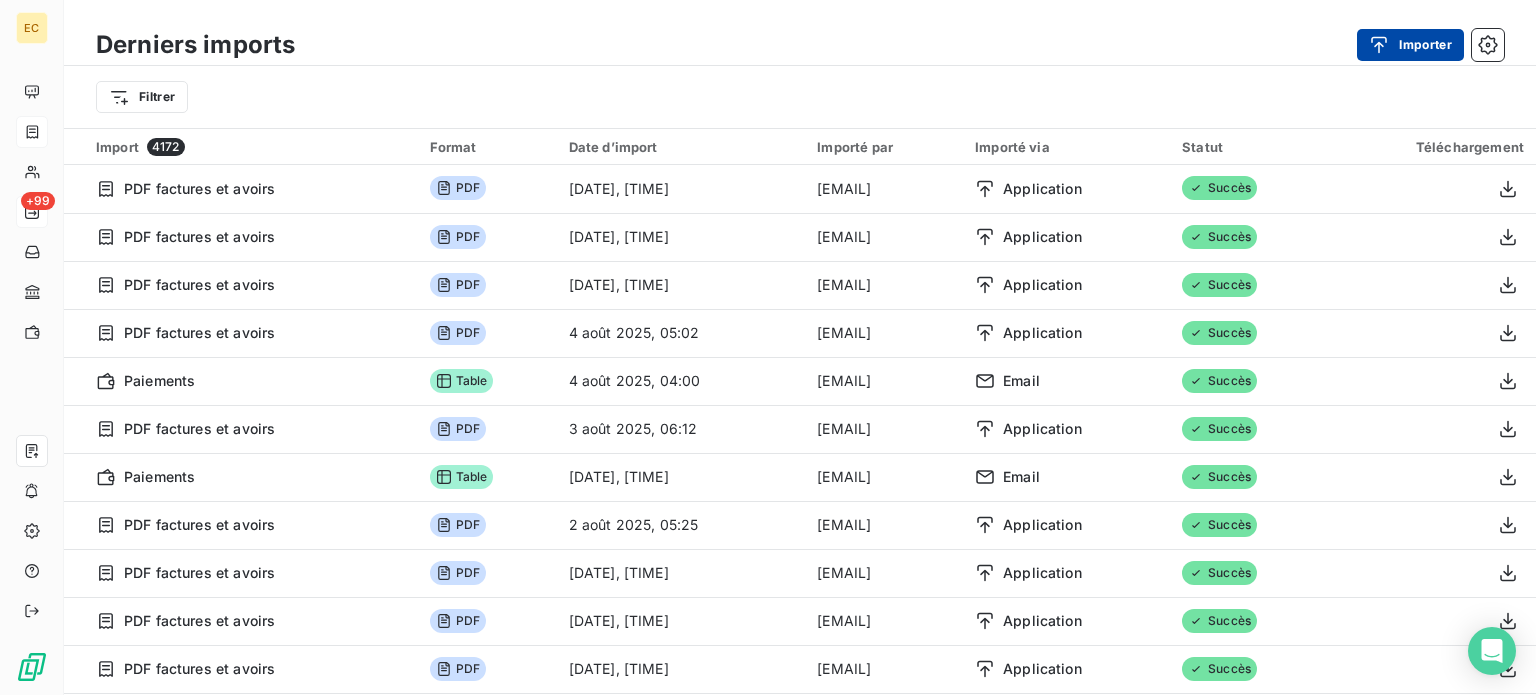 click on "Importer" at bounding box center [1410, 45] 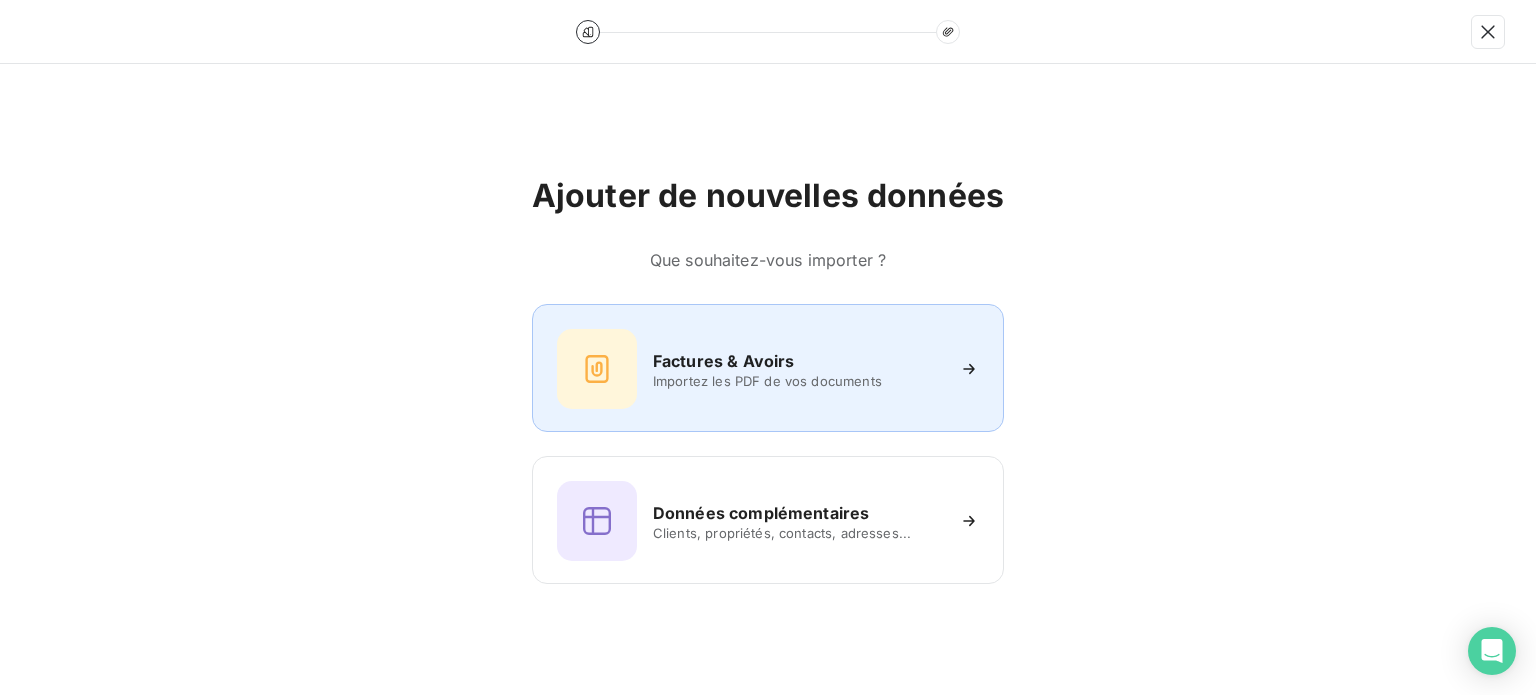 click on "Factures & Avoirs" at bounding box center (724, 361) 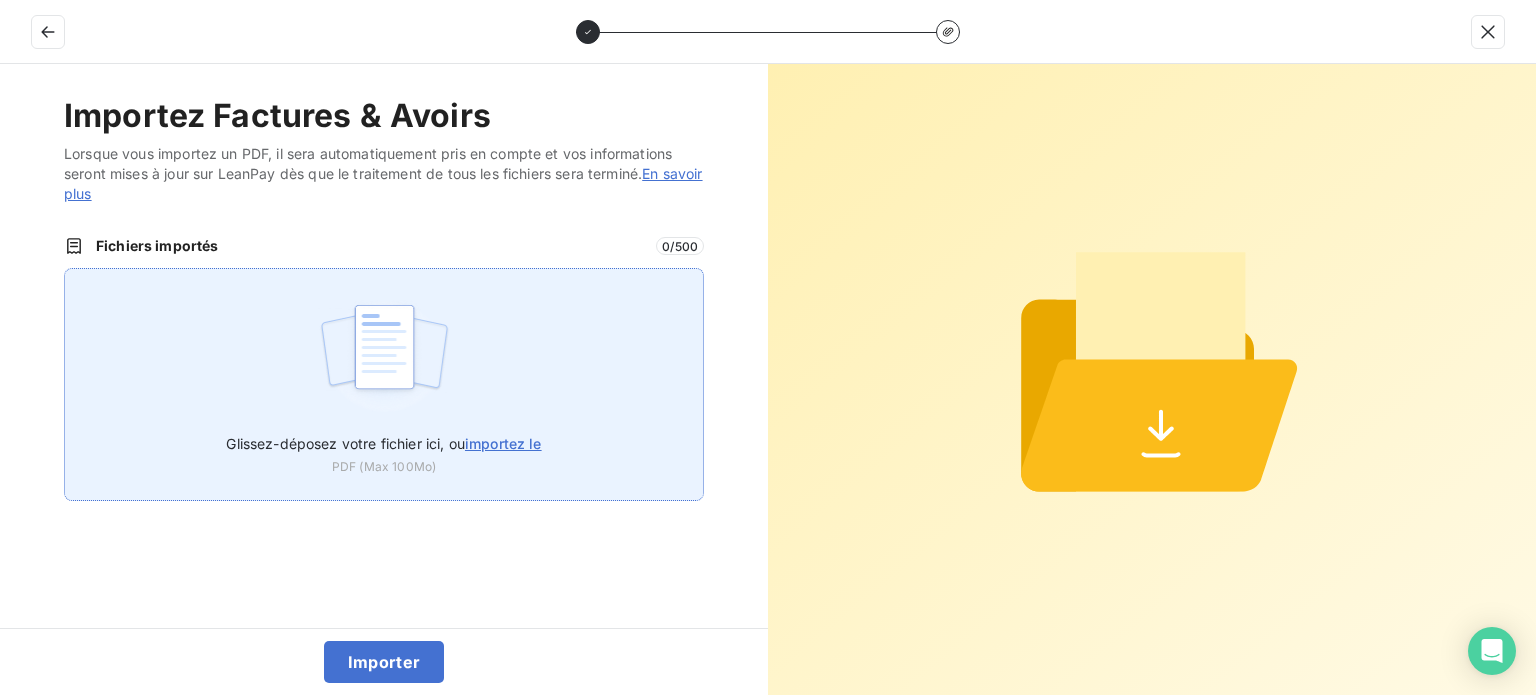 click on "importez le" at bounding box center [503, 443] 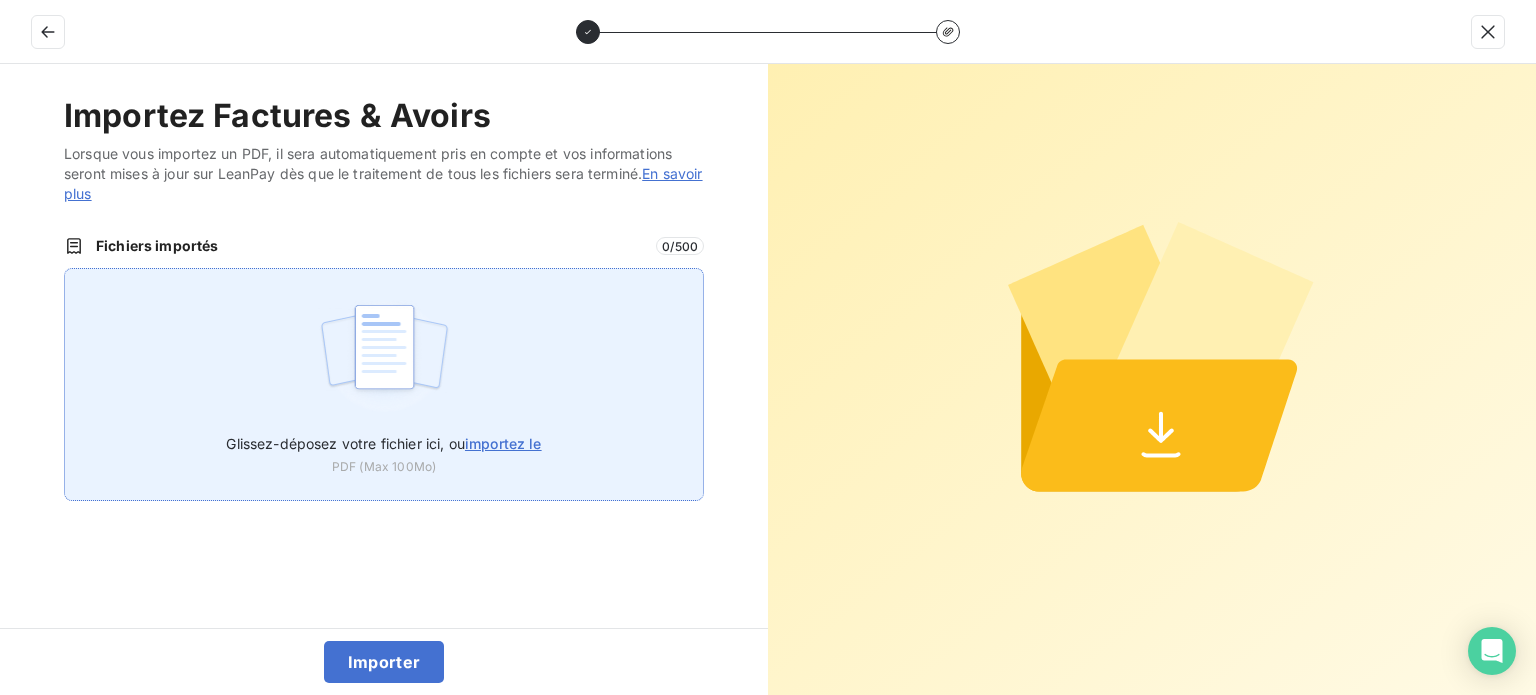 type on "C:\fakepath\FEP0318.pdf" 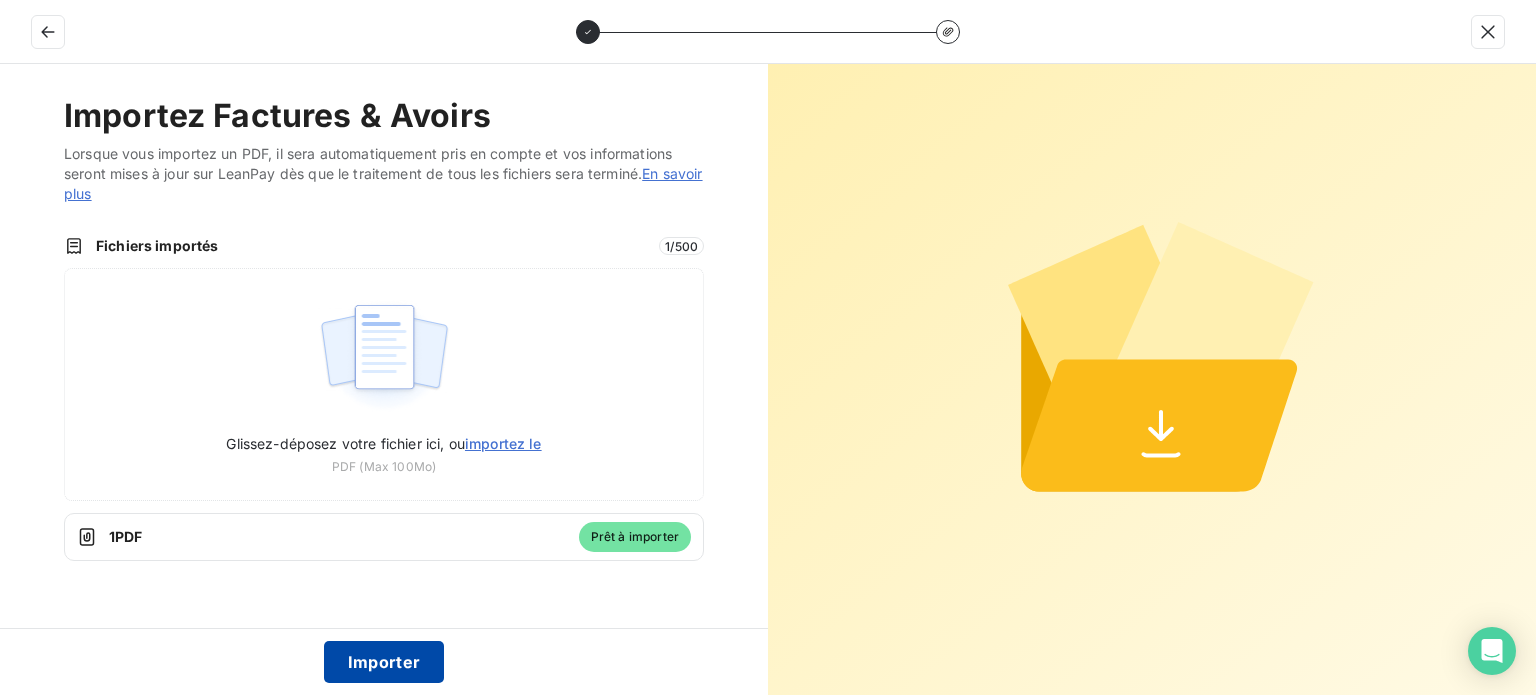 click on "Importer" at bounding box center [384, 662] 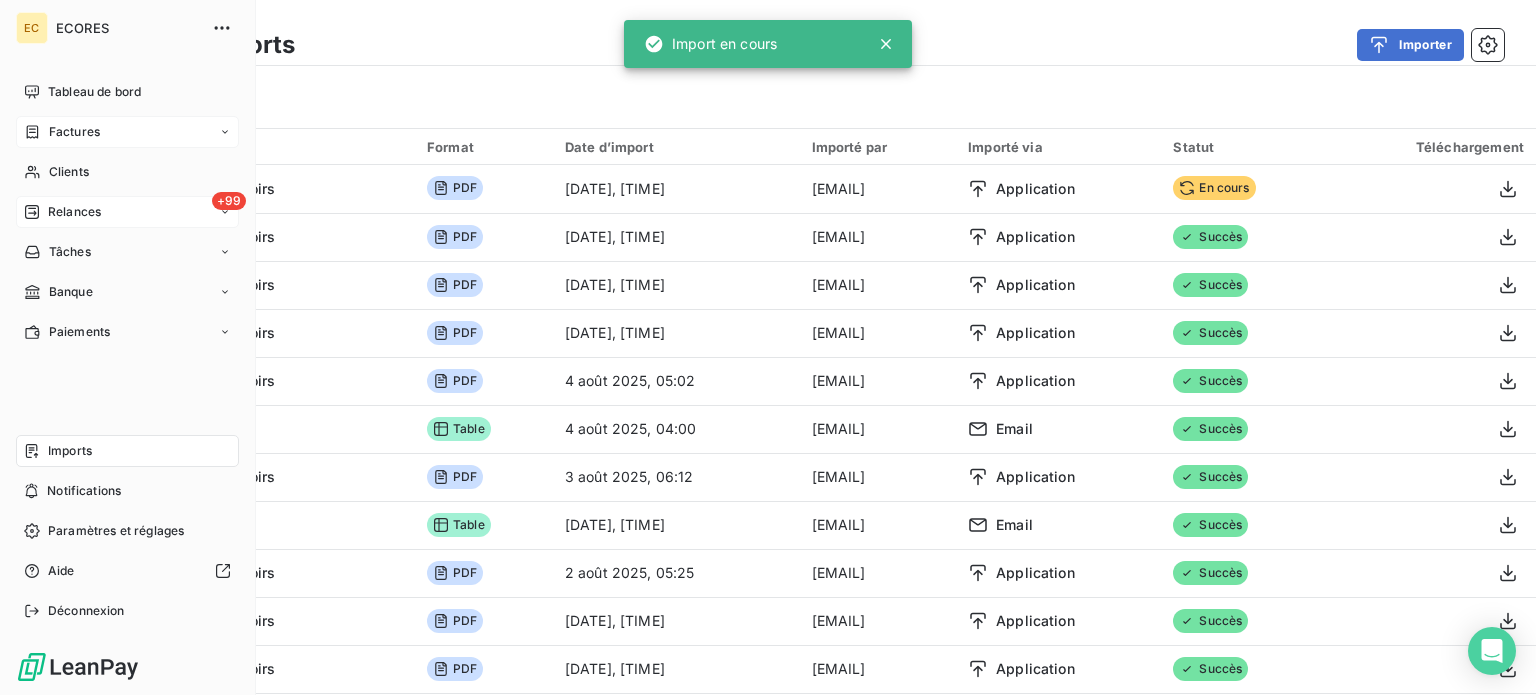 click on "Imports" at bounding box center (70, 451) 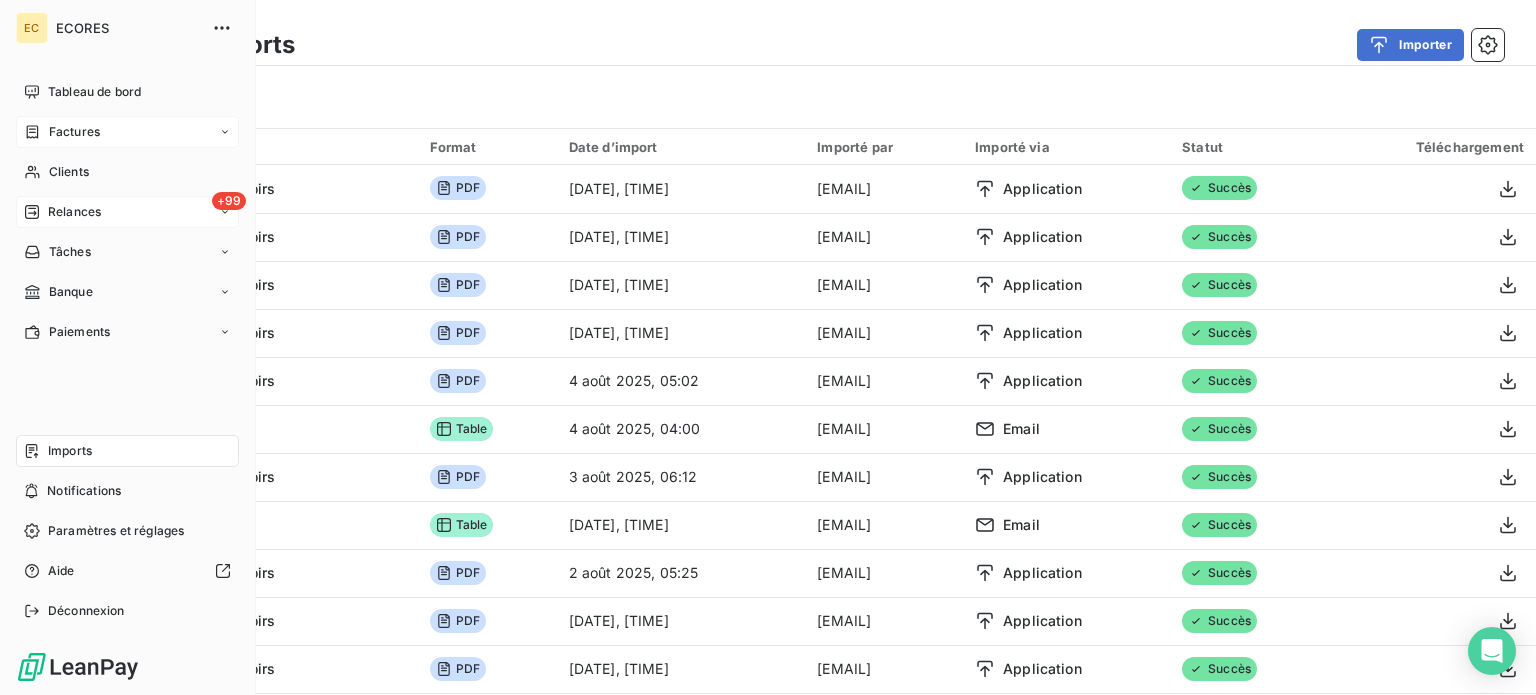 click on "Factures" at bounding box center [74, 132] 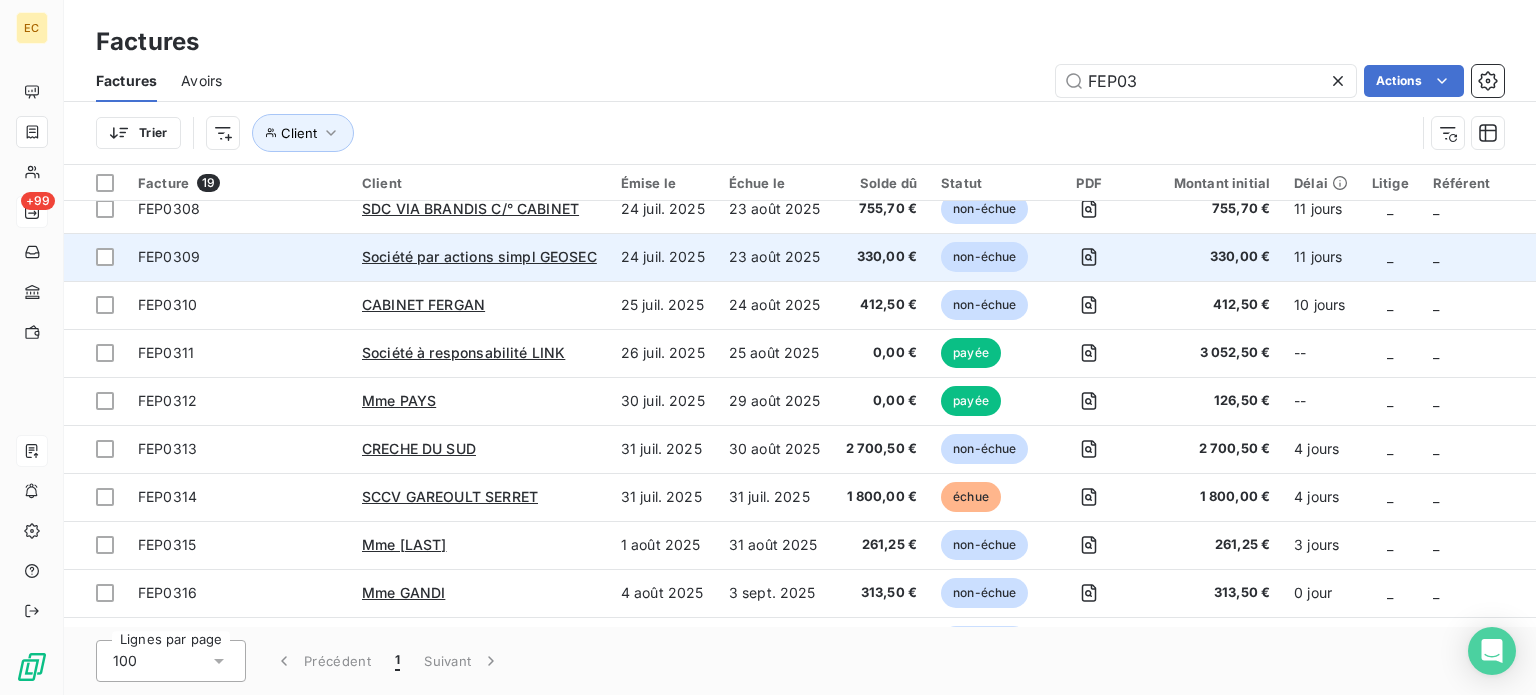 scroll, scrollTop: 494, scrollLeft: 0, axis: vertical 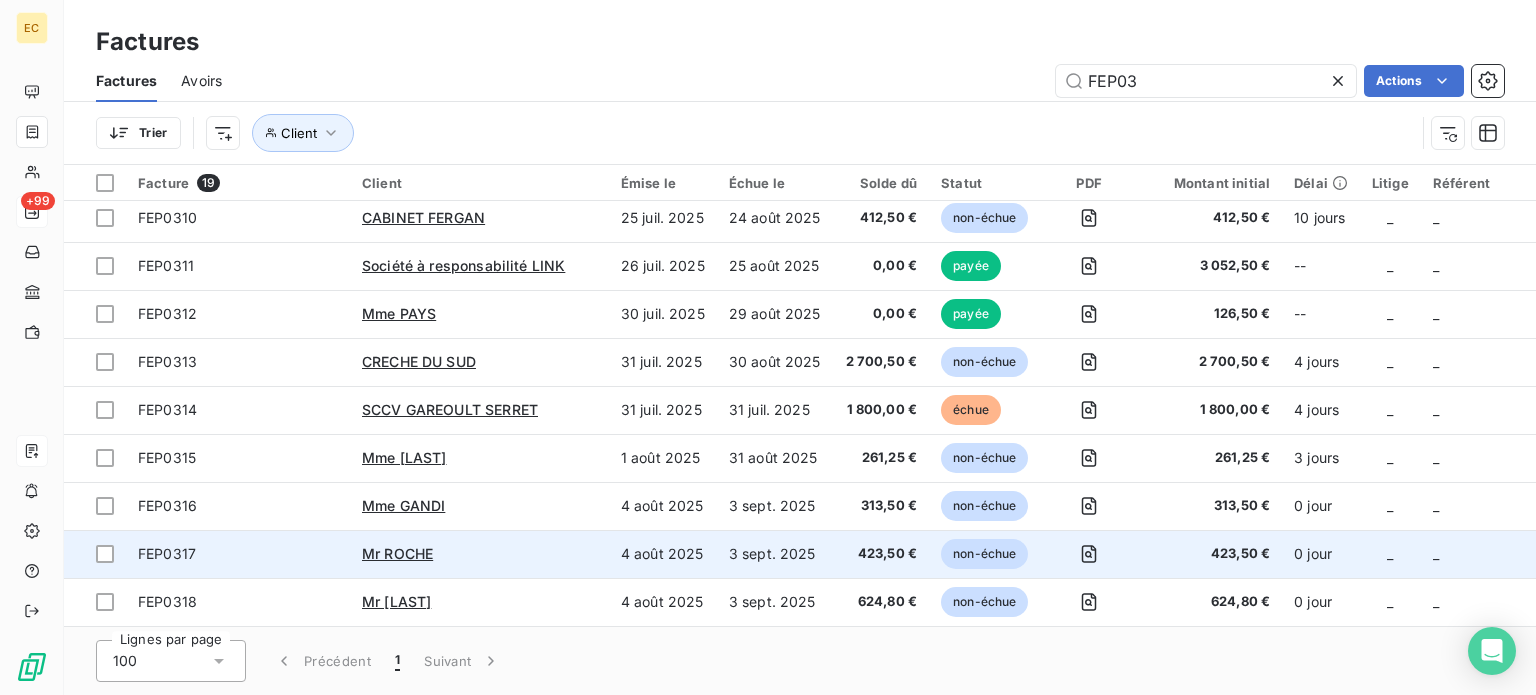 click on "Mr ROCHE" at bounding box center (479, 554) 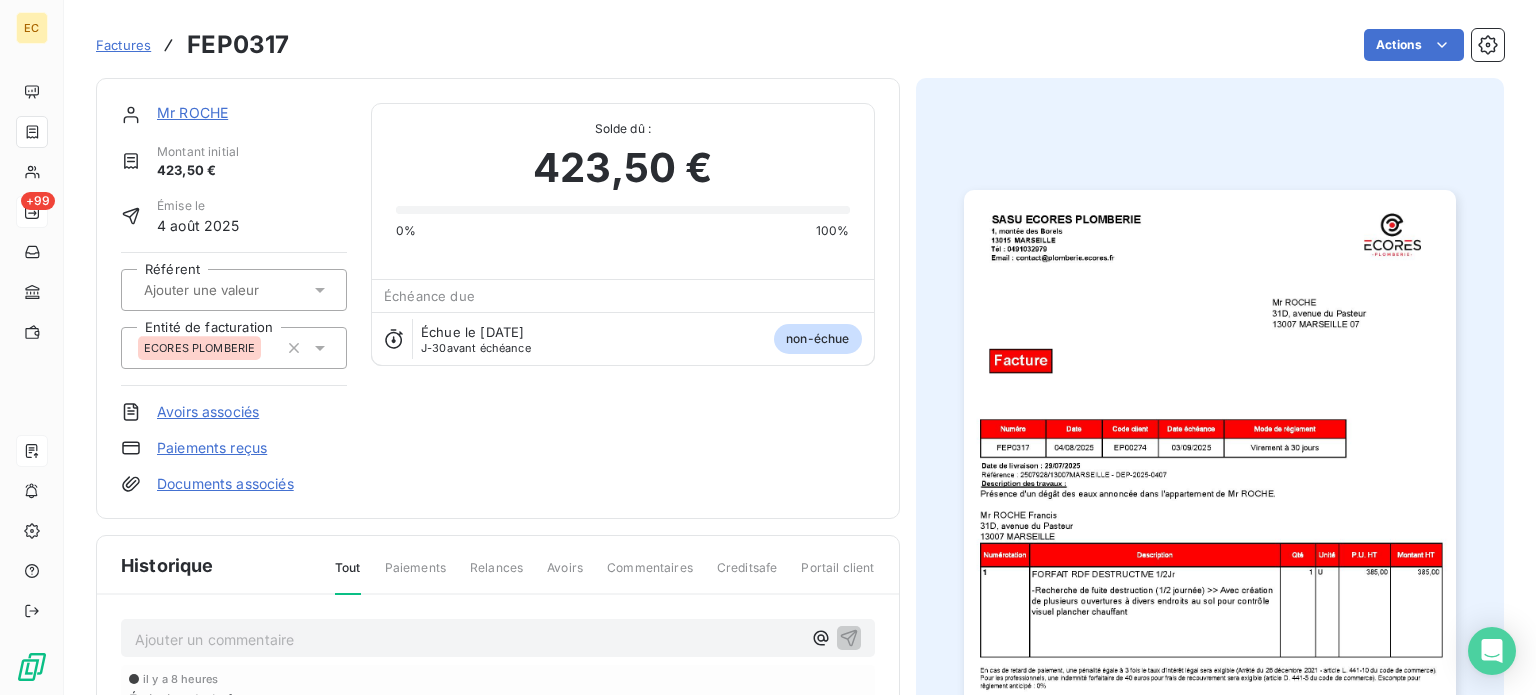 click on "Mr ROCHE" at bounding box center (192, 112) 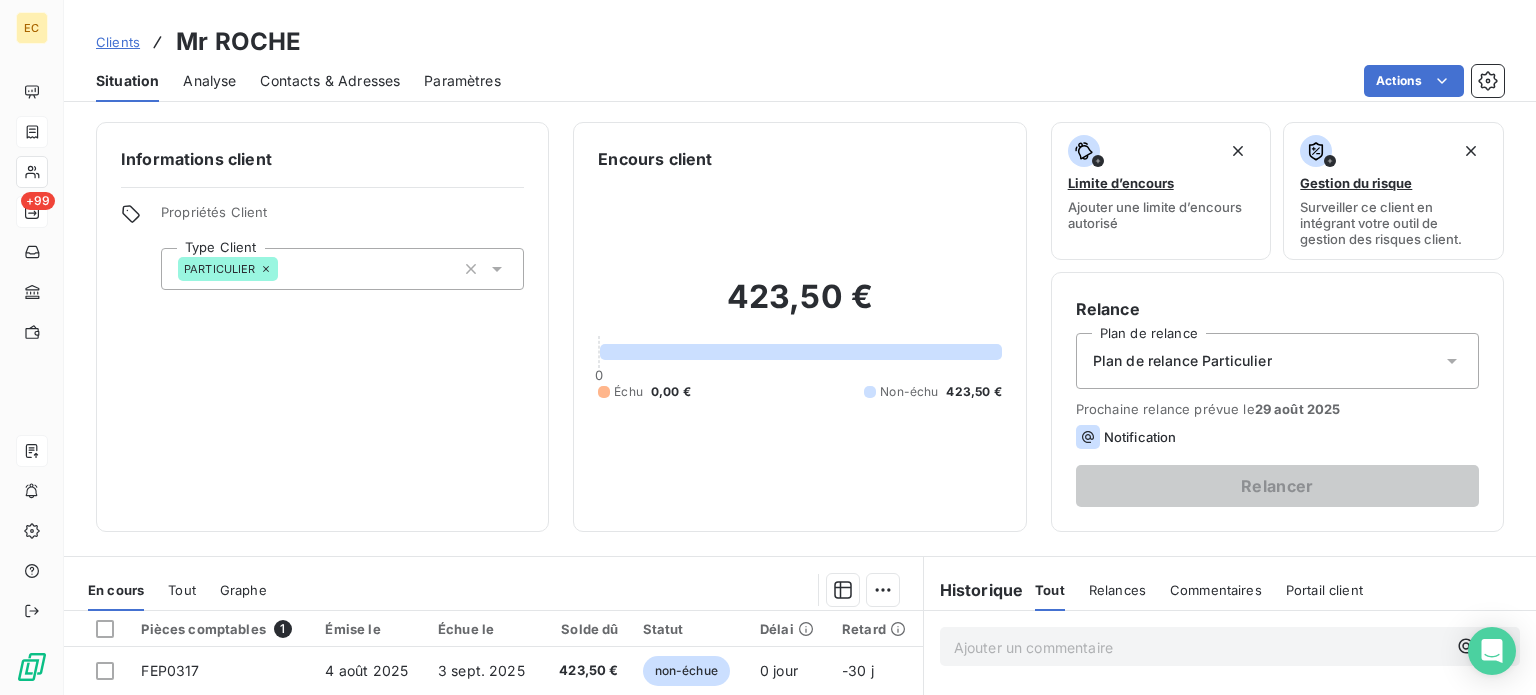 click on "Contacts & Adresses" at bounding box center [330, 81] 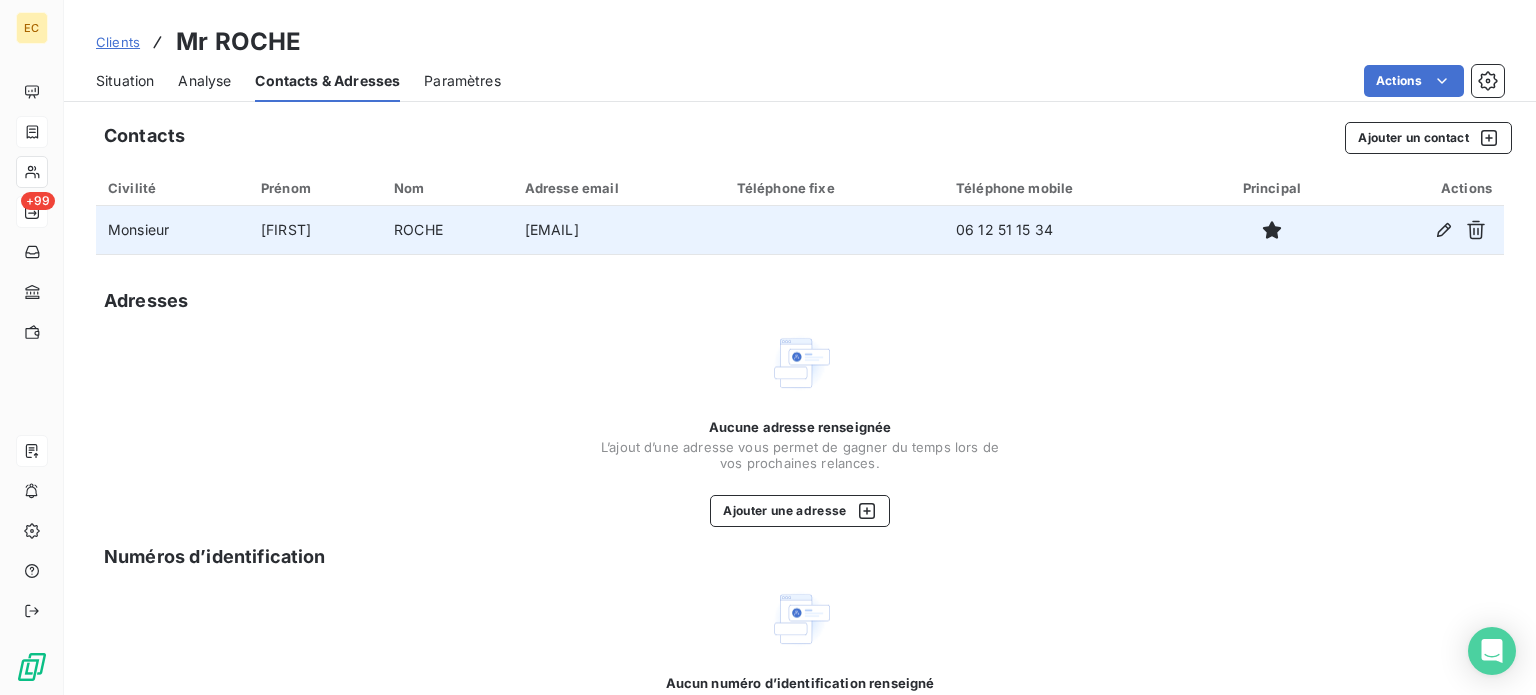 click on "[EMAIL]" at bounding box center [619, 230] 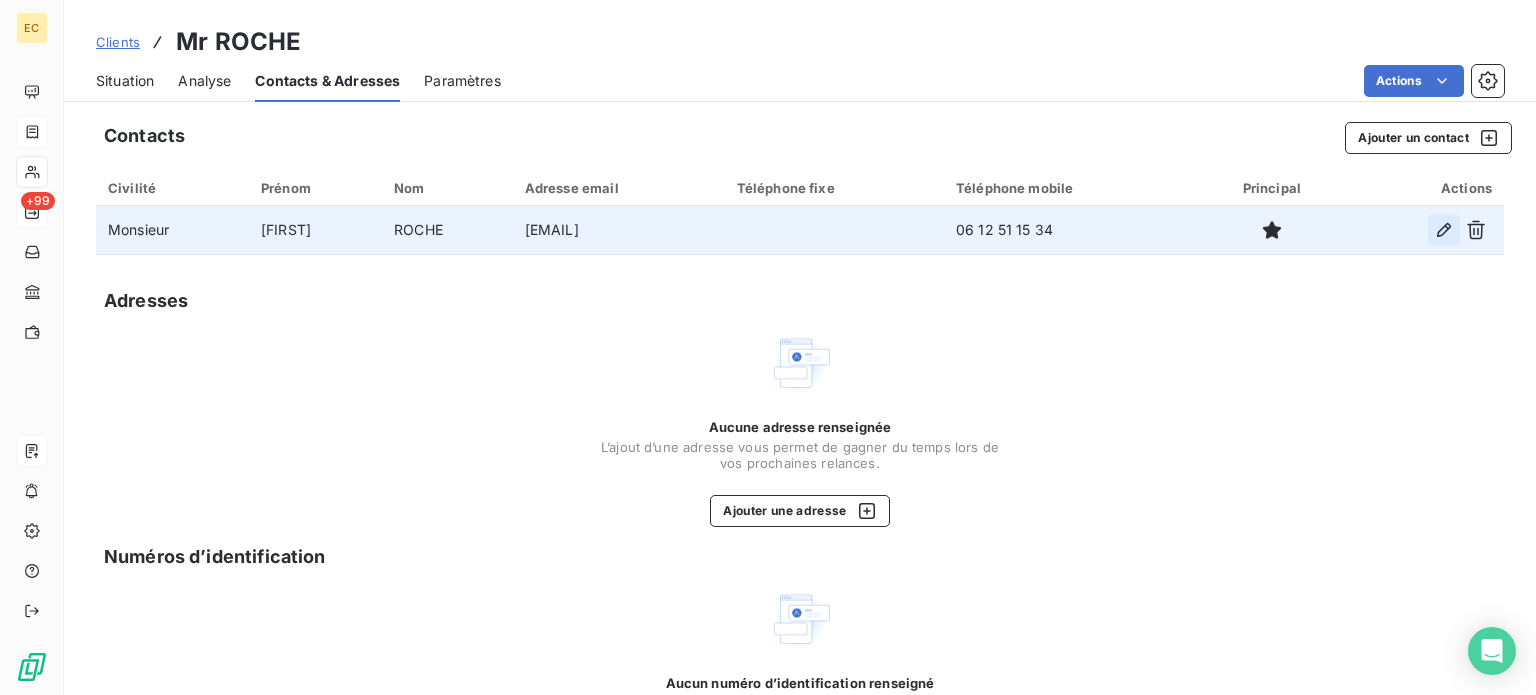 click 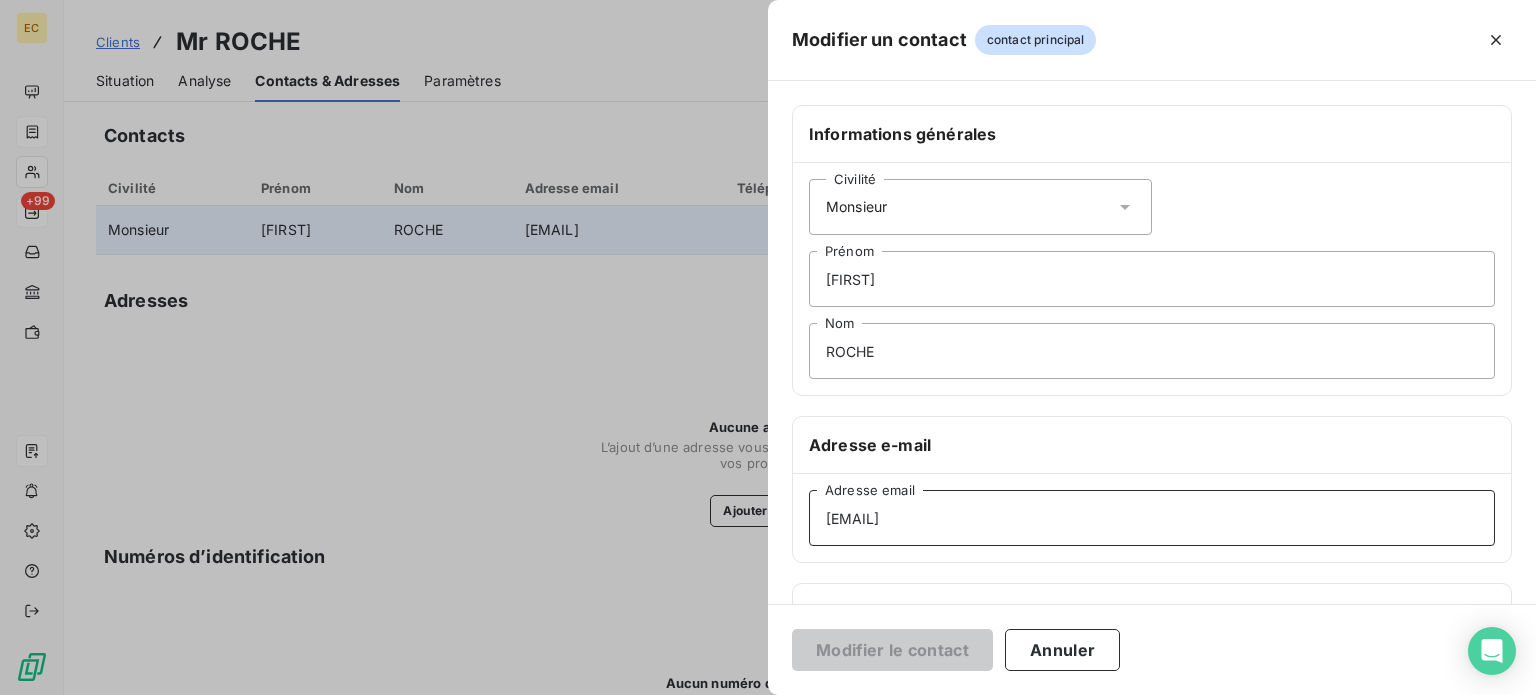 drag, startPoint x: 964, startPoint y: 518, endPoint x: 825, endPoint y: 519, distance: 139.0036 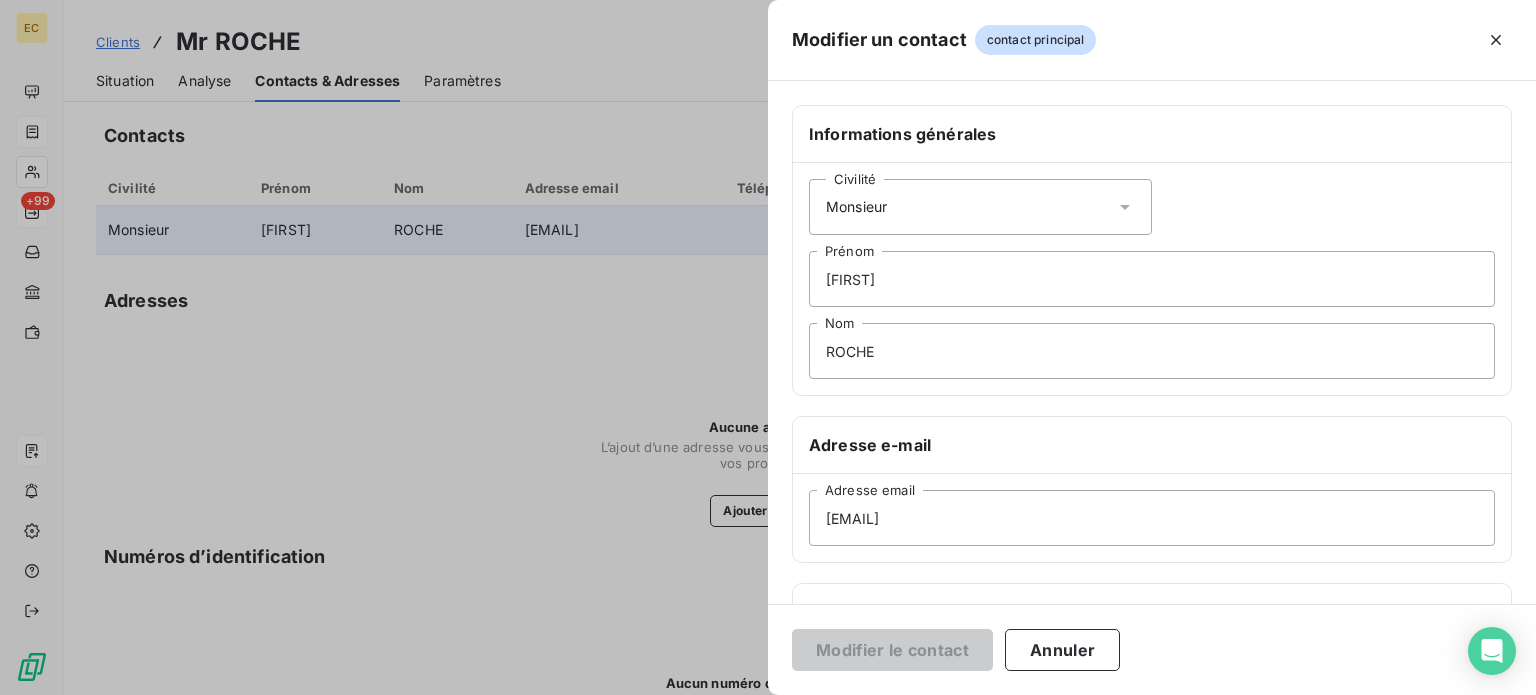 click at bounding box center (768, 347) 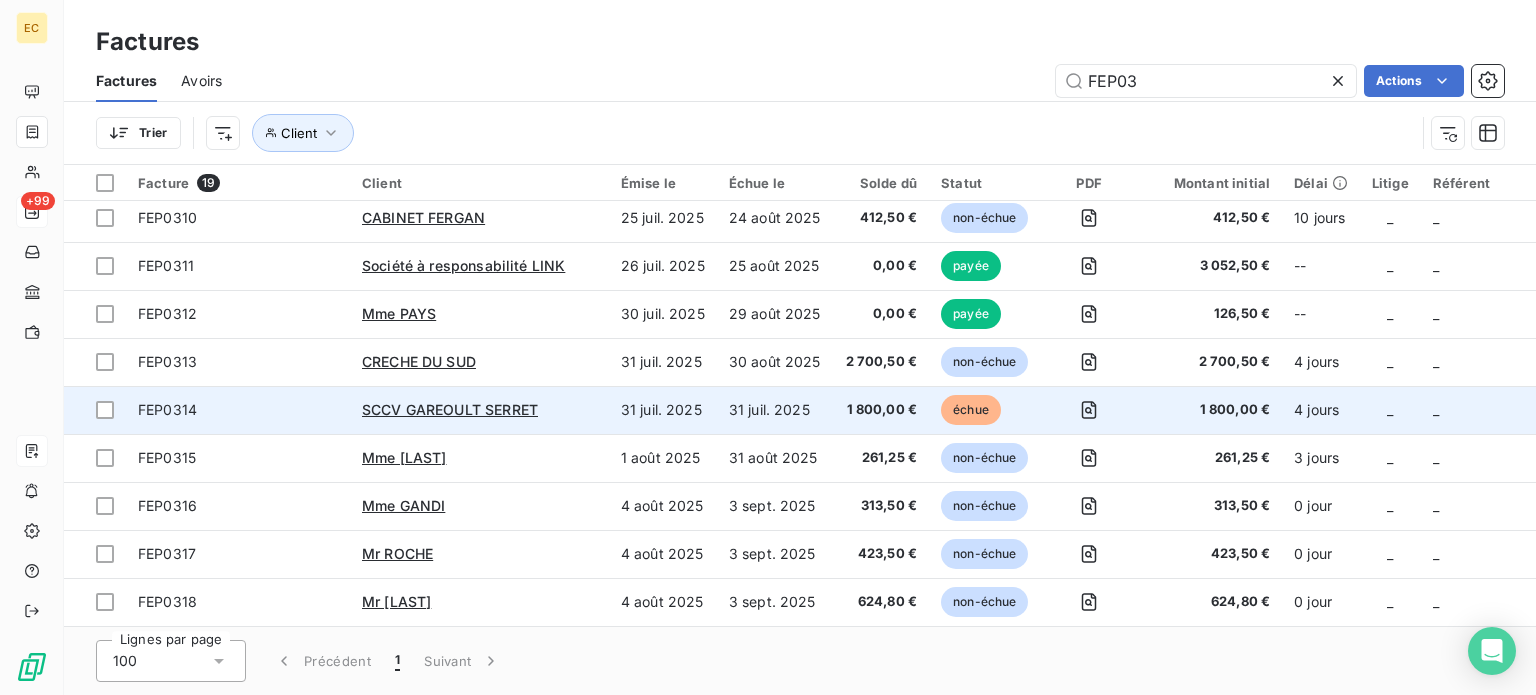 scroll, scrollTop: 494, scrollLeft: 0, axis: vertical 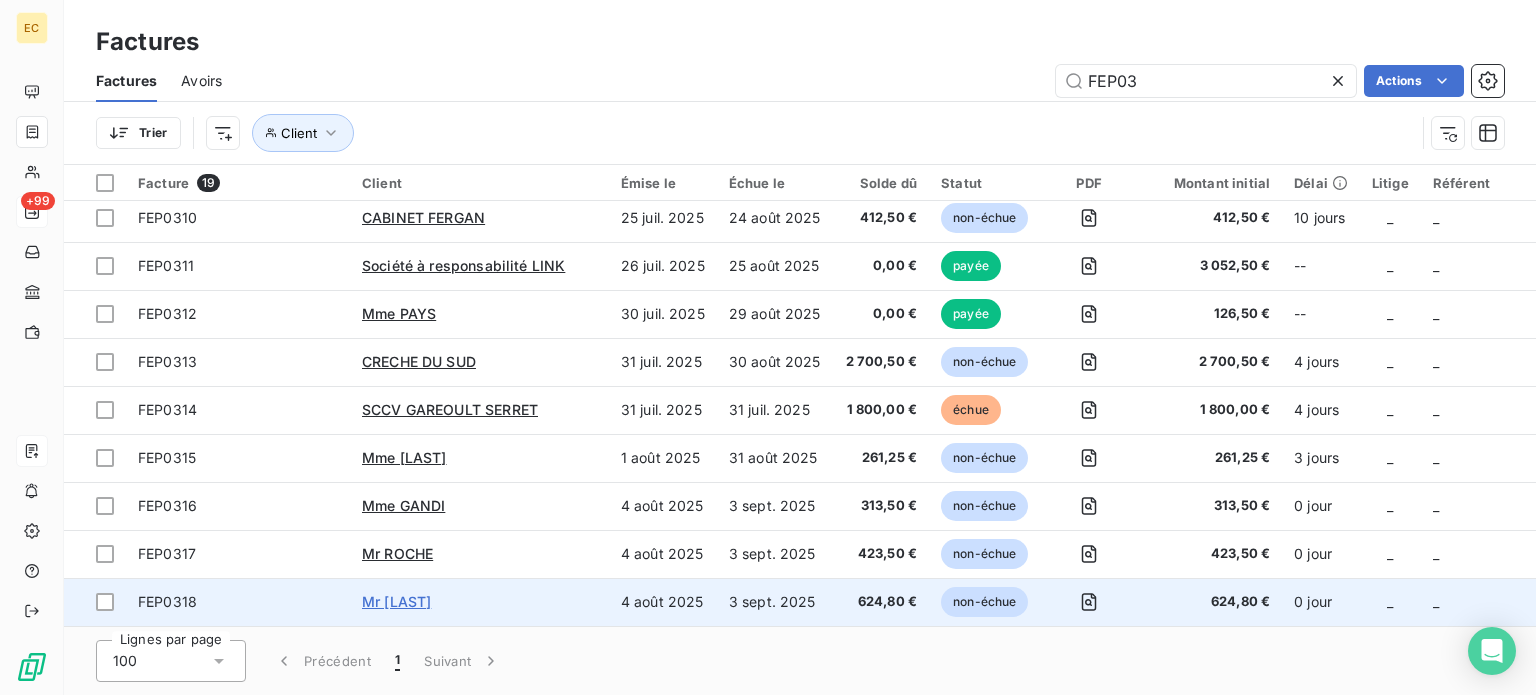 click on "Mr [LAST]" at bounding box center [396, 601] 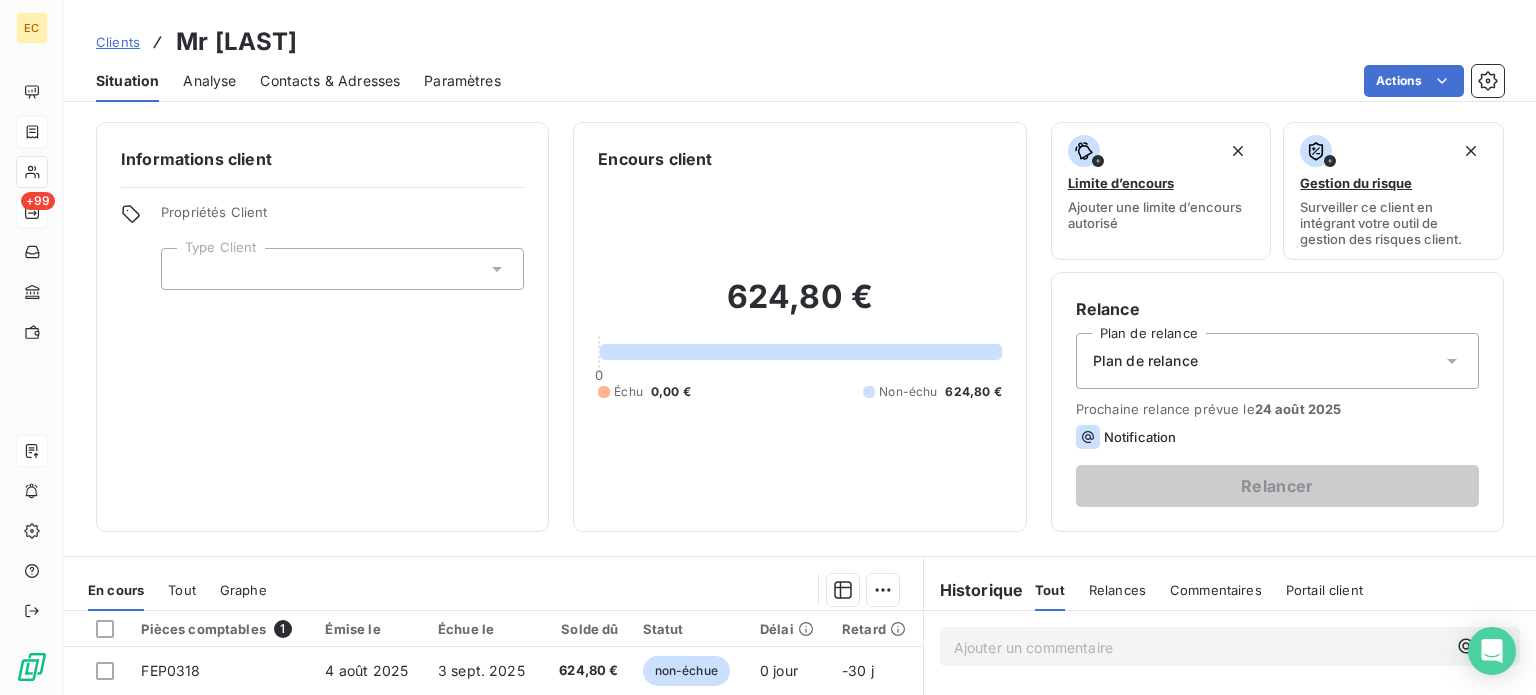 click 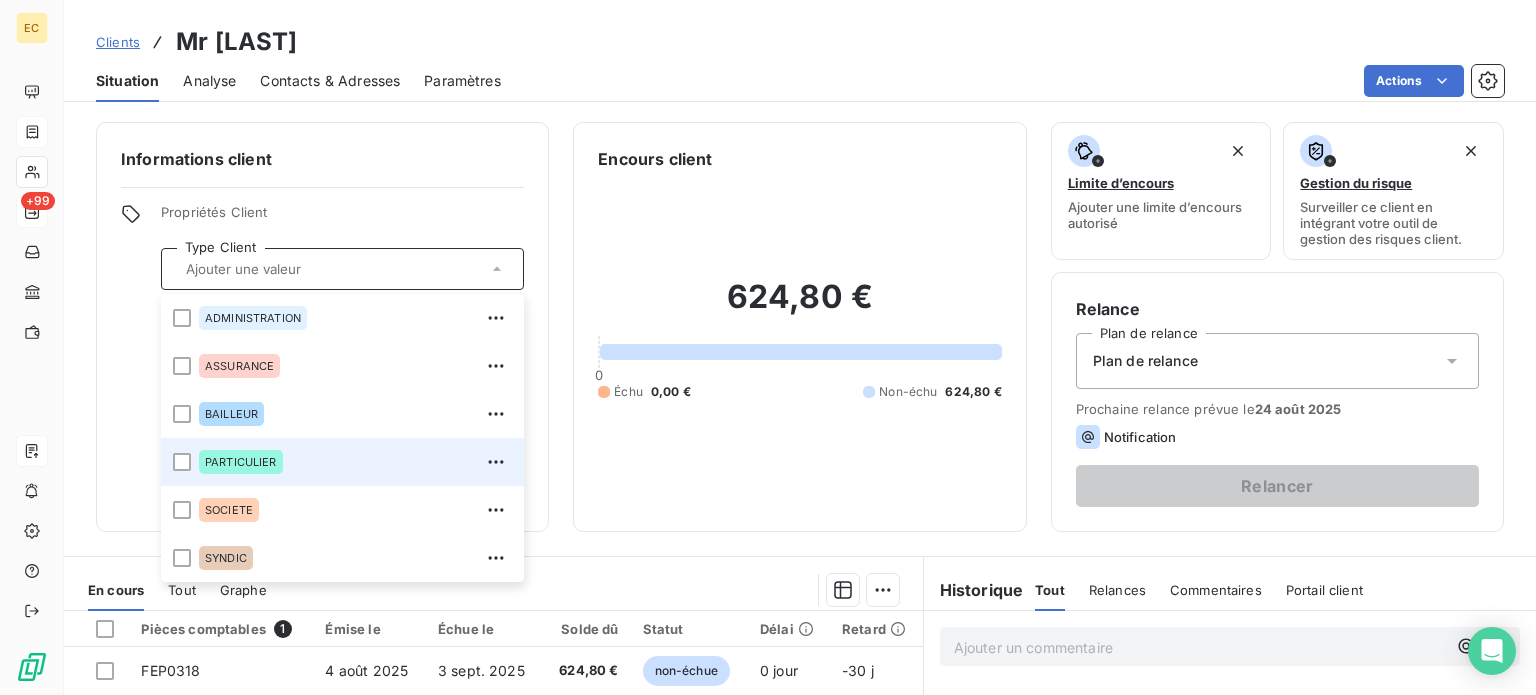 click on "PARTICULIER" at bounding box center (241, 462) 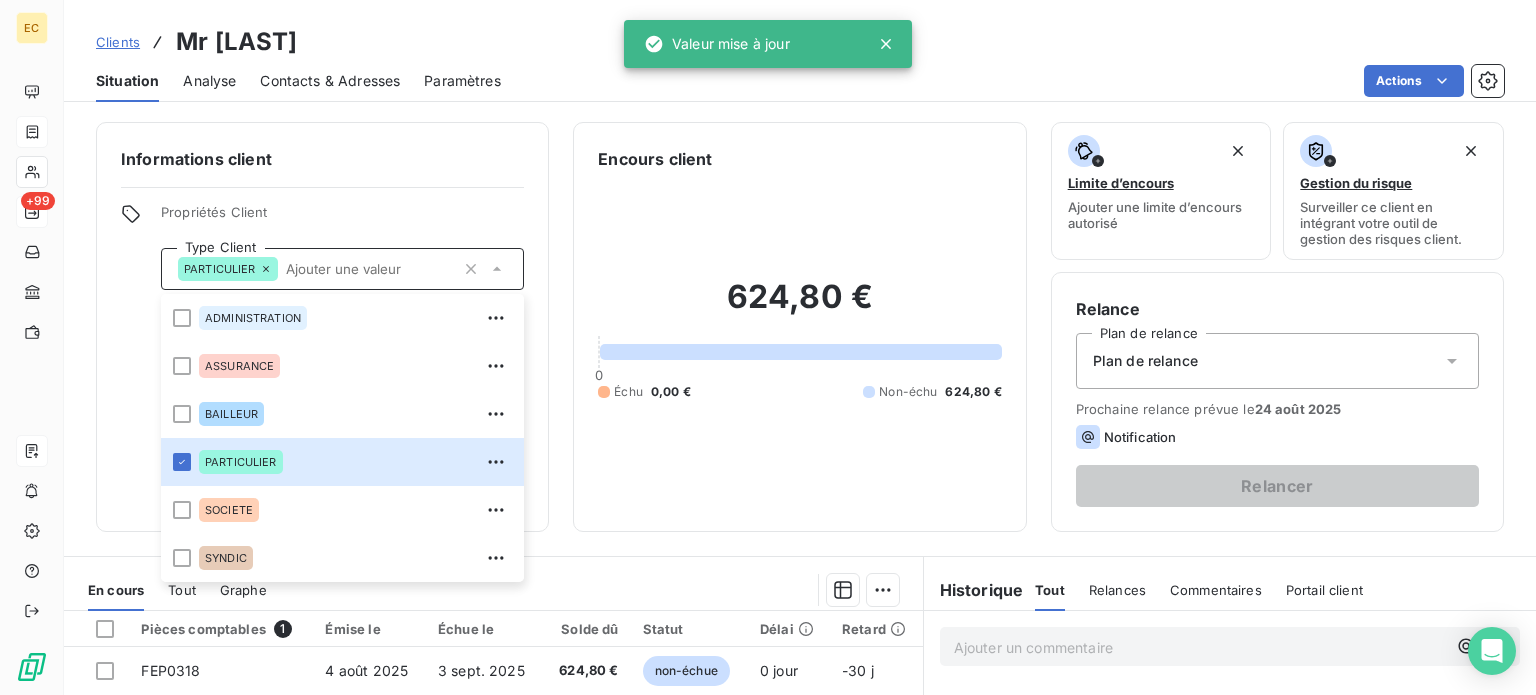 click 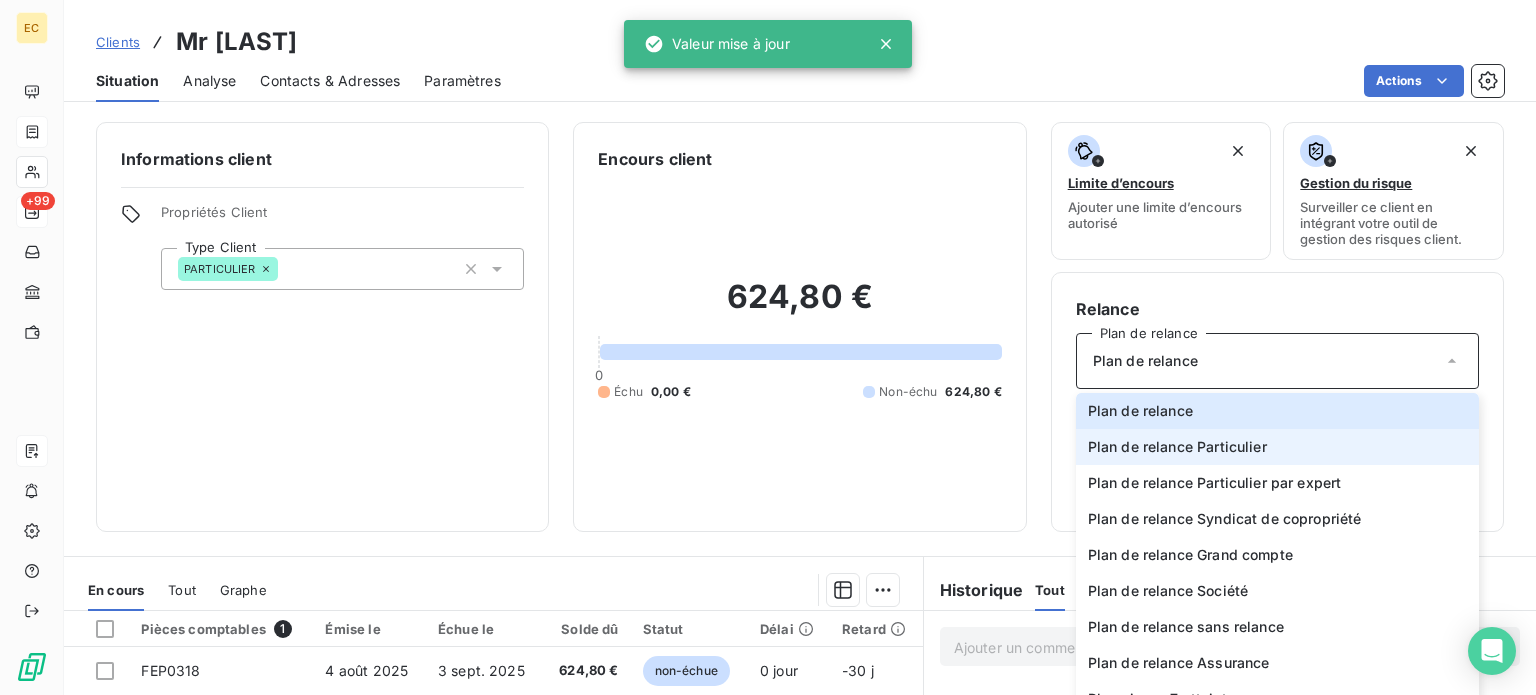 click on "Plan de relance Particulier" at bounding box center (1177, 447) 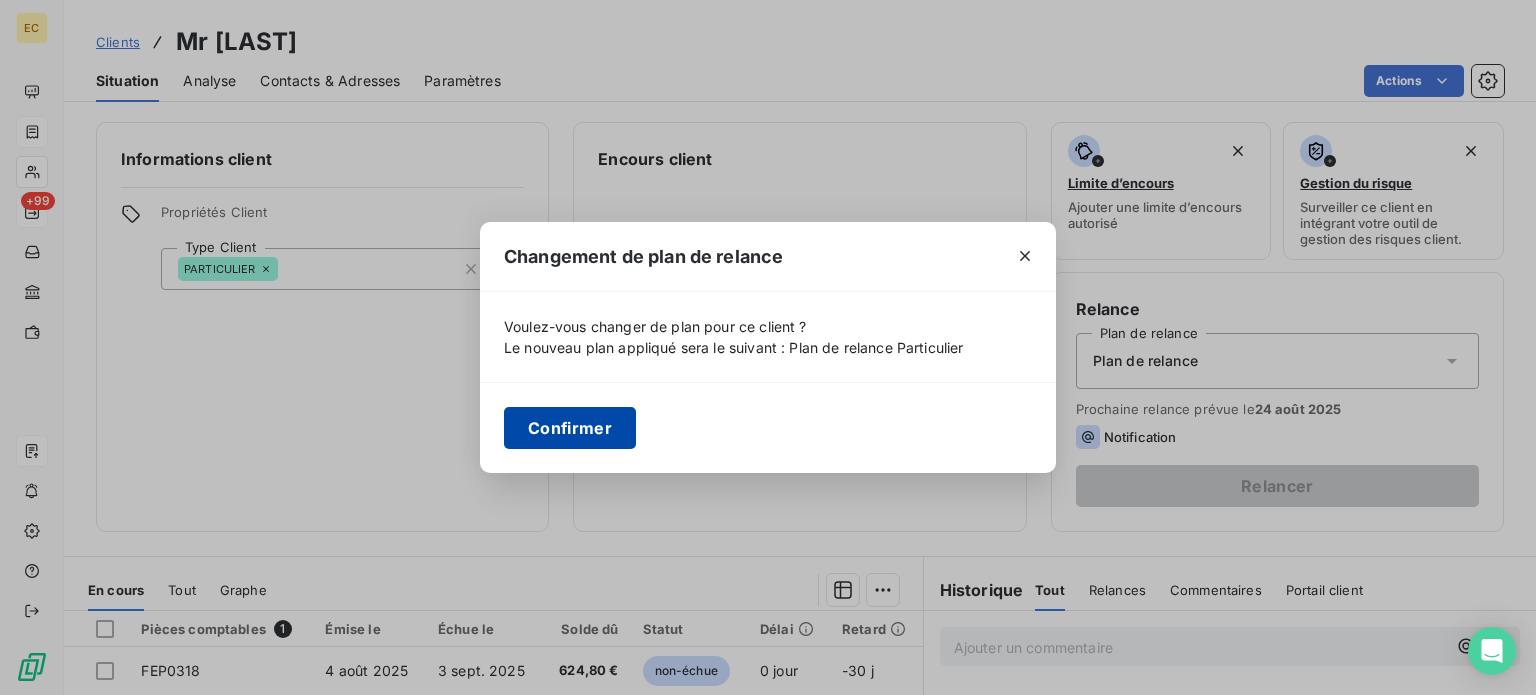 click on "Confirmer" at bounding box center (570, 428) 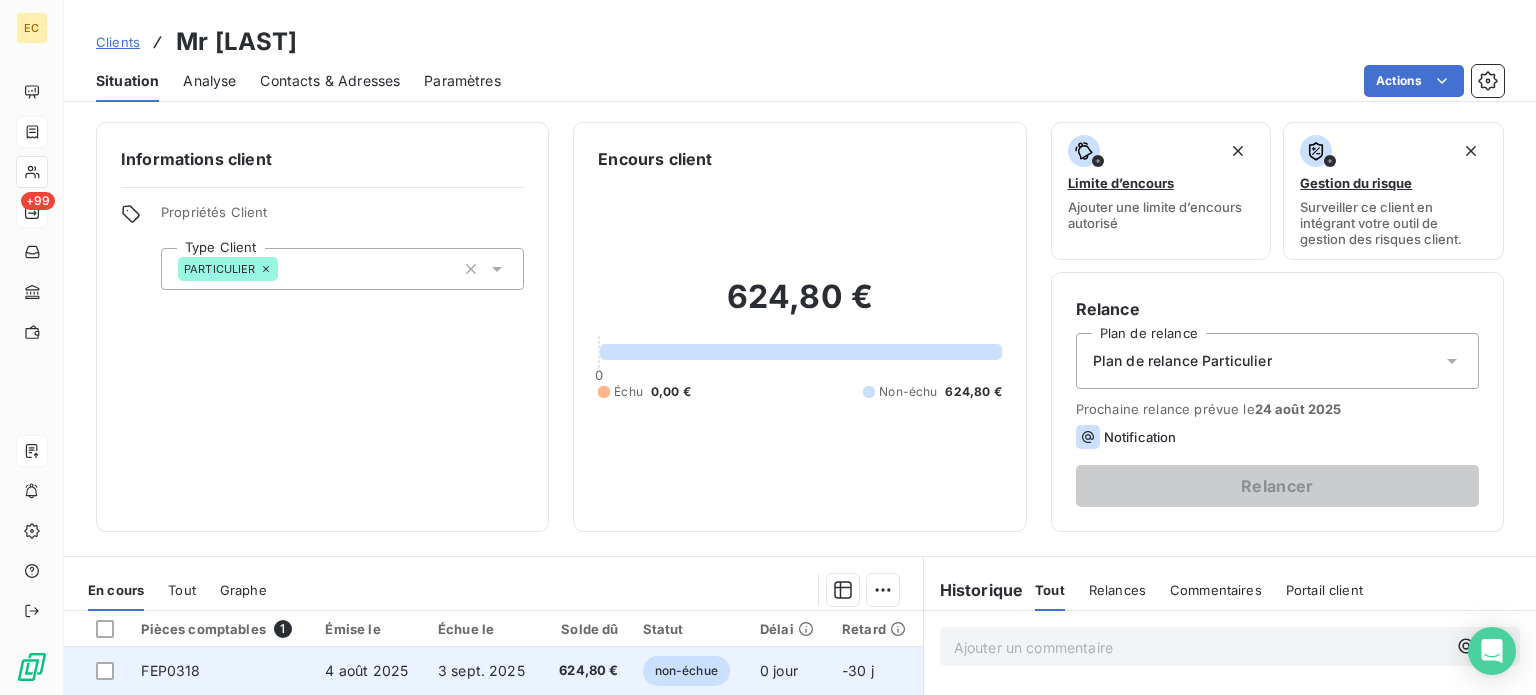 click on "4 août 2025" at bounding box center (366, 670) 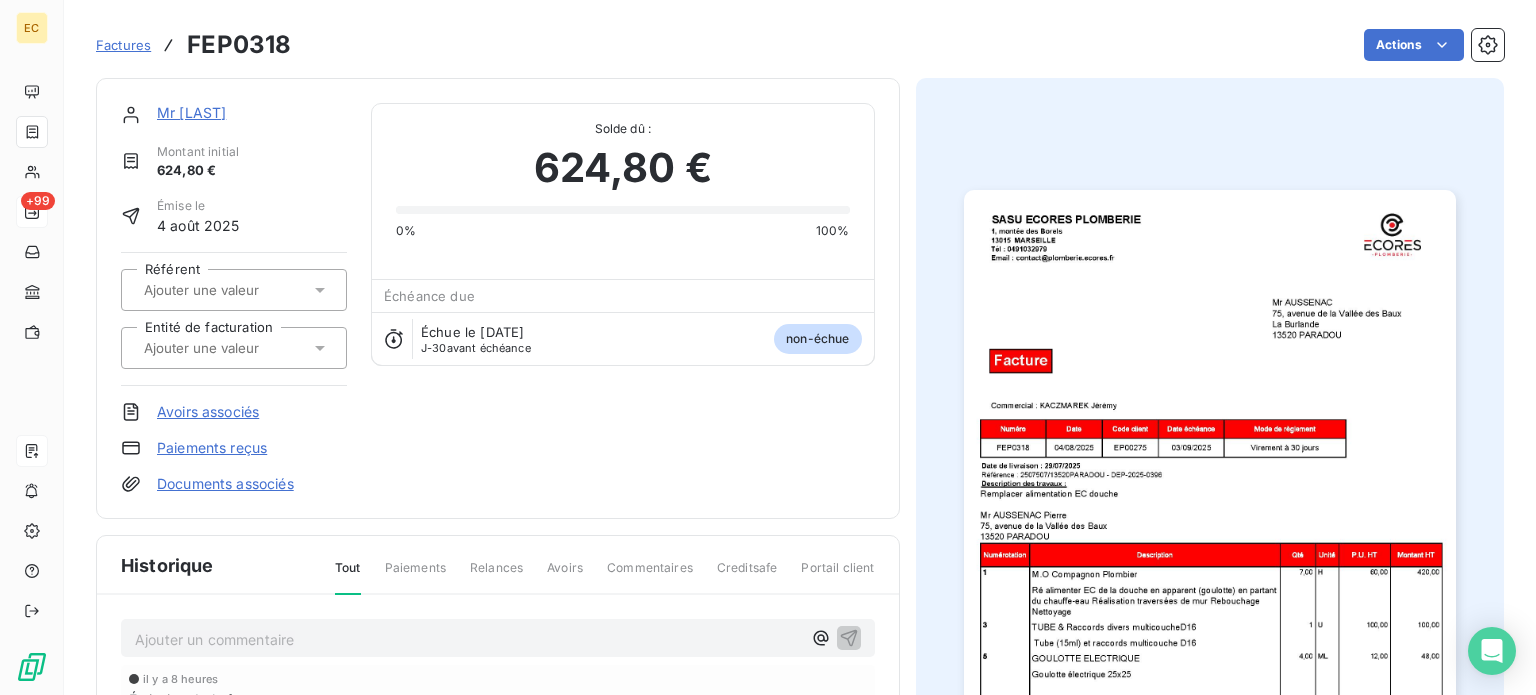 click on "Documents associés" at bounding box center [225, 484] 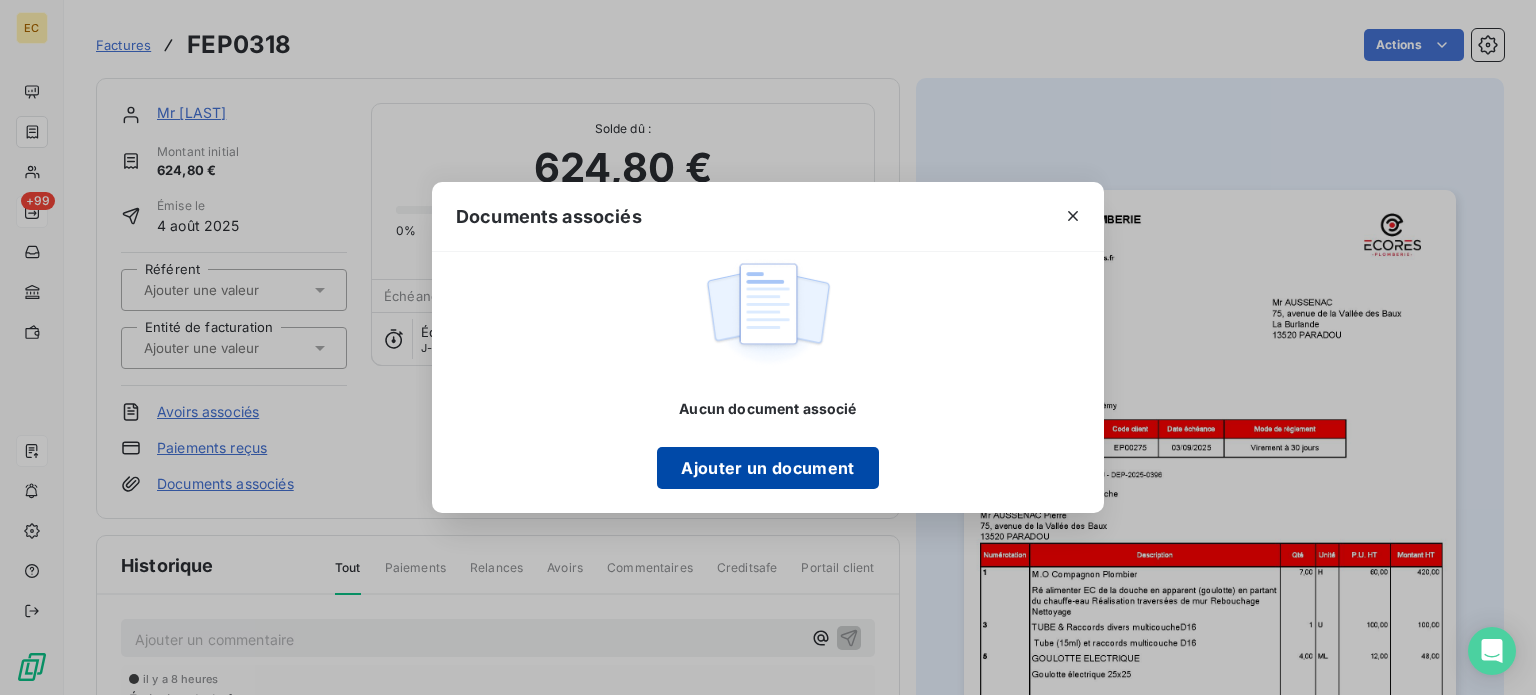 click on "Ajouter un document" at bounding box center (767, 468) 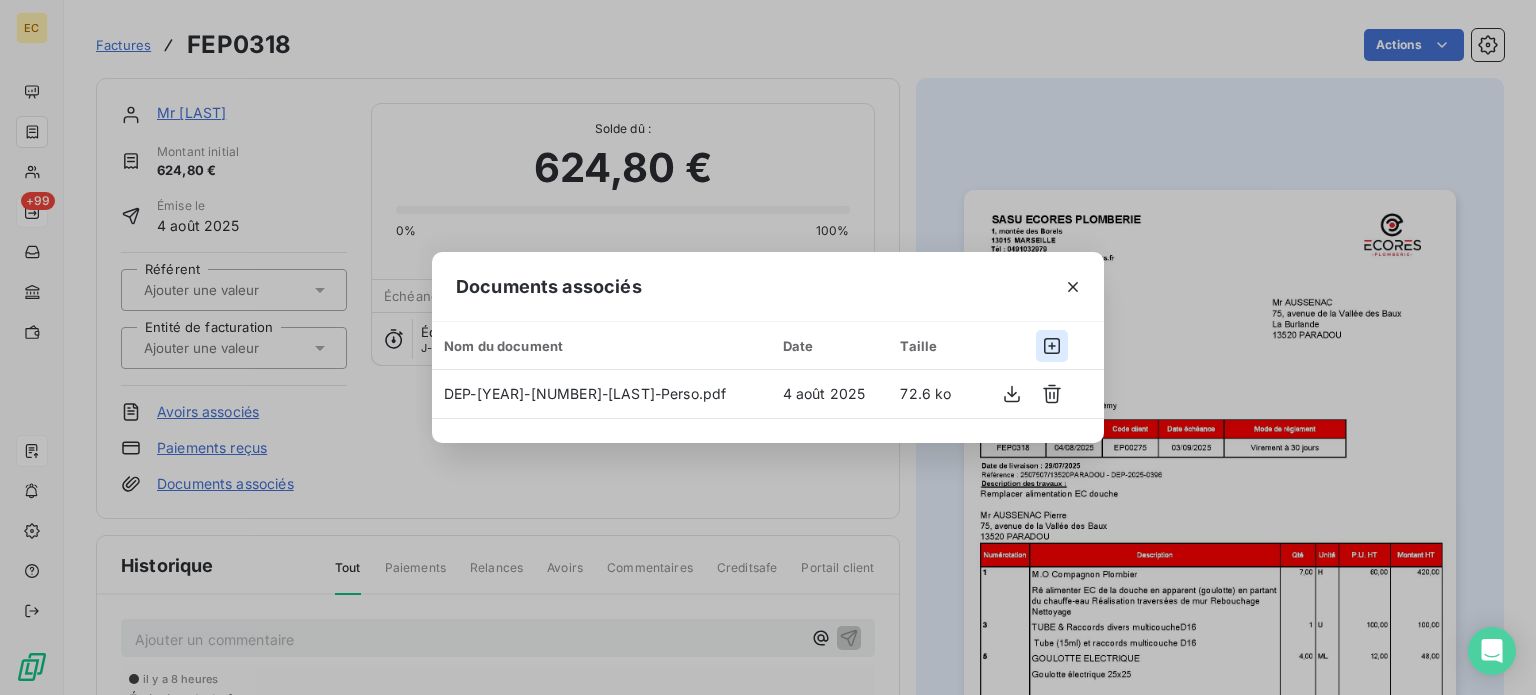 click 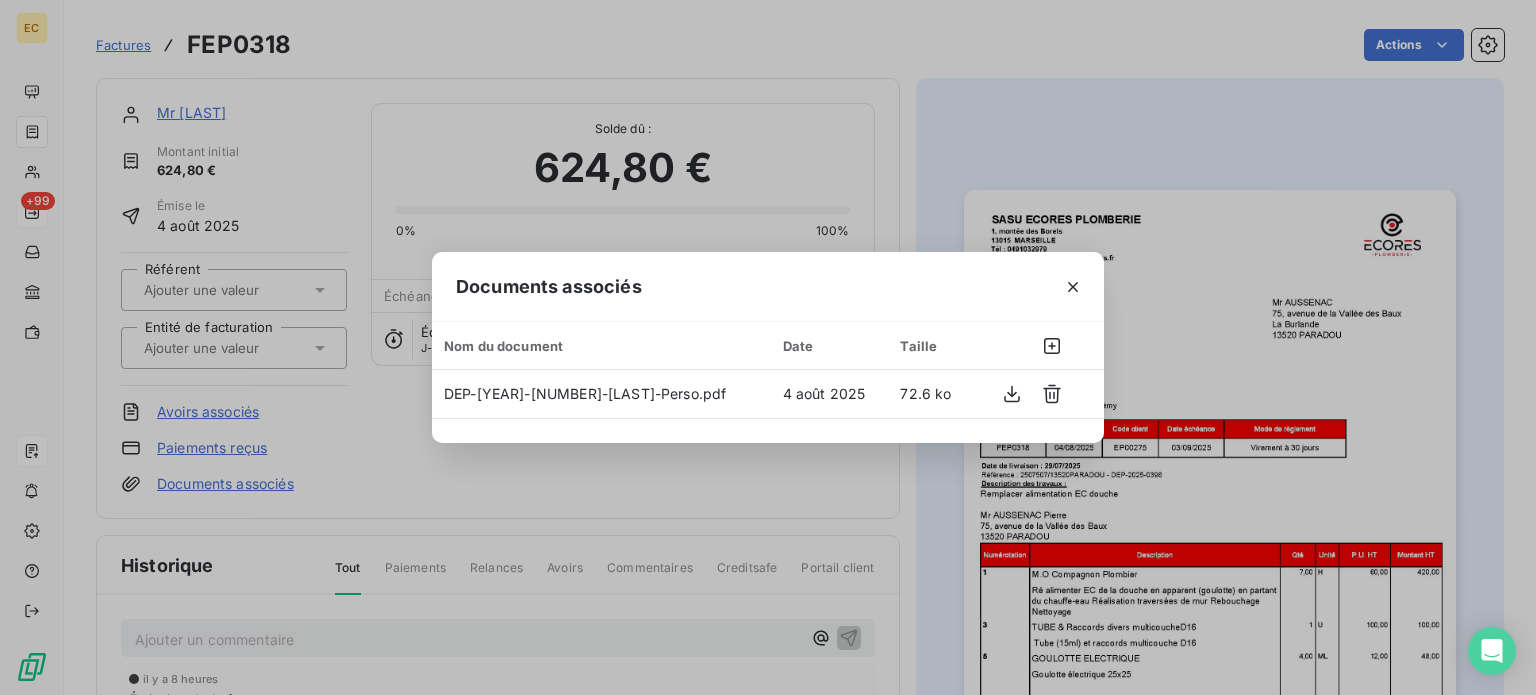click 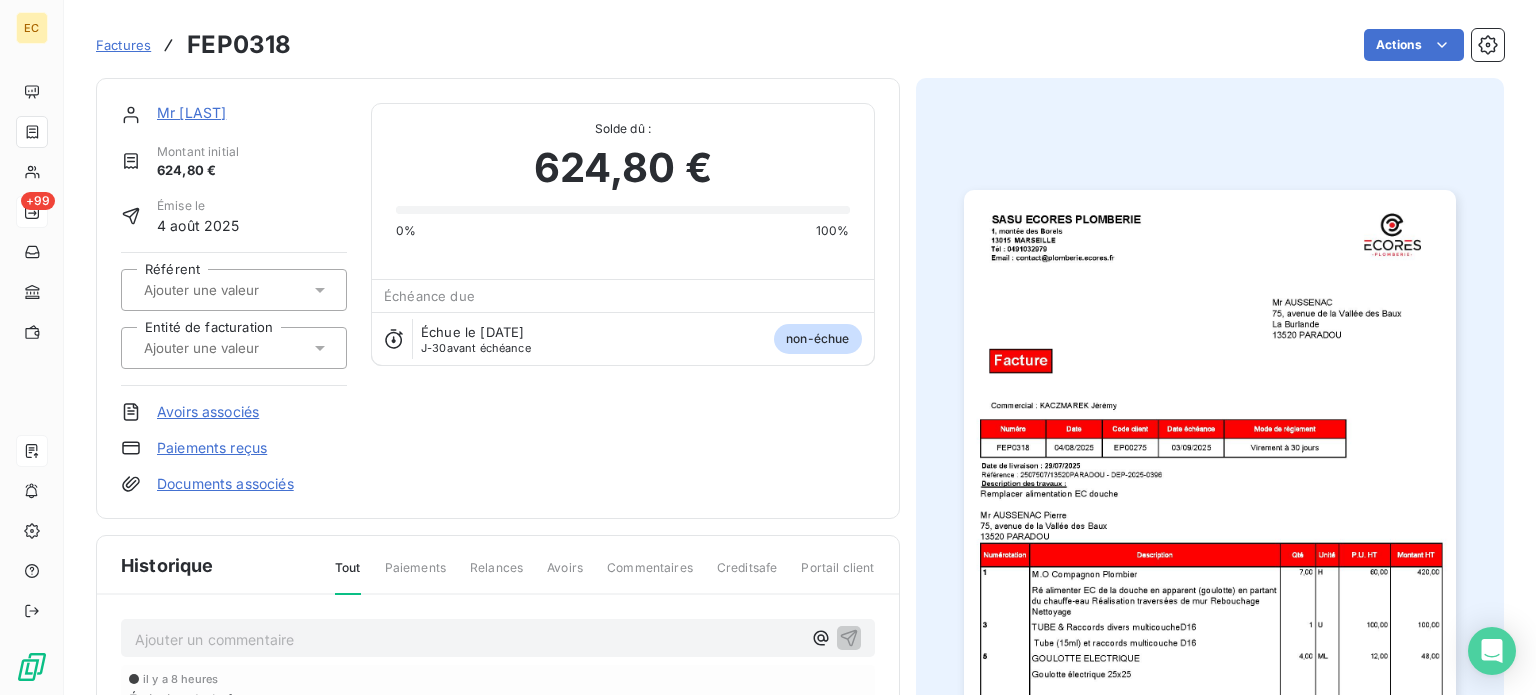 click on "Mr [LAST]" at bounding box center [191, 112] 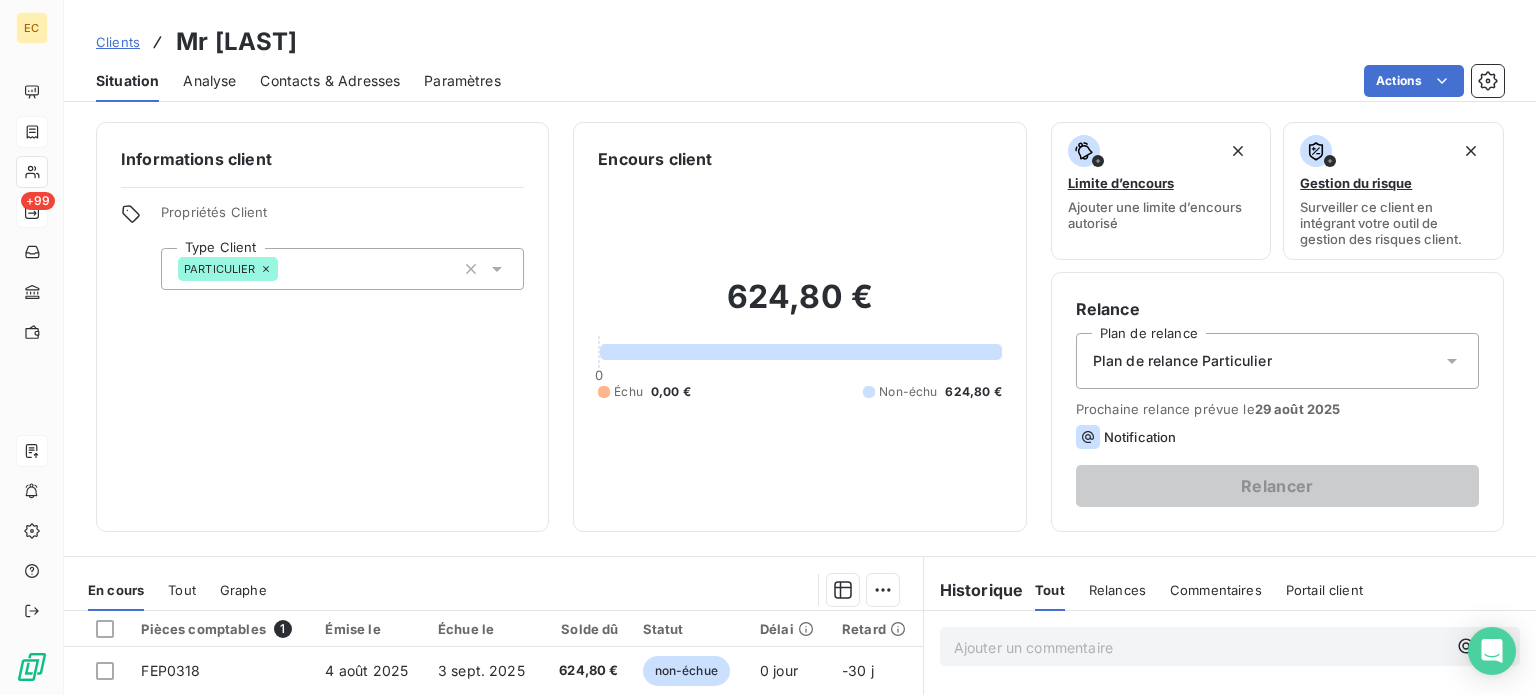 click on "Contacts & Adresses" at bounding box center [330, 81] 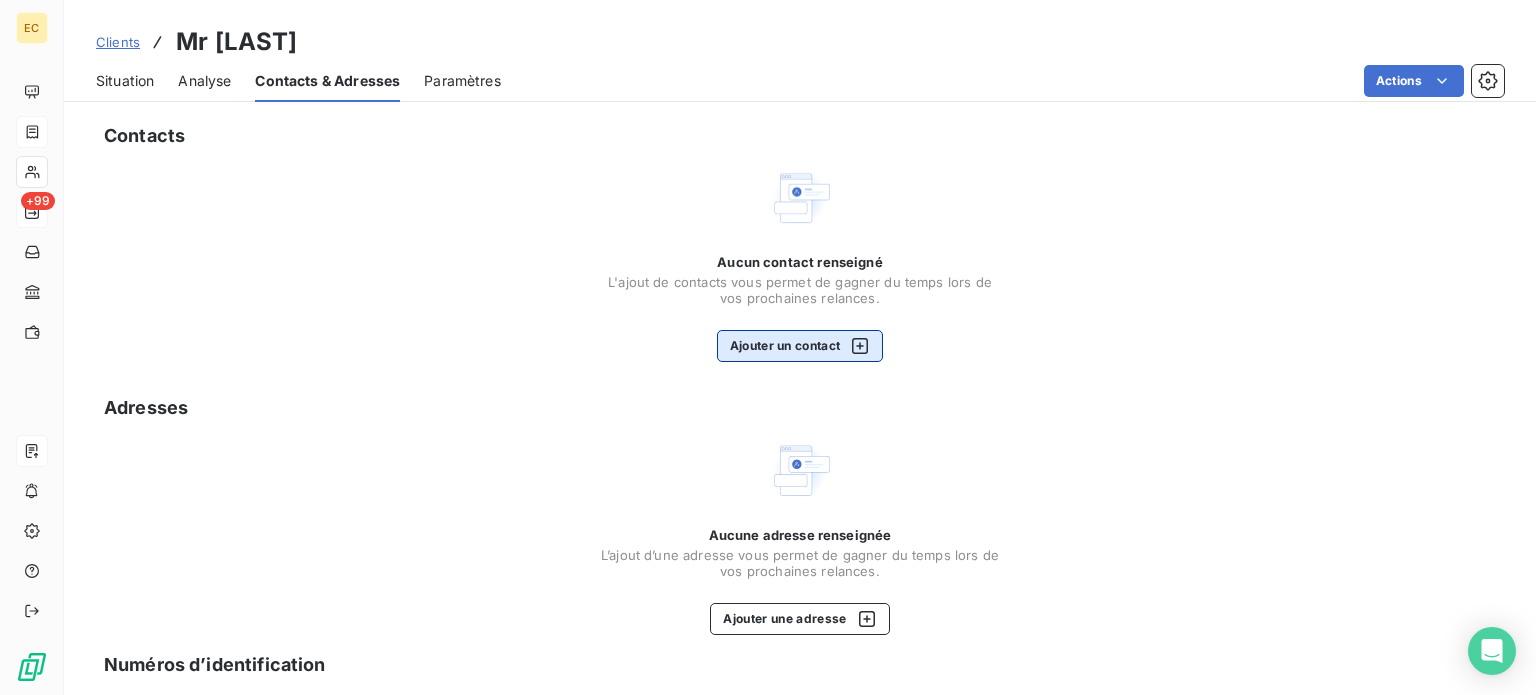 click on "Ajouter un contact" at bounding box center (800, 346) 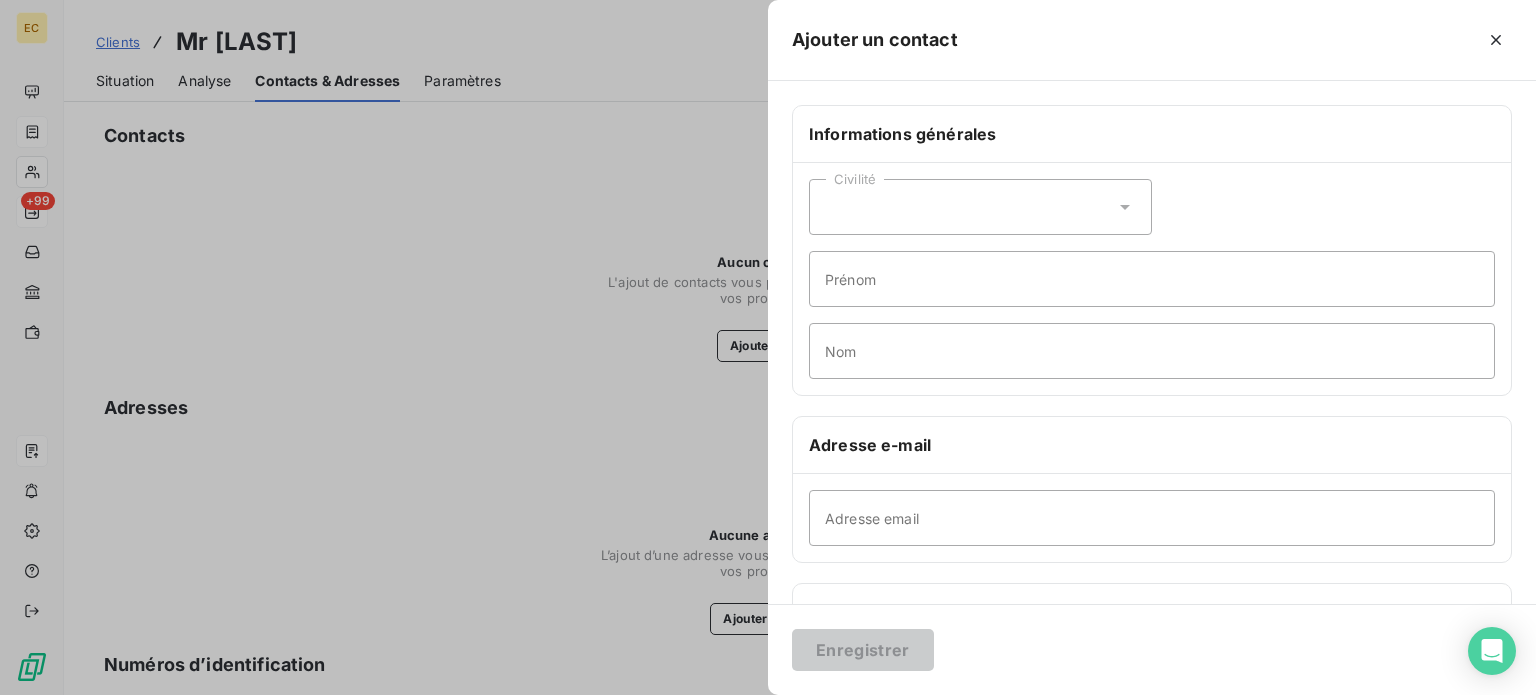 click on "Civilité" at bounding box center (980, 207) 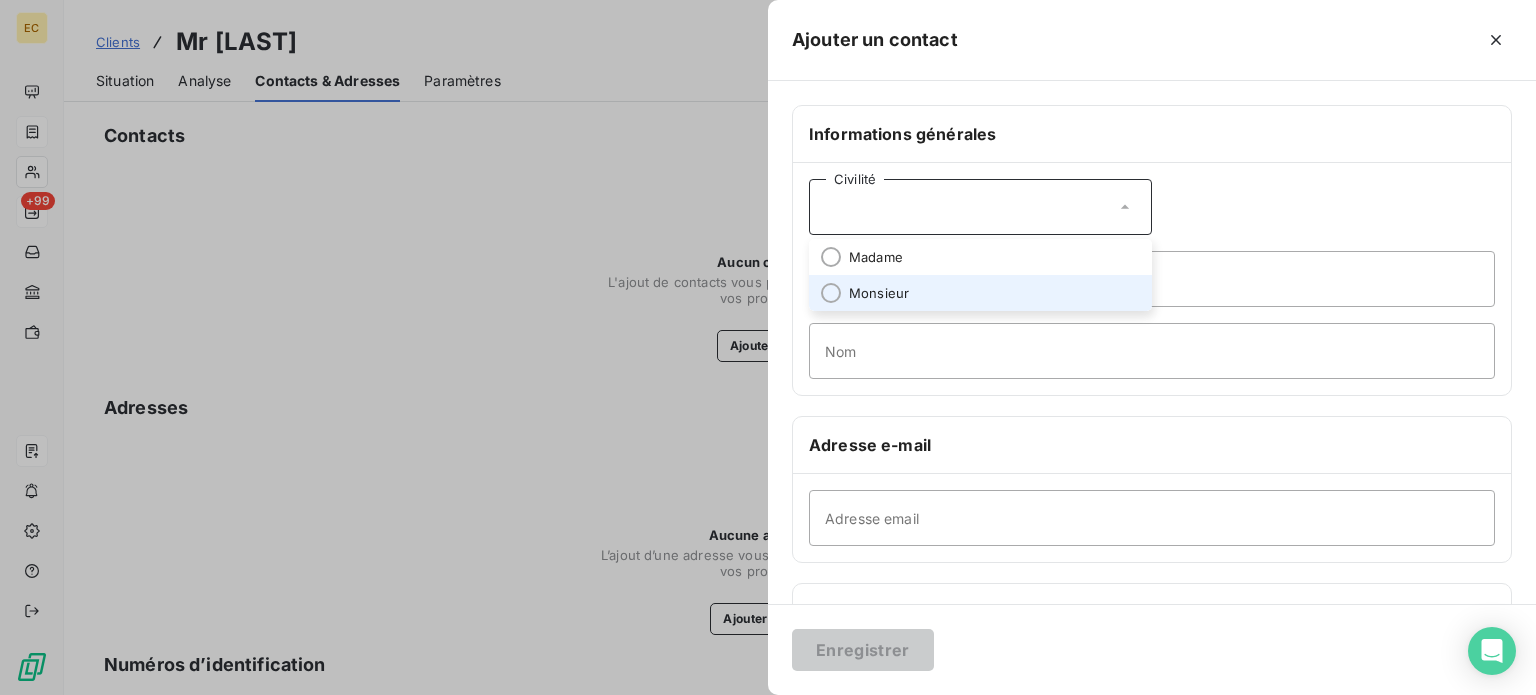 drag, startPoint x: 980, startPoint y: 283, endPoint x: 930, endPoint y: 274, distance: 50.803543 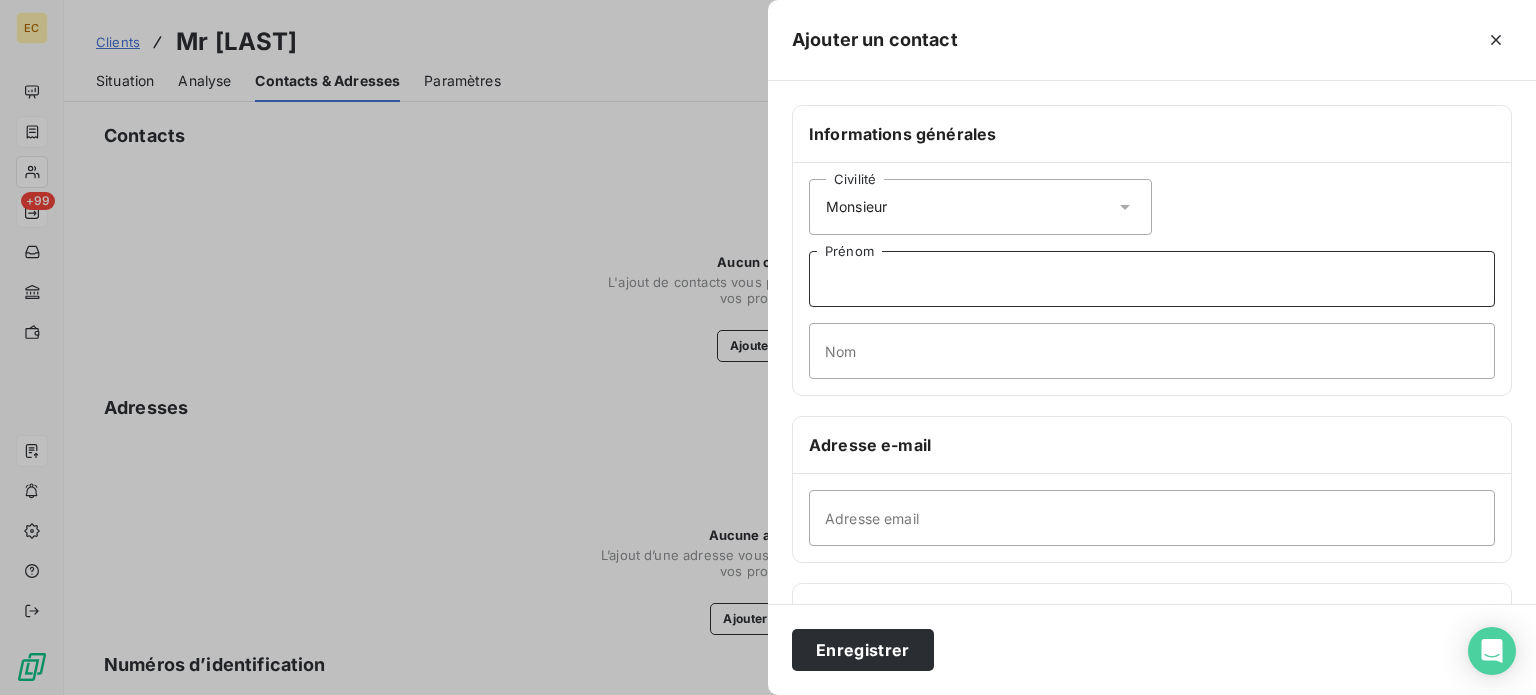 click on "Prénom" at bounding box center (1152, 279) 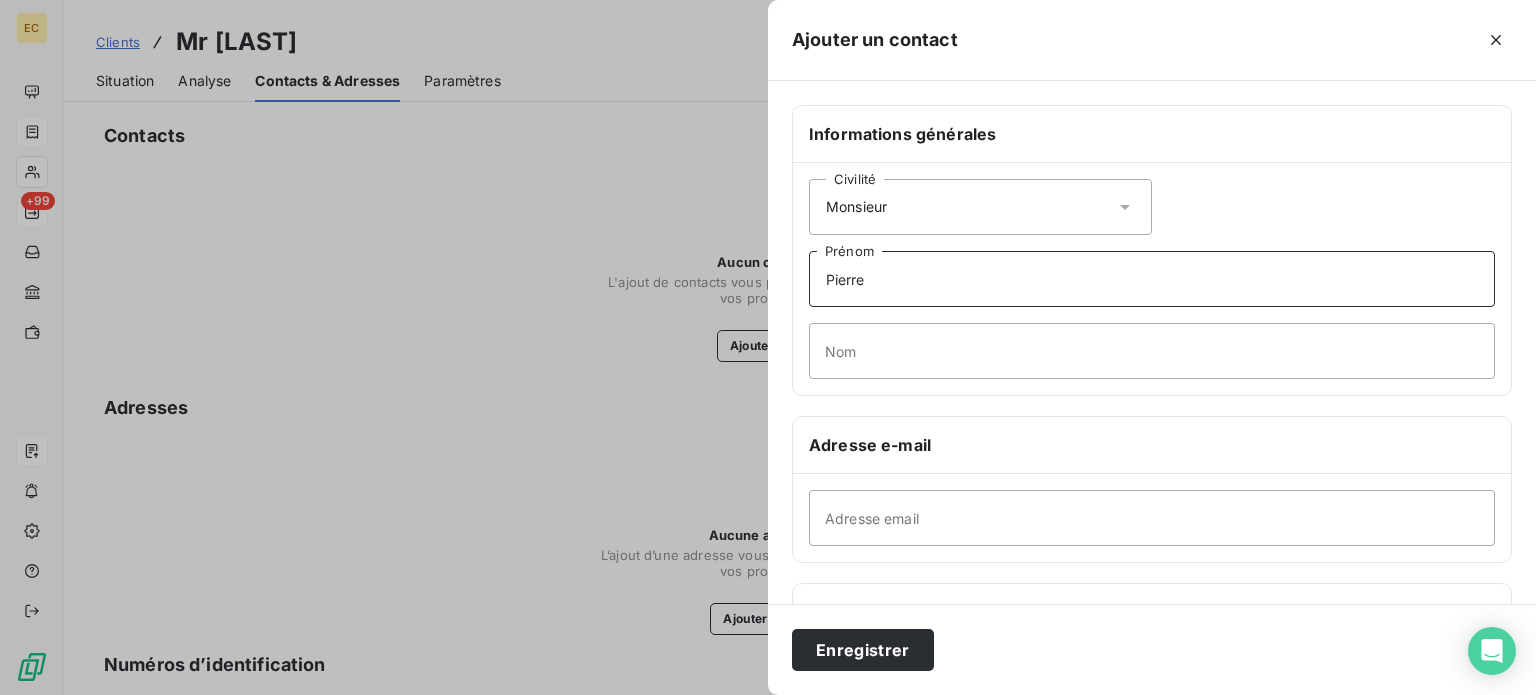 type on "Pierre" 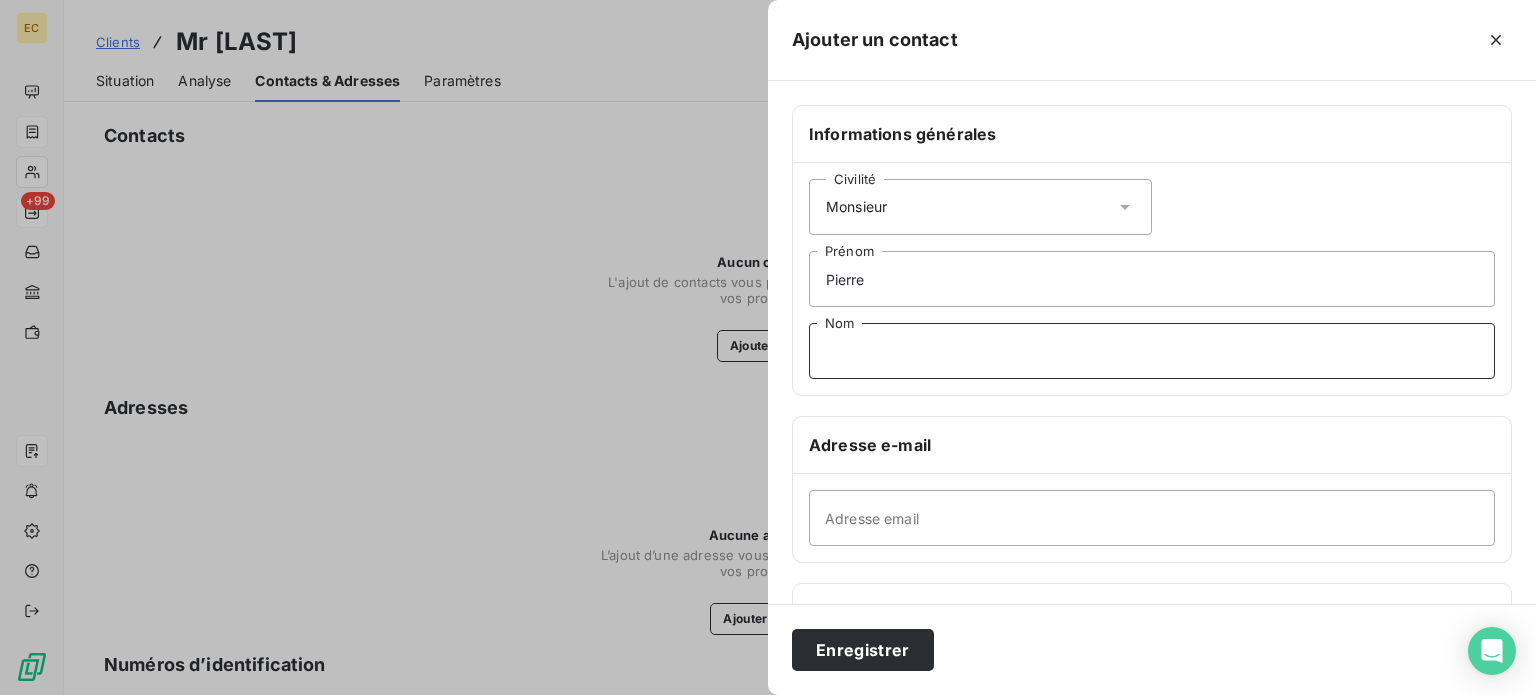 click on "Nom" at bounding box center (1152, 351) 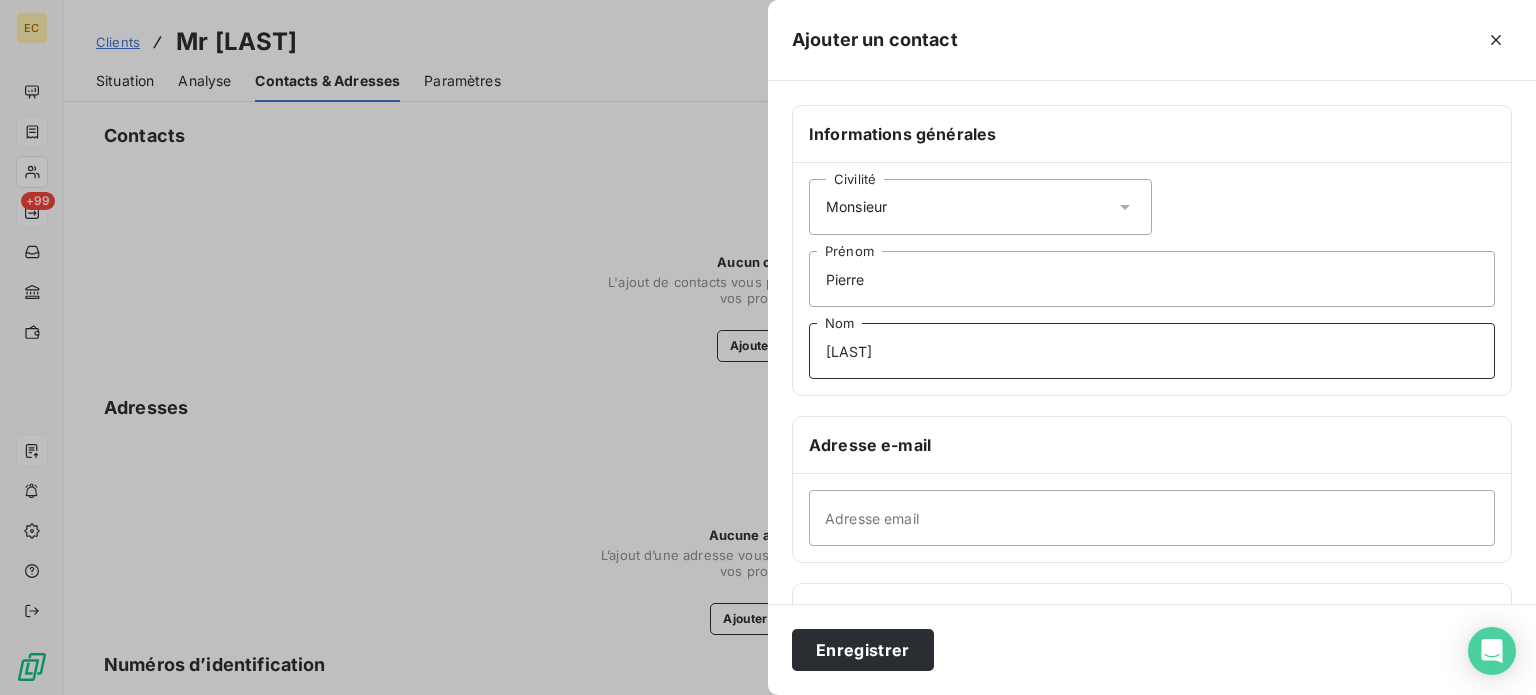 type on "[LAST]" 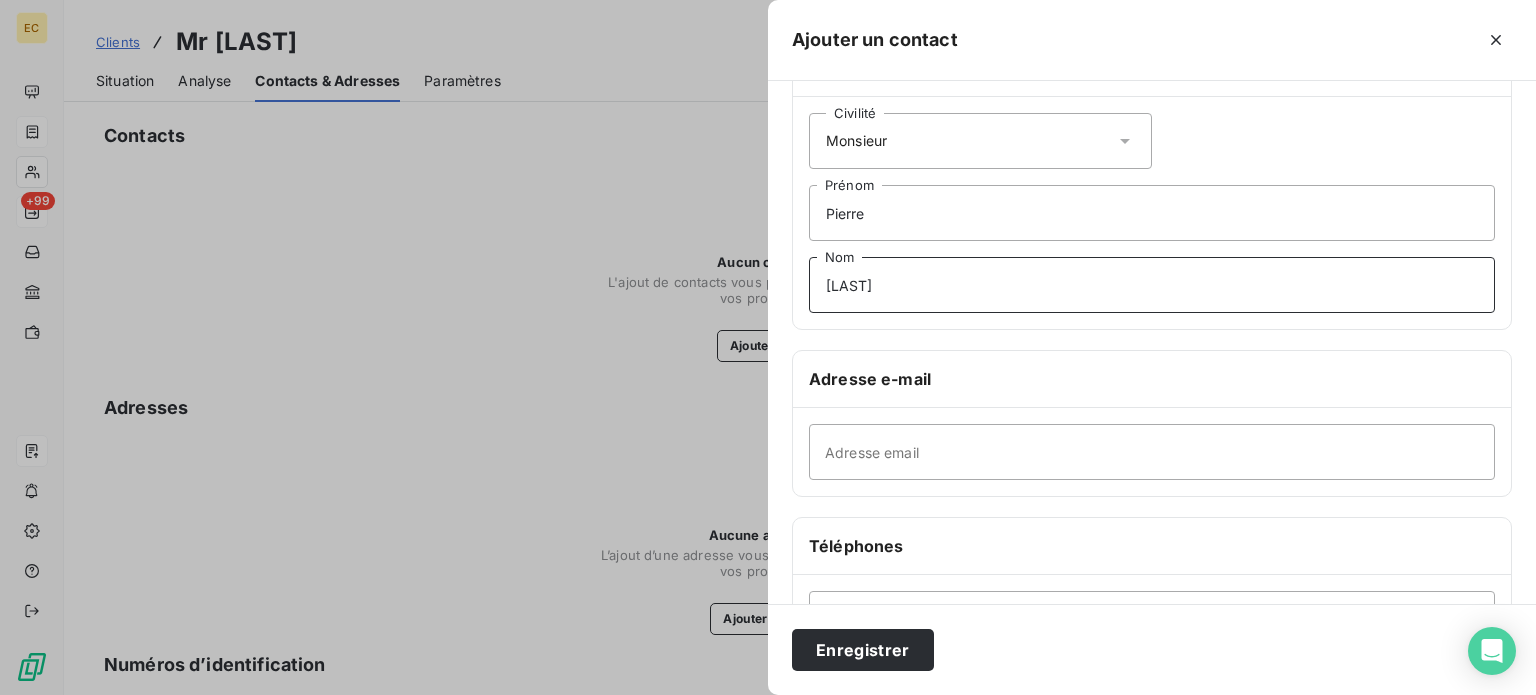 scroll, scrollTop: 300, scrollLeft: 0, axis: vertical 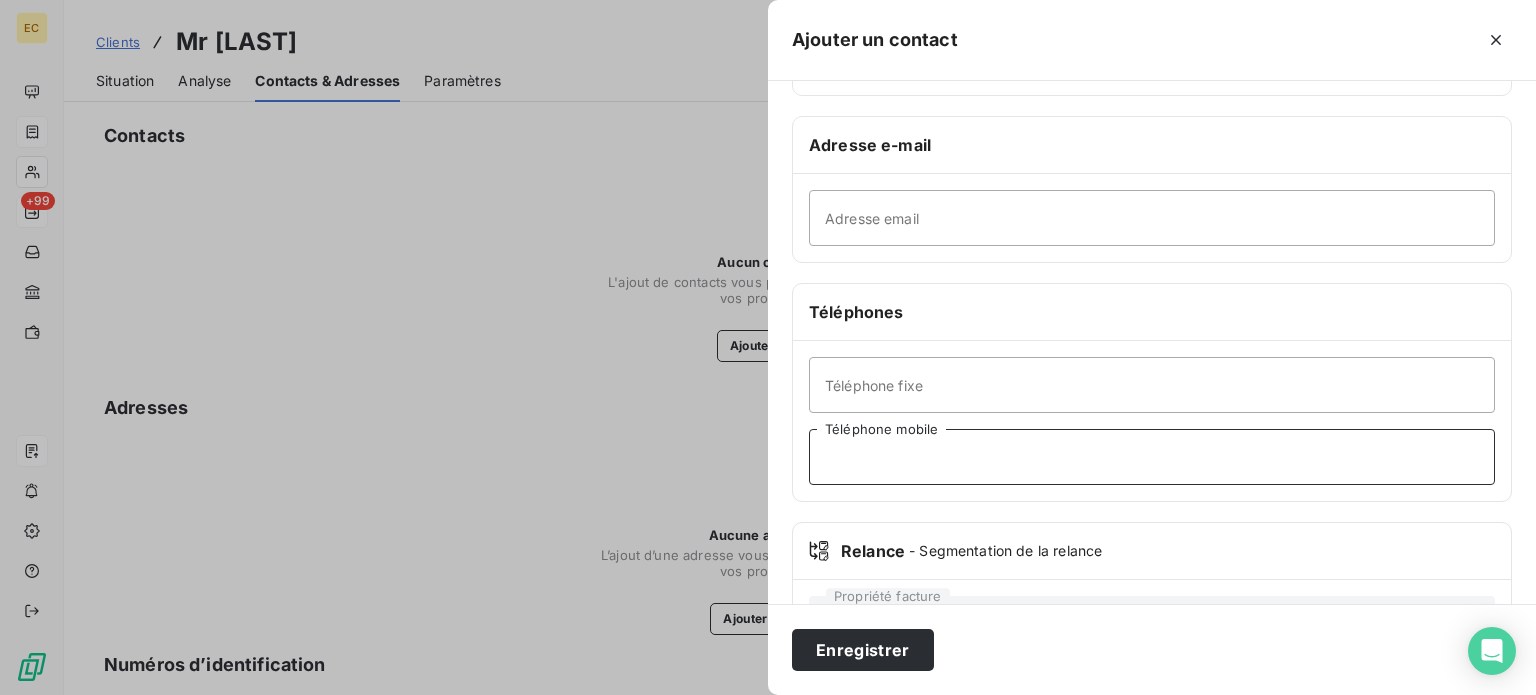 paste on "[PHONE]" 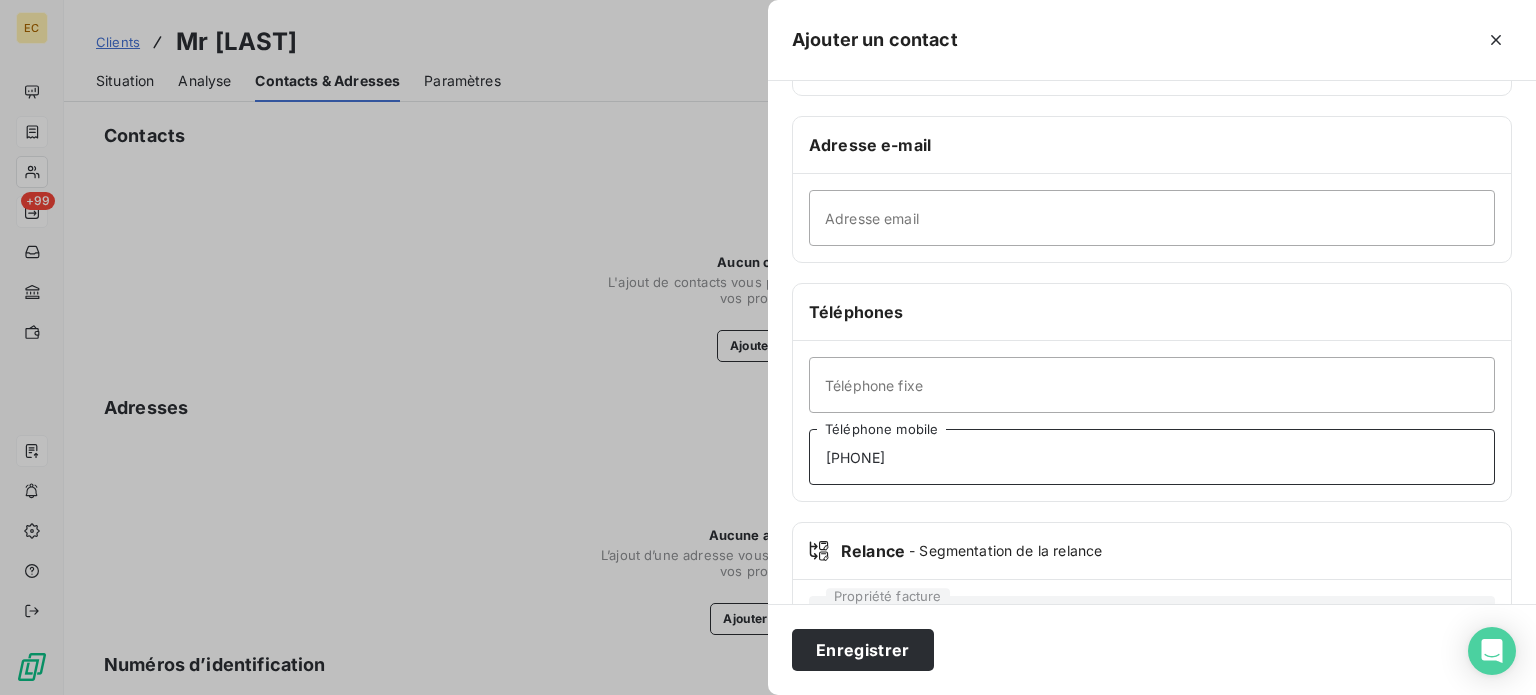 type on "[PHONE]" 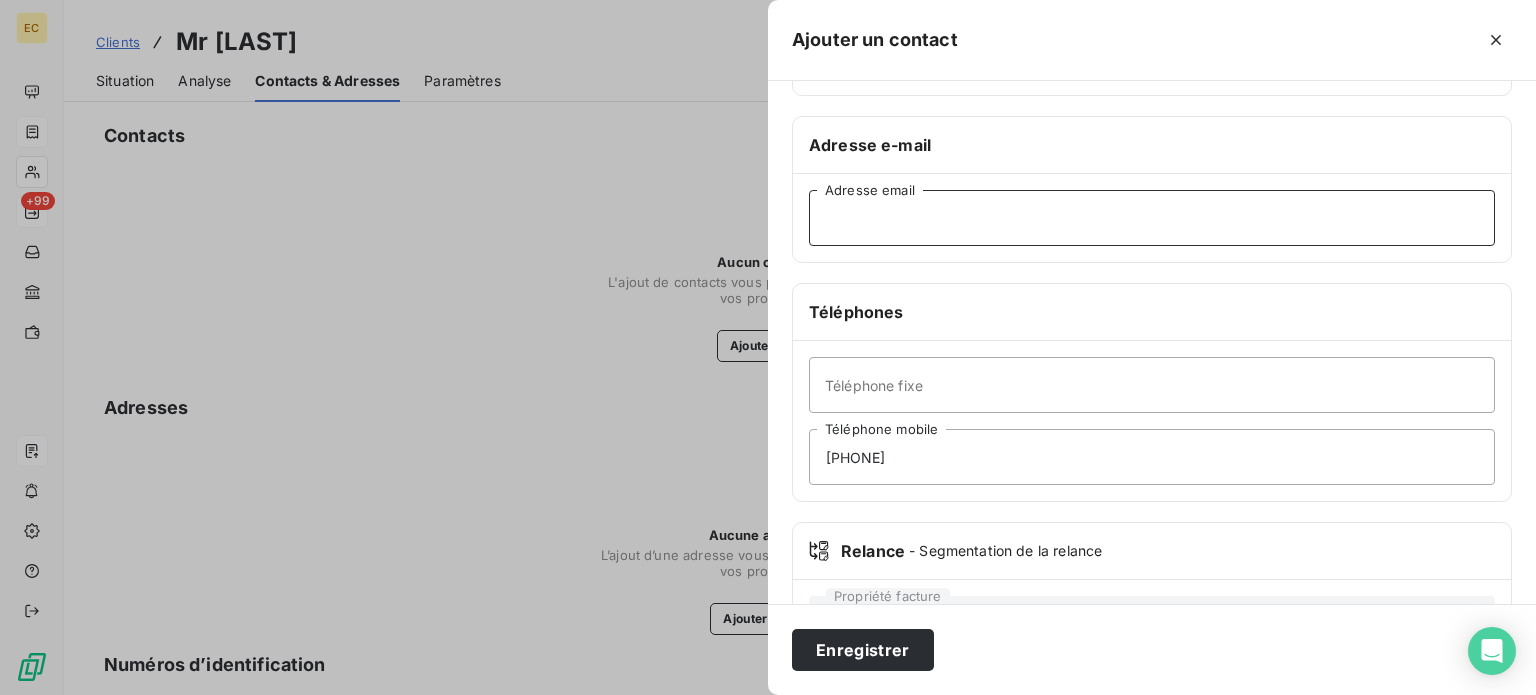 click on "Adresse email" at bounding box center (1152, 218) 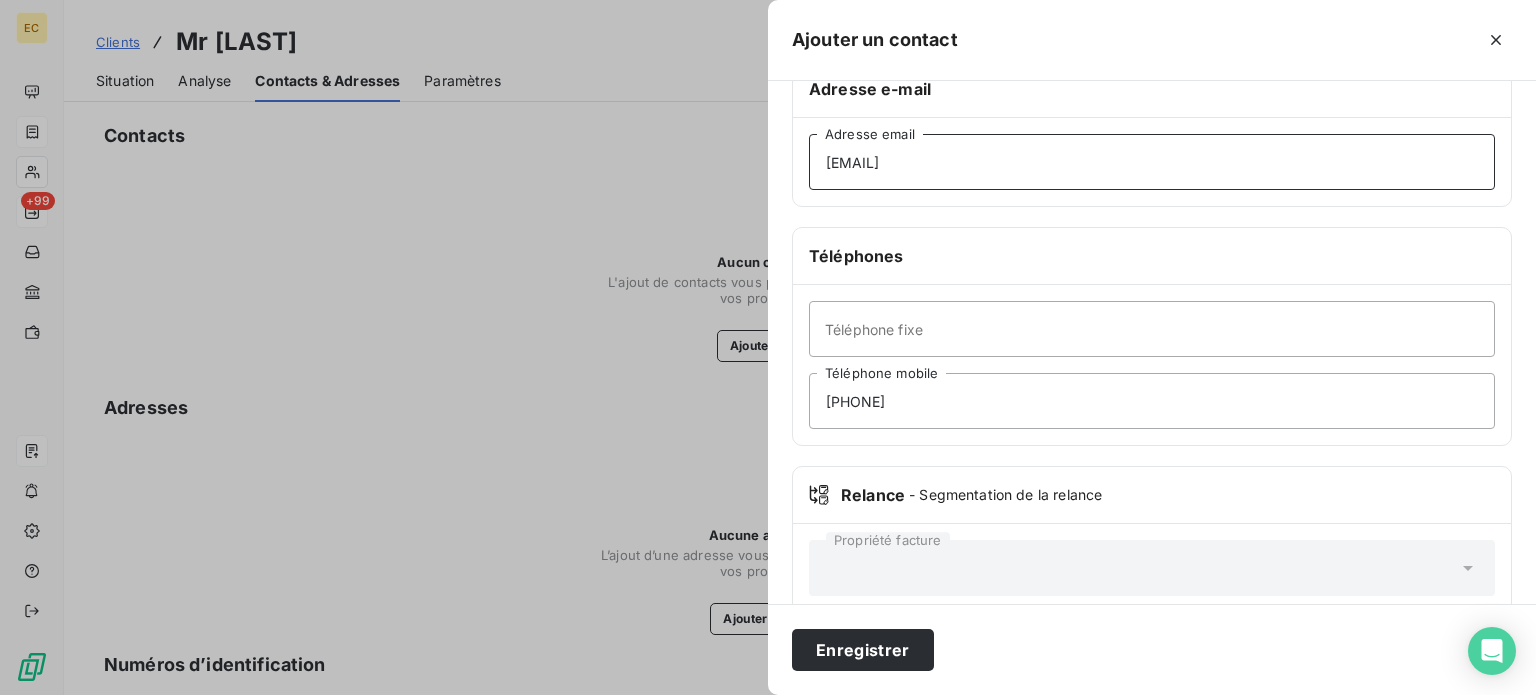 scroll, scrollTop: 385, scrollLeft: 0, axis: vertical 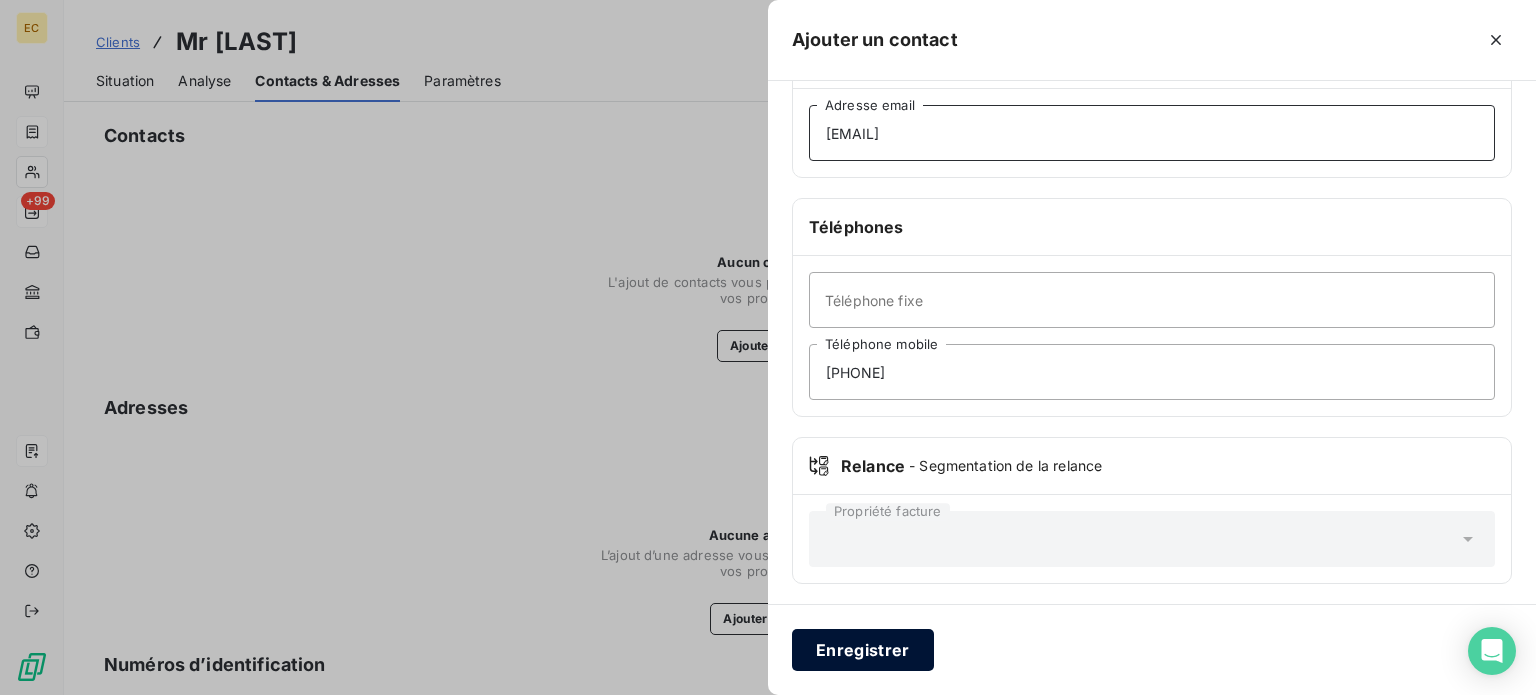 type on "[EMAIL]" 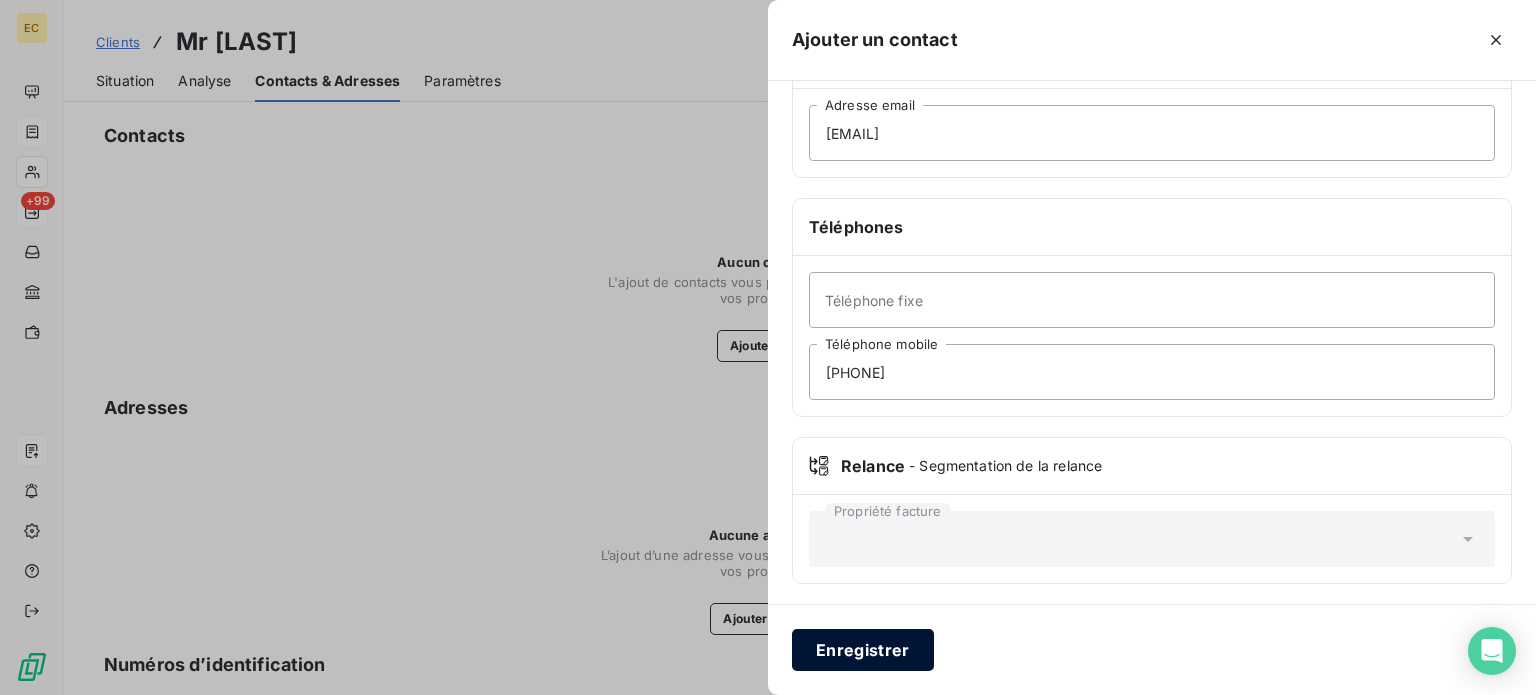 click on "Enregistrer" at bounding box center [863, 650] 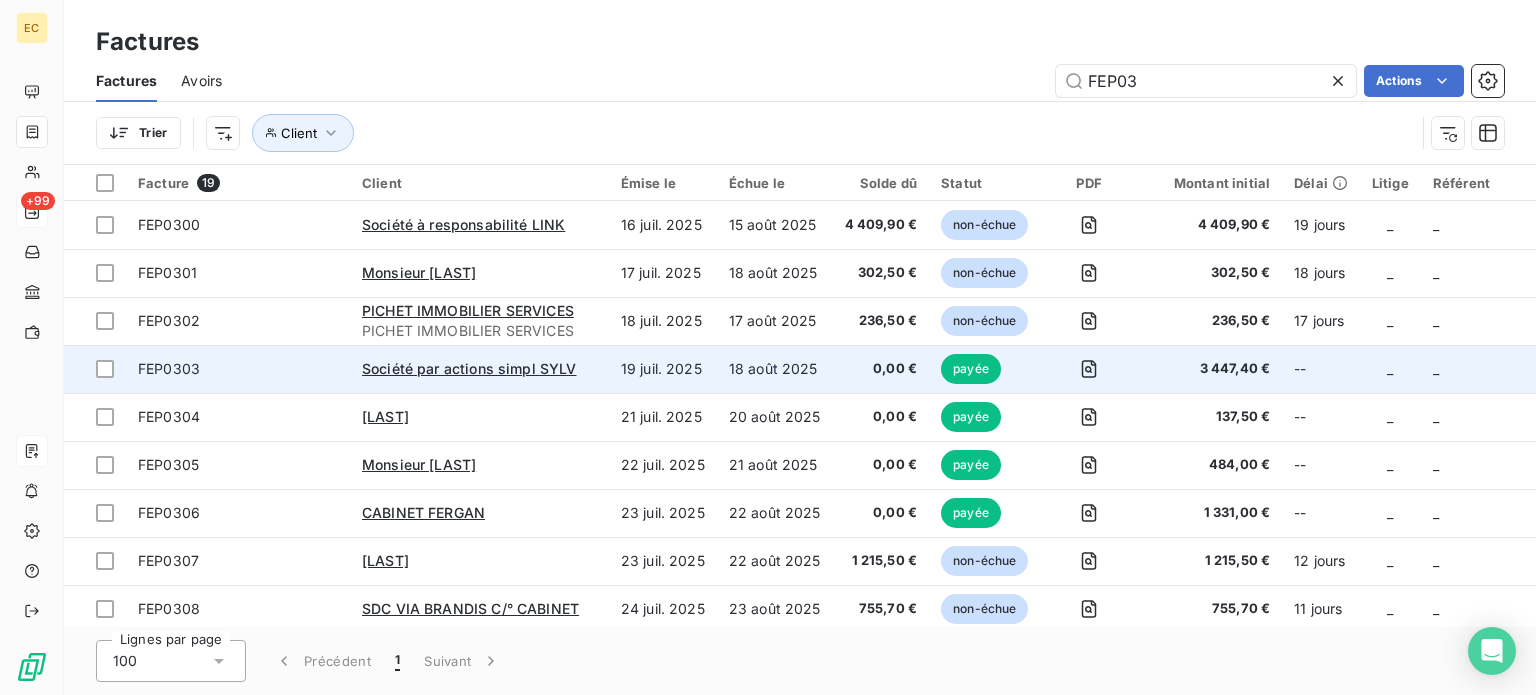 scroll, scrollTop: 494, scrollLeft: 0, axis: vertical 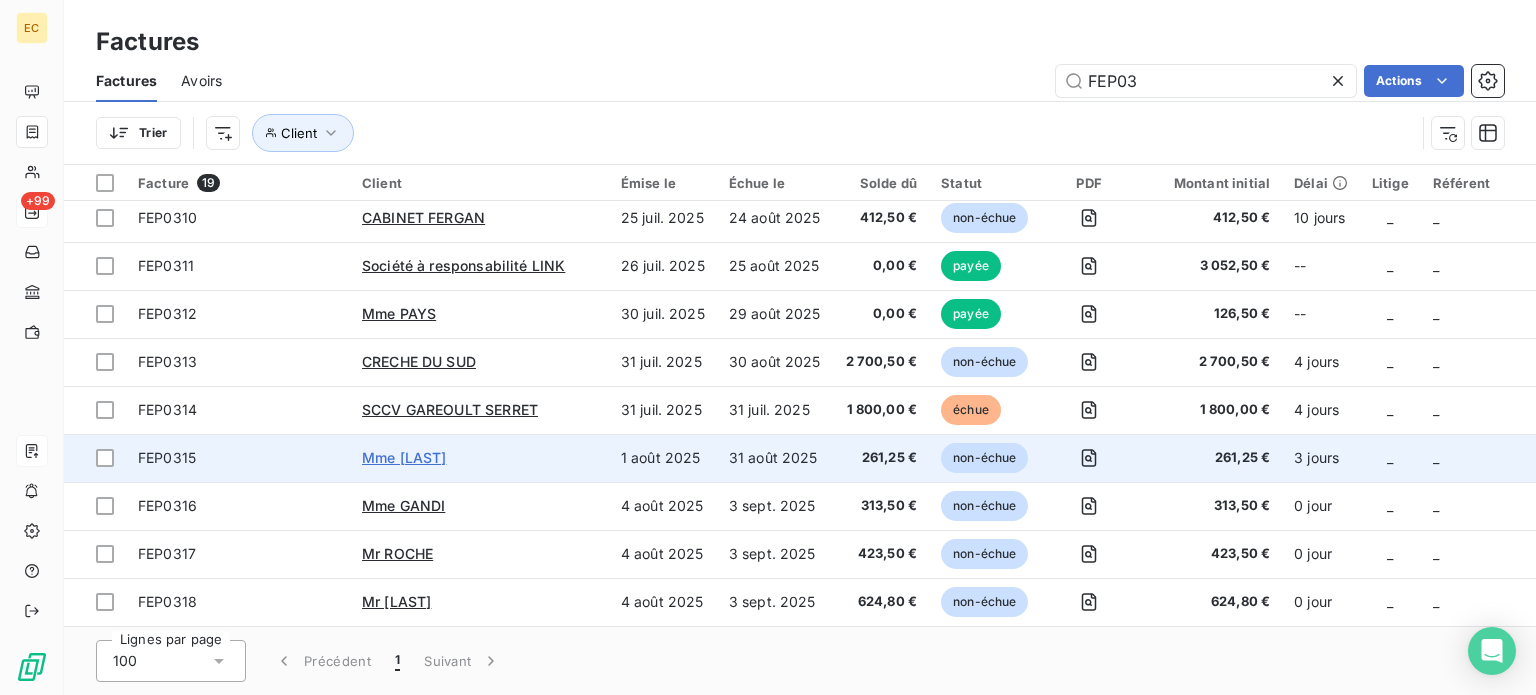 click on "Mme [LAST]" at bounding box center (404, 457) 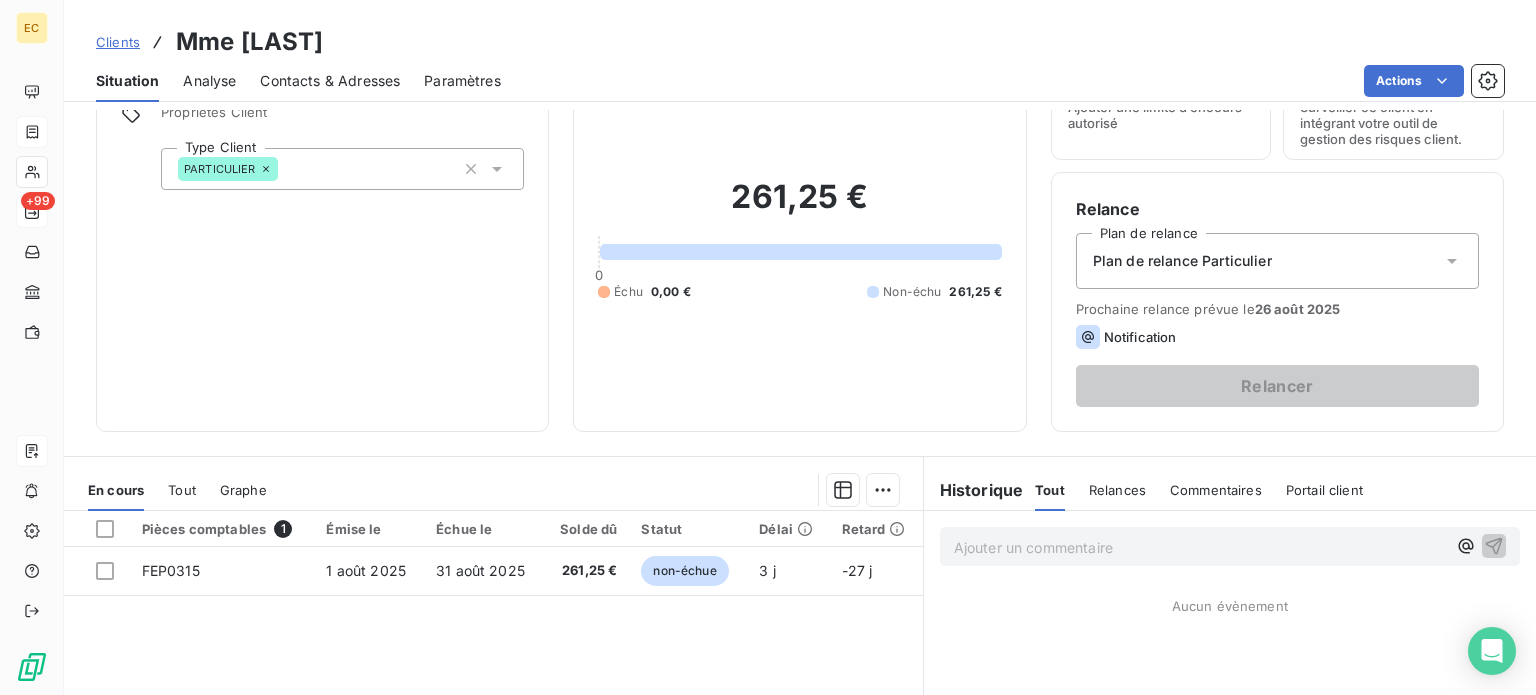 scroll, scrollTop: 300, scrollLeft: 0, axis: vertical 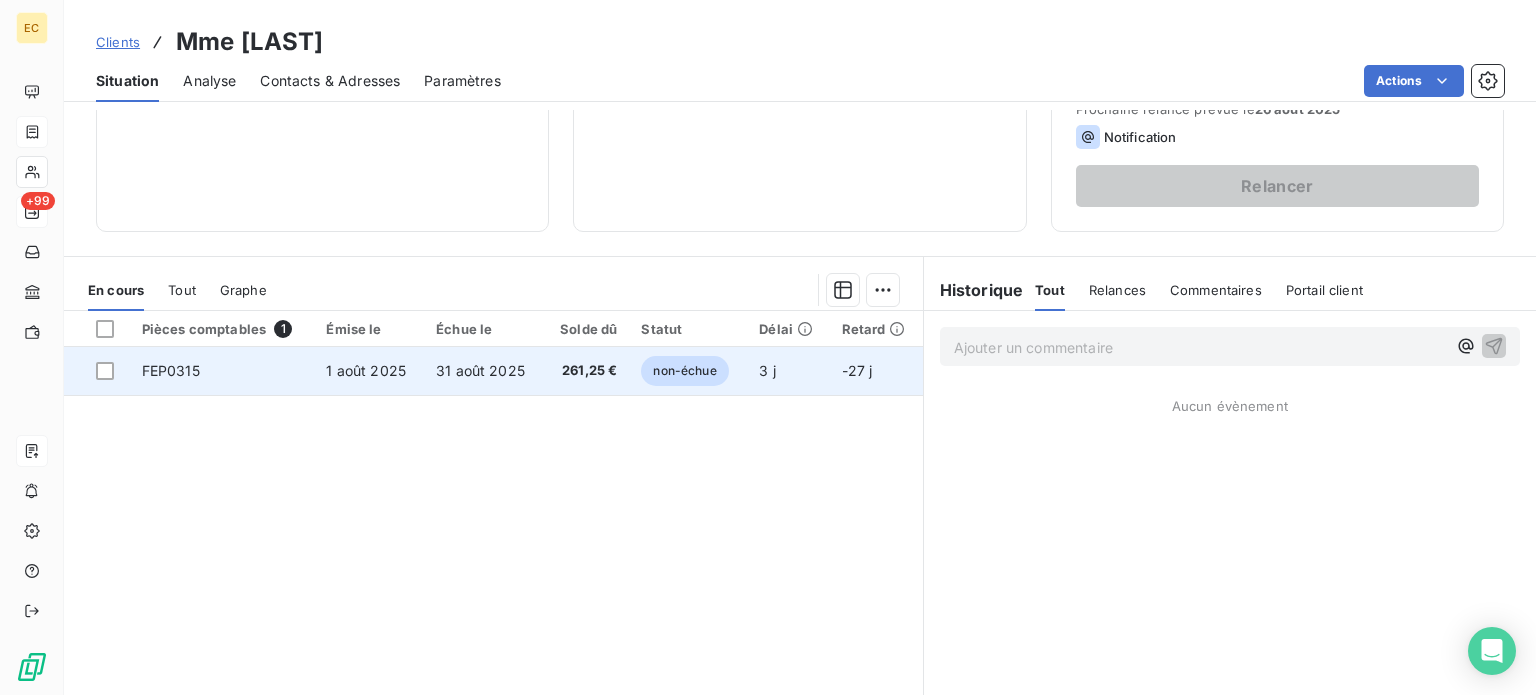 click on "1 août 2025" at bounding box center [369, 371] 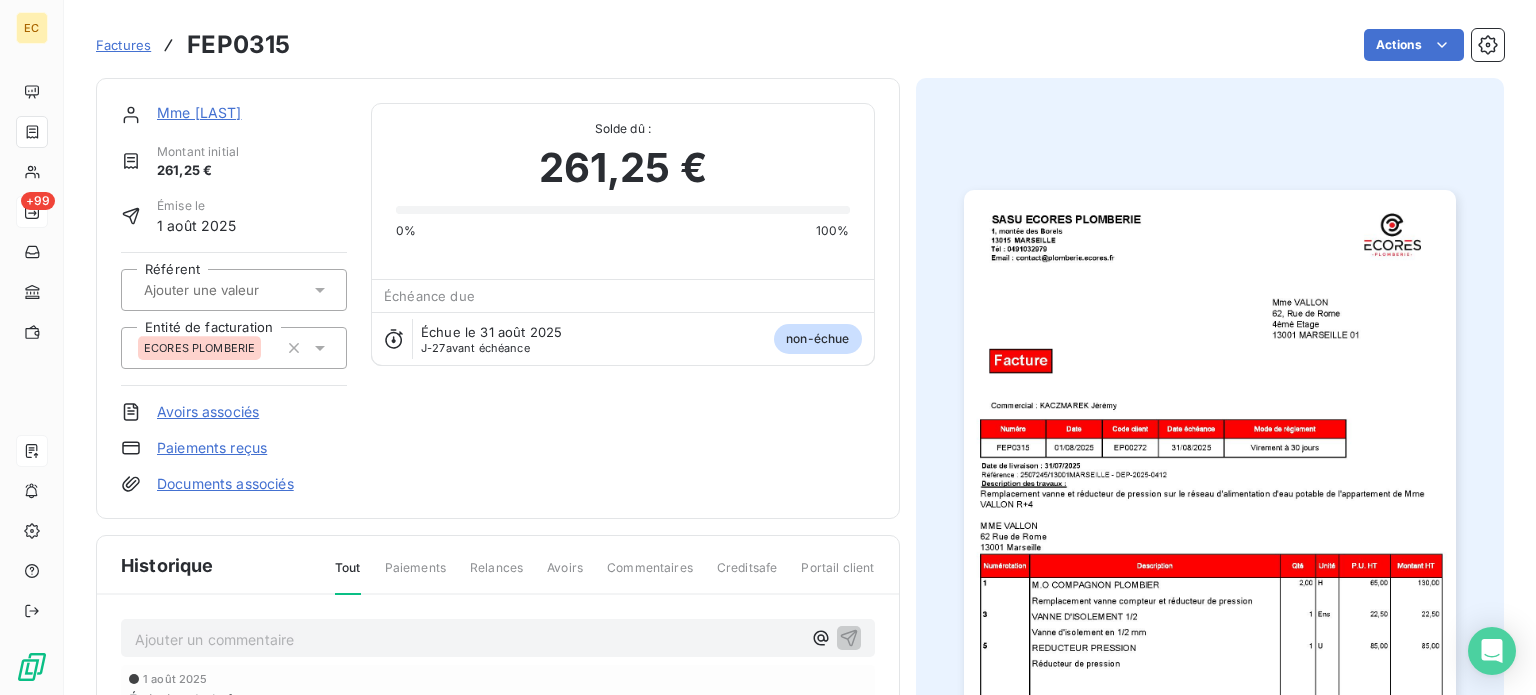 click on "Paiements reçus" at bounding box center (212, 448) 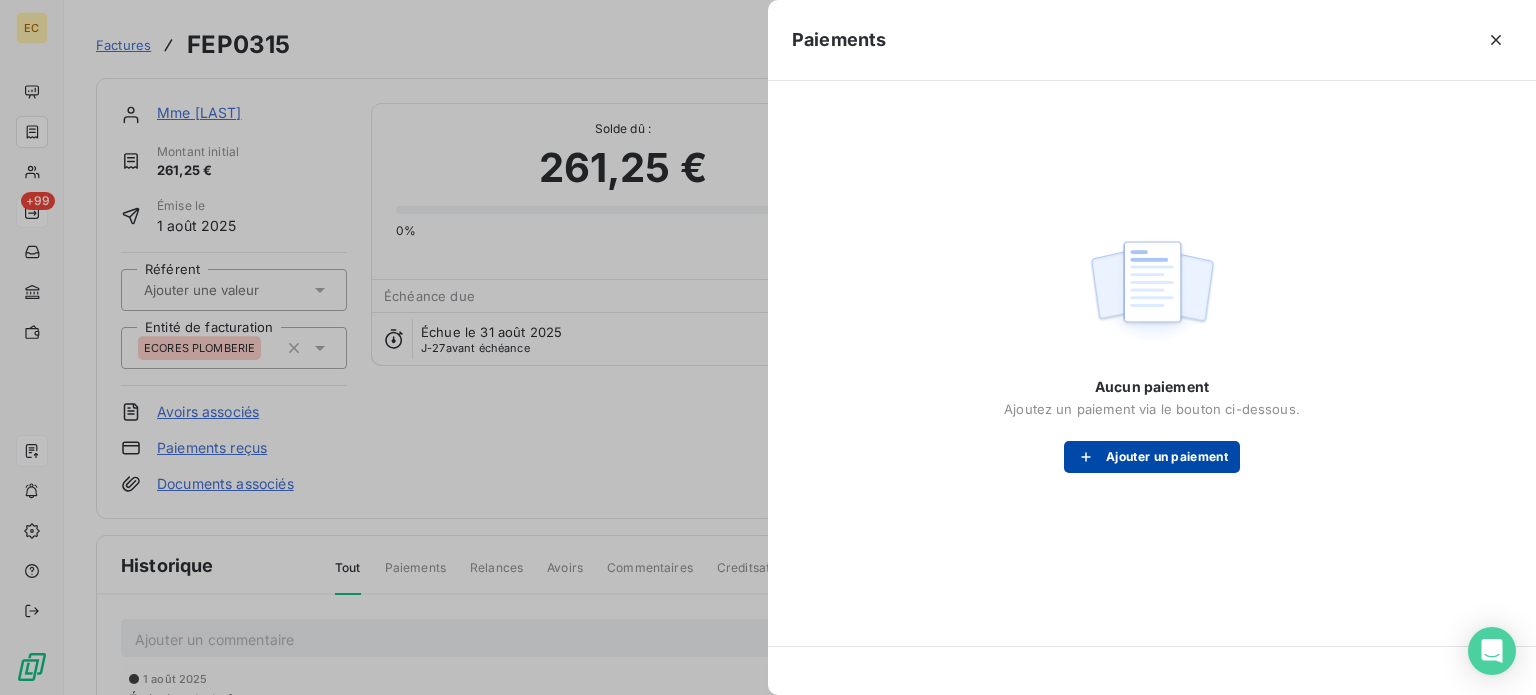 click on "Ajouter un paiement" at bounding box center [1152, 457] 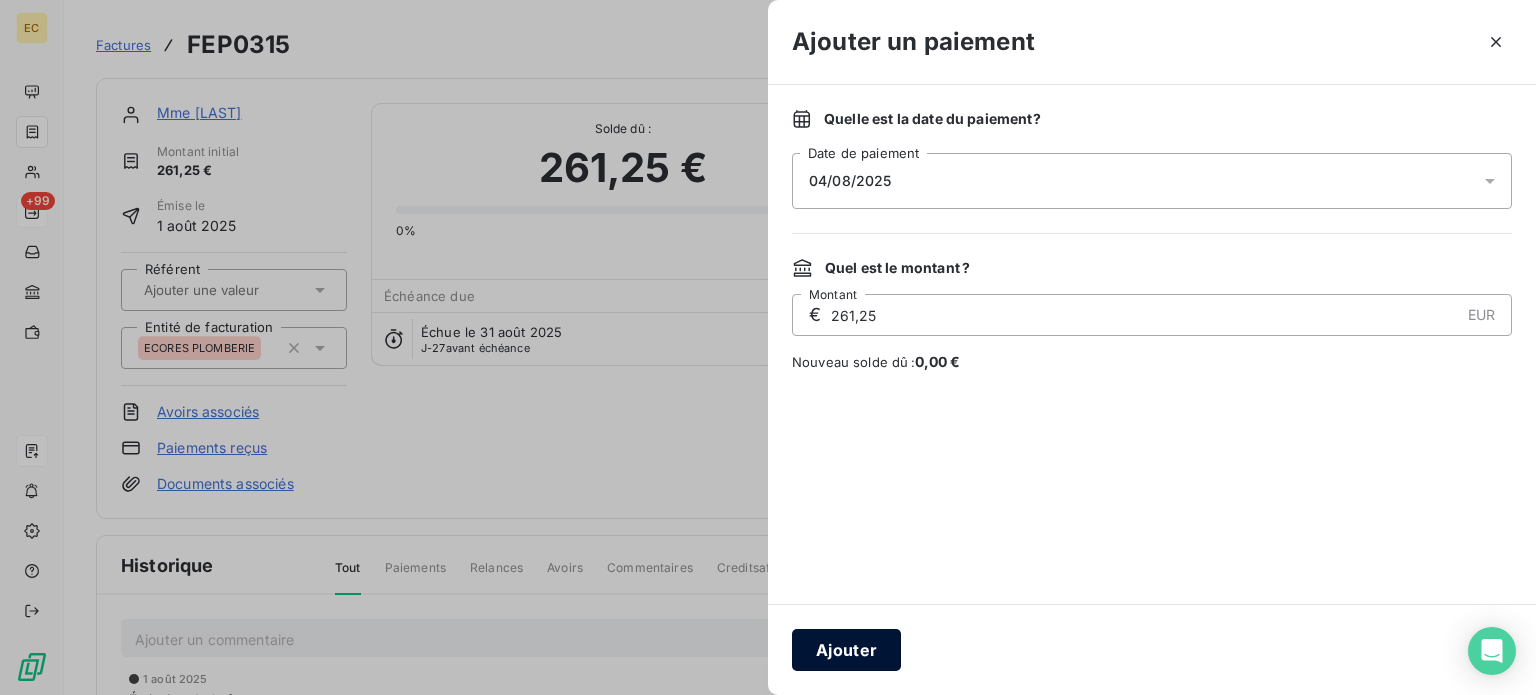 click on "Ajouter" at bounding box center [846, 650] 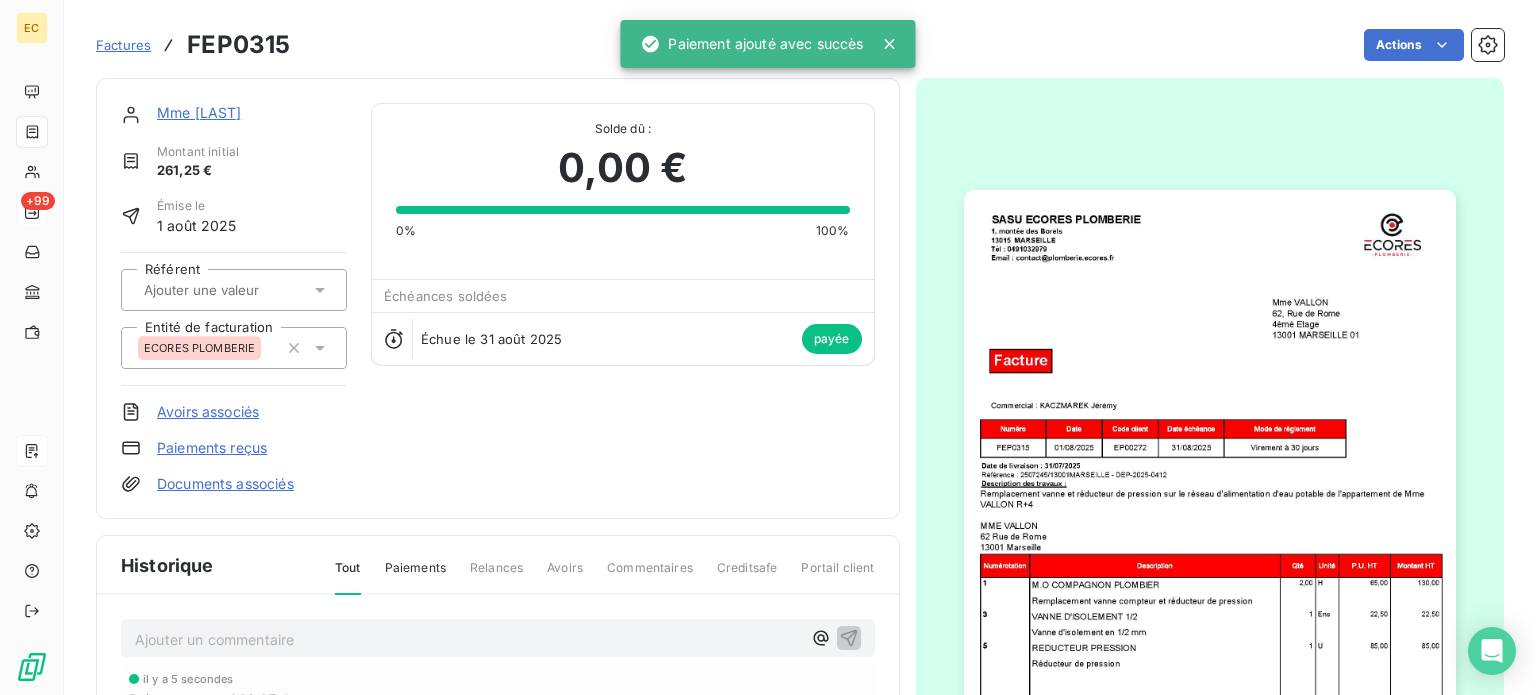 click on "Factures" at bounding box center [123, 45] 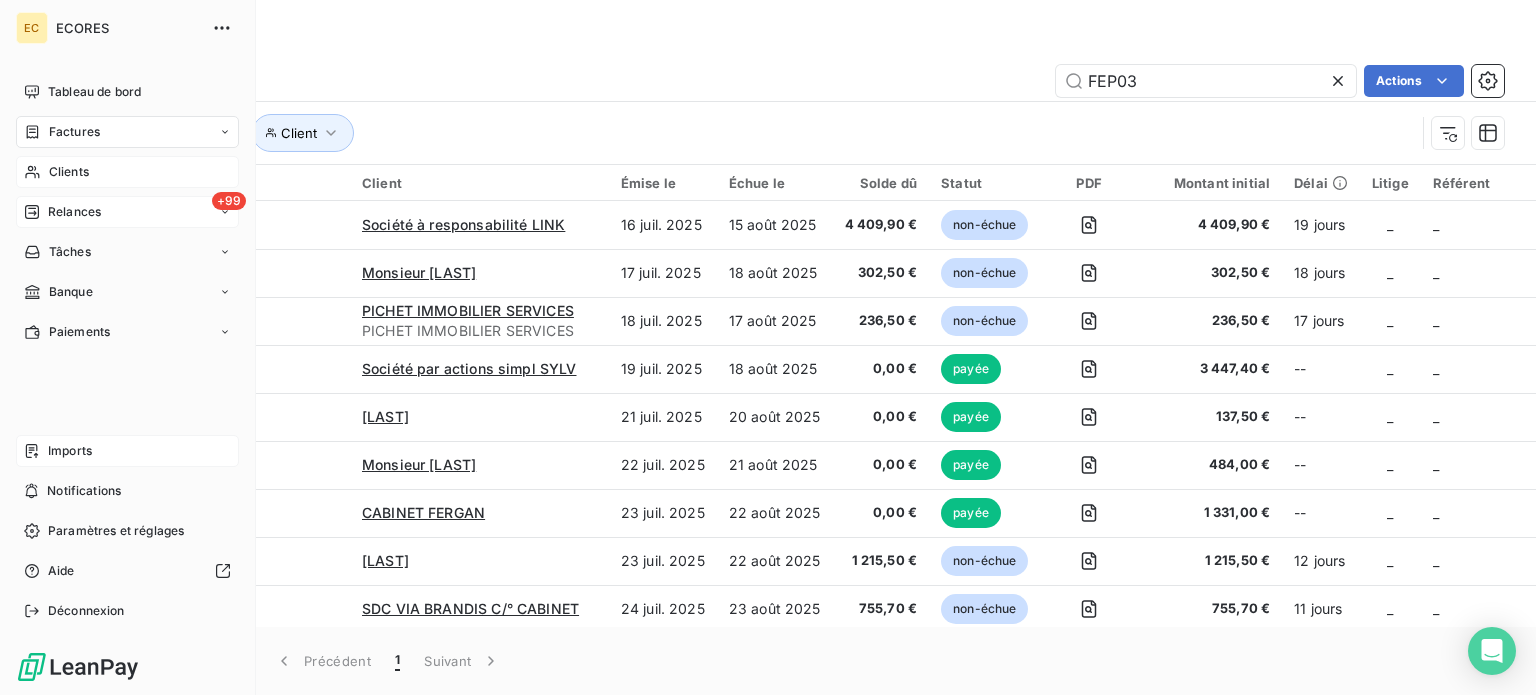 click on "Clients" at bounding box center (69, 172) 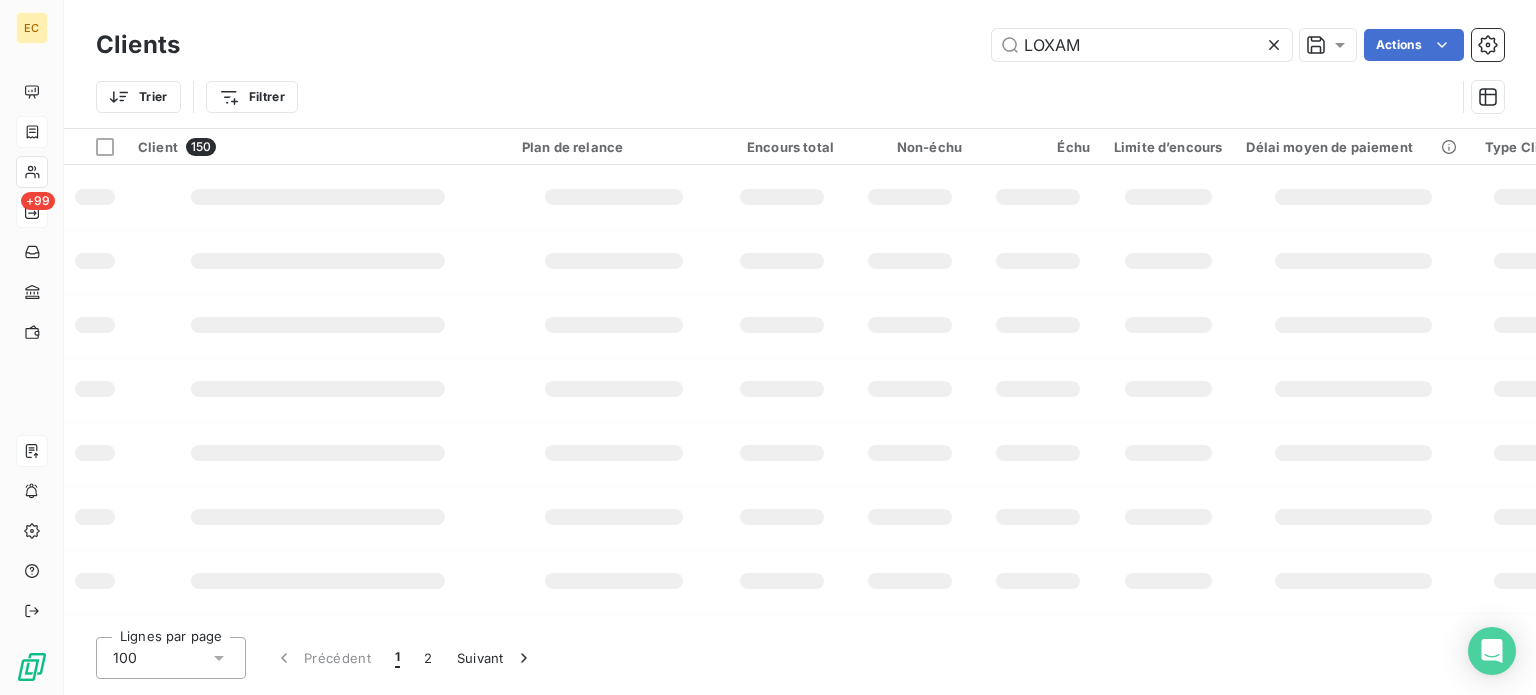 type on "LOXAM" 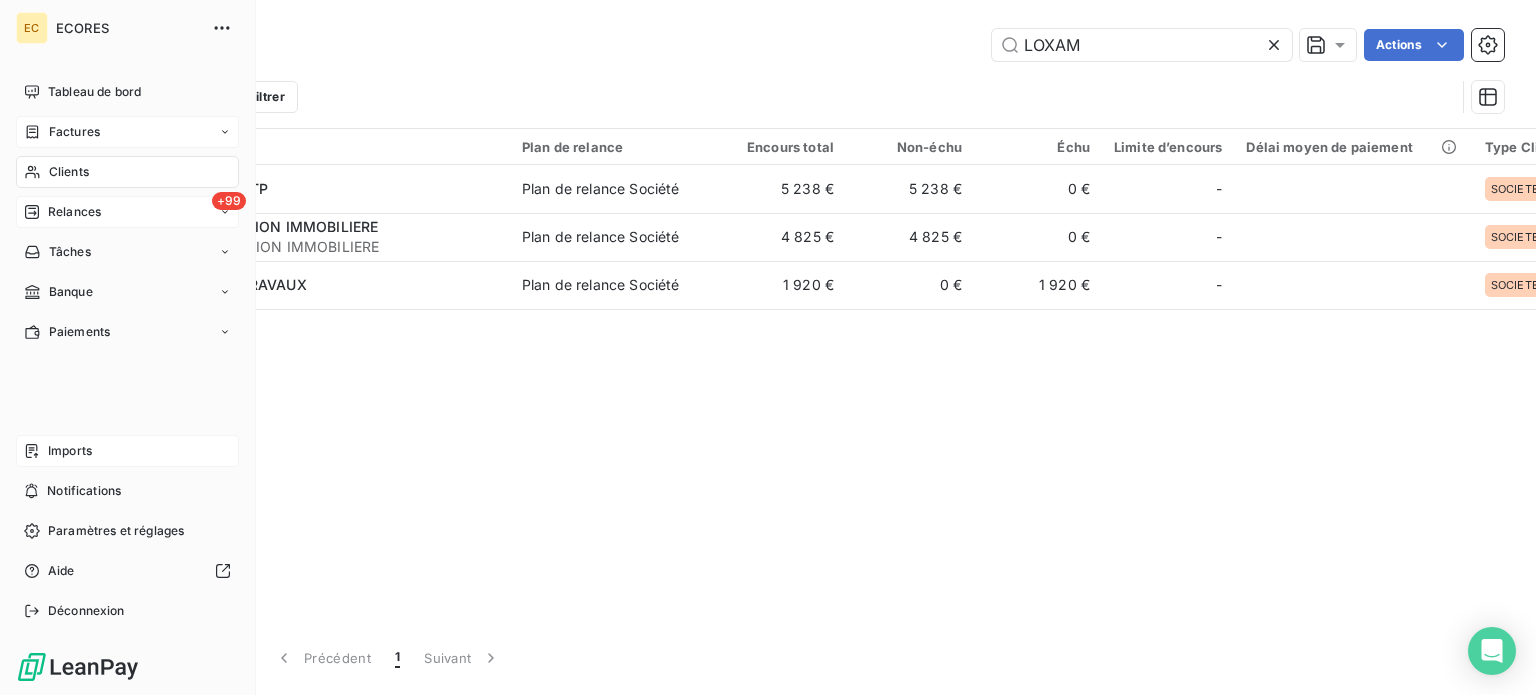 drag, startPoint x: 59, startPoint y: 135, endPoint x: 91, endPoint y: 129, distance: 32.55764 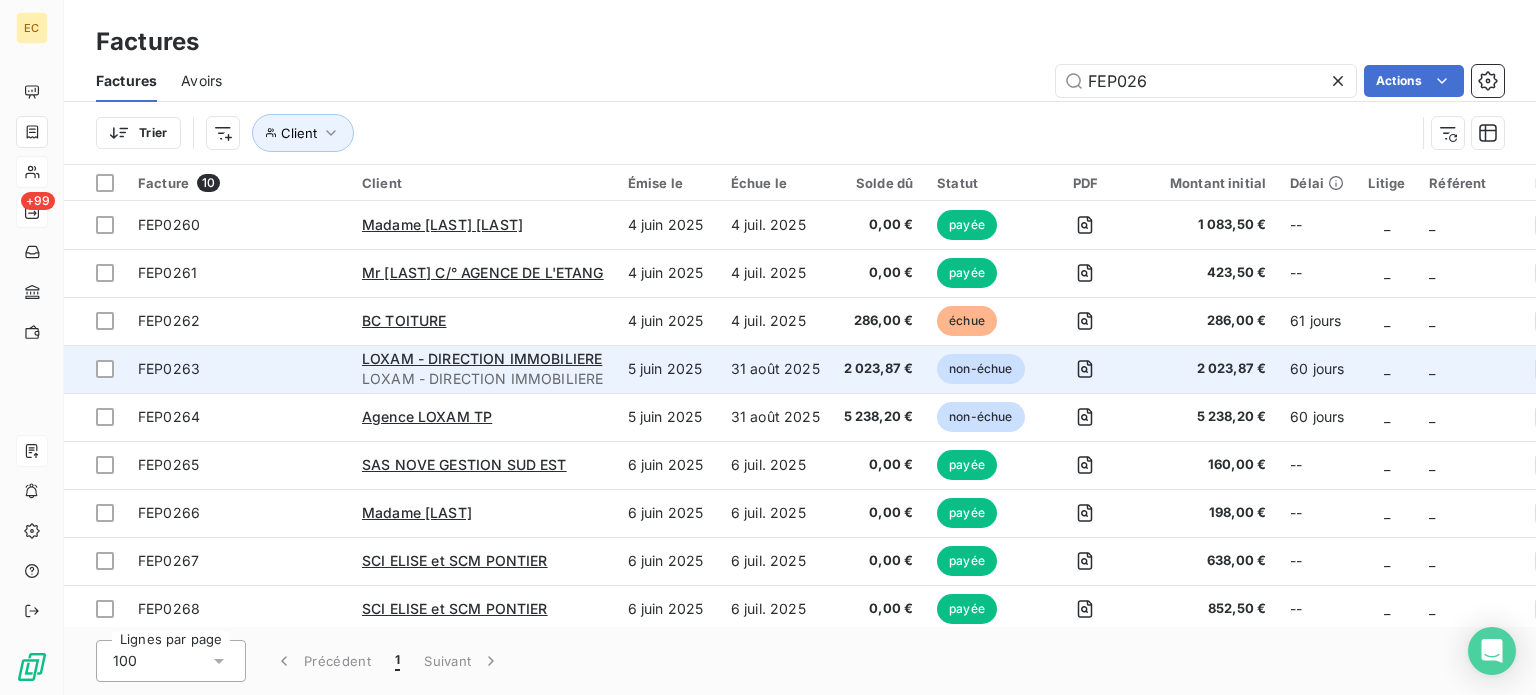type on "FEP026" 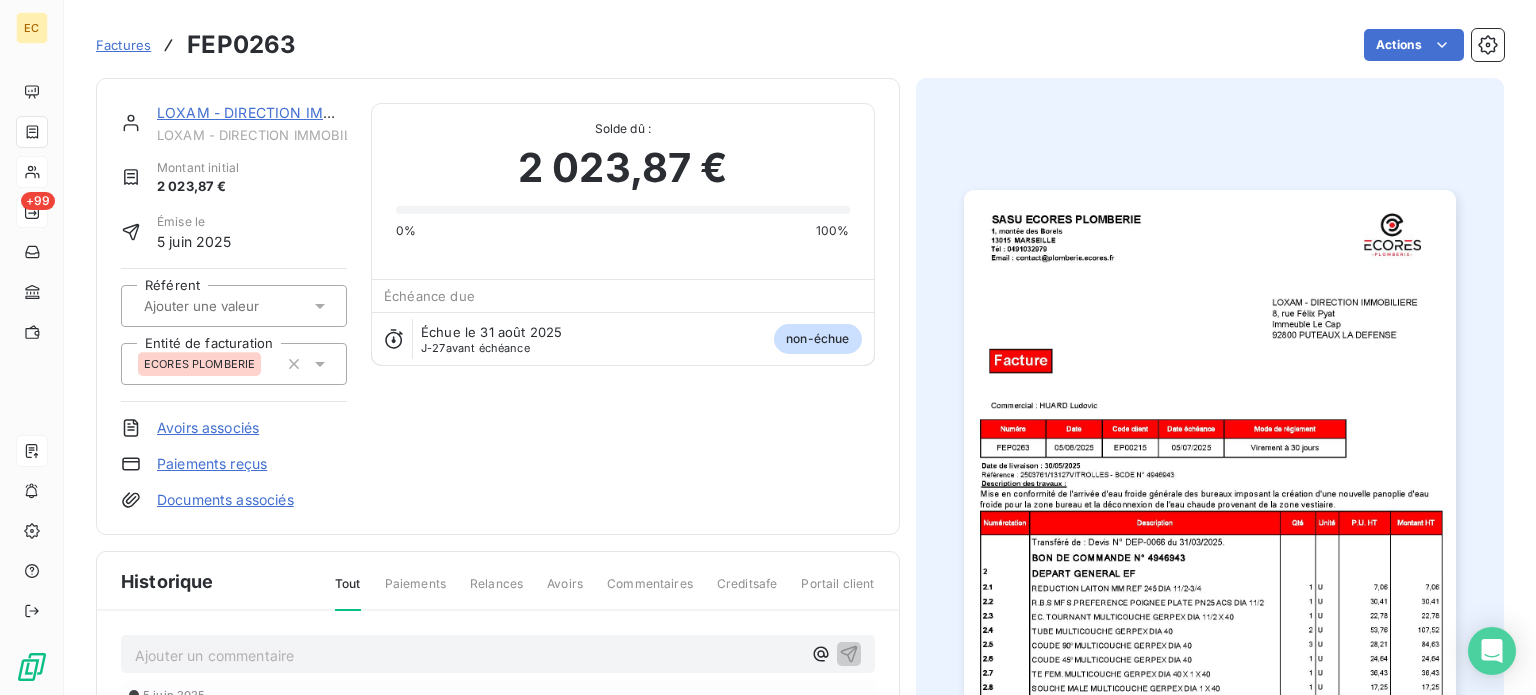 click on "Paiements reçus" at bounding box center [212, 464] 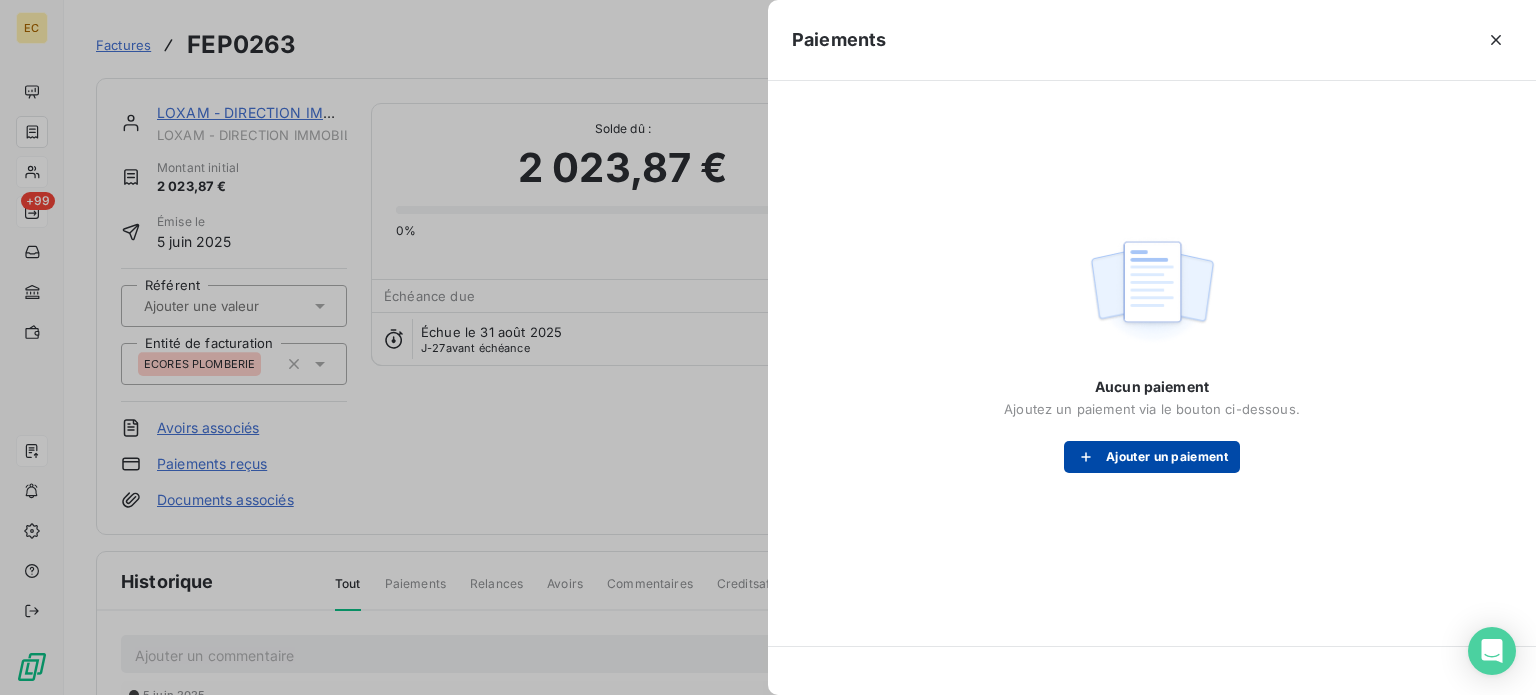 click on "Ajouter un paiement" at bounding box center (1152, 457) 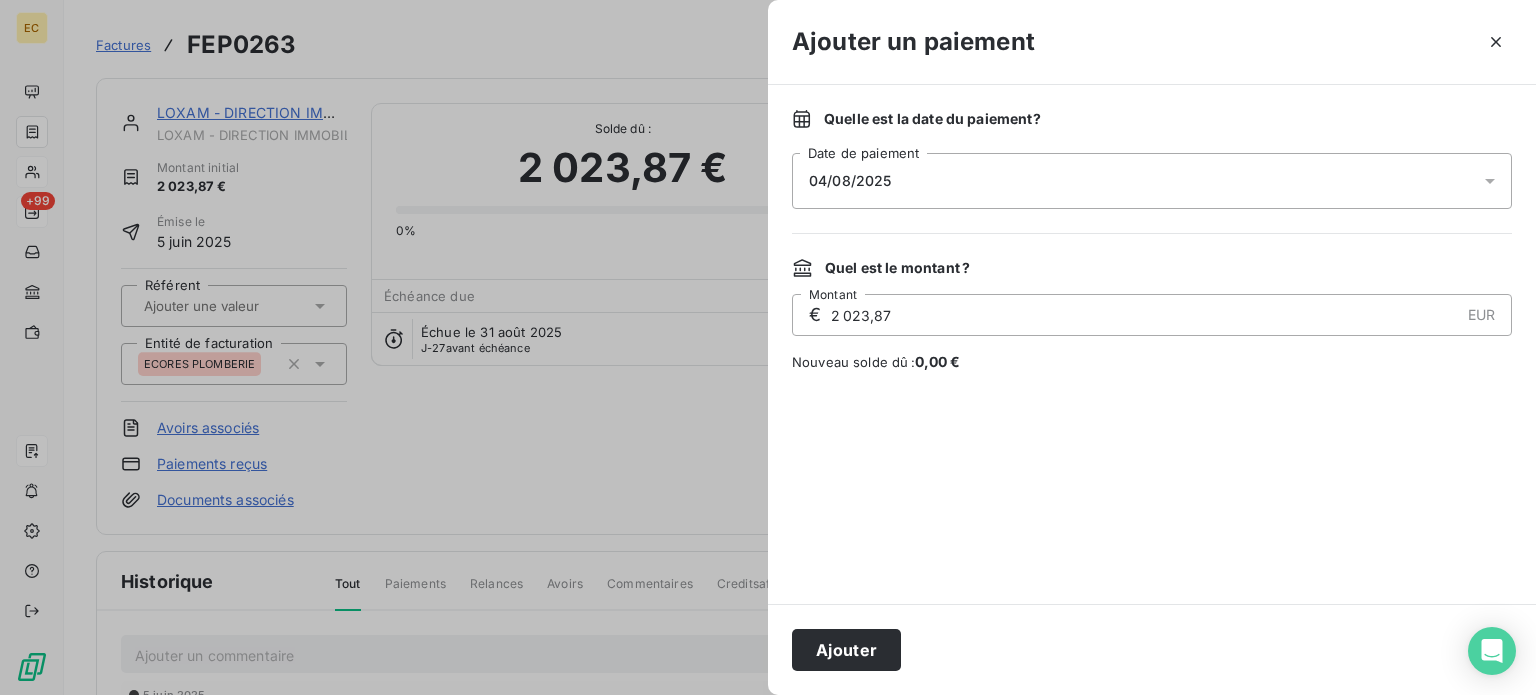 drag, startPoint x: 850, startPoint y: 656, endPoint x: 855, endPoint y: 647, distance: 10.29563 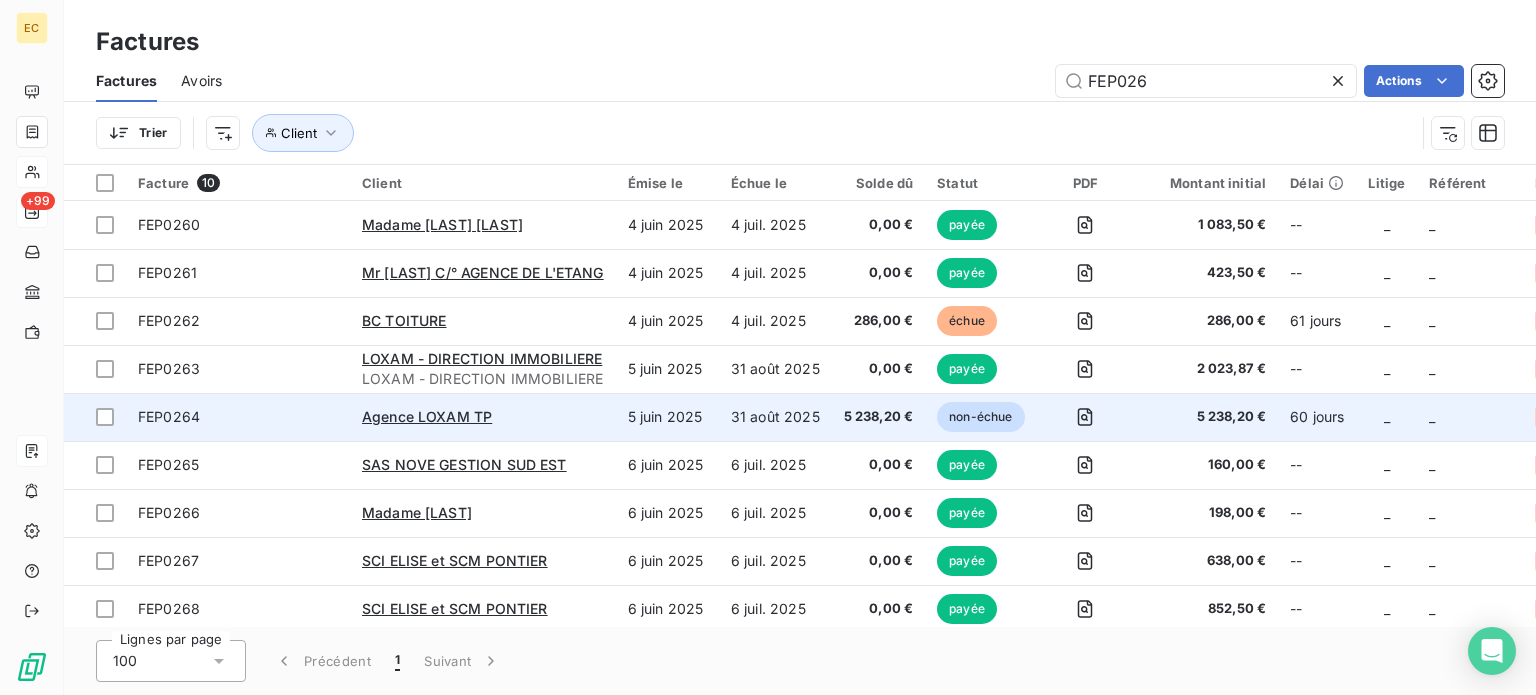 click on "FEP0264" at bounding box center [238, 417] 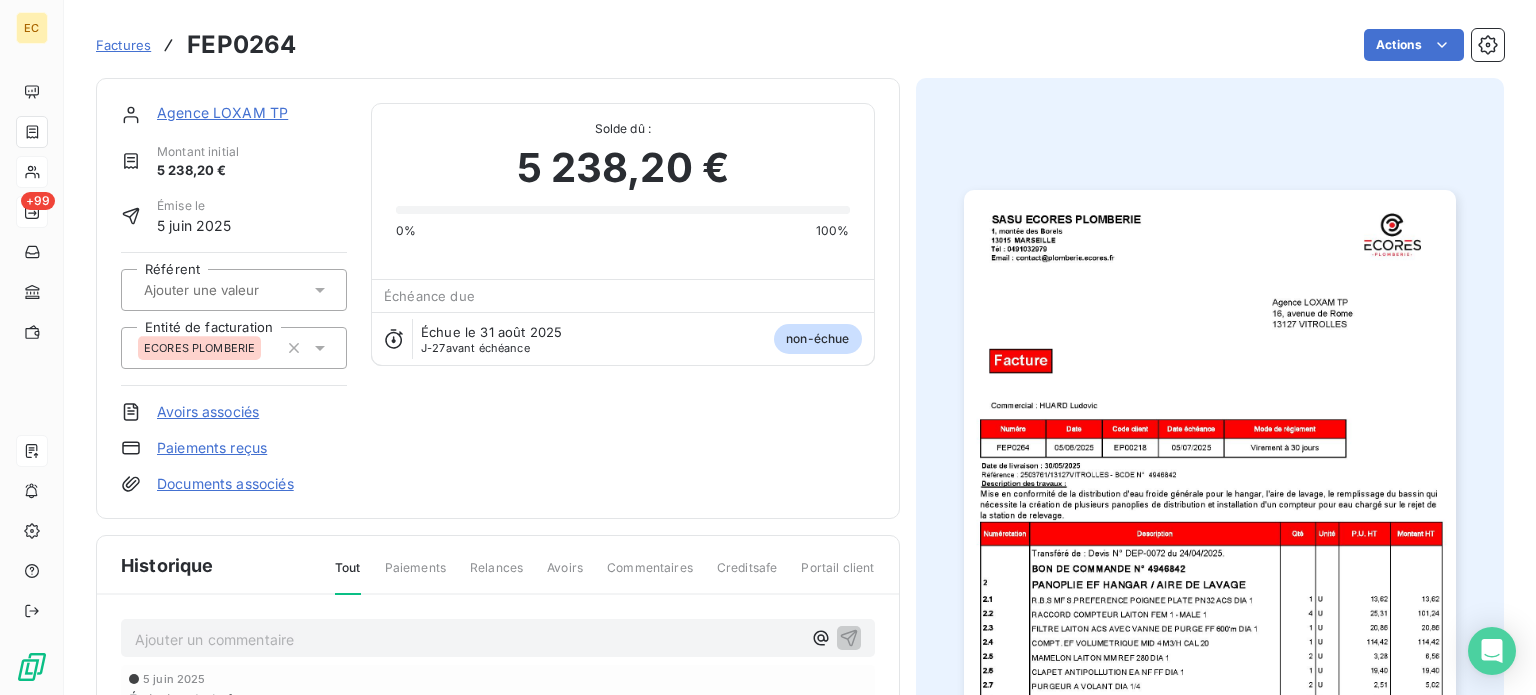click on "Paiements reçus" at bounding box center [212, 448] 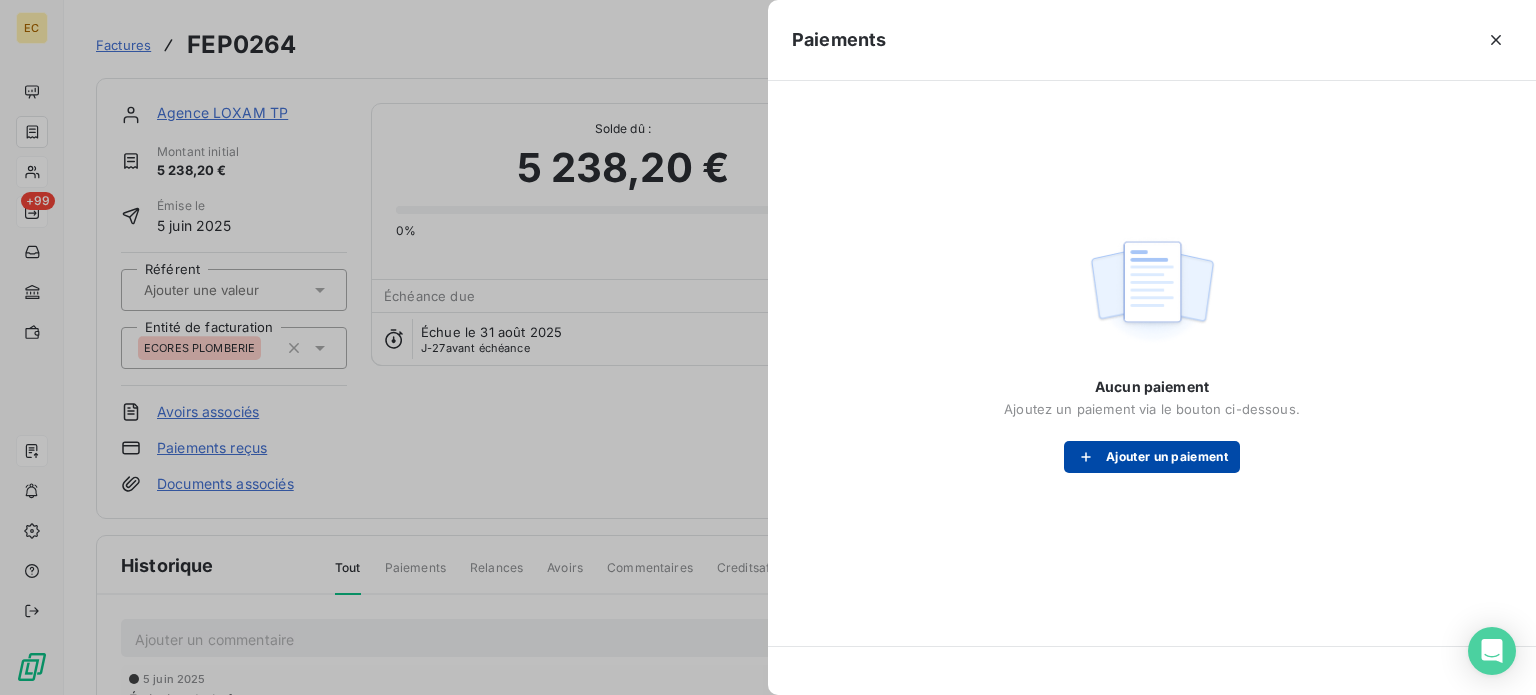 click on "Ajouter un paiement" at bounding box center [1152, 457] 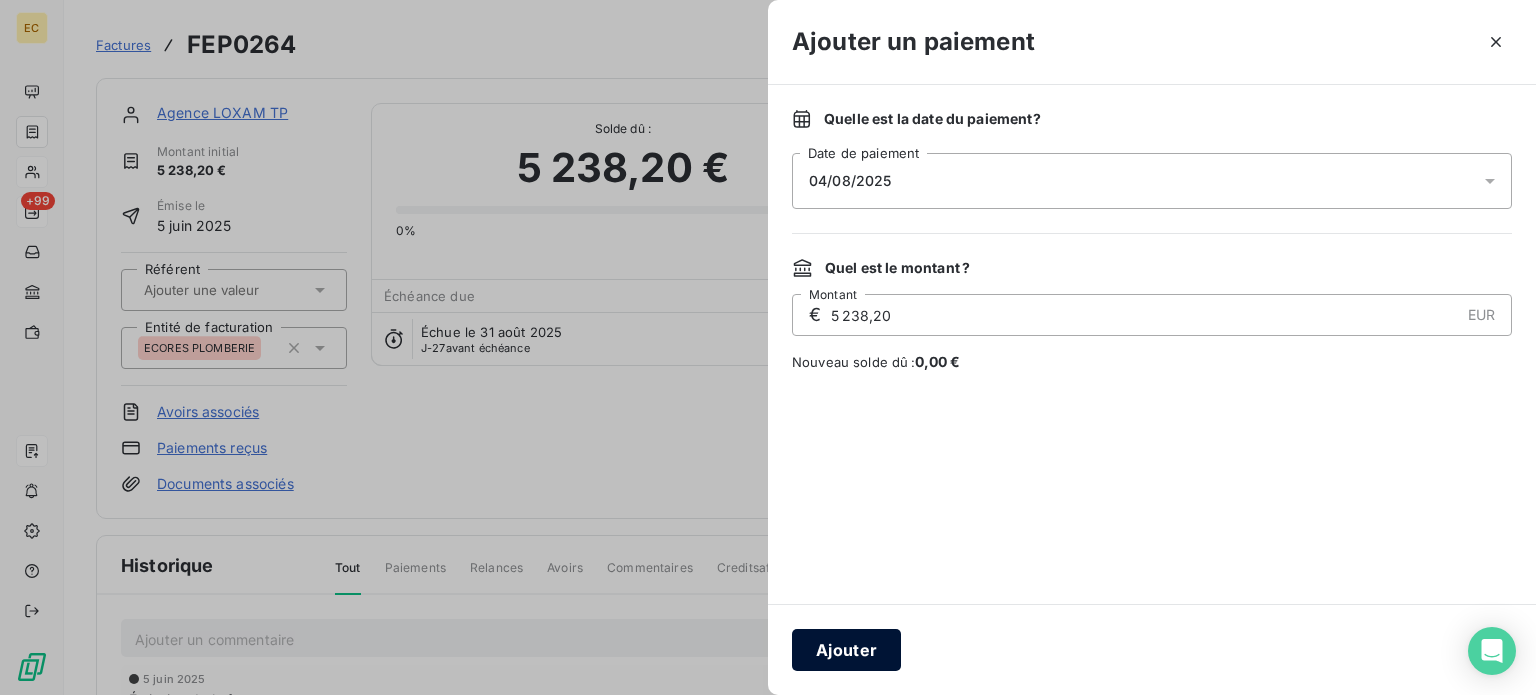 click on "Ajouter" at bounding box center (846, 650) 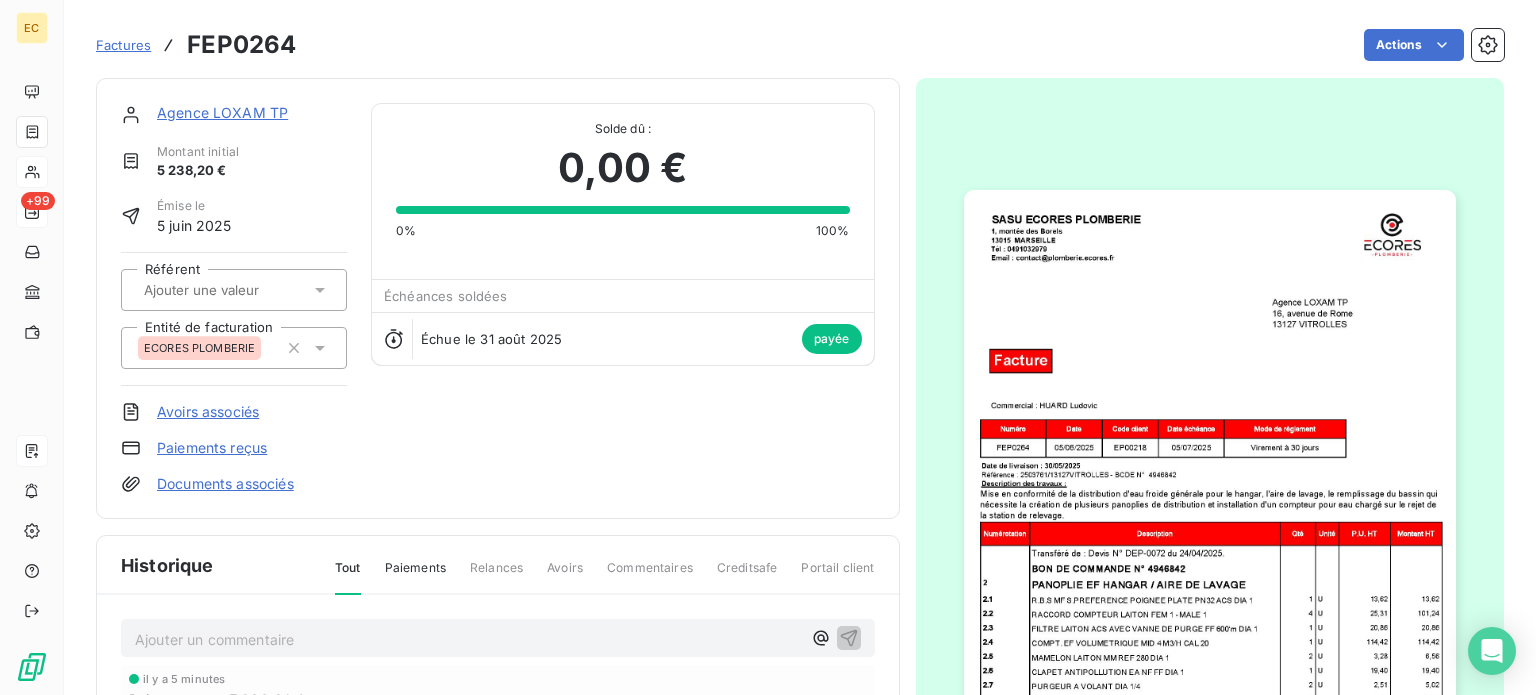 click at bounding box center (1210, 537) 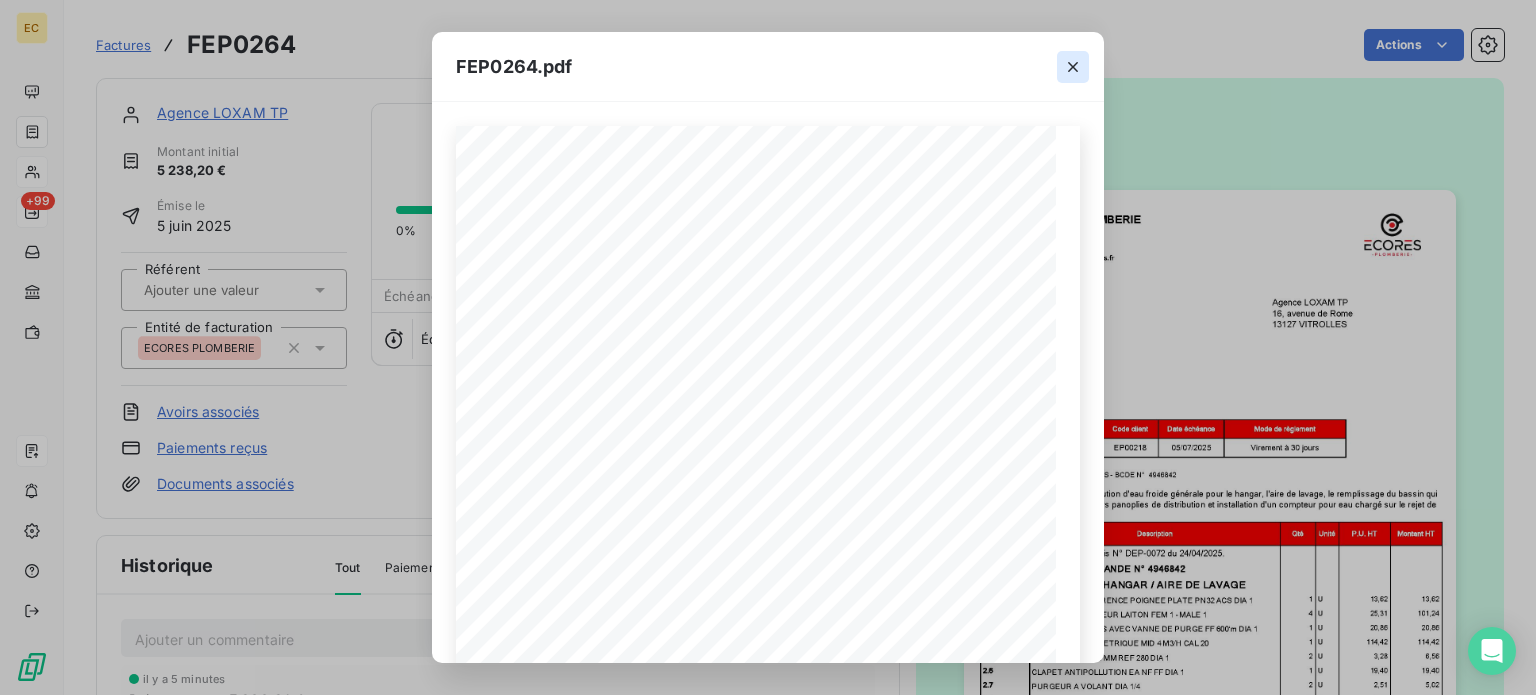 click 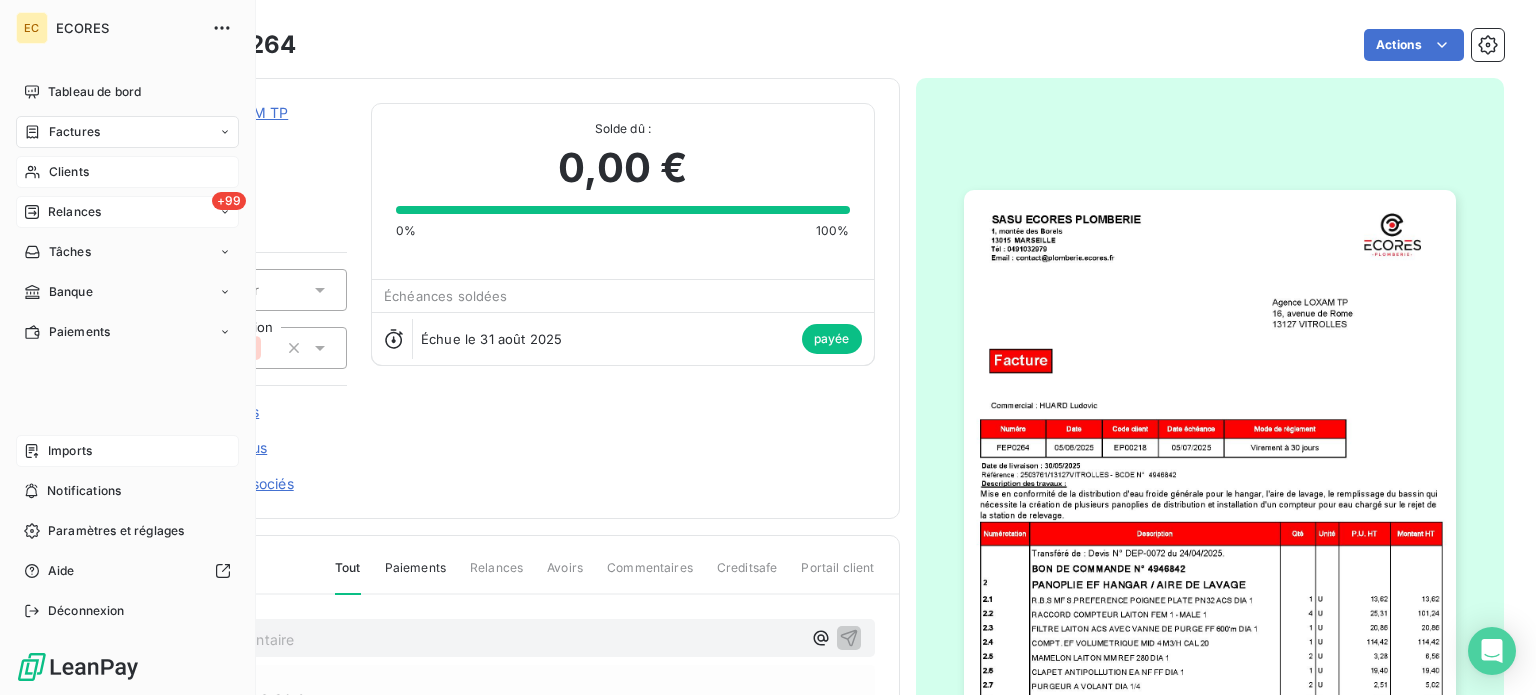 click on "Relances" at bounding box center (74, 212) 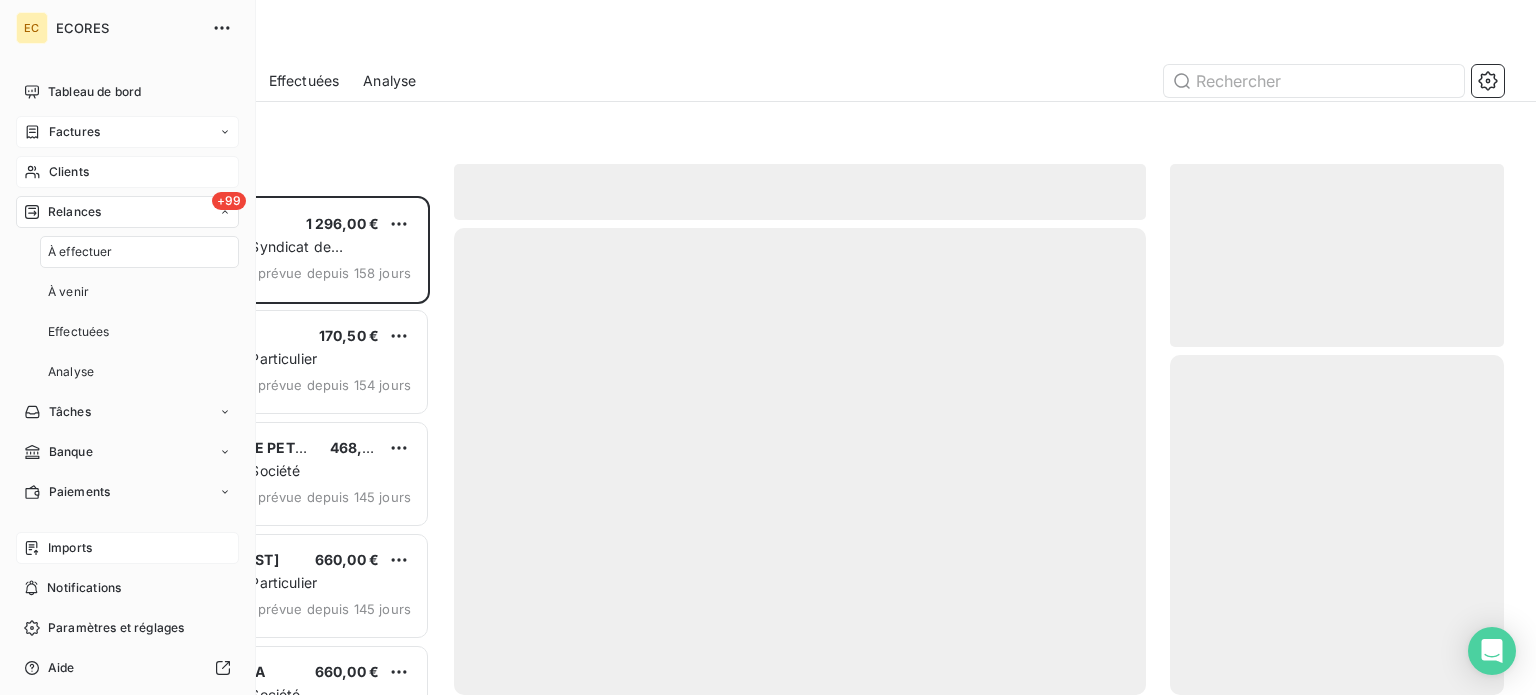 scroll, scrollTop: 16, scrollLeft: 16, axis: both 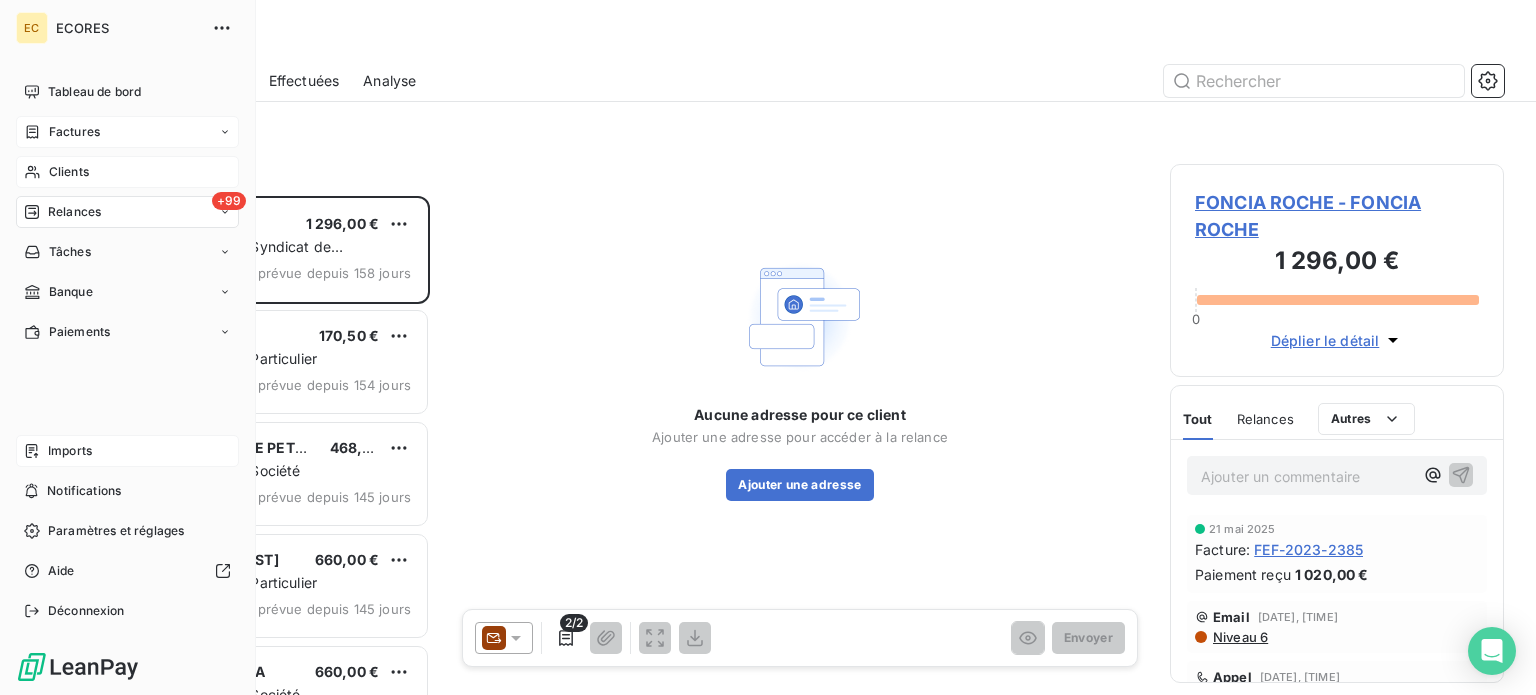 click on "Factures" at bounding box center (74, 132) 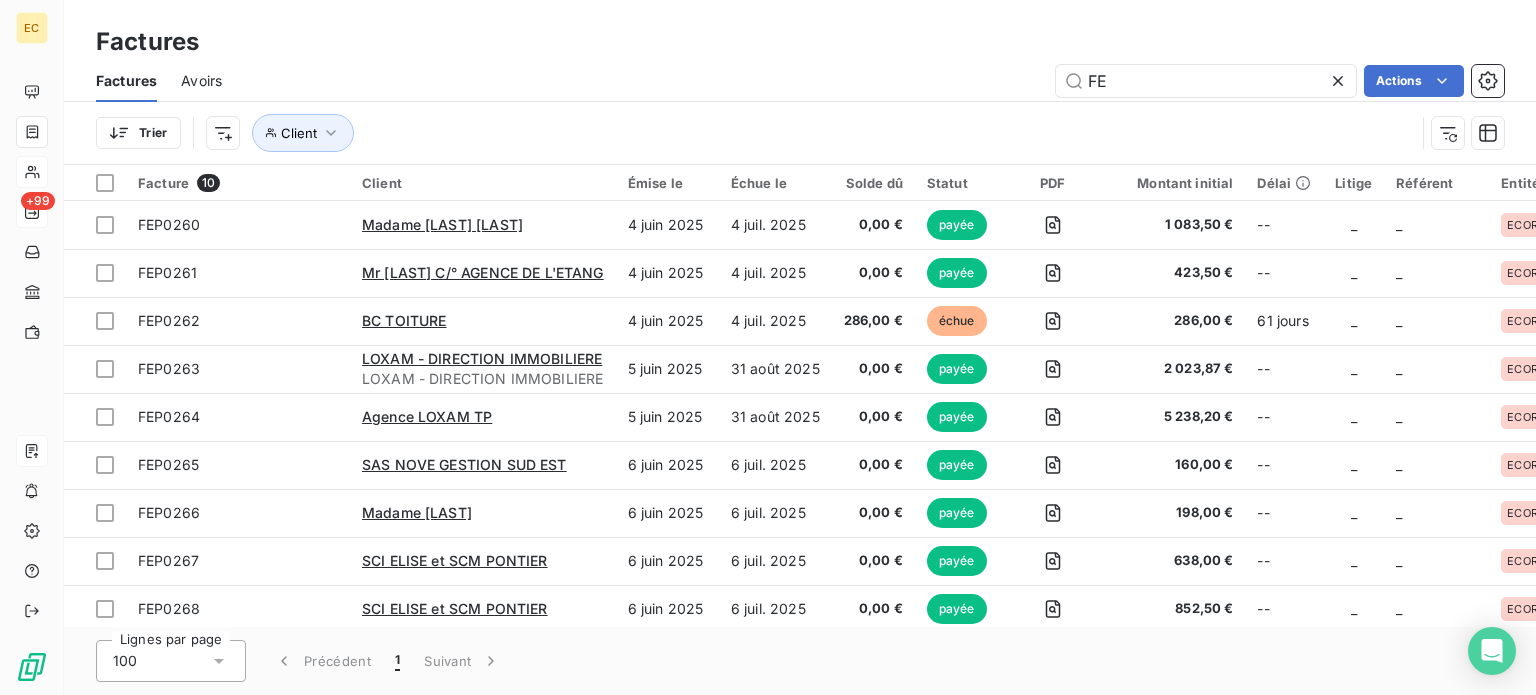 type on "F" 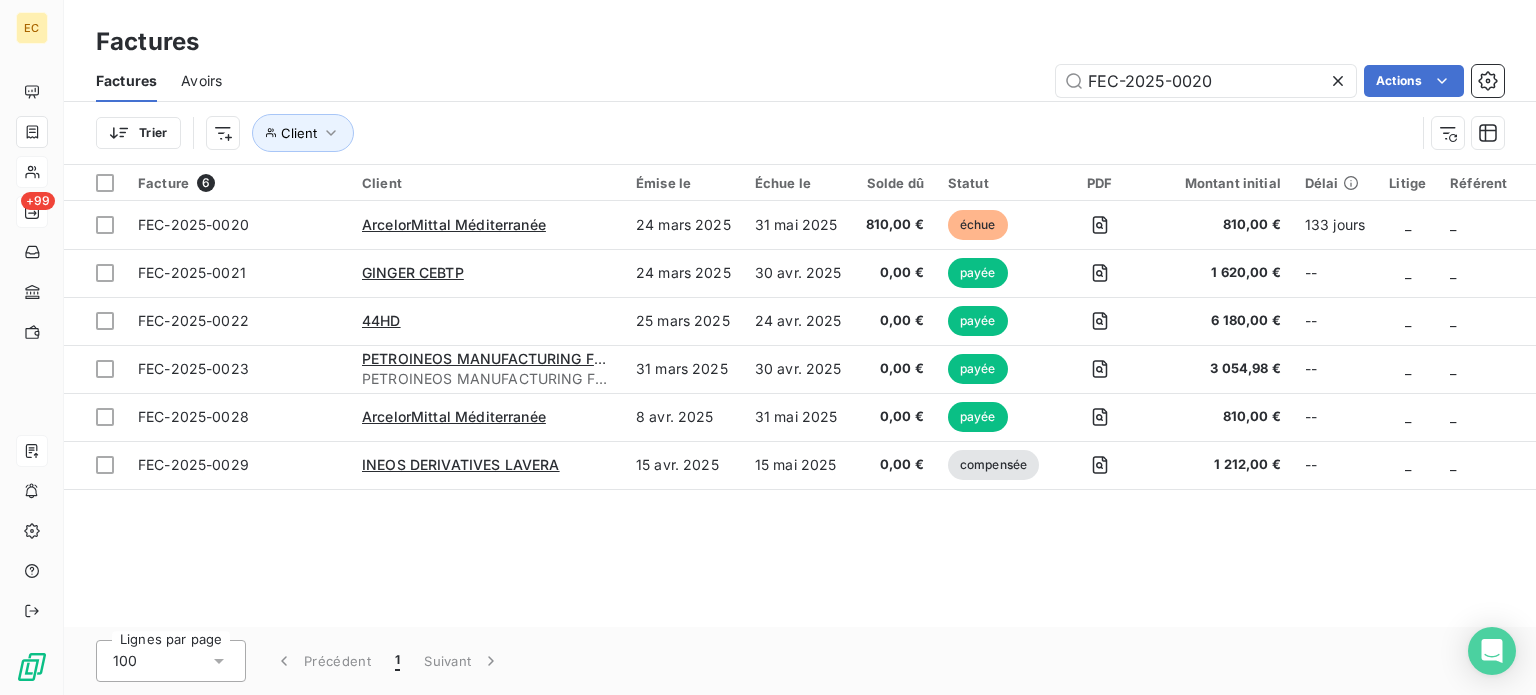 type on "FEC-2025-0020" 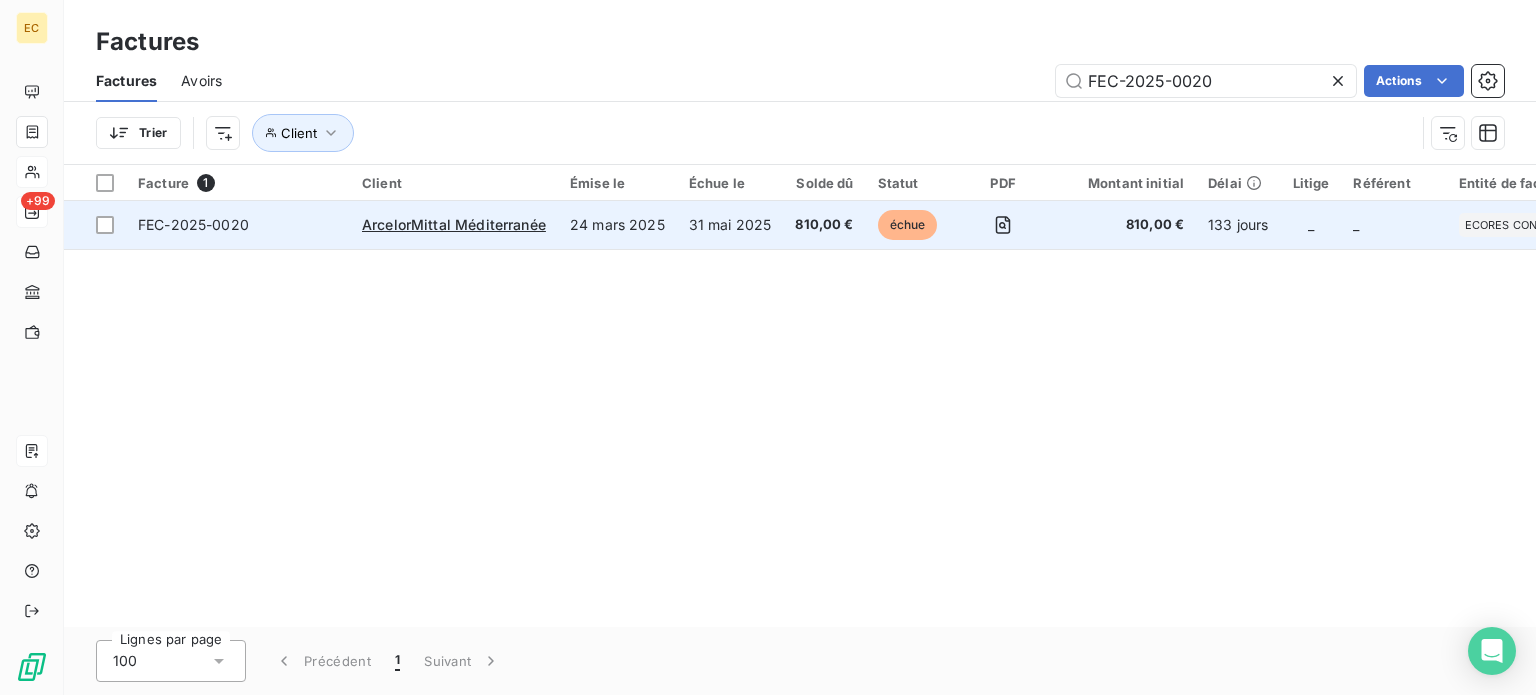 click on "FEC-2025-0020" at bounding box center [238, 225] 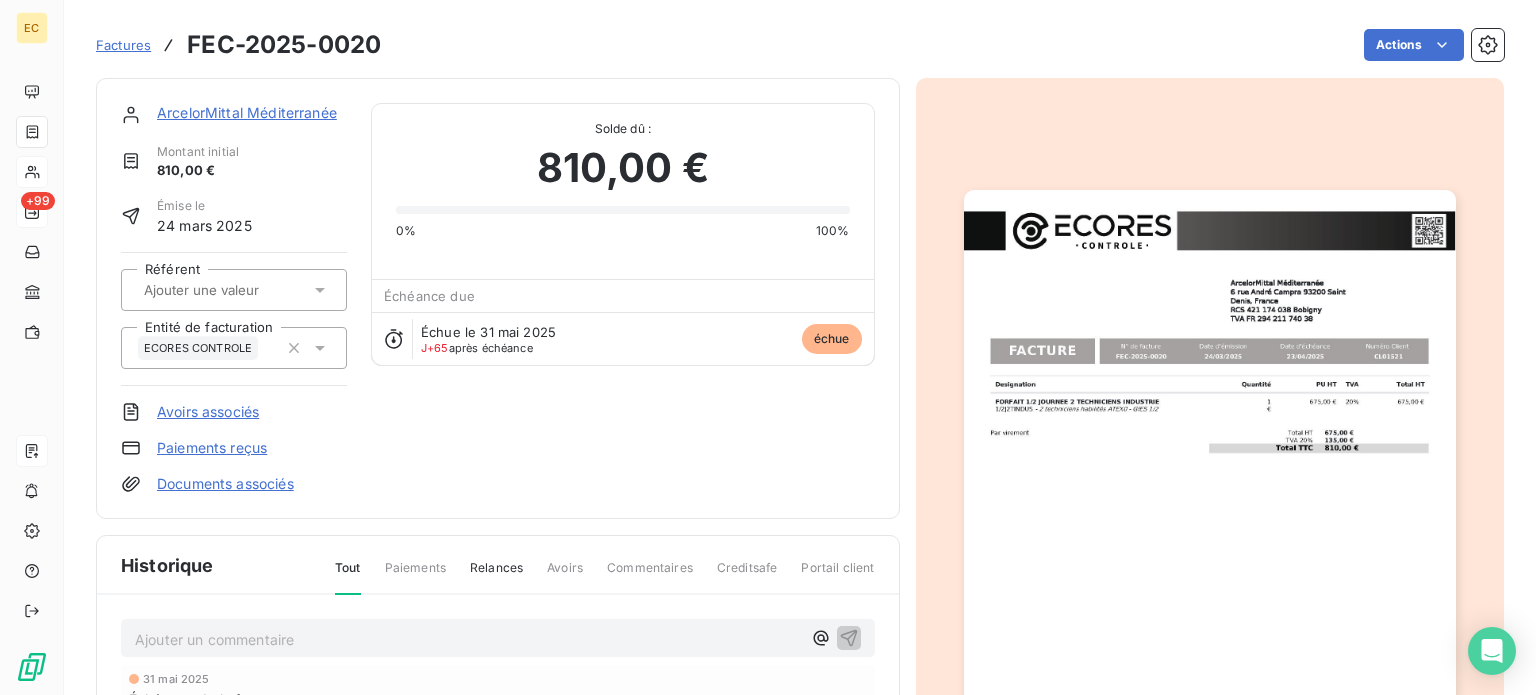 click on "Paiements reçus" at bounding box center [212, 448] 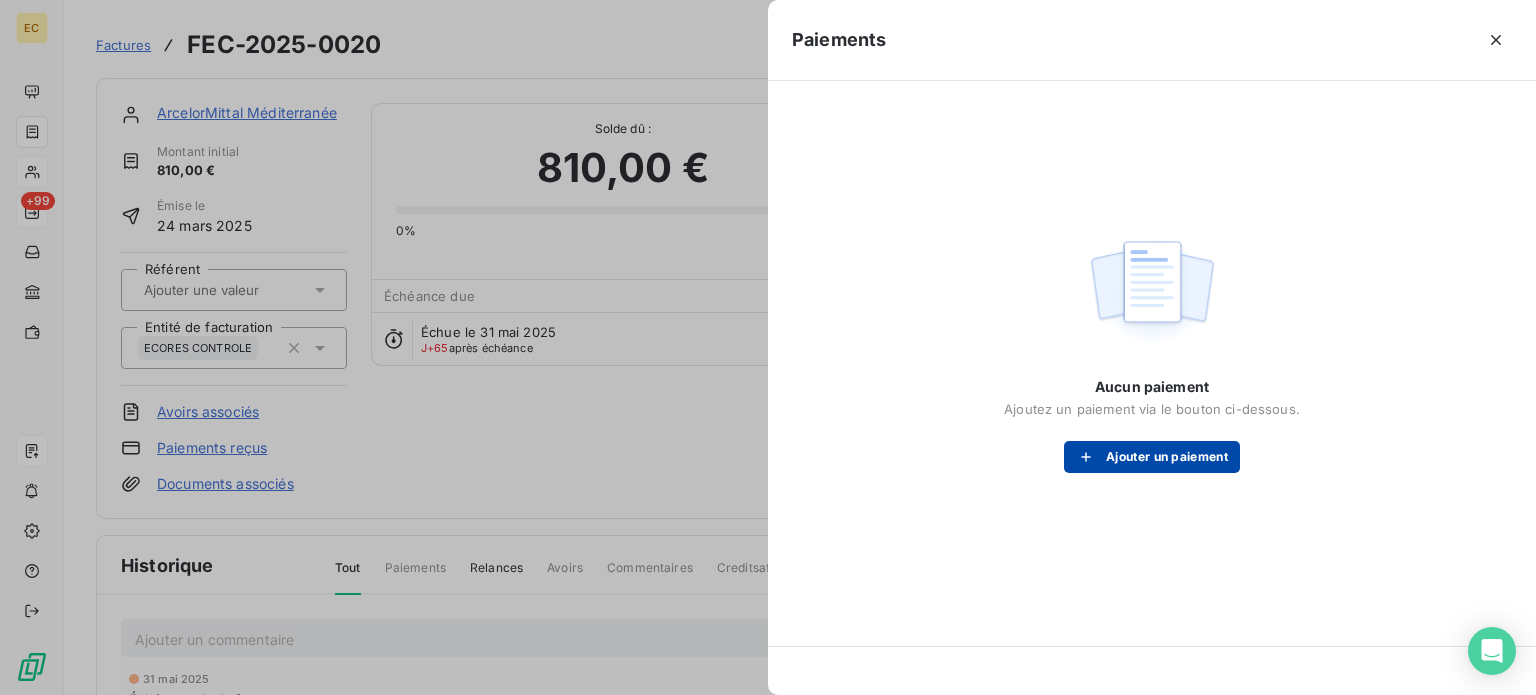 click on "Ajouter un paiement" at bounding box center [1152, 457] 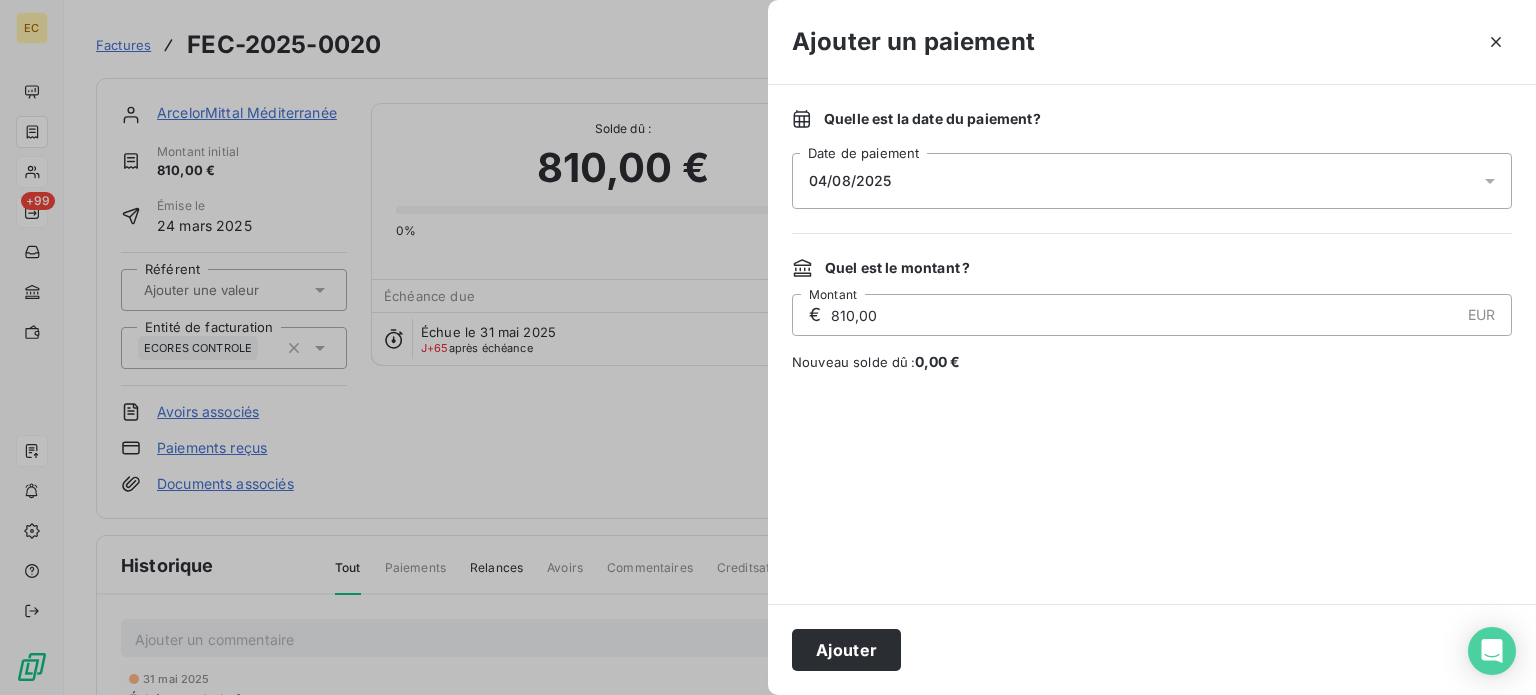 click on "04/08/2025" at bounding box center (1152, 181) 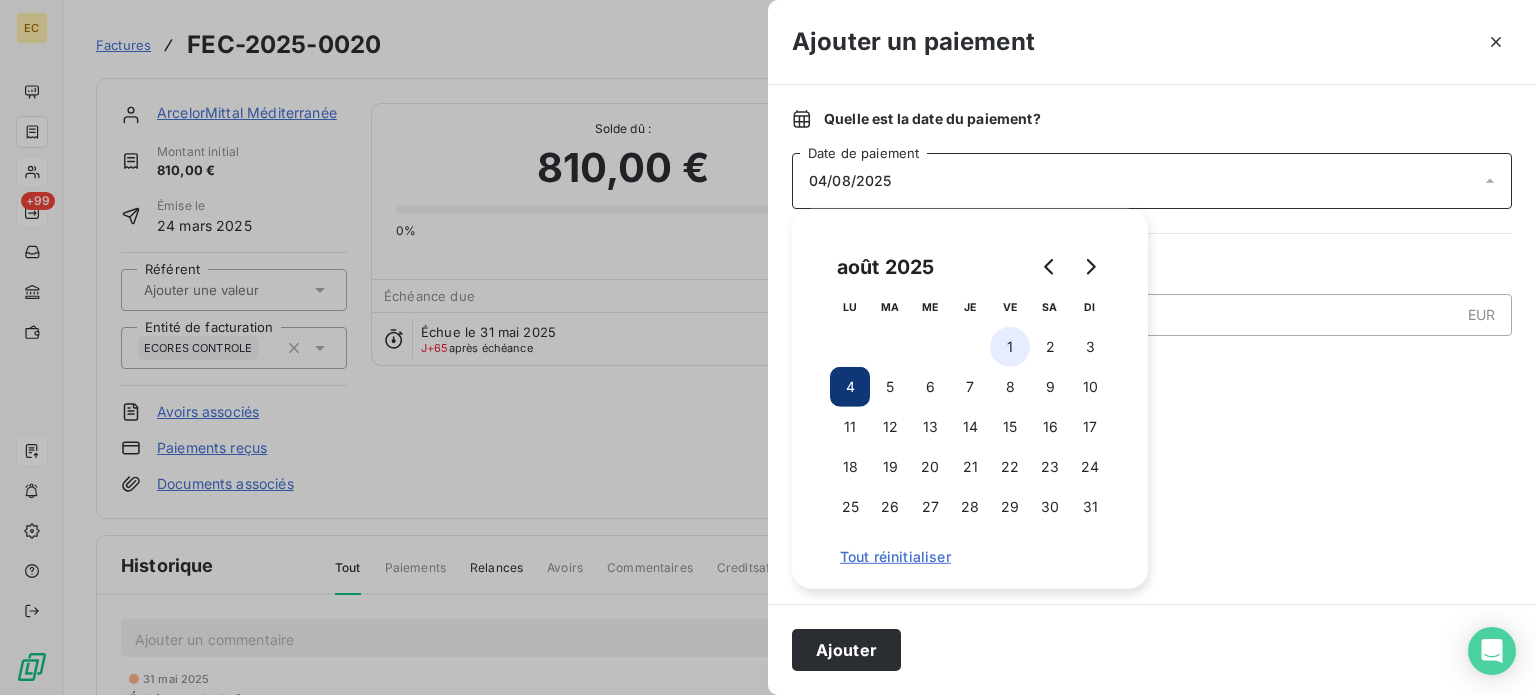 click on "1" at bounding box center [1010, 347] 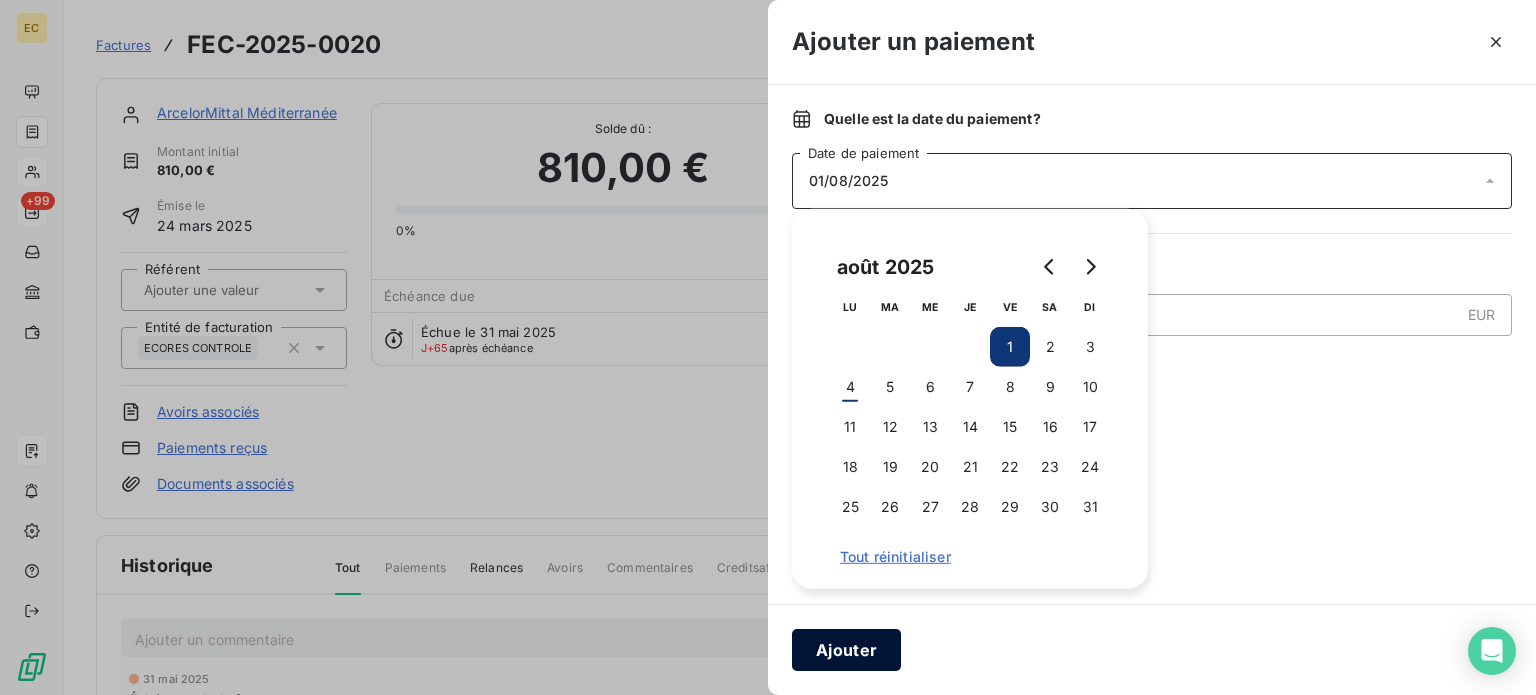 click on "Ajouter" at bounding box center [846, 650] 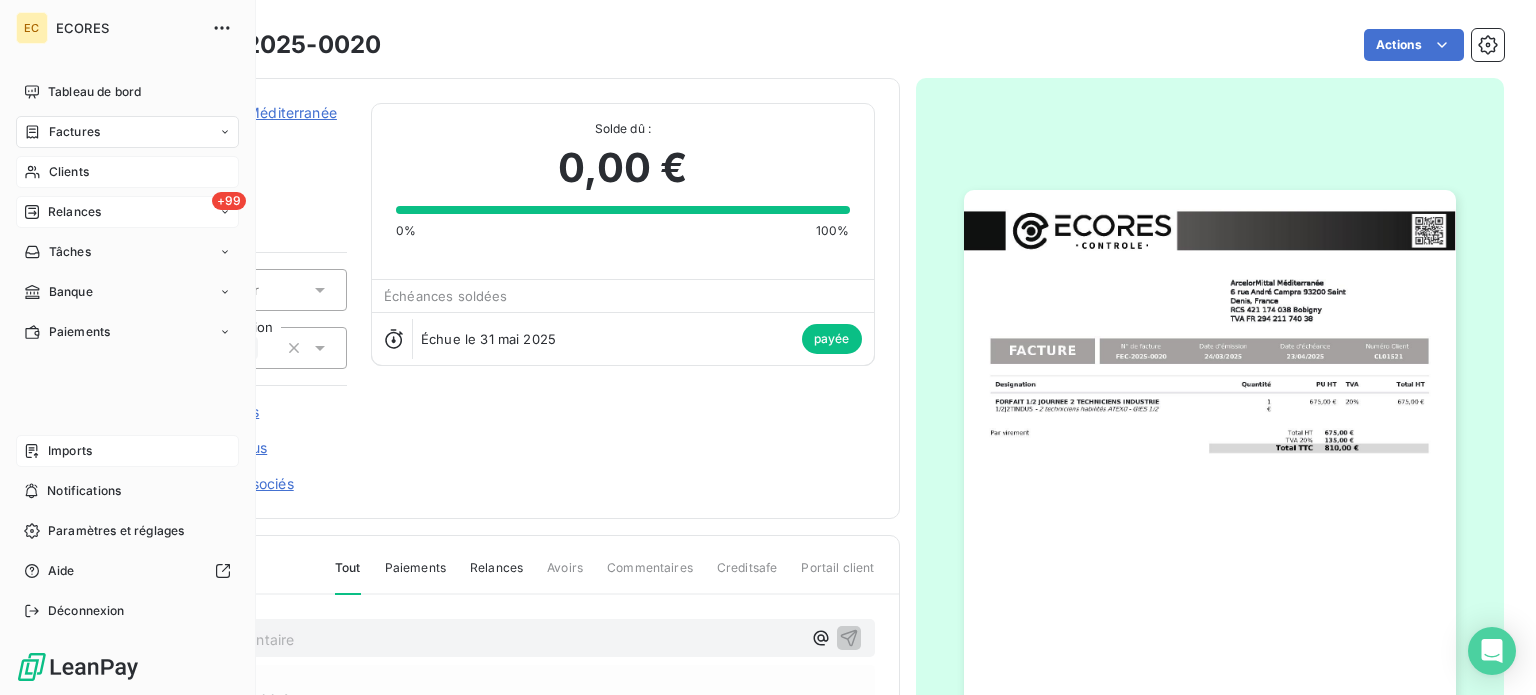 click on "Factures" at bounding box center [74, 132] 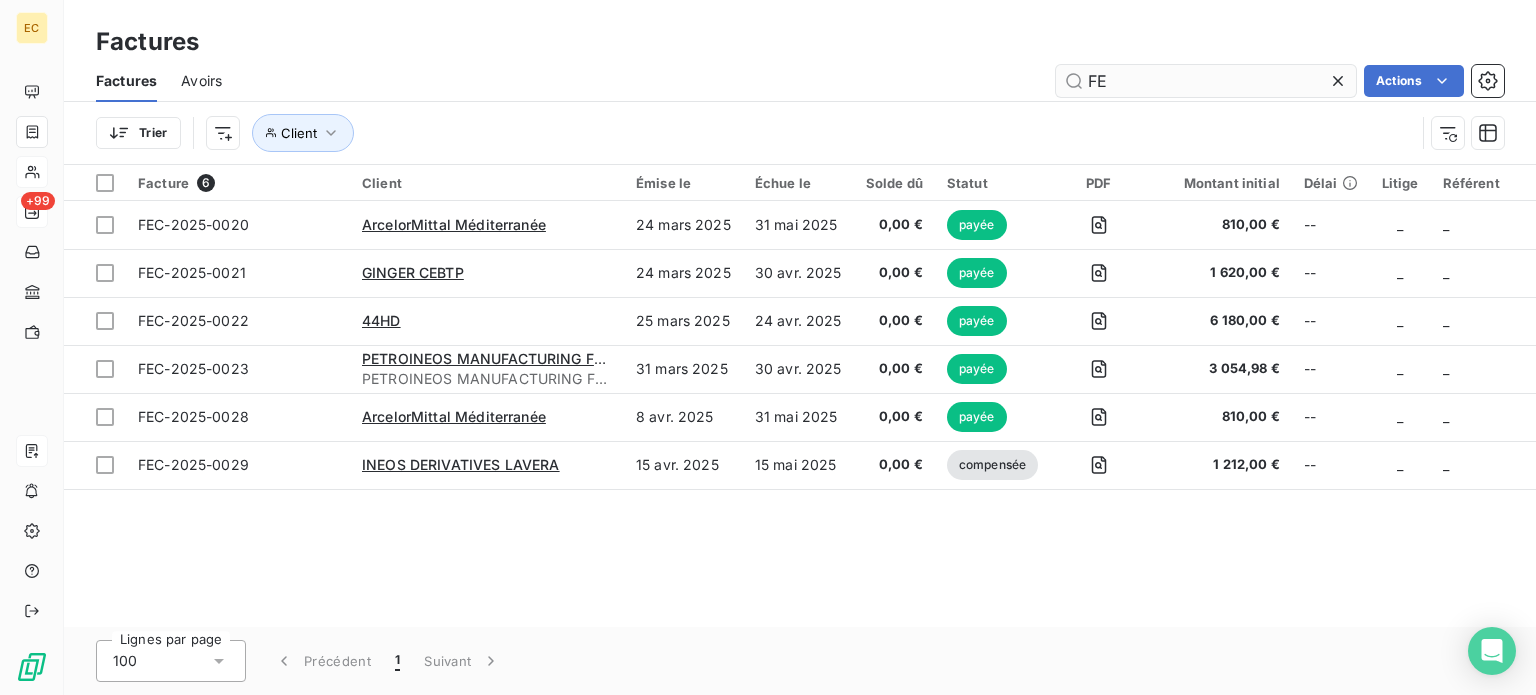 type on "F" 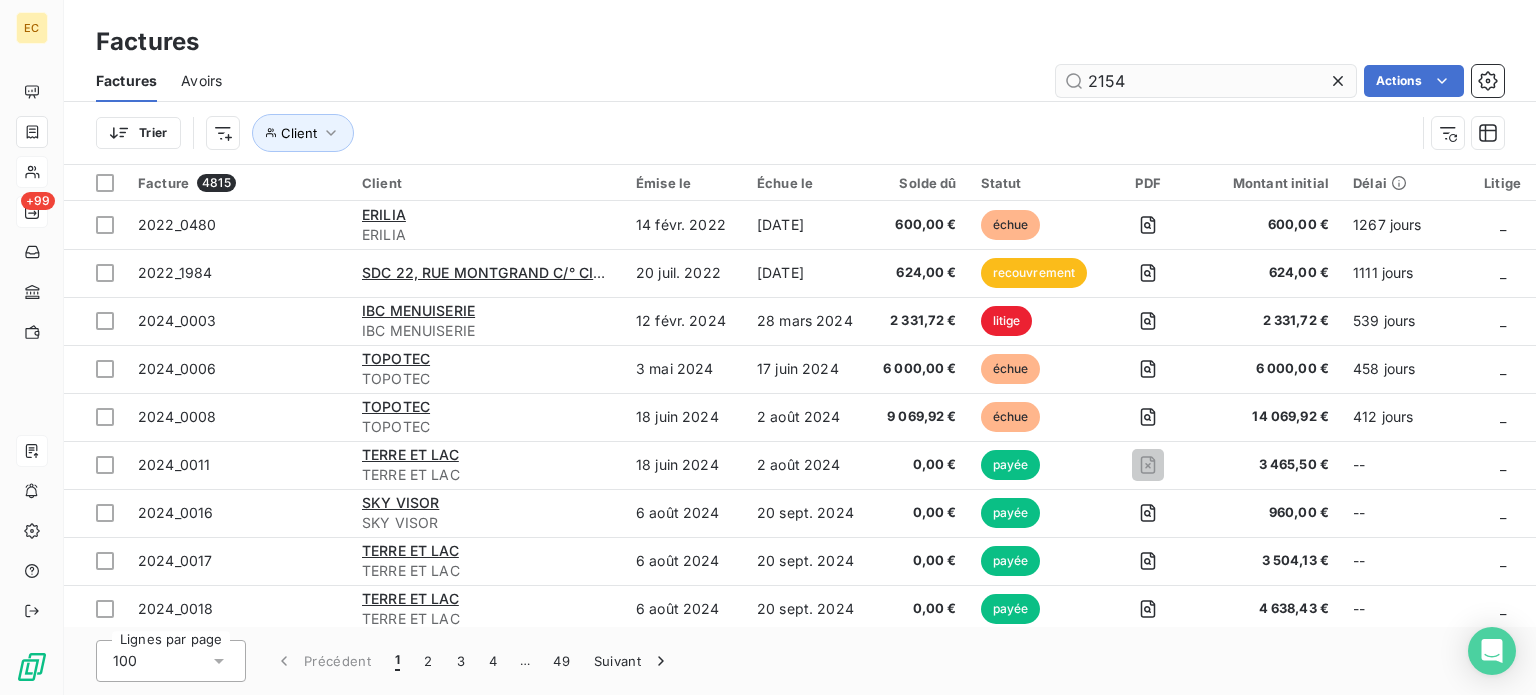 type on "2154" 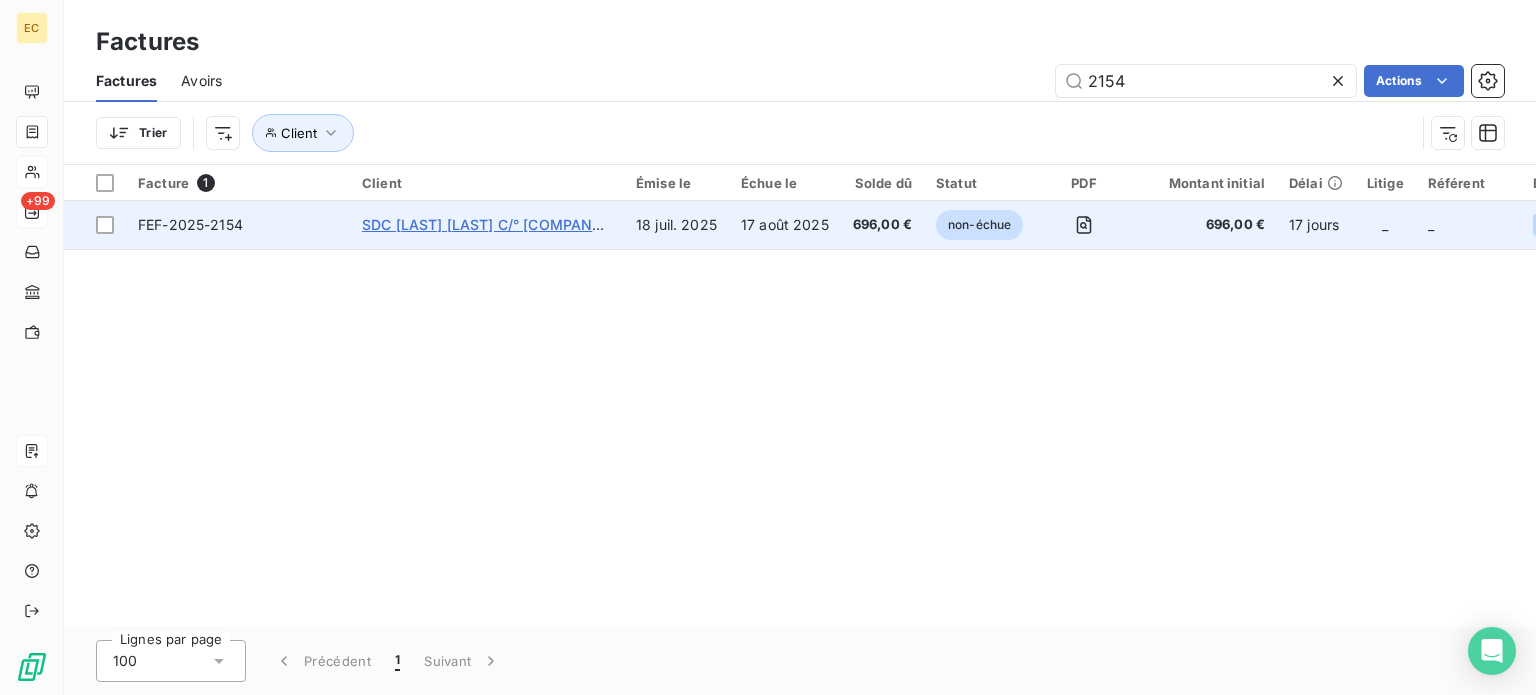 click on "SDC [LAST] [LAST] C/° [COMPANY] [LAST]" at bounding box center (510, 224) 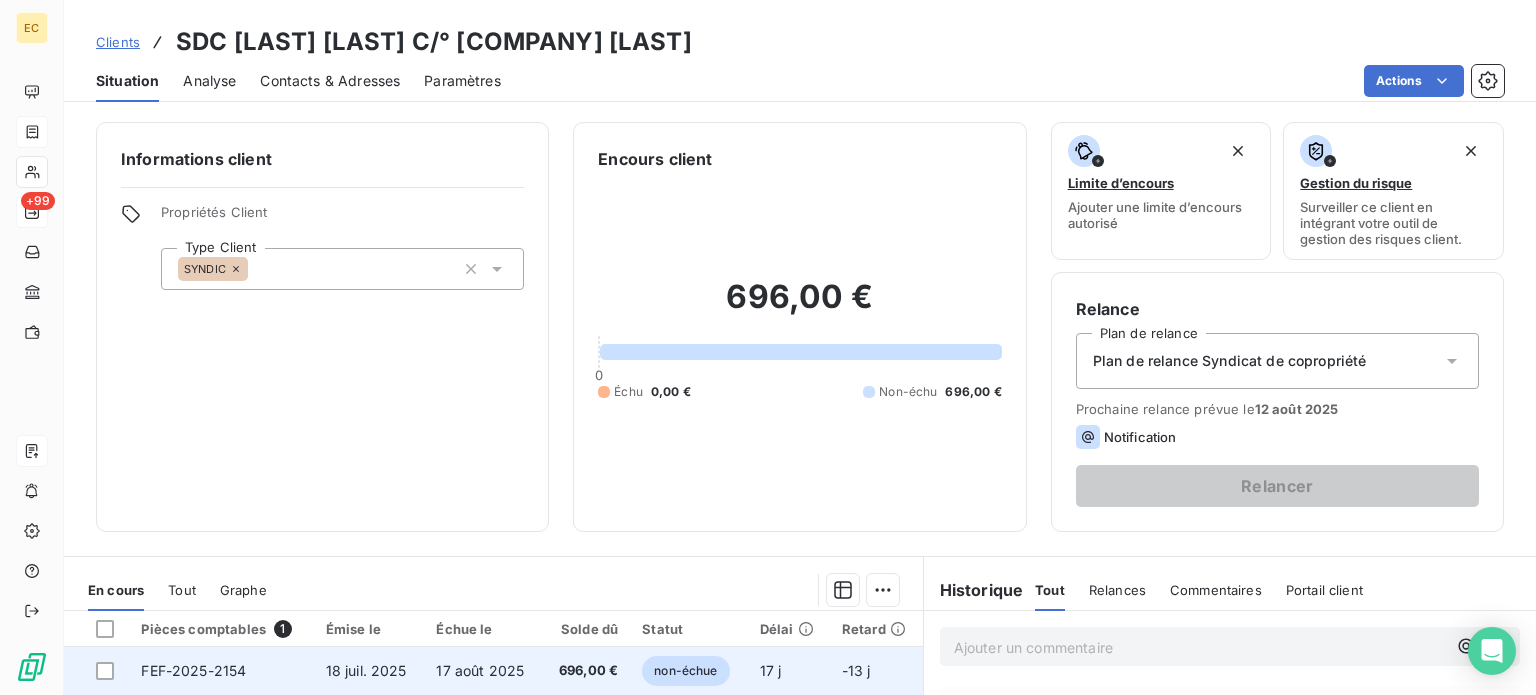 click on "18 juil. 2025" at bounding box center [366, 670] 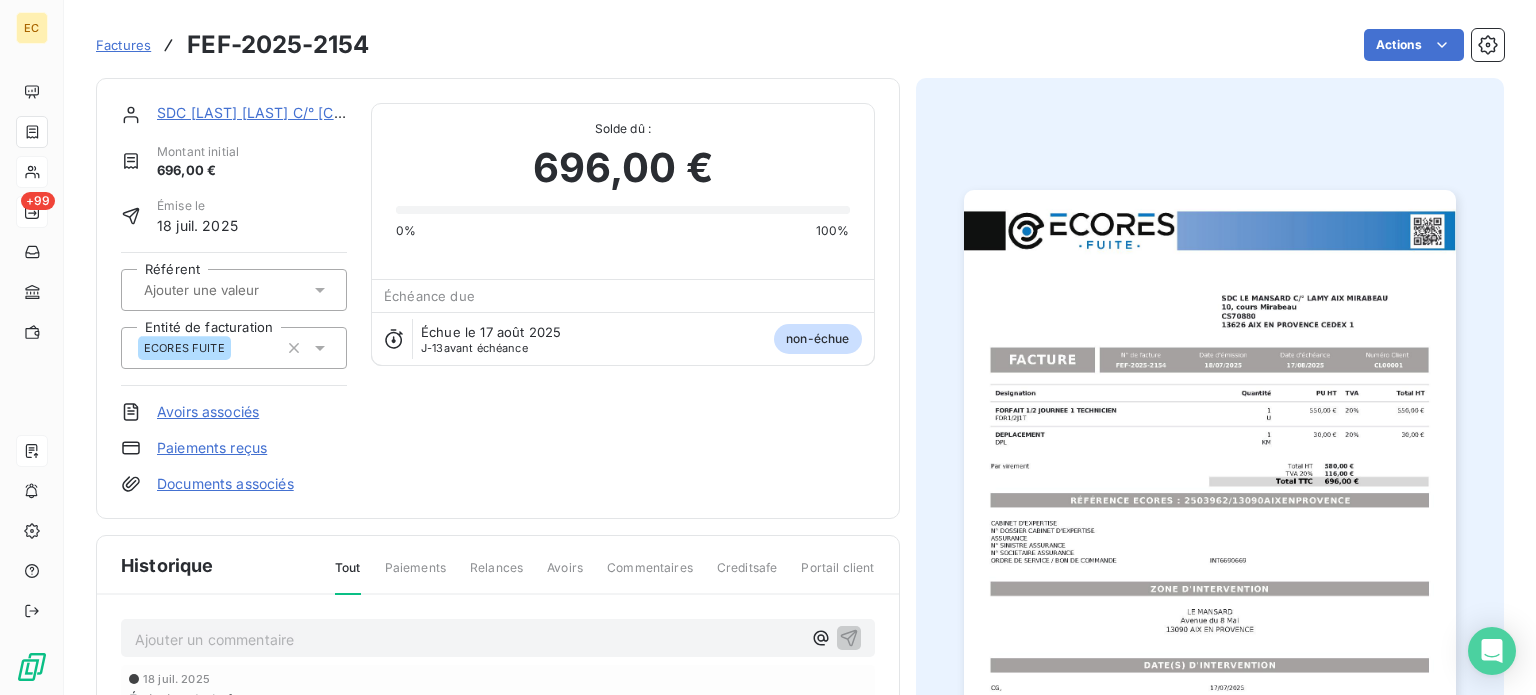 click on "Paiements reçus" at bounding box center [212, 448] 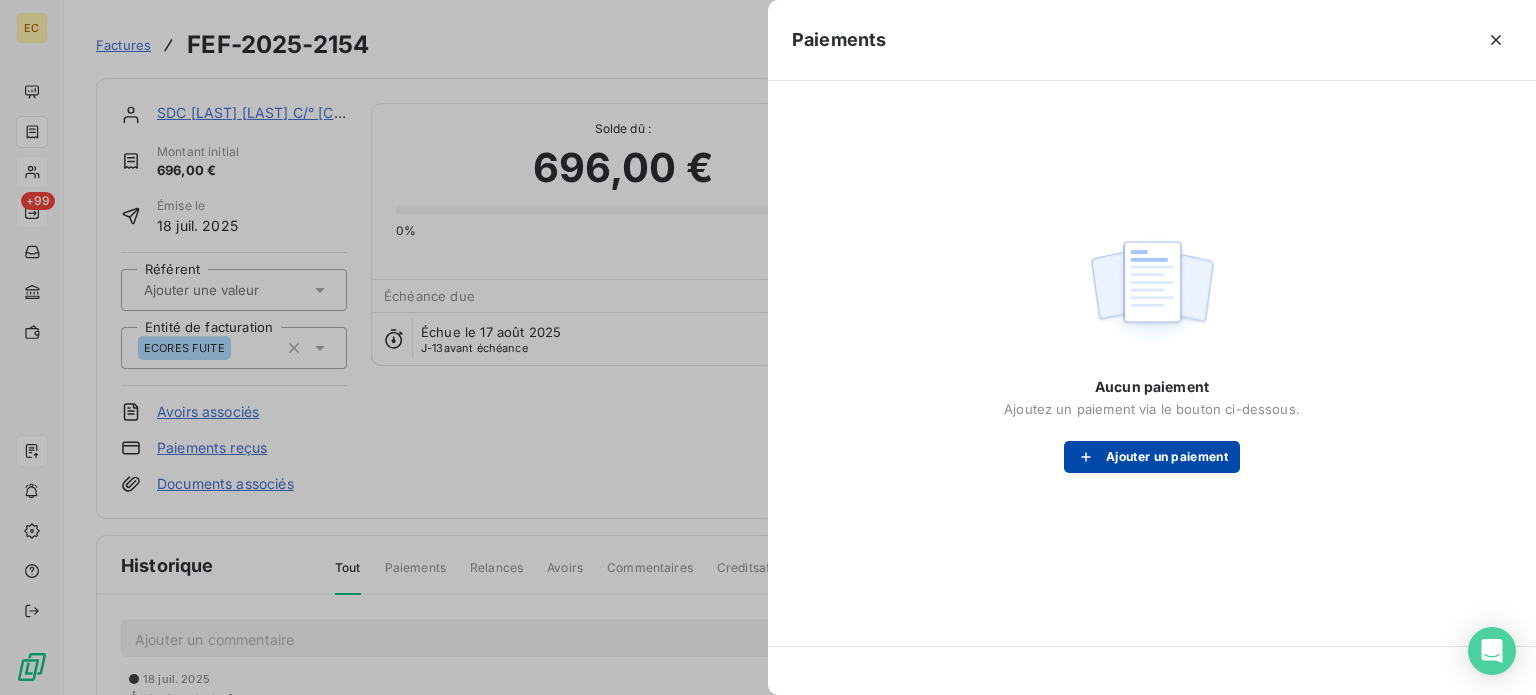 click on "Ajouter un paiement" at bounding box center [1152, 457] 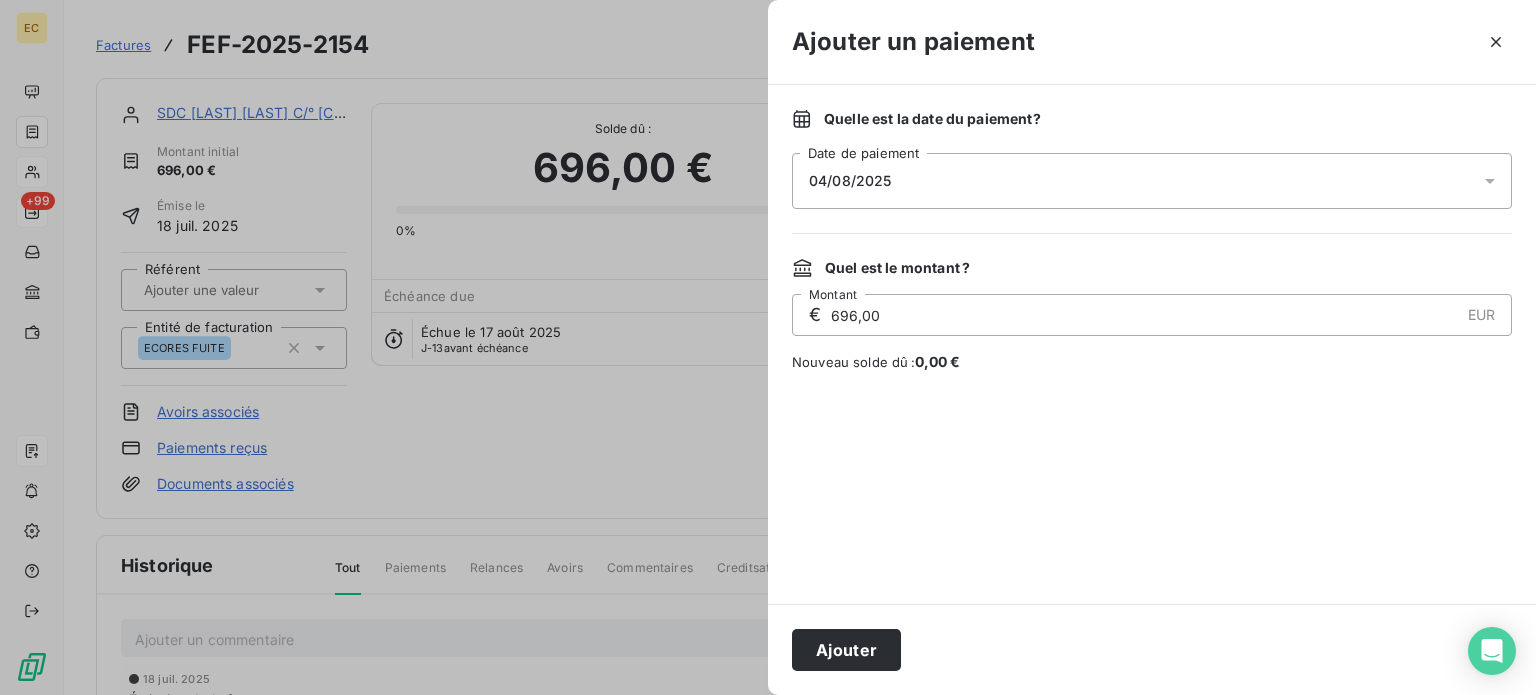 click on "04/08/2025" at bounding box center (1152, 181) 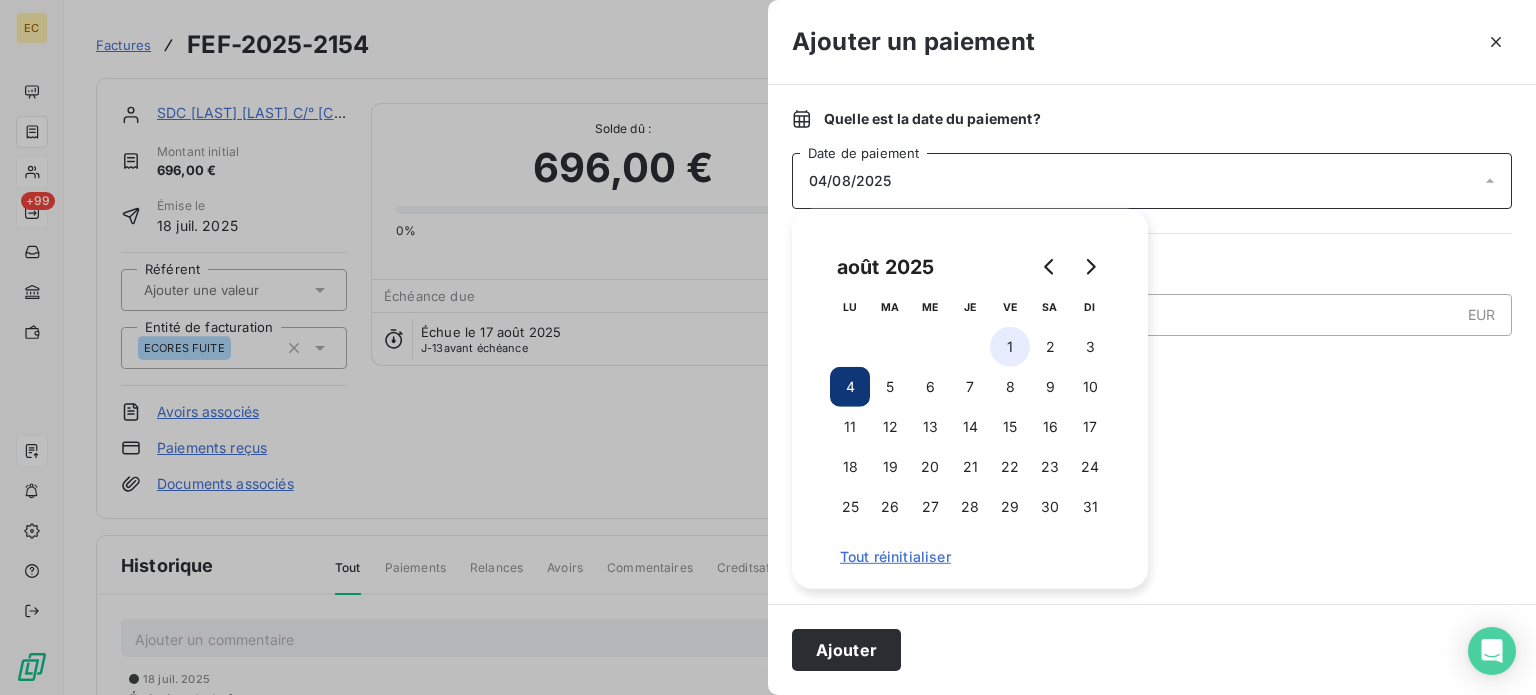 click on "1" at bounding box center (1010, 347) 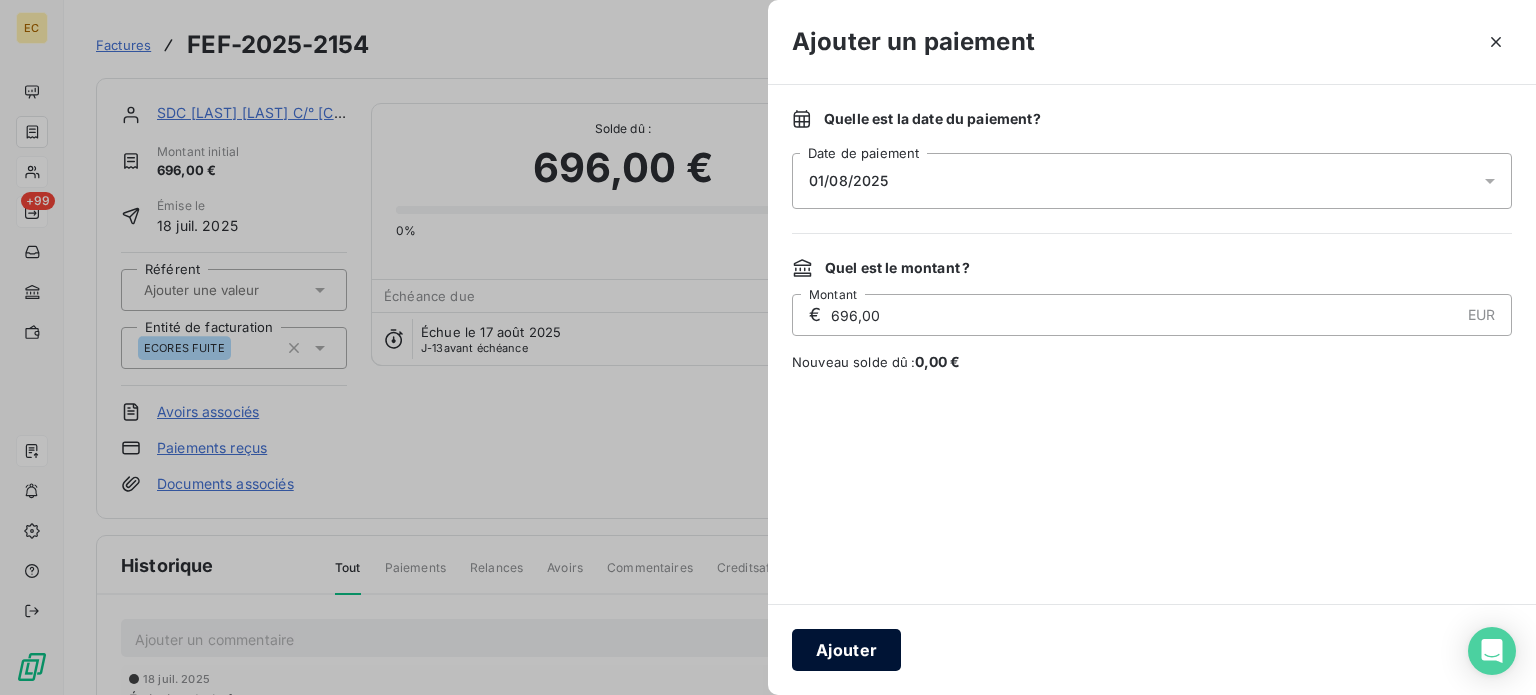click on "Ajouter" at bounding box center [846, 650] 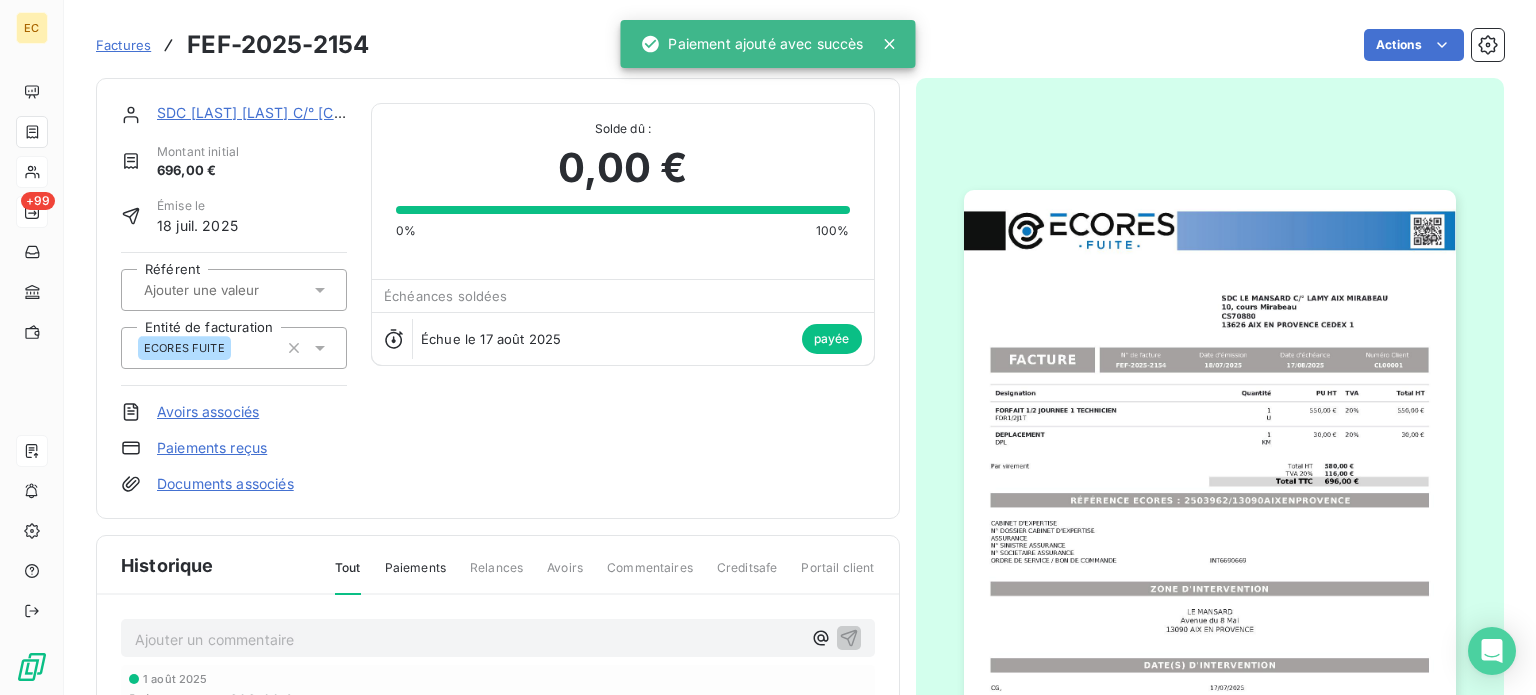 click on "Factures" at bounding box center [123, 45] 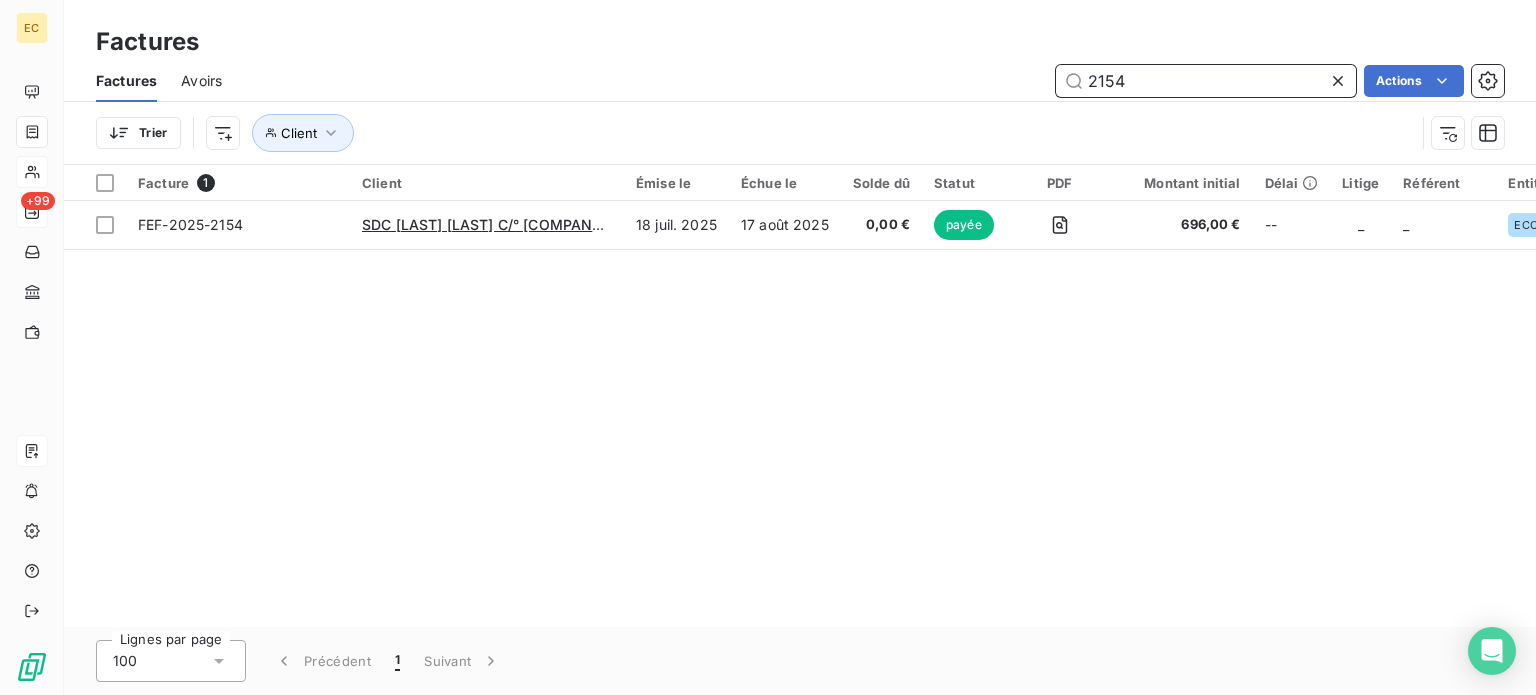 click on "2154" at bounding box center (1206, 81) 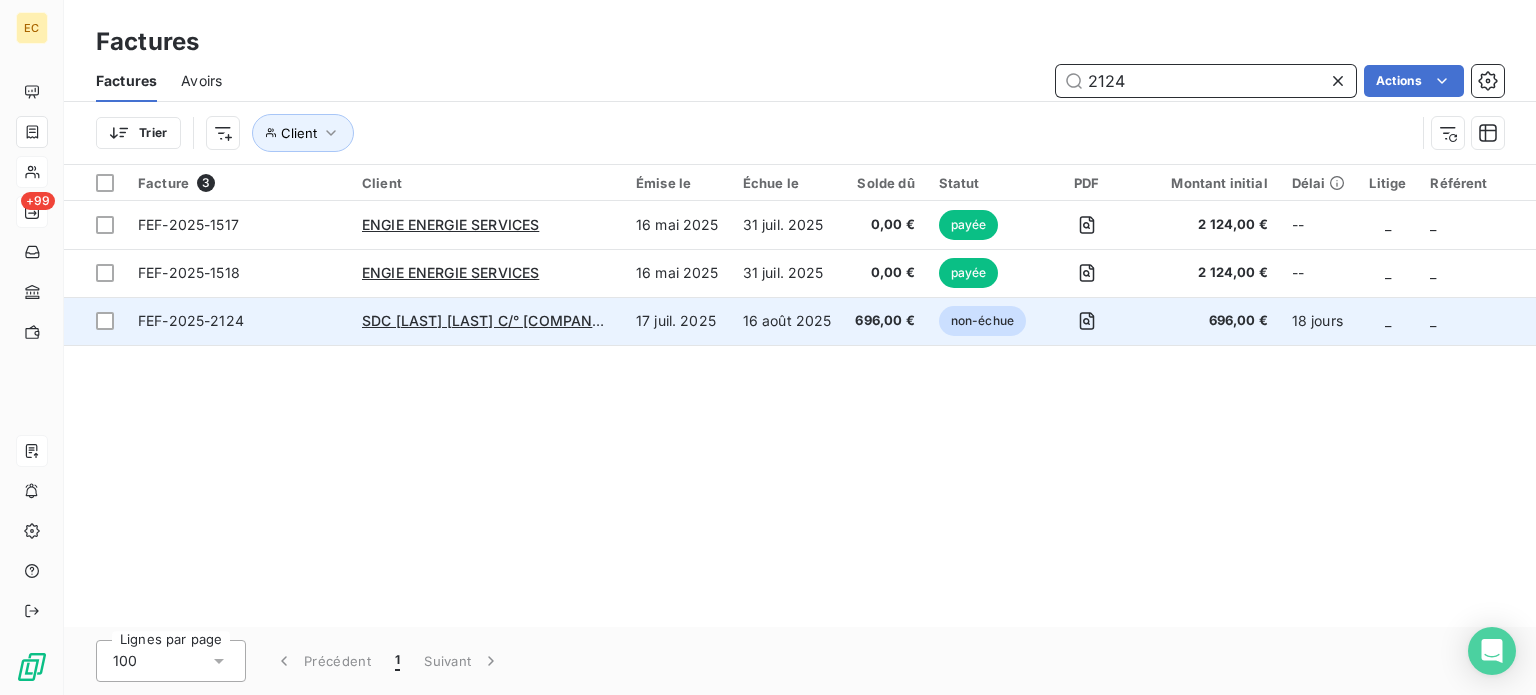 type on "2124" 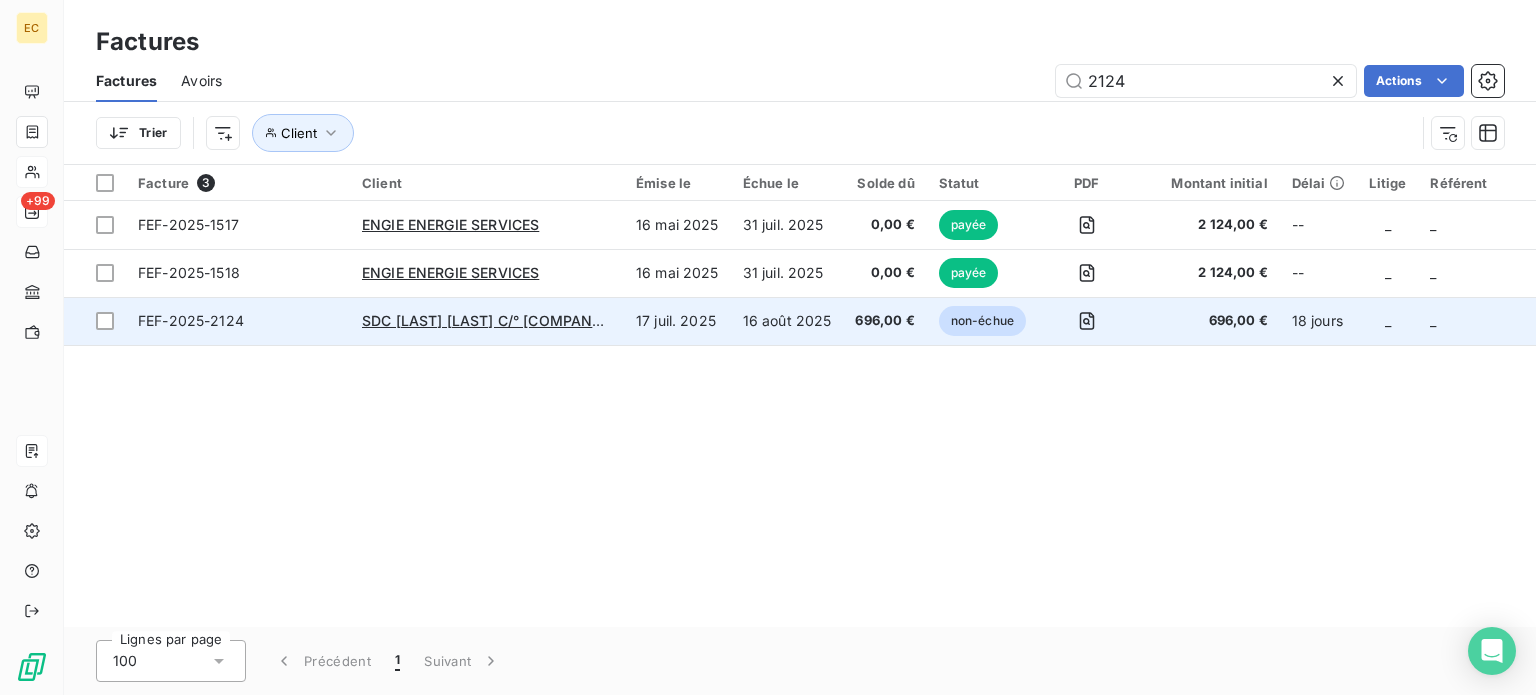click on "FEF-2025-2124" at bounding box center [238, 321] 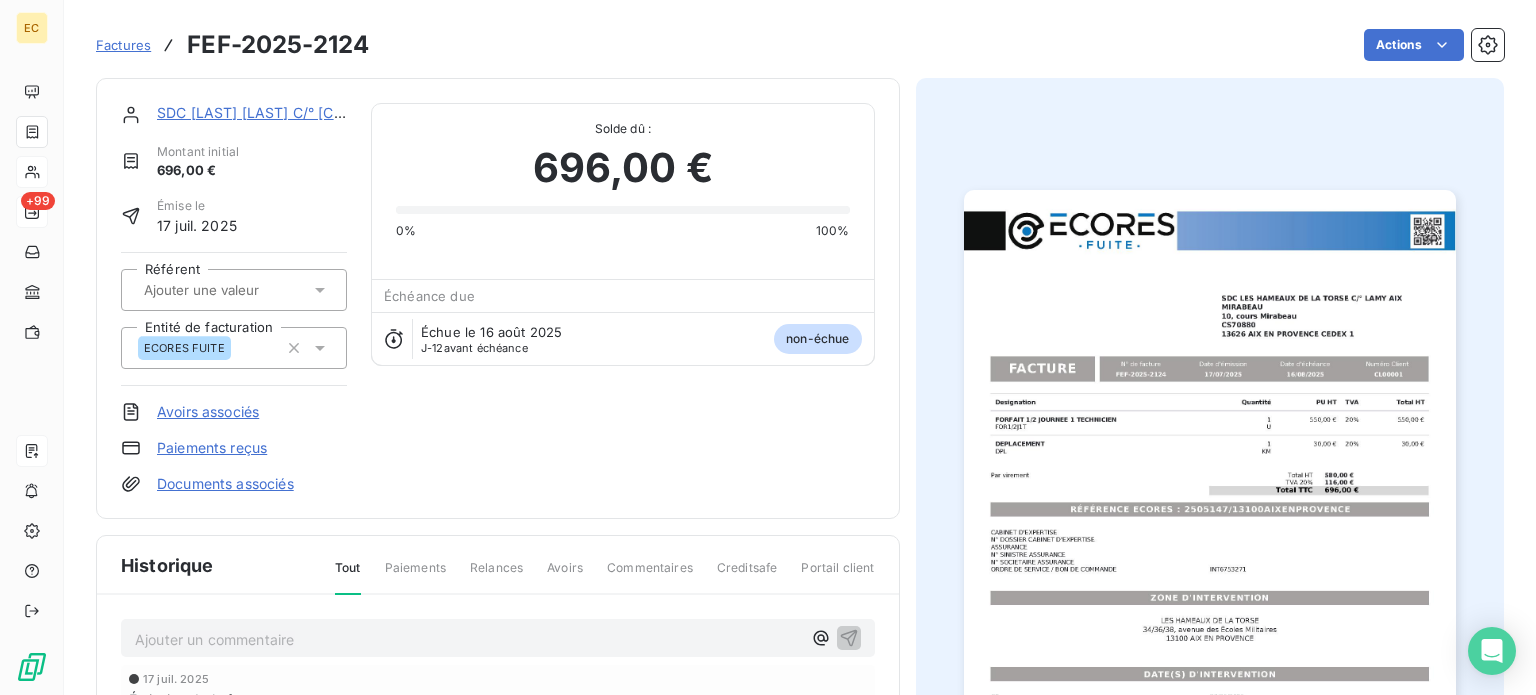 click on "Paiements reçus" at bounding box center (212, 448) 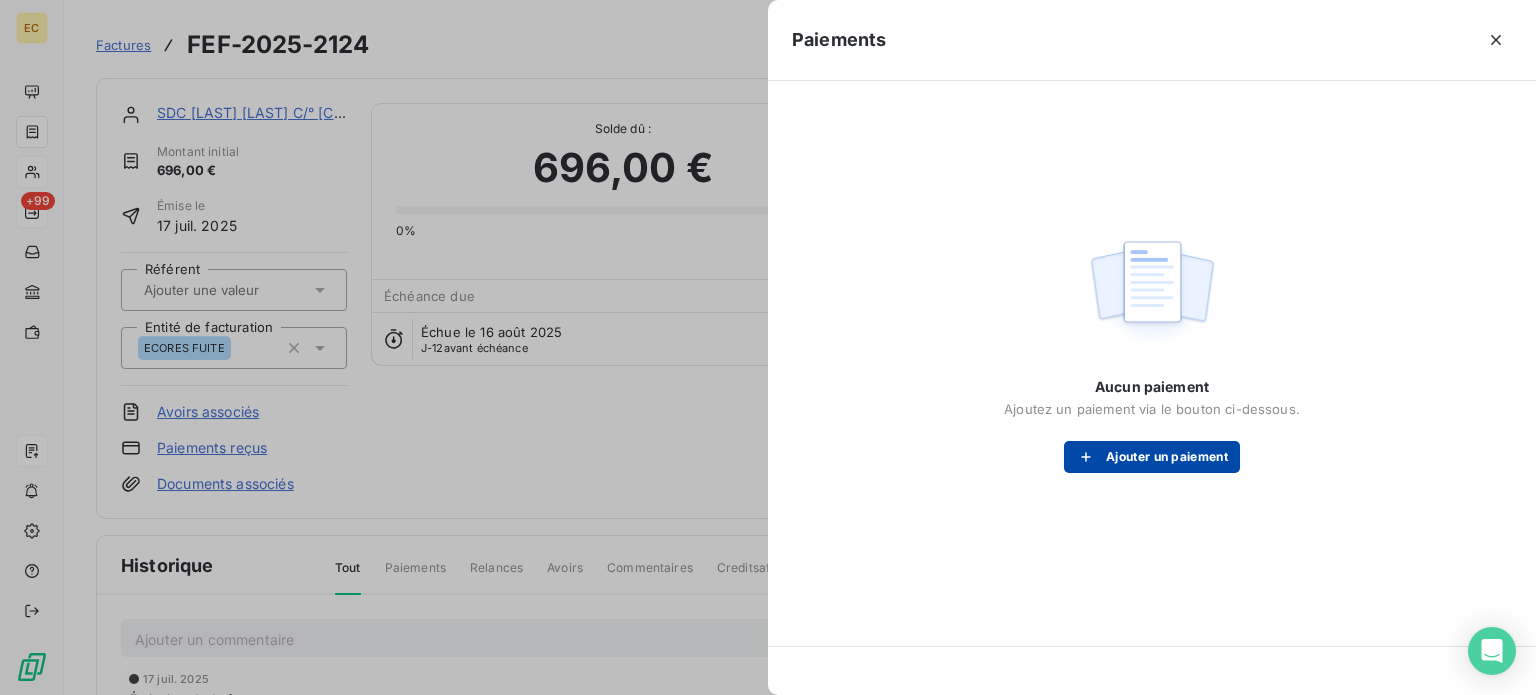 click on "Ajouter un paiement" at bounding box center (1152, 457) 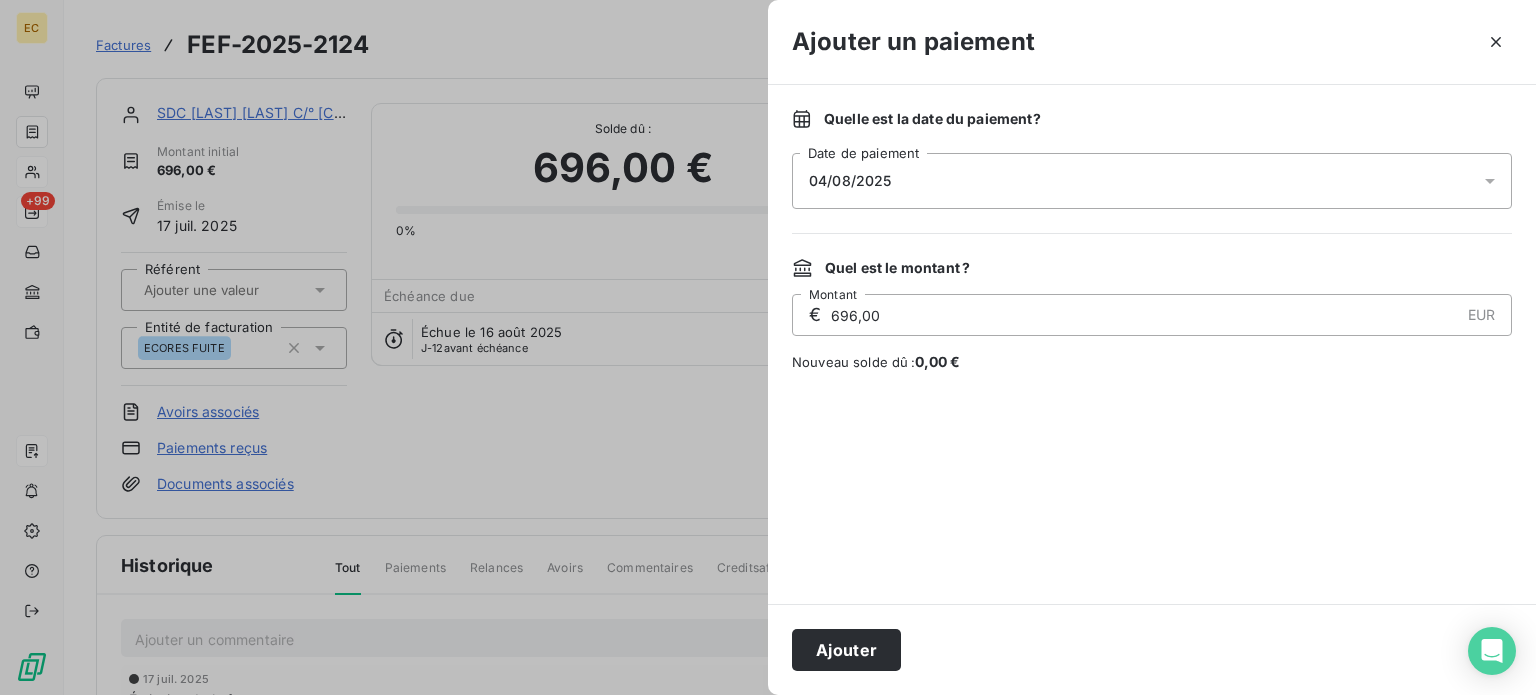 click on "04/08/2025" at bounding box center (1152, 181) 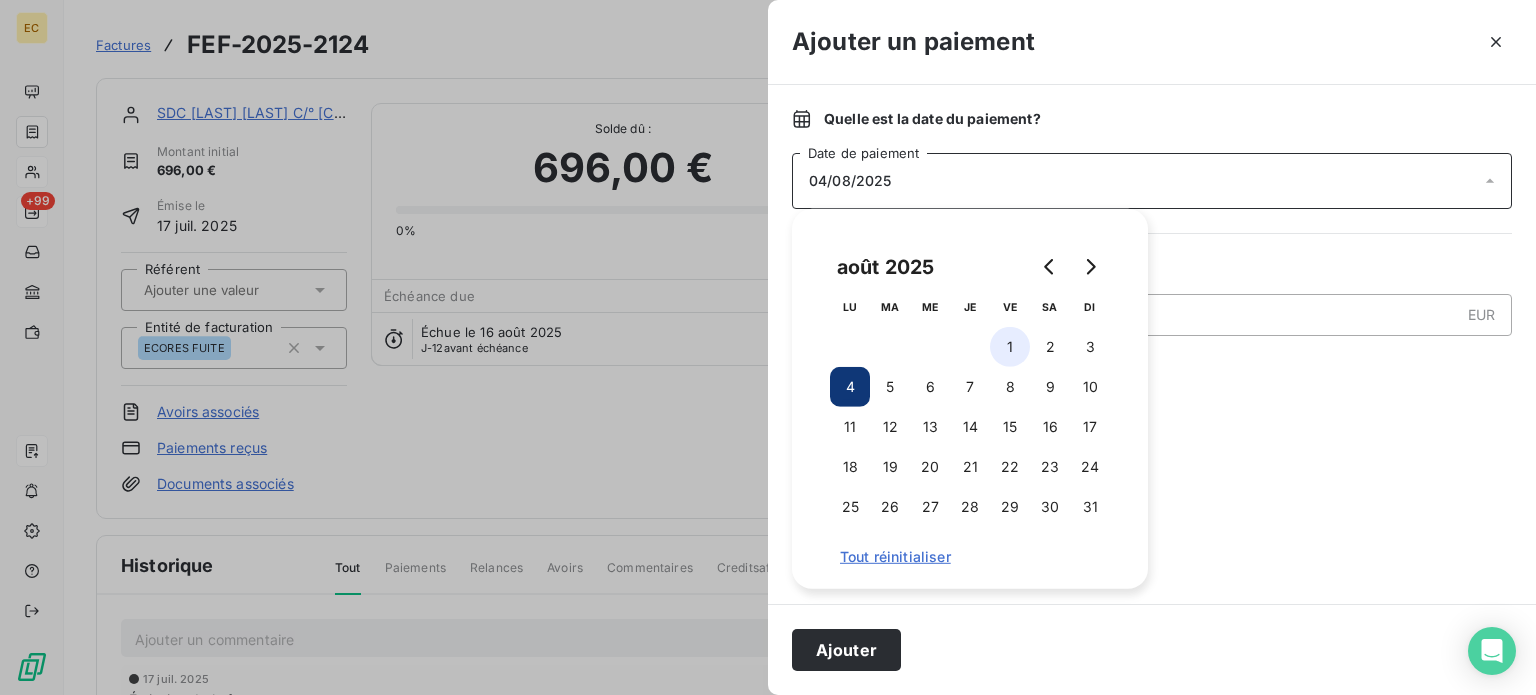 click on "1" at bounding box center (1010, 347) 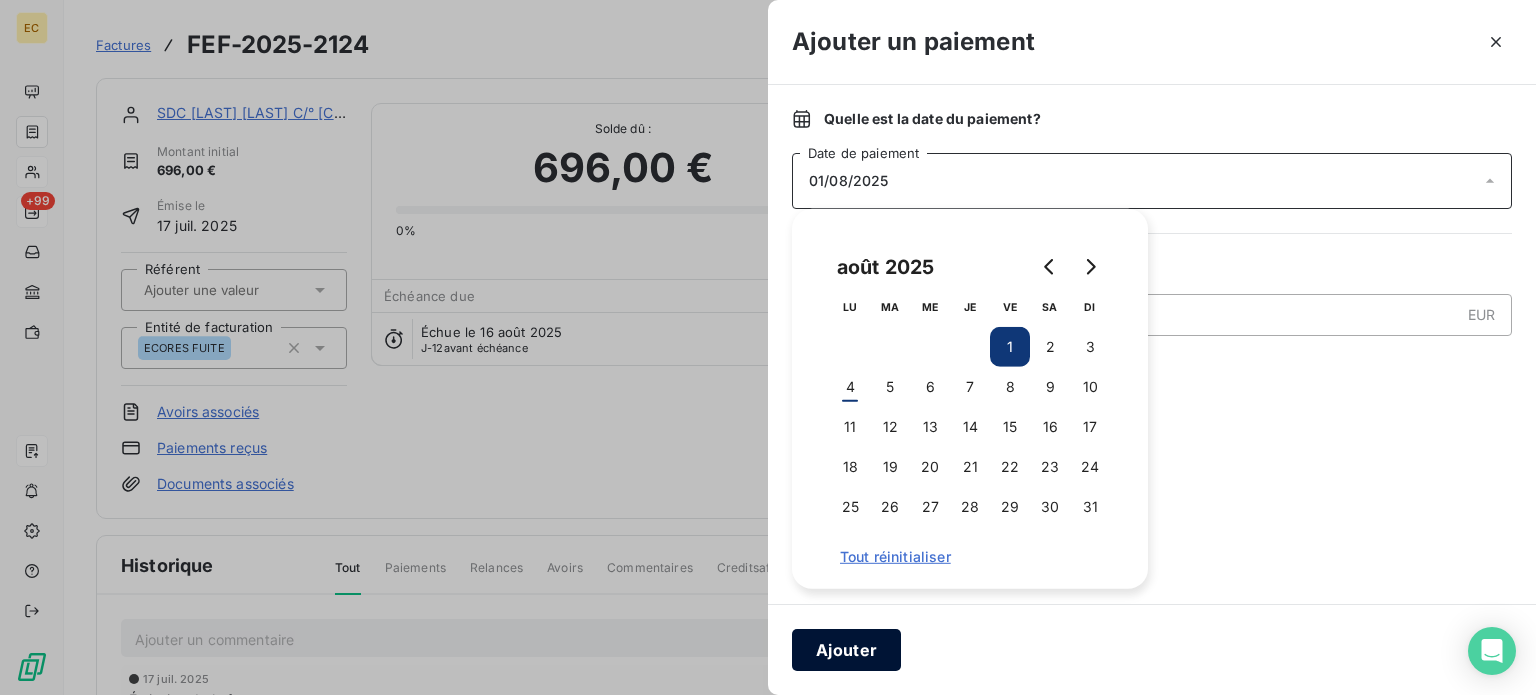 click on "Ajouter" at bounding box center [846, 650] 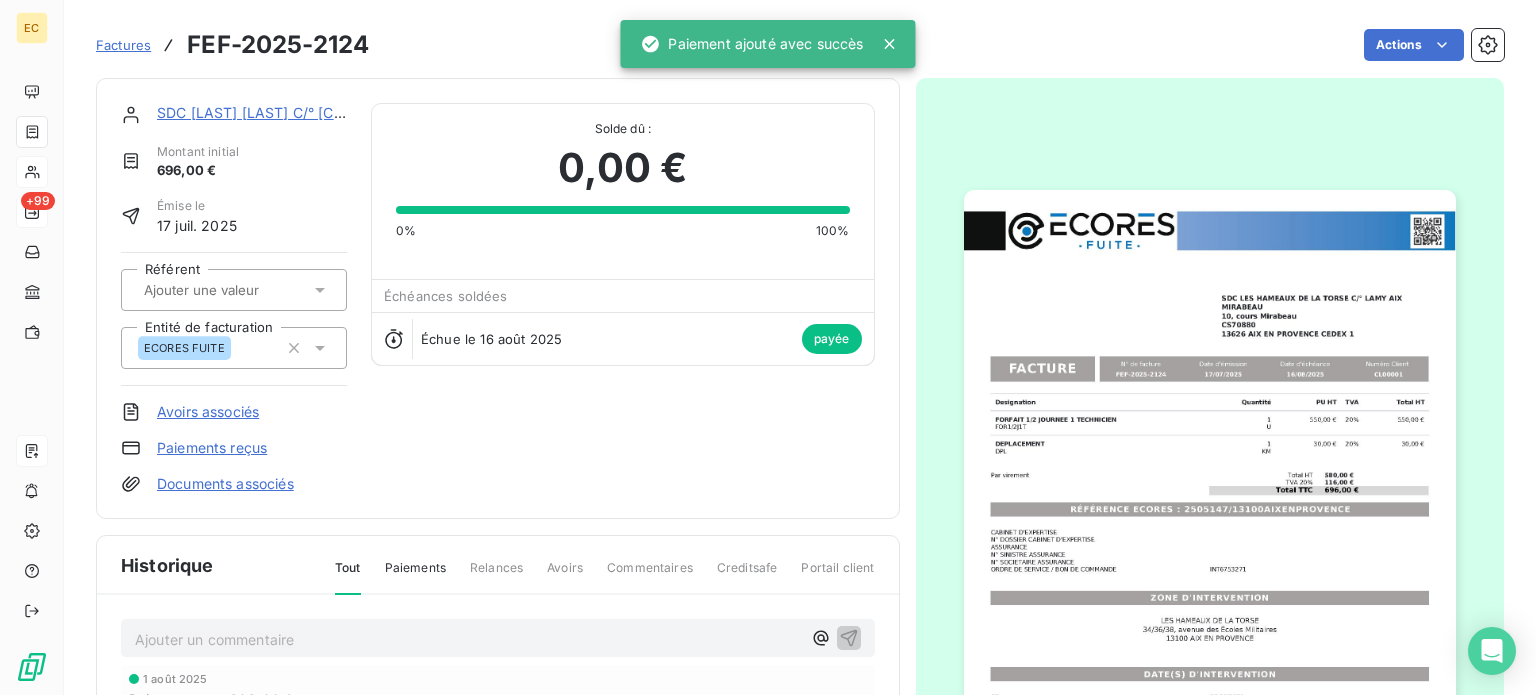 click on "Factures" at bounding box center [123, 45] 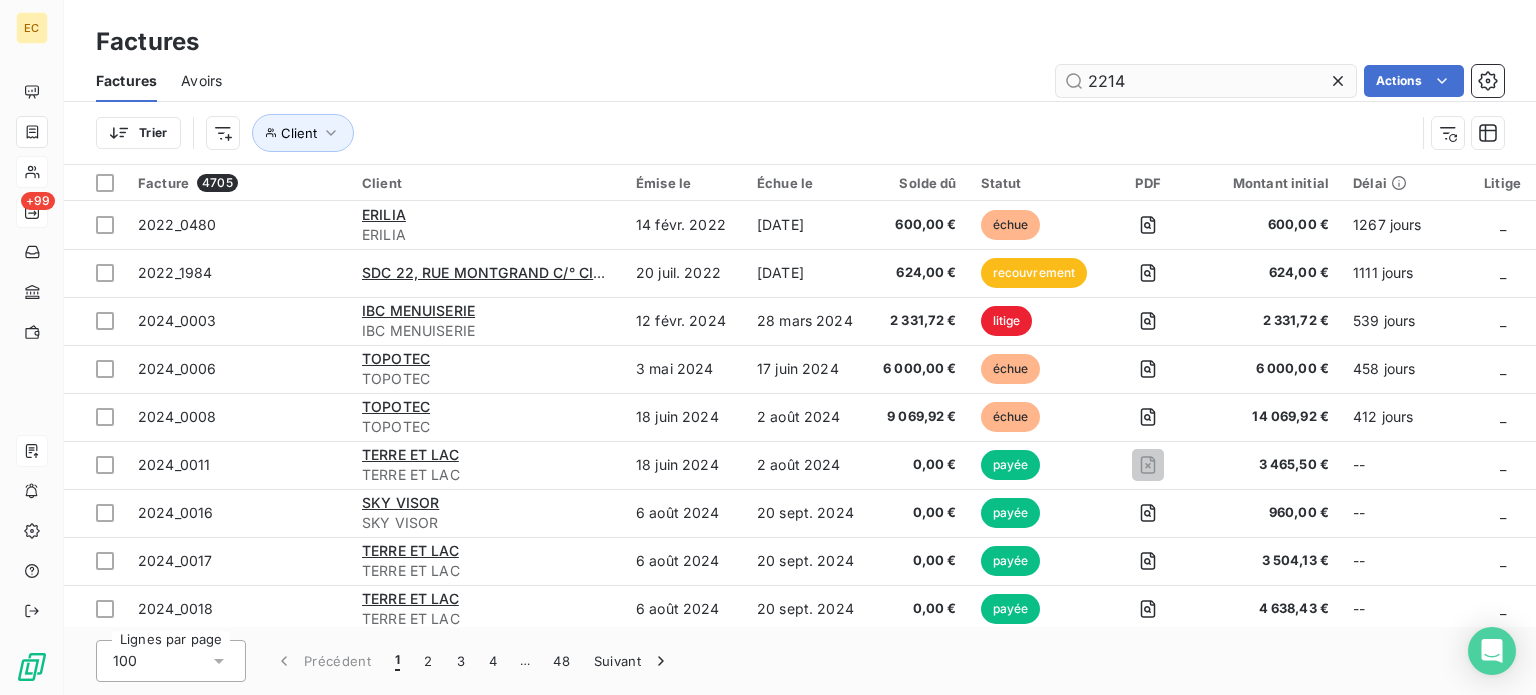 type on "2214" 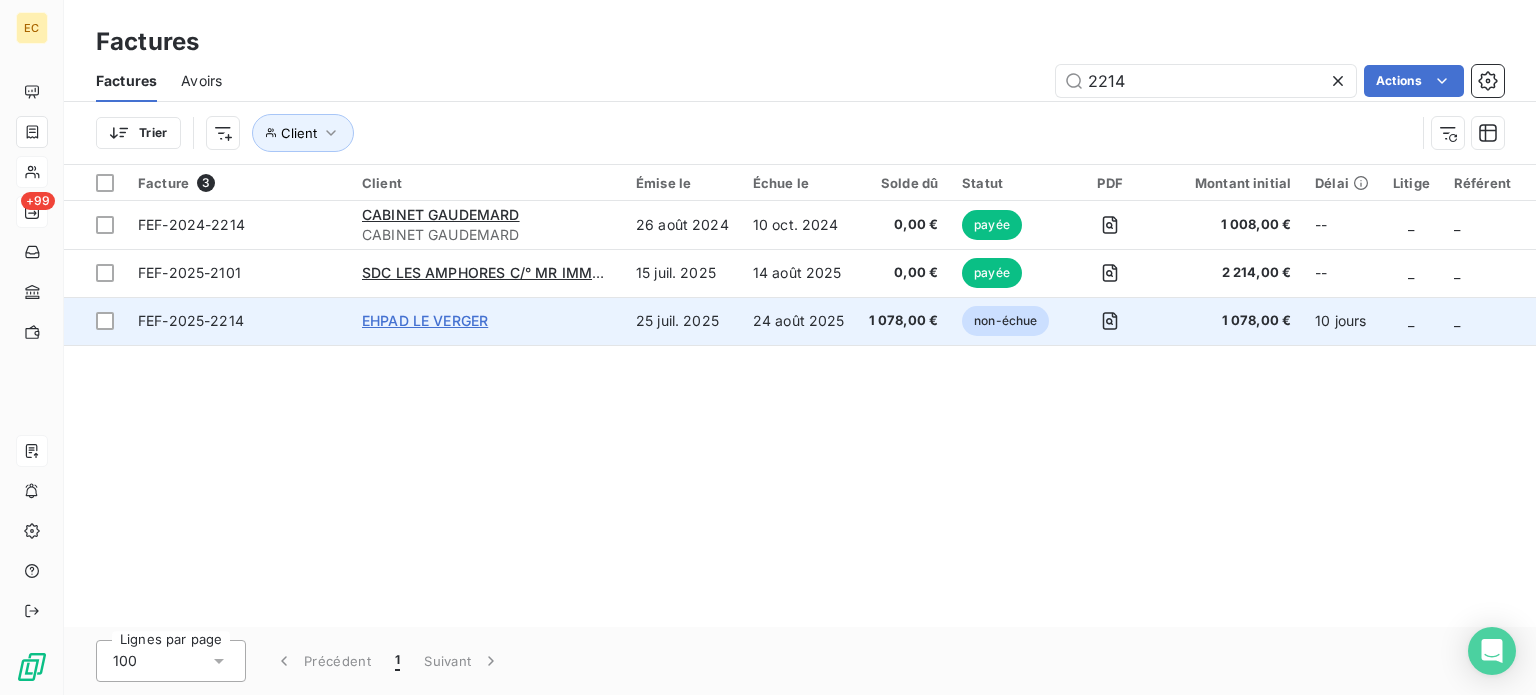 click on "EHPAD LE VERGER" at bounding box center [487, 321] 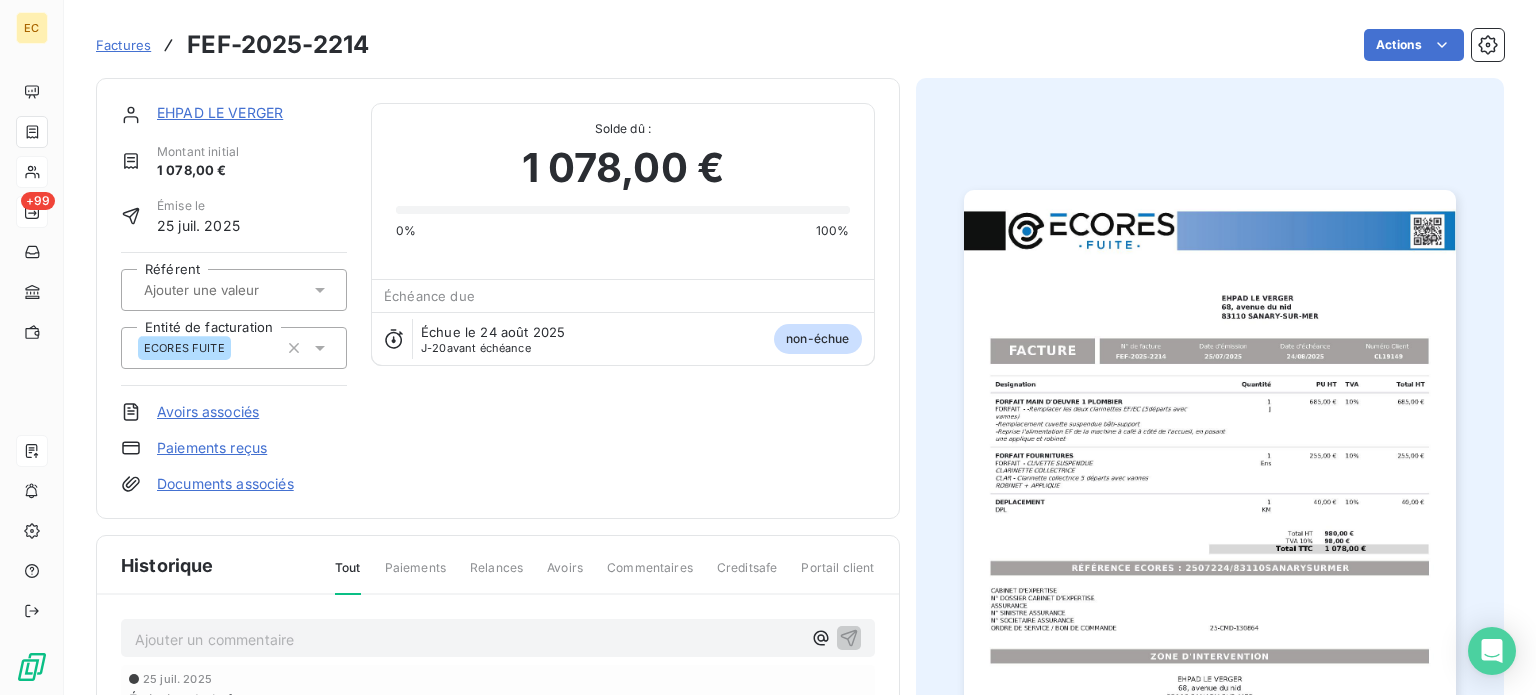 click on "Paiements reçus" at bounding box center (212, 448) 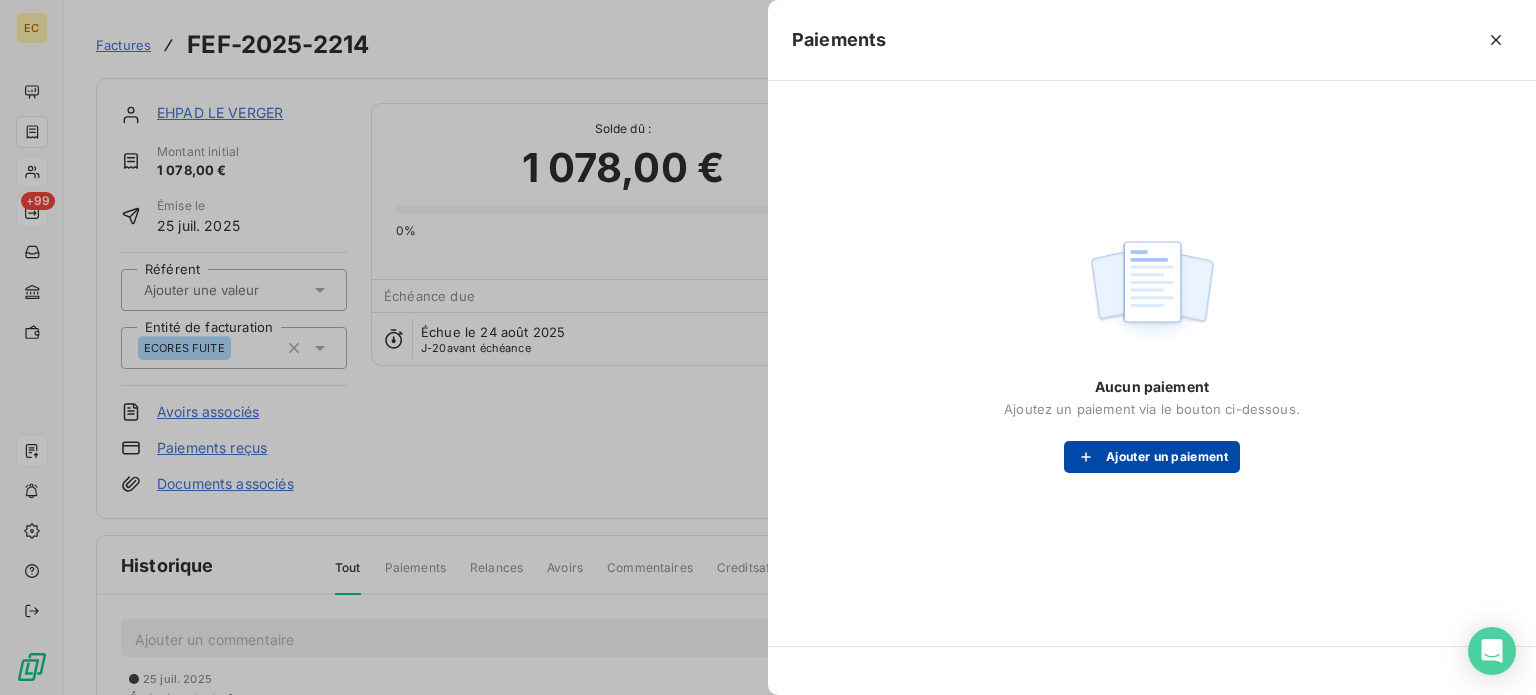 click on "Ajouter un paiement" at bounding box center (1152, 457) 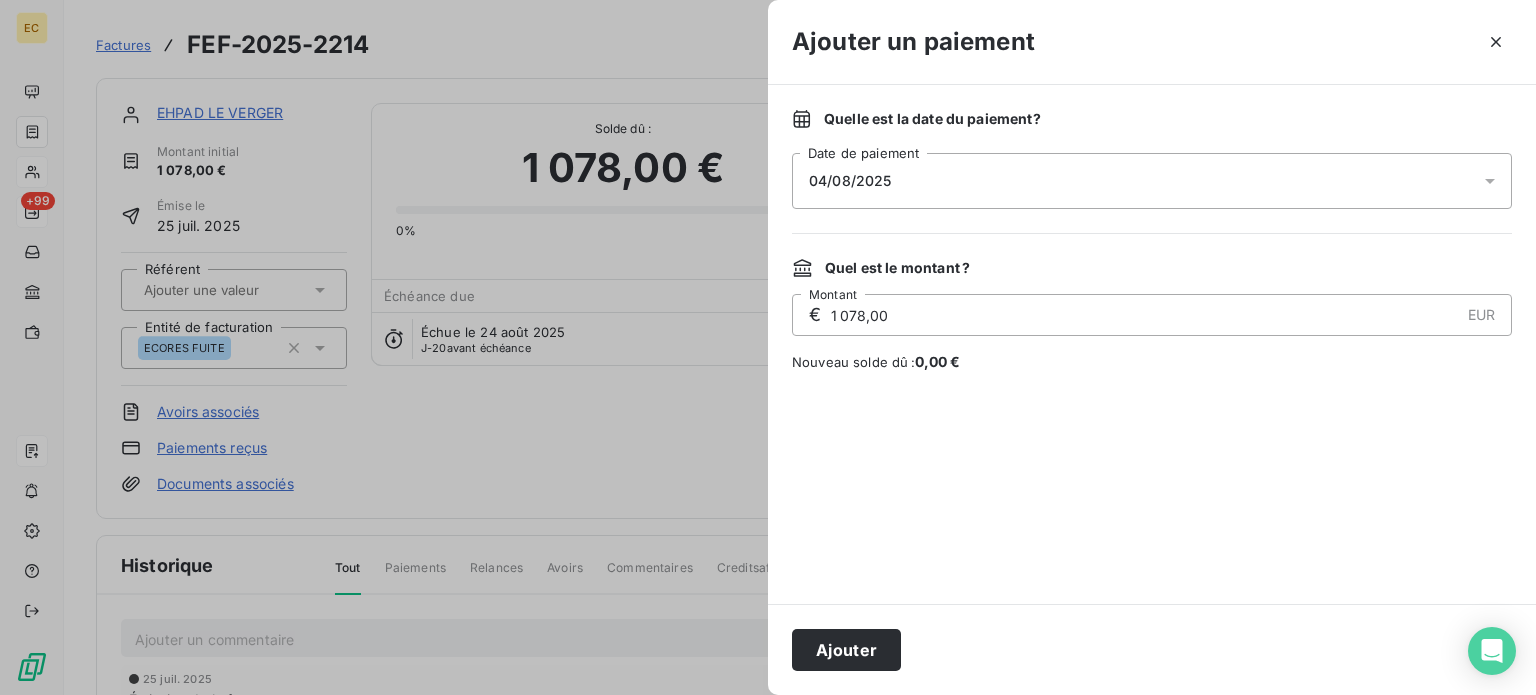 click on "04/08/2025" at bounding box center (1152, 181) 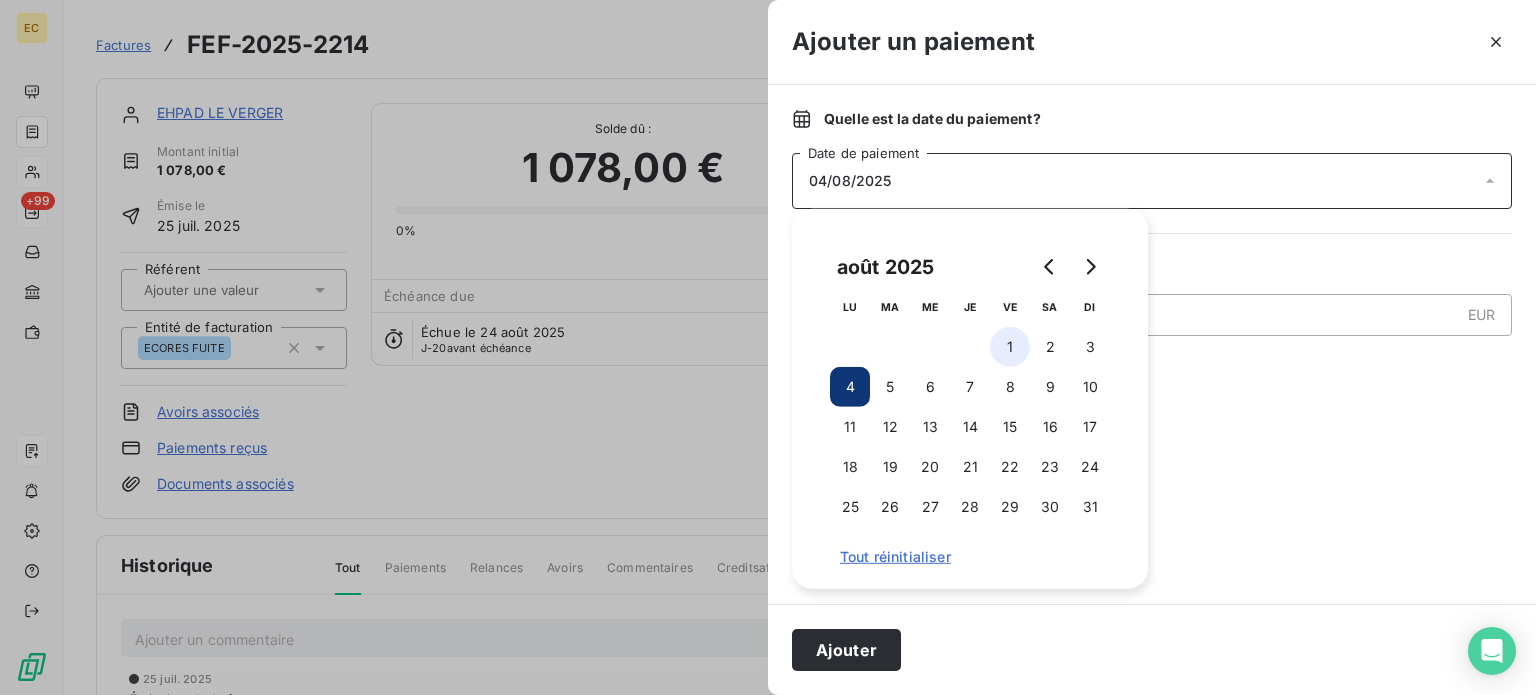 click on "1" at bounding box center [1010, 347] 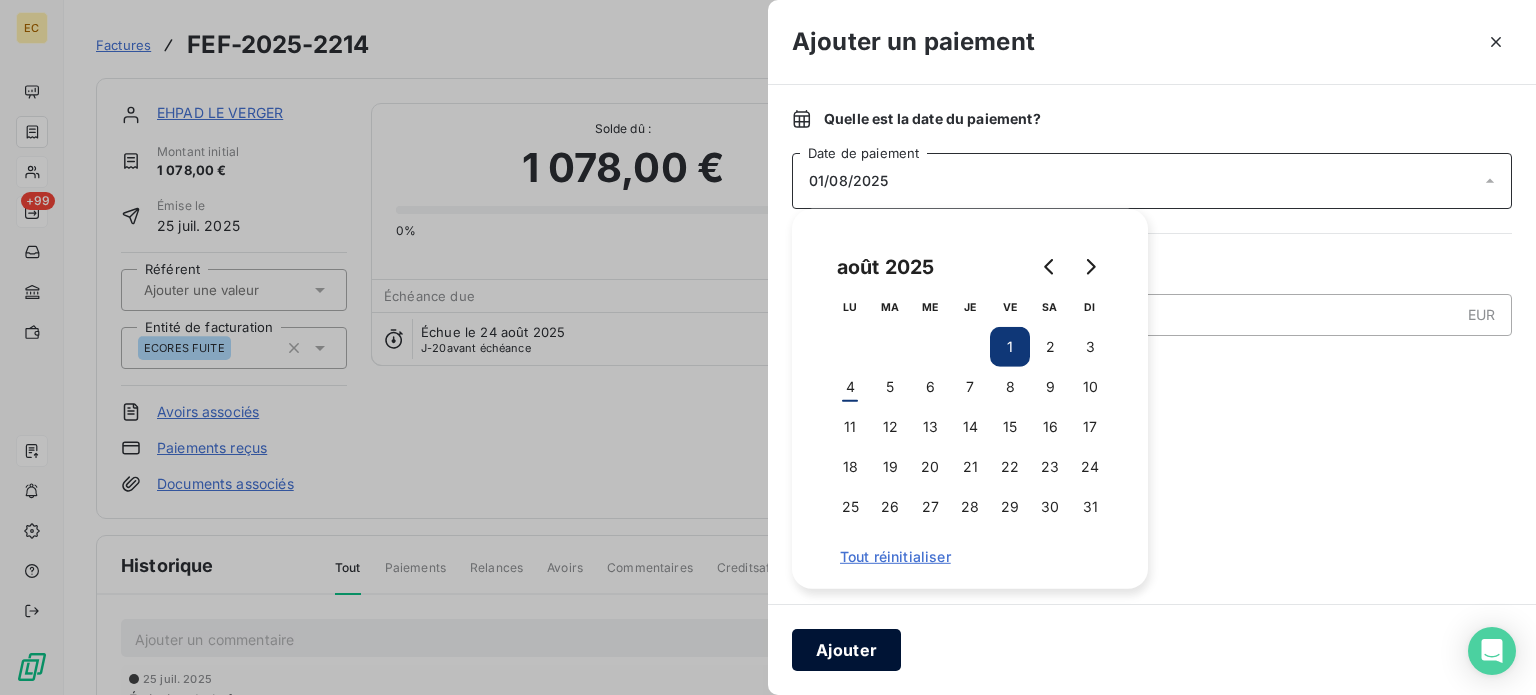 click on "Ajouter" at bounding box center (846, 650) 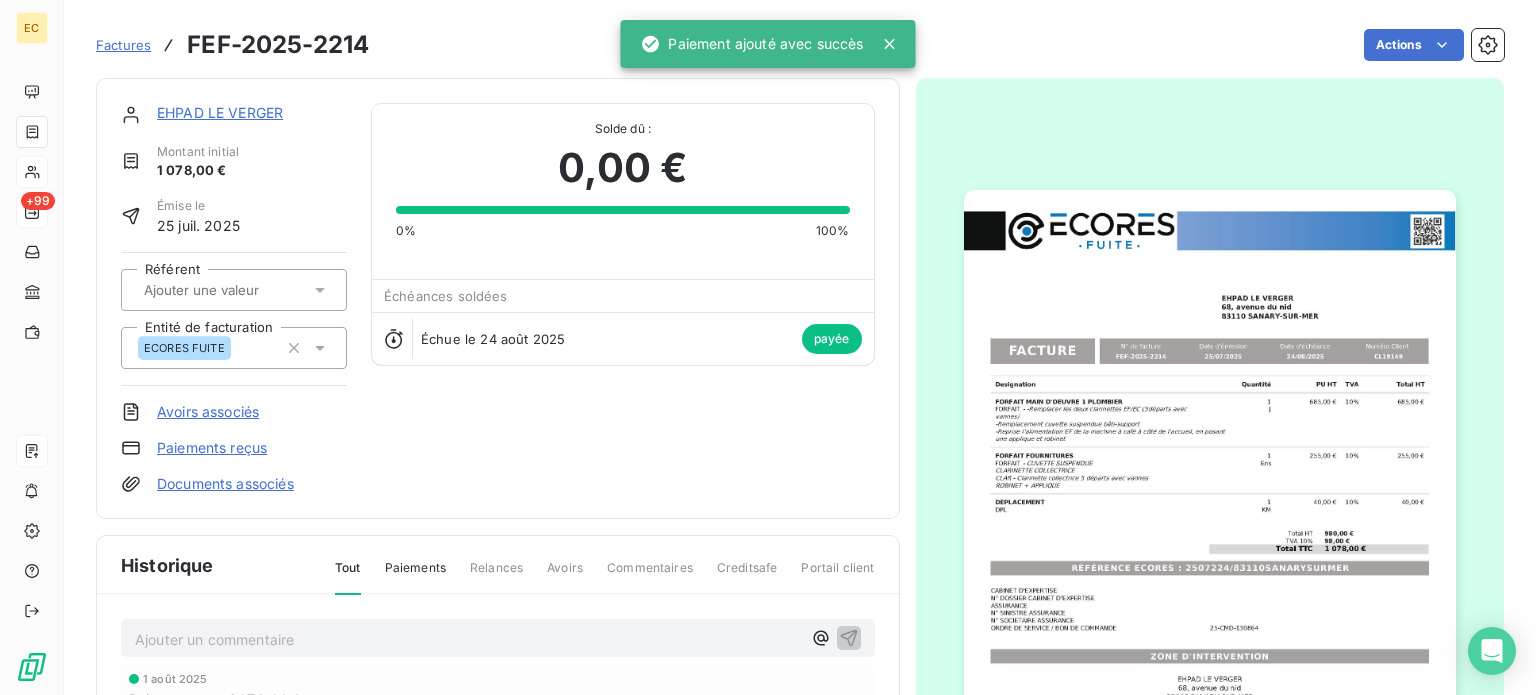 click on "Factures" at bounding box center (123, 45) 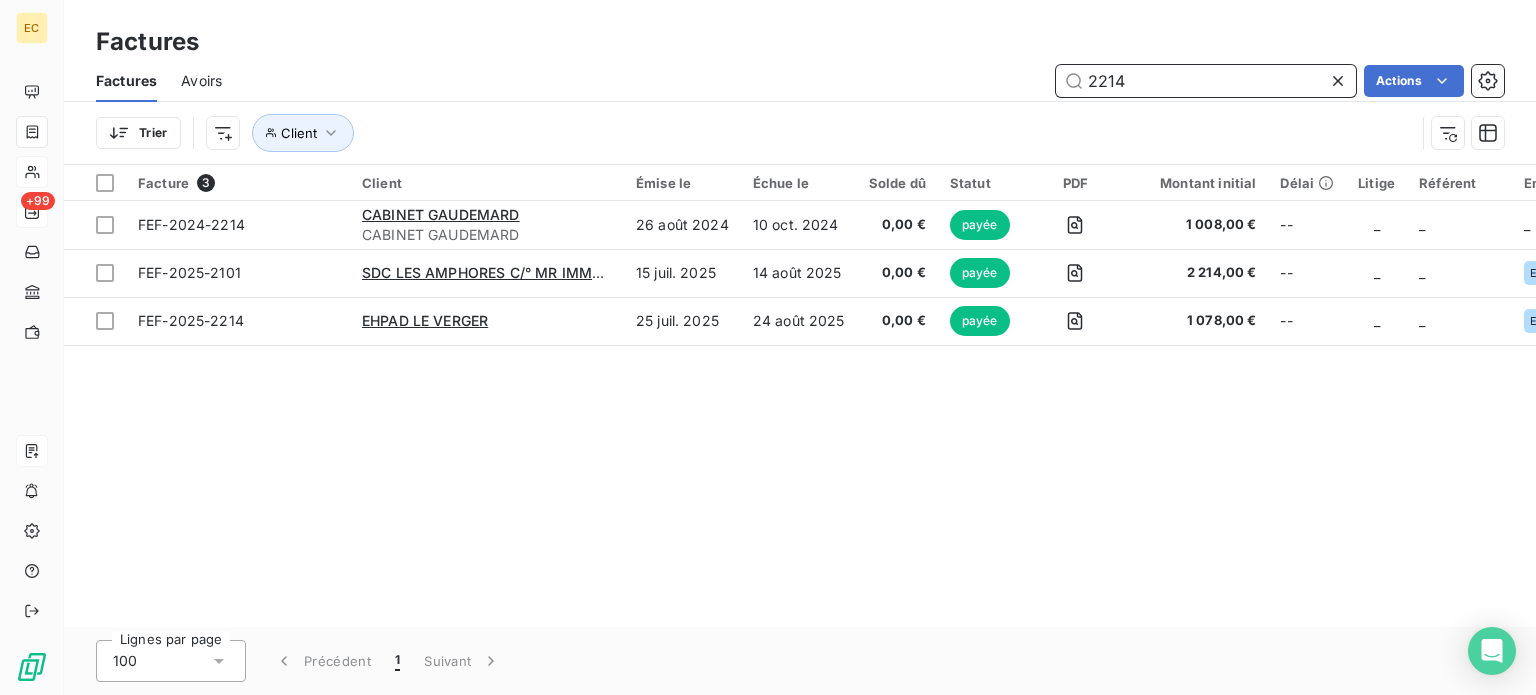 drag, startPoint x: 1130, startPoint y: 81, endPoint x: 1068, endPoint y: 79, distance: 62.03225 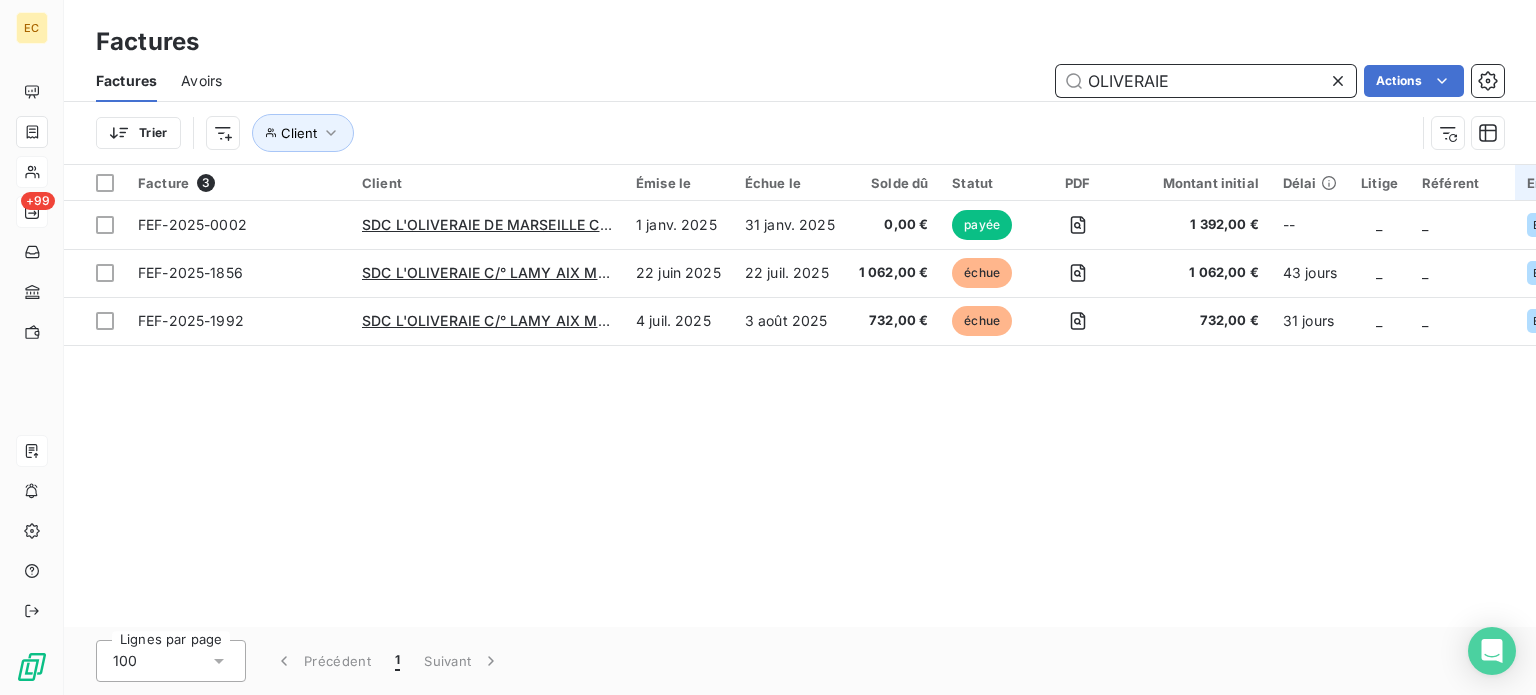type on "OLIVERAIE" 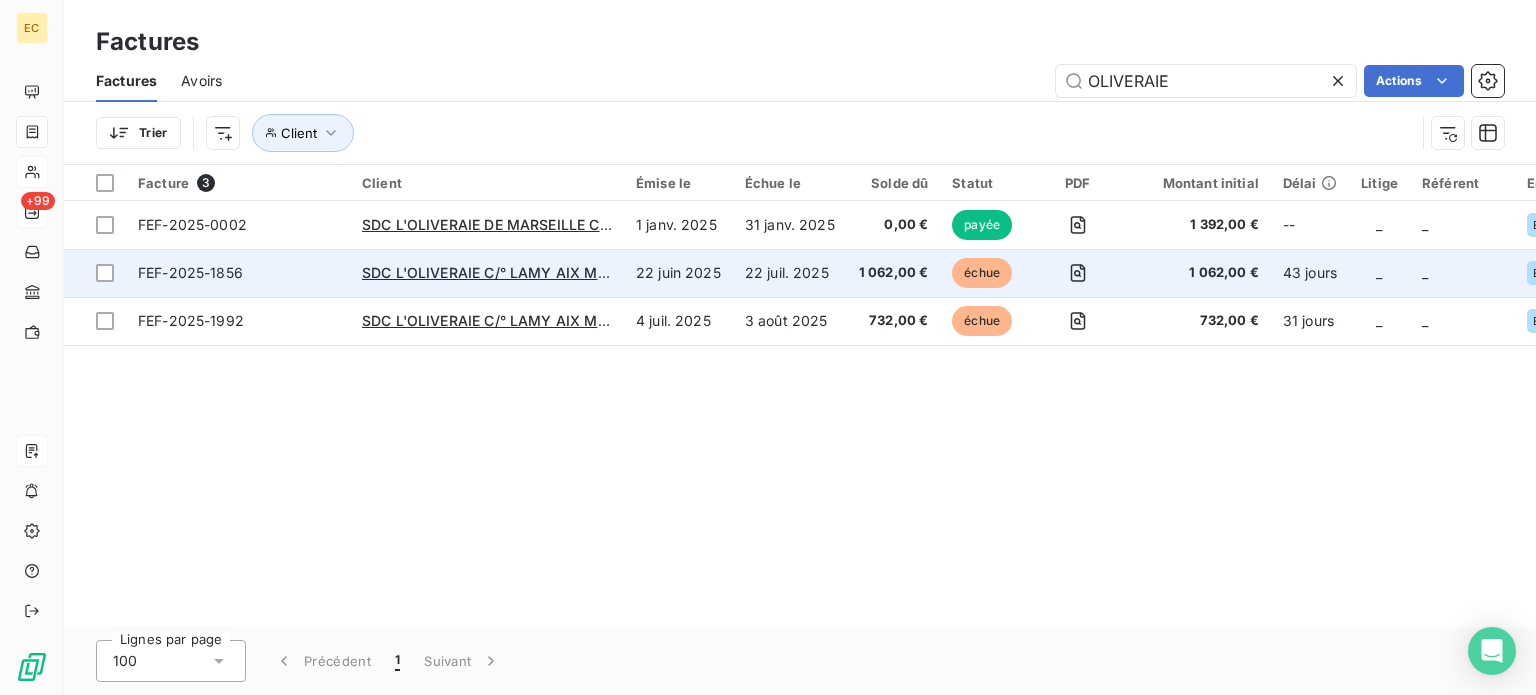 click on "FEF-2025-1856" at bounding box center (238, 273) 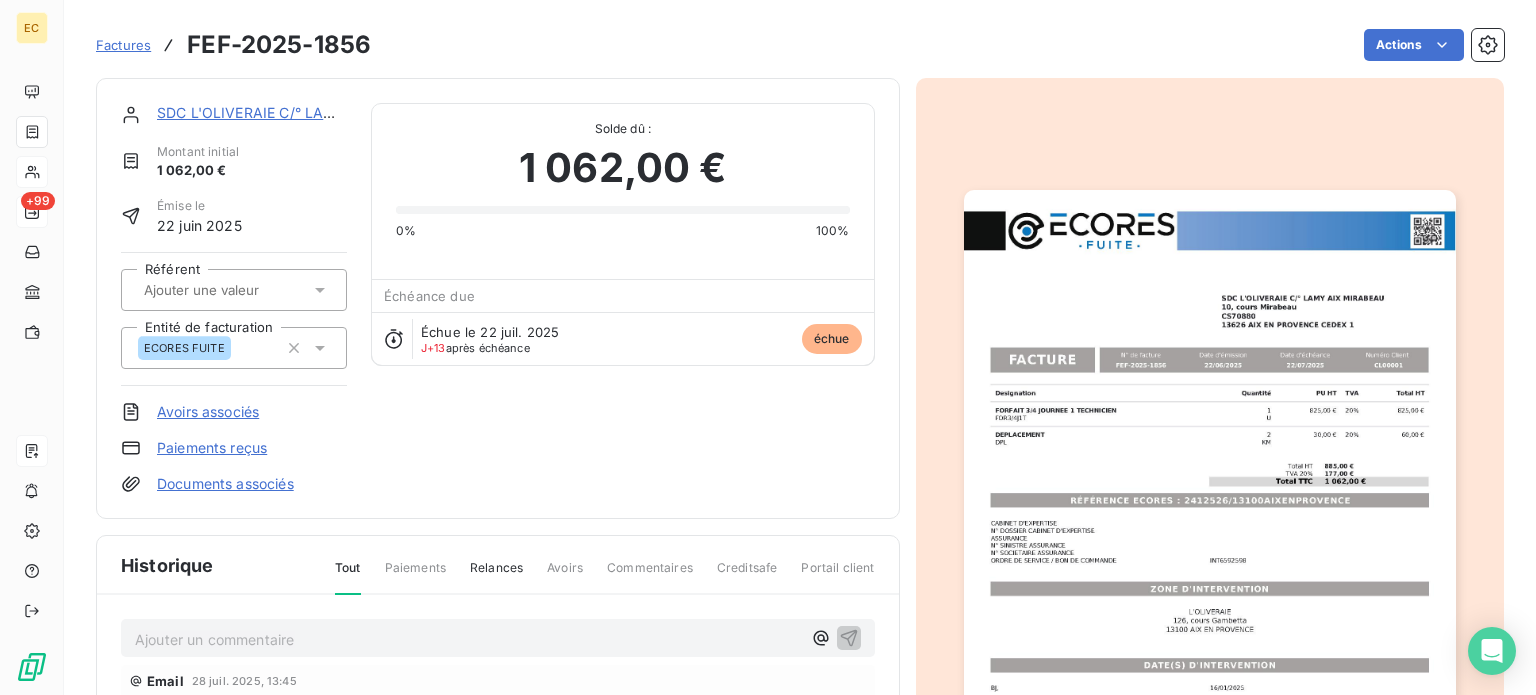 click on "Paiements reçus" at bounding box center [212, 448] 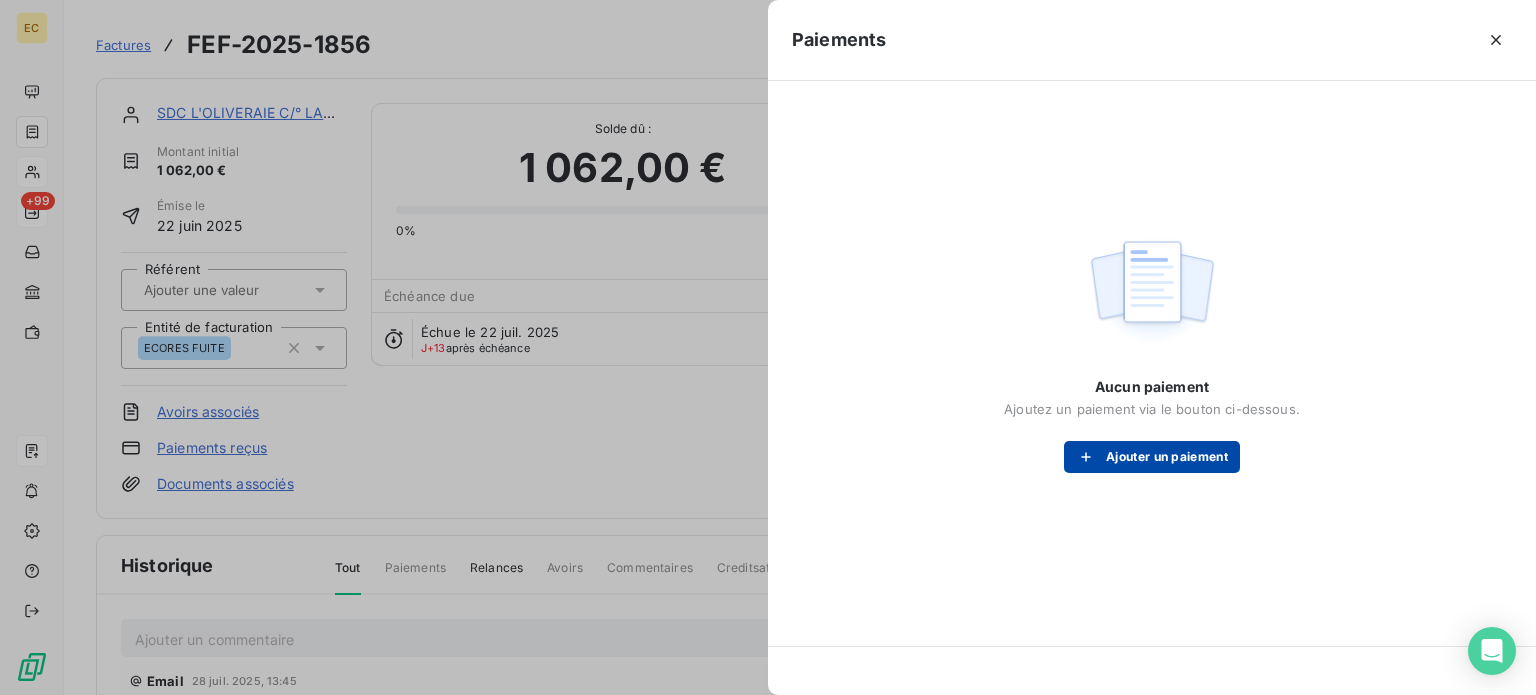 click on "Ajouter un paiement" at bounding box center [1152, 457] 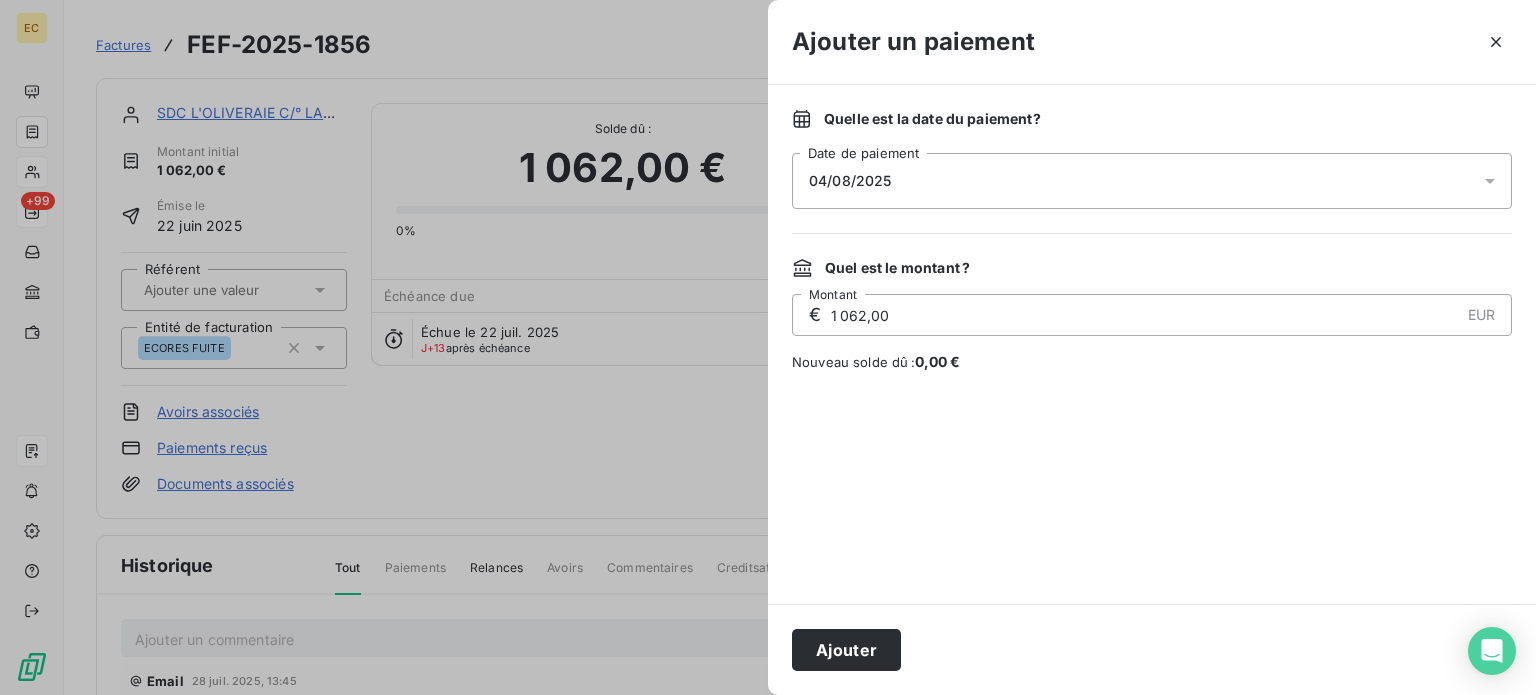 click on "04/08/2025" at bounding box center [1152, 181] 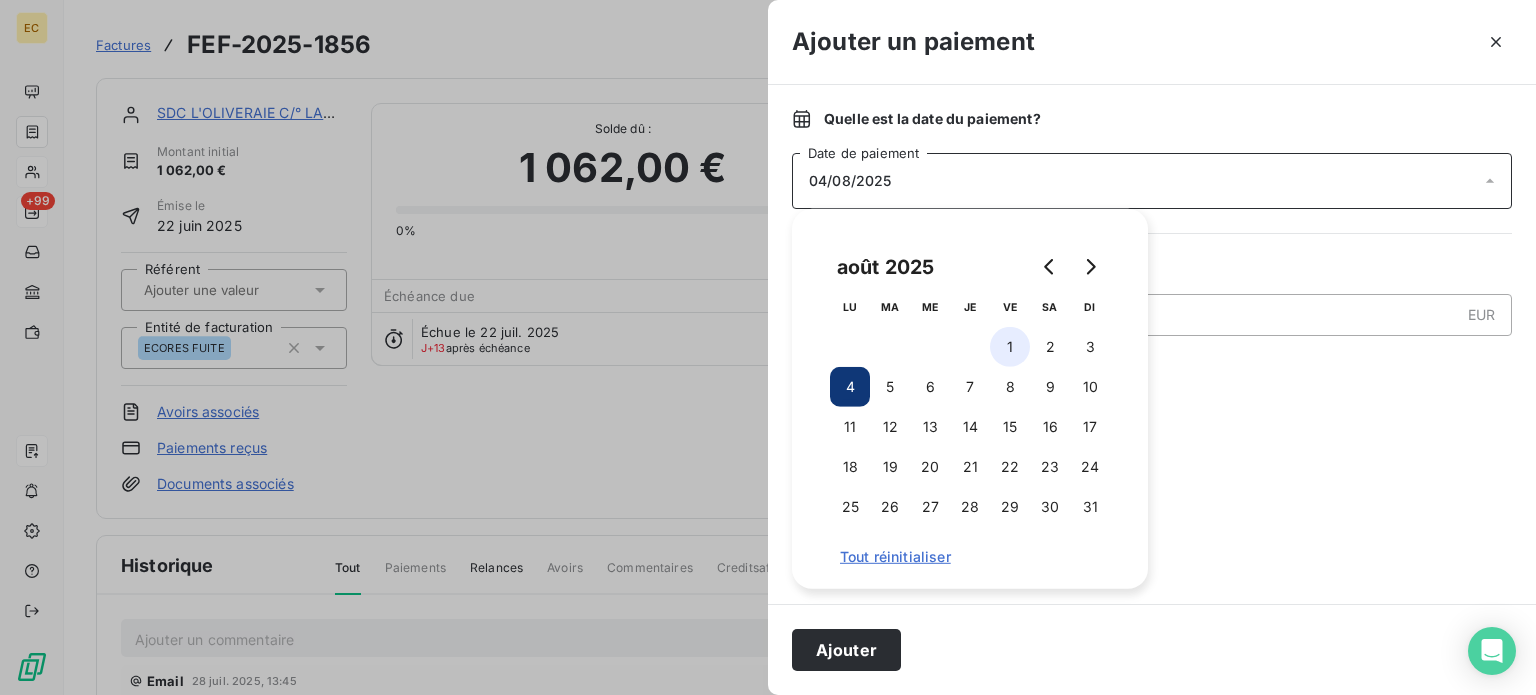 click on "1" at bounding box center (1010, 347) 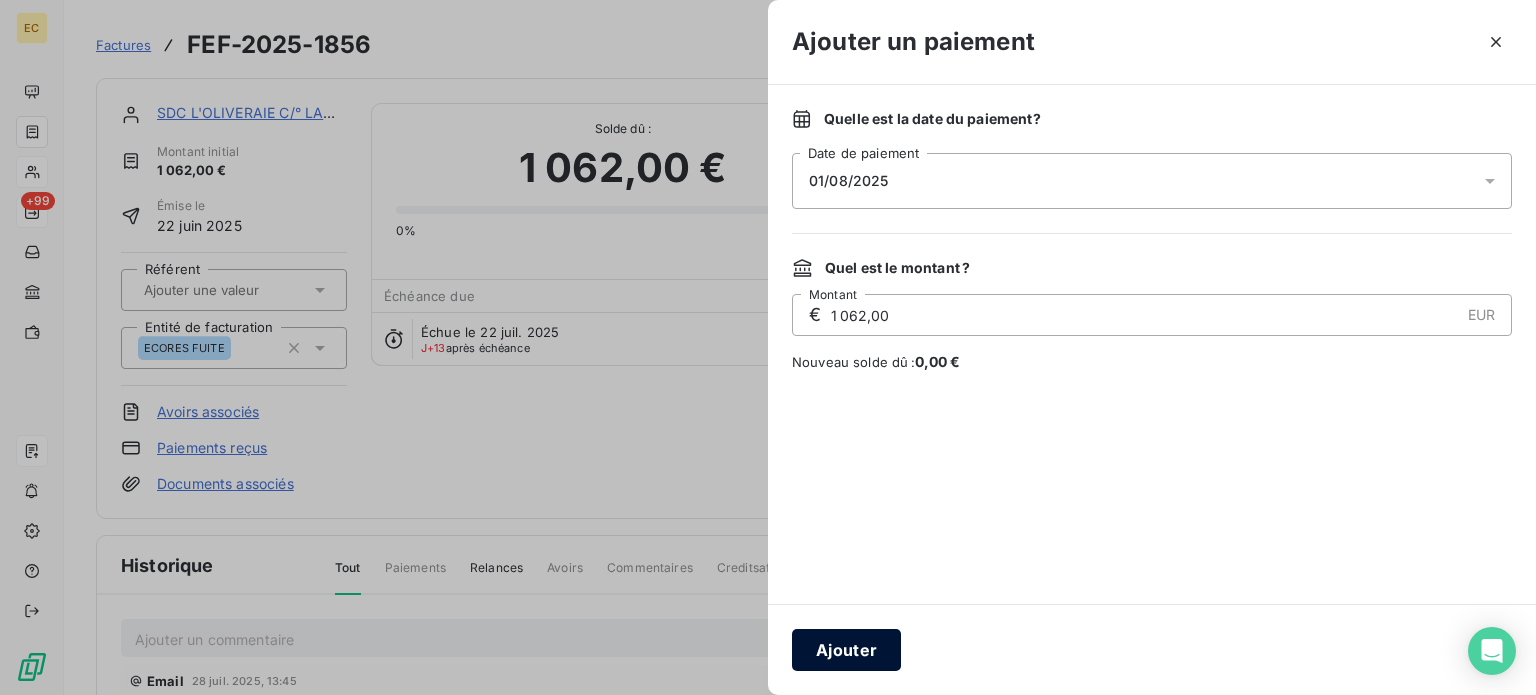 click on "Ajouter" at bounding box center (846, 650) 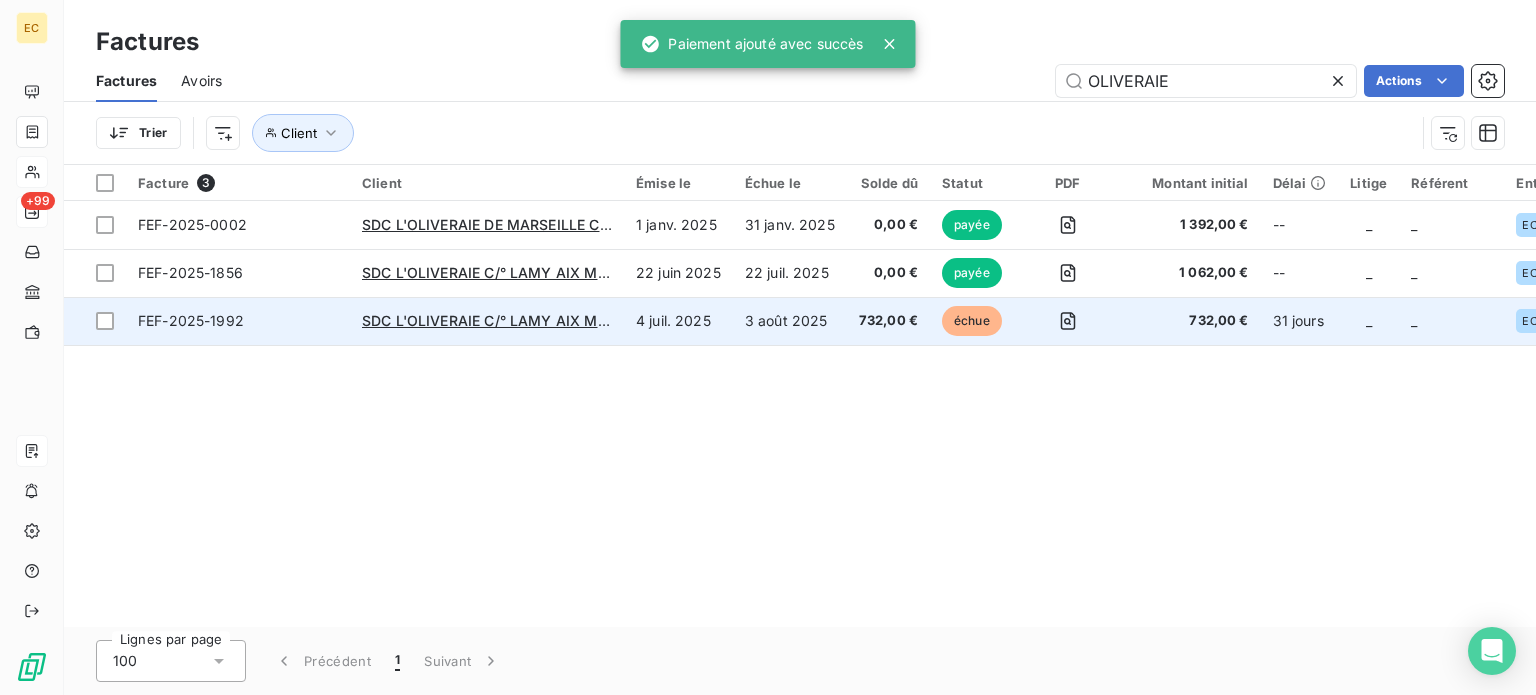 click on "FEF-2025-1992" at bounding box center [191, 320] 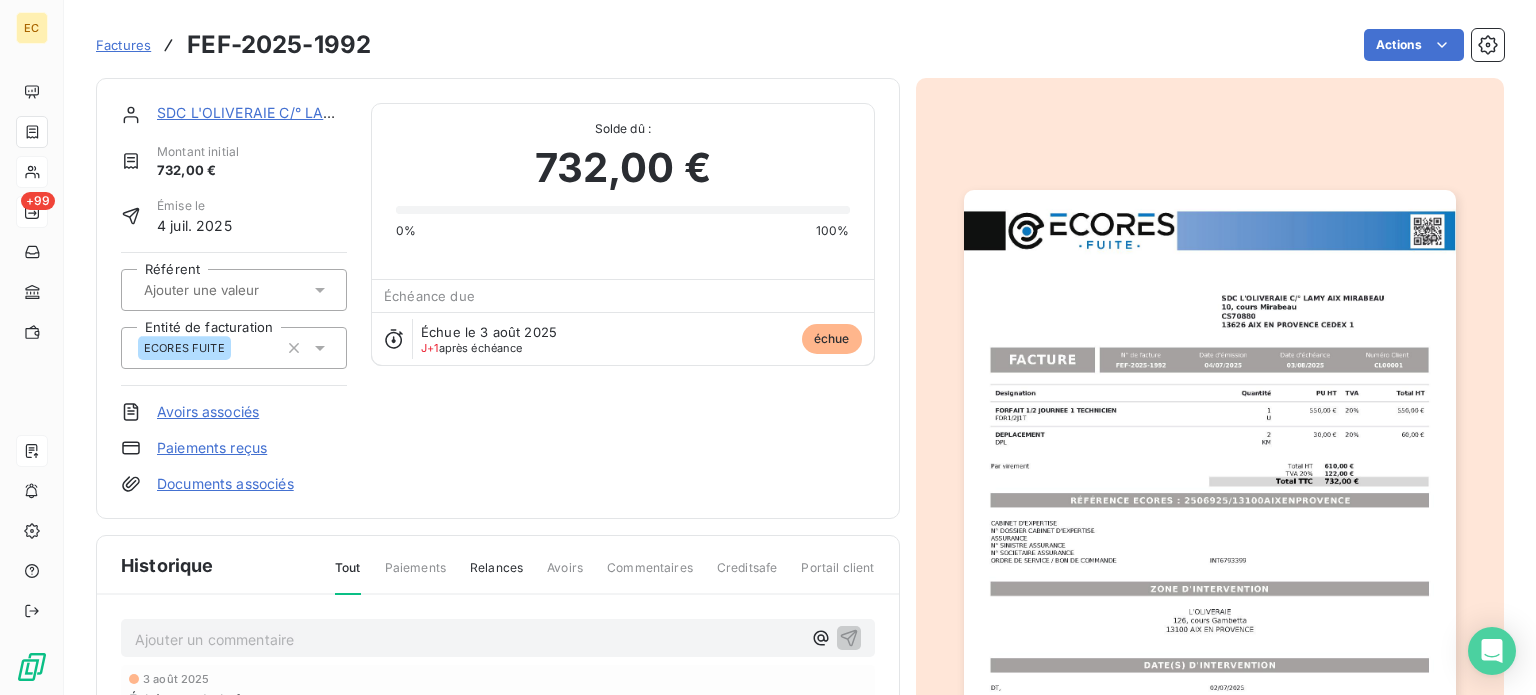 click on "Paiements reçus" at bounding box center (212, 448) 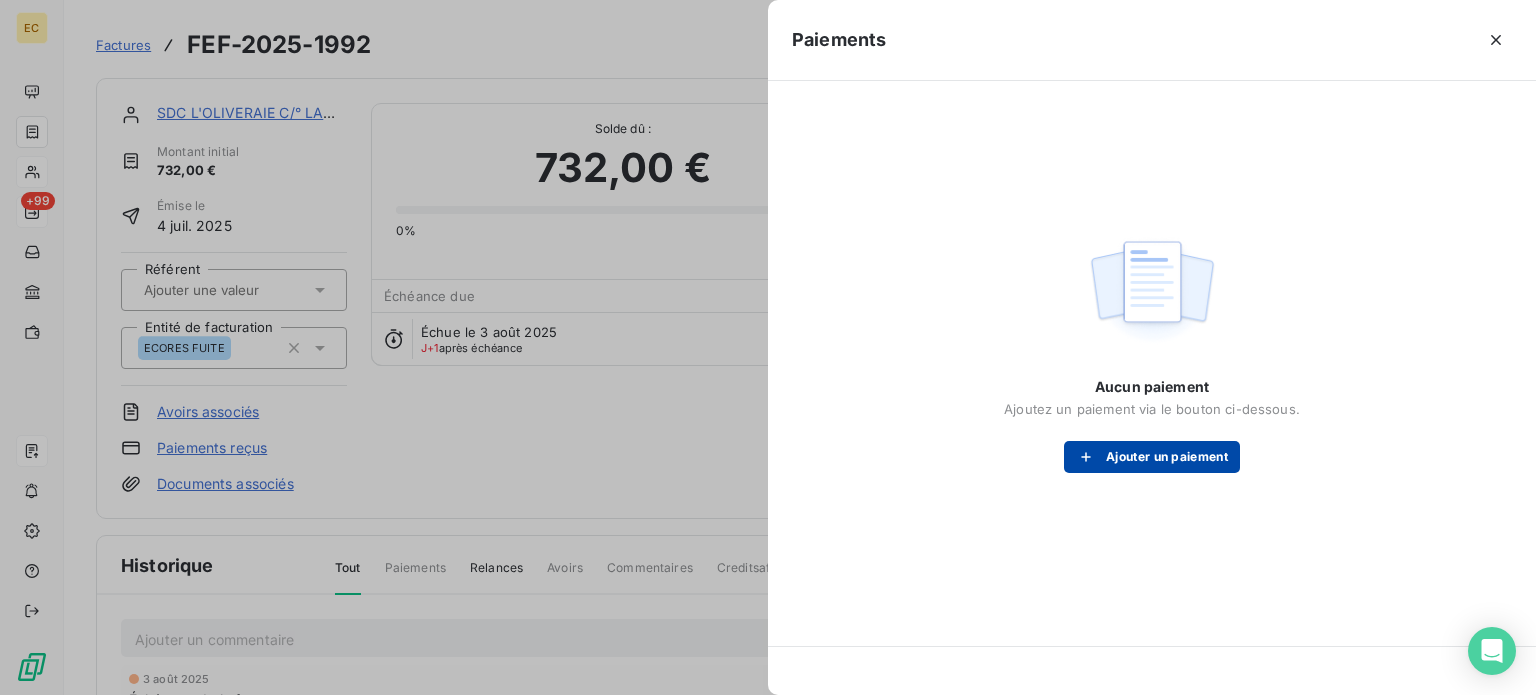 click on "Ajouter un paiement" at bounding box center (1152, 457) 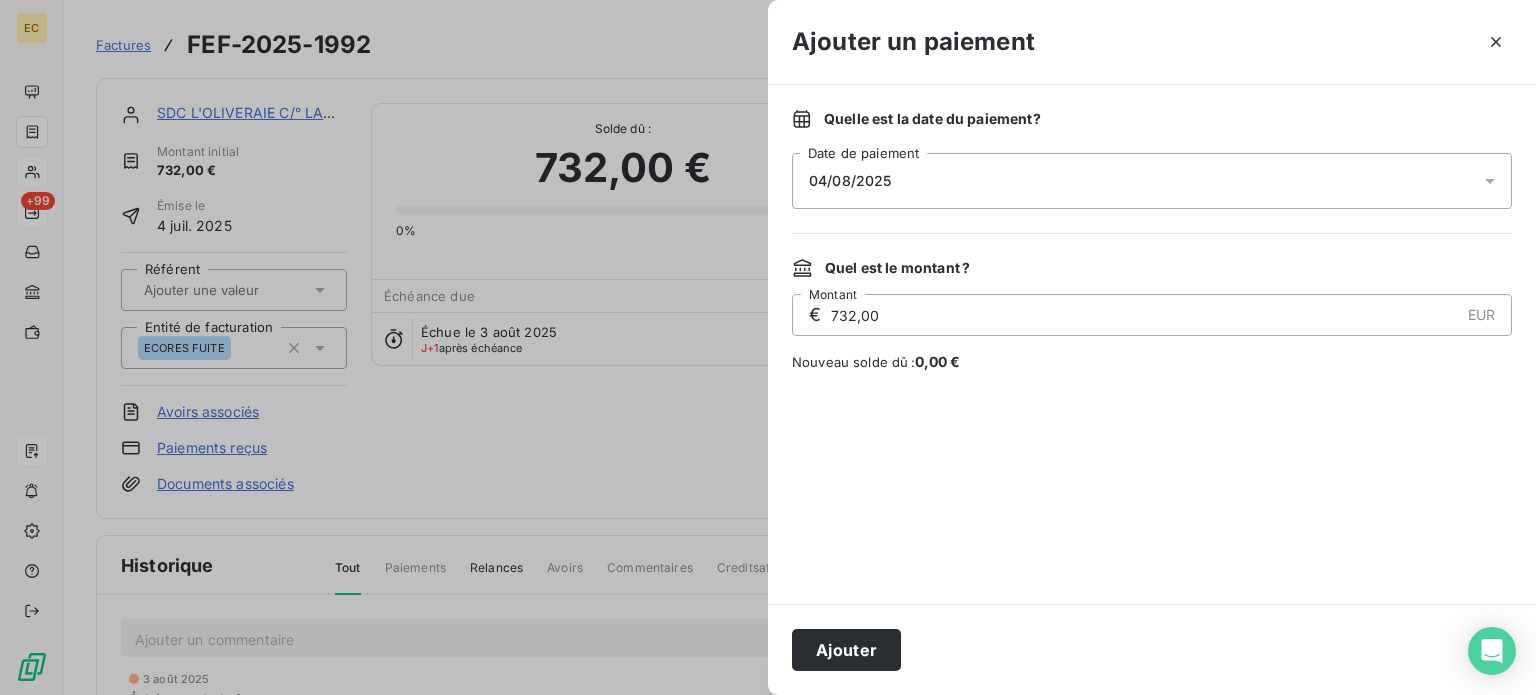 click on "04/08/2025" at bounding box center (1152, 181) 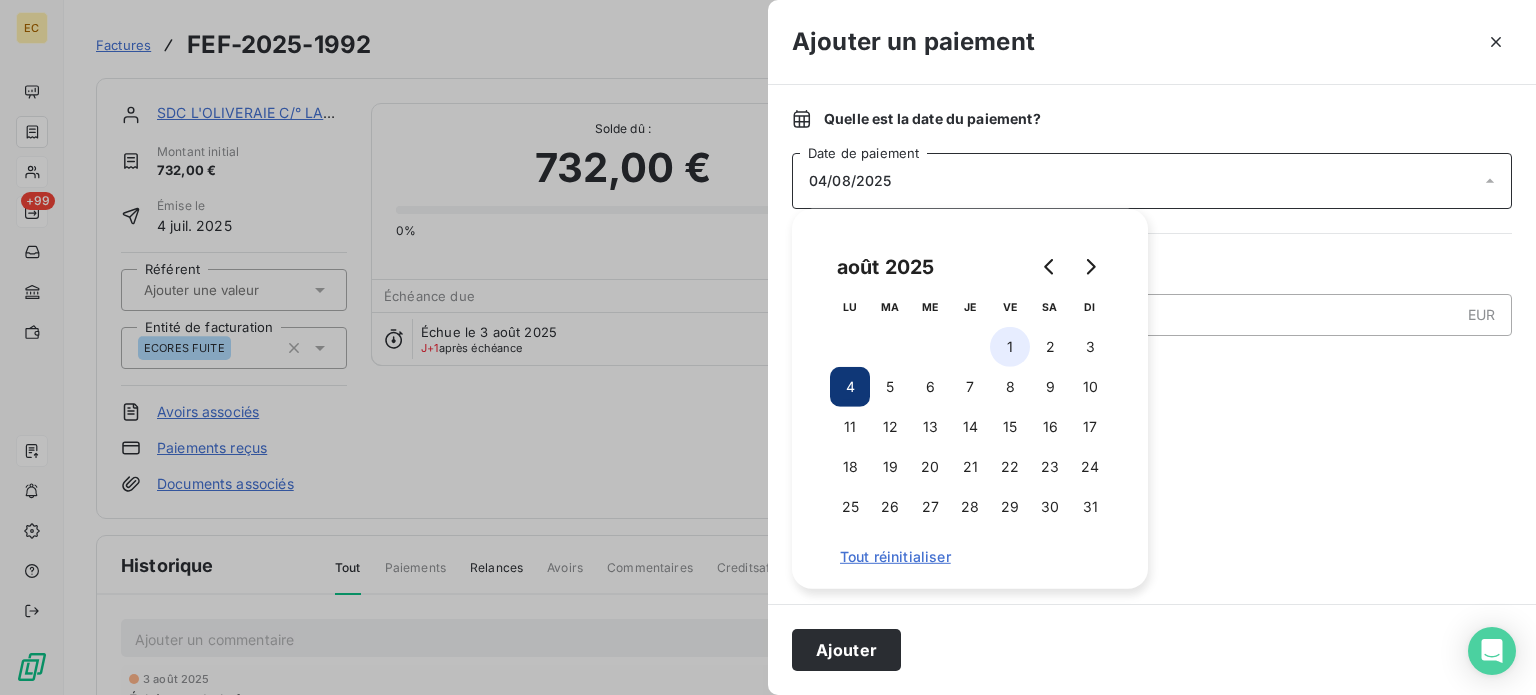 click on "1" at bounding box center (1010, 347) 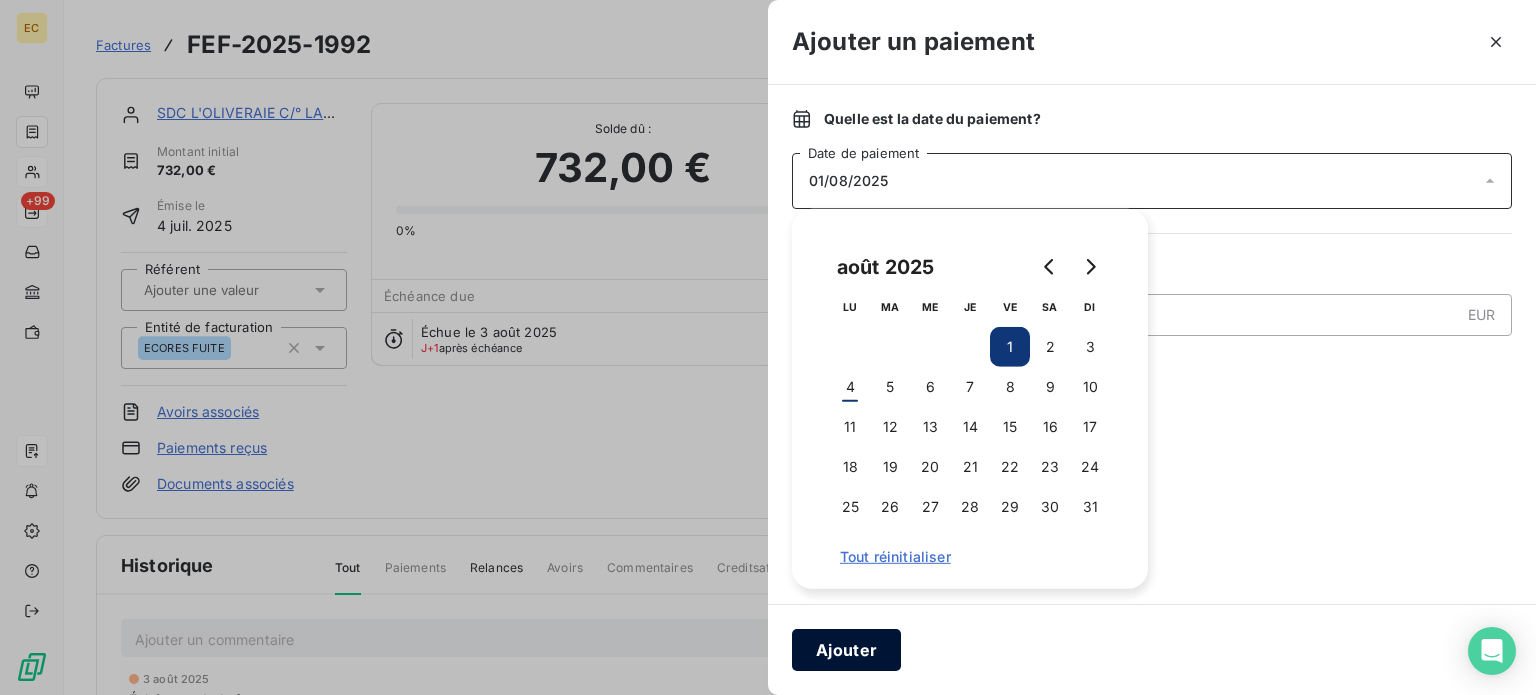click on "Ajouter" at bounding box center [846, 650] 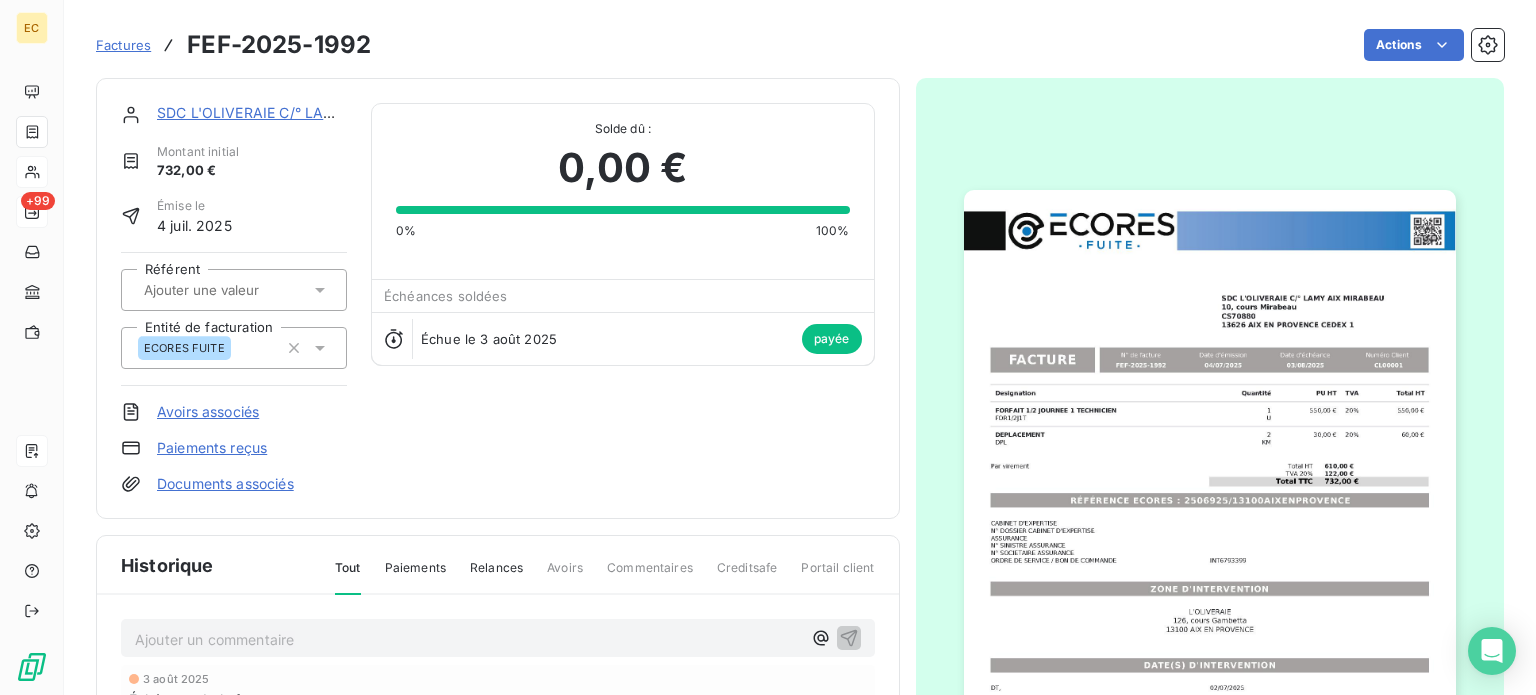 click on "Factures" at bounding box center [123, 45] 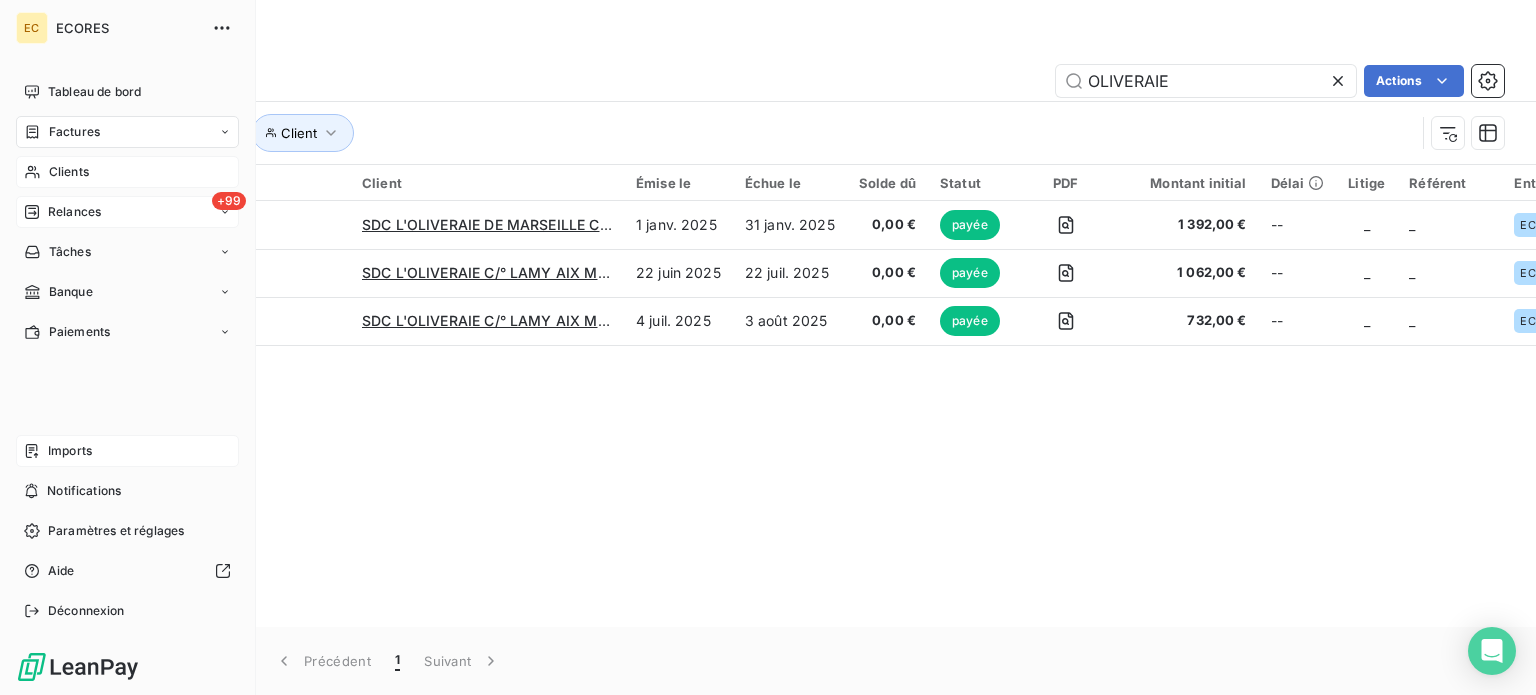 click on "Relances" at bounding box center (74, 212) 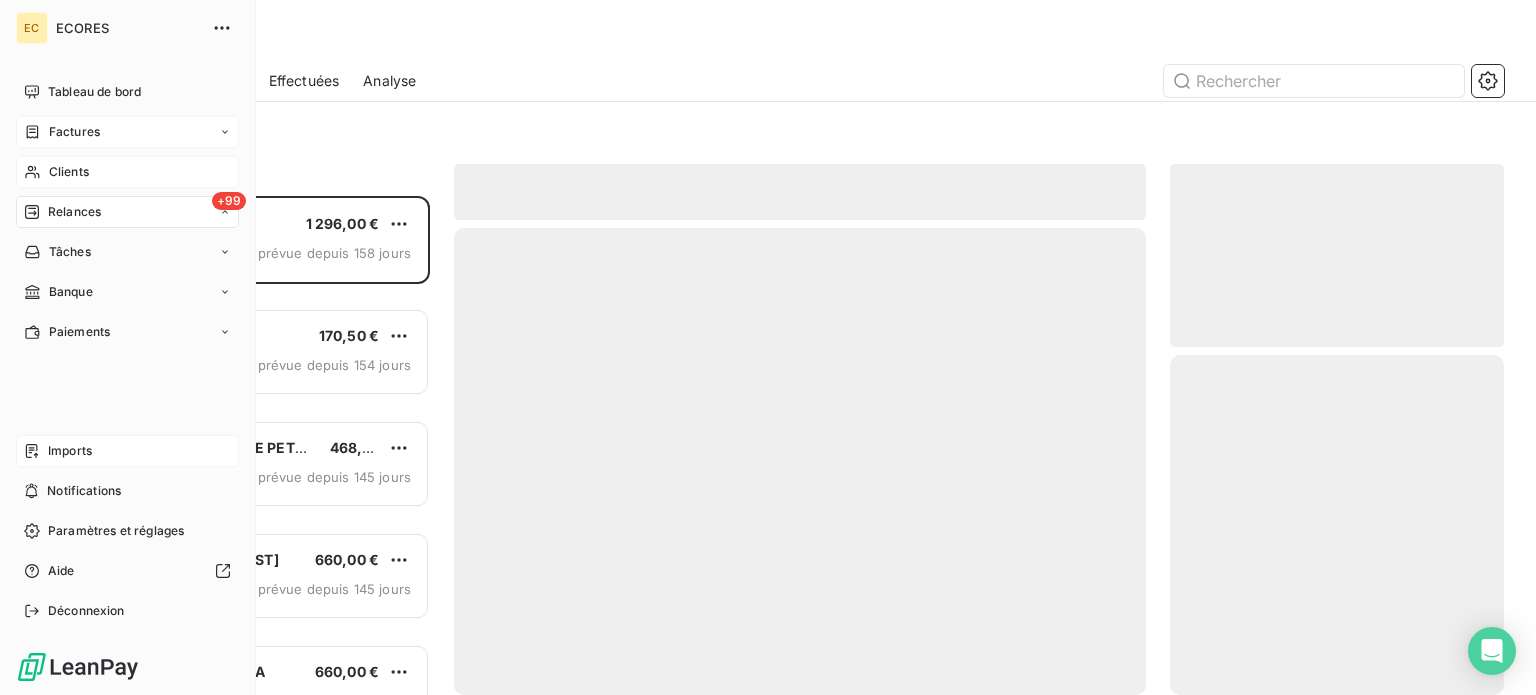scroll, scrollTop: 16, scrollLeft: 16, axis: both 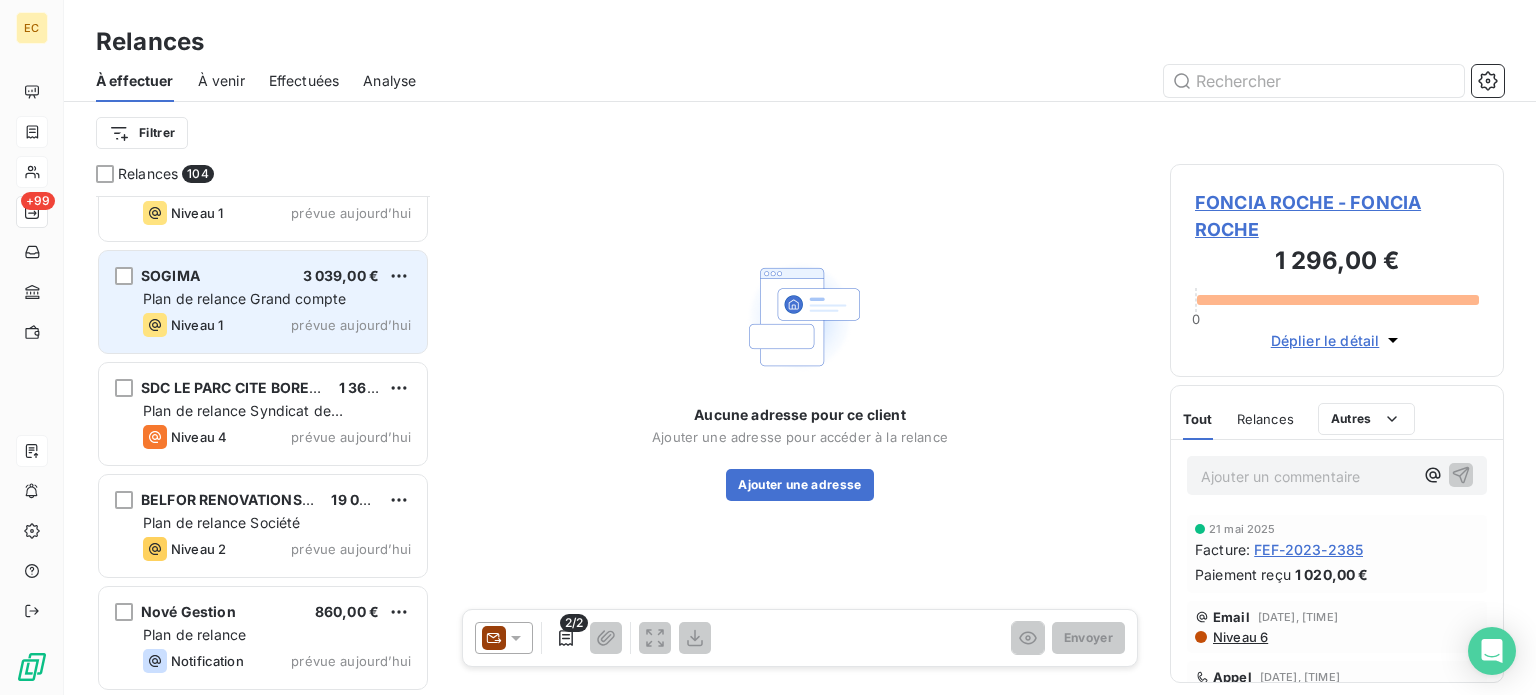 click on "Plan de relance Grand compte" at bounding box center (244, 298) 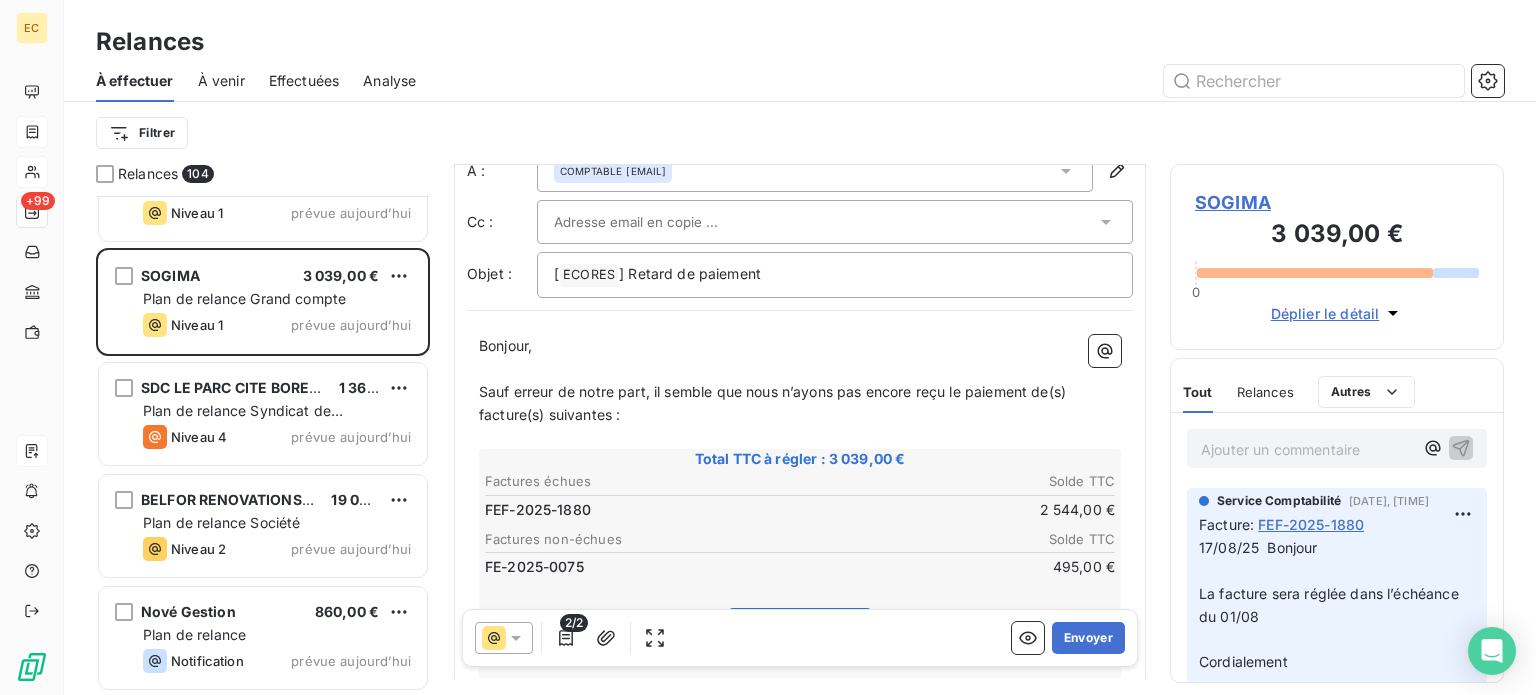 scroll, scrollTop: 100, scrollLeft: 0, axis: vertical 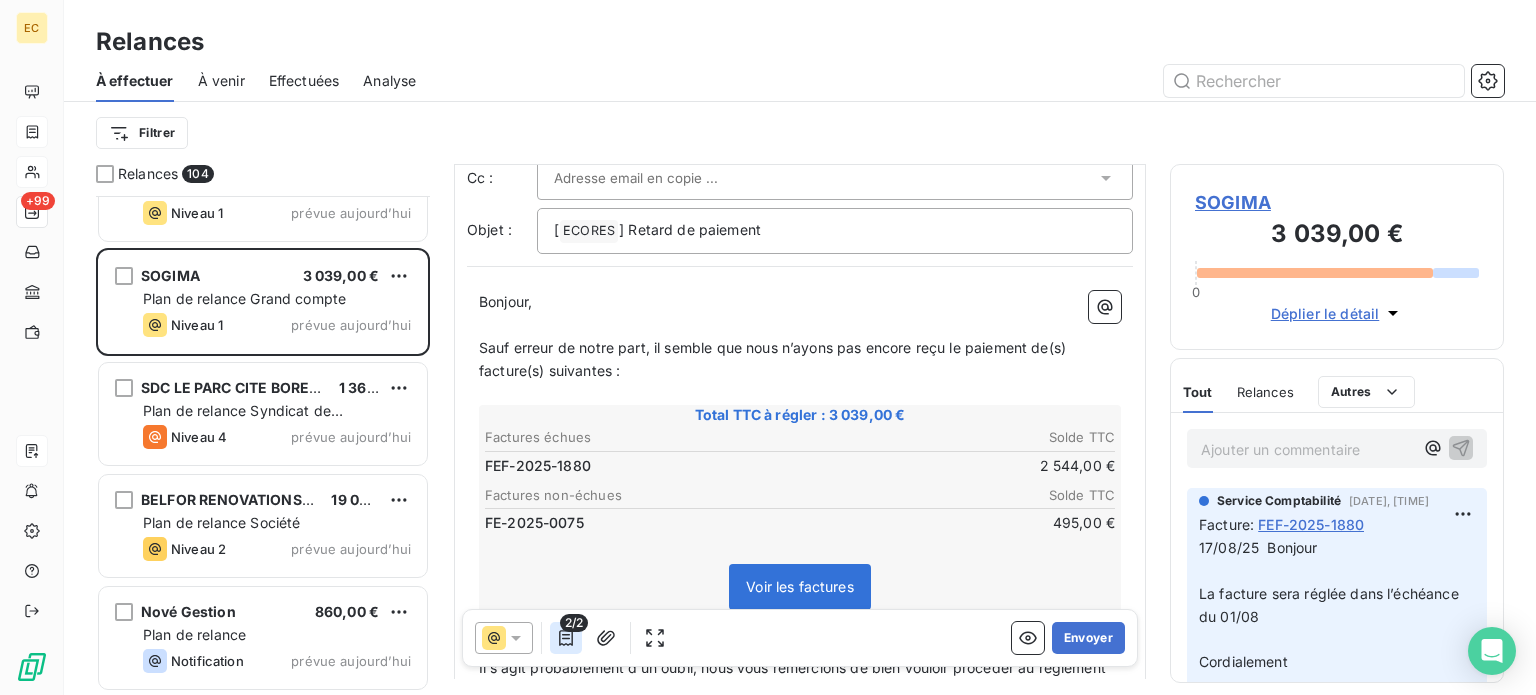 click 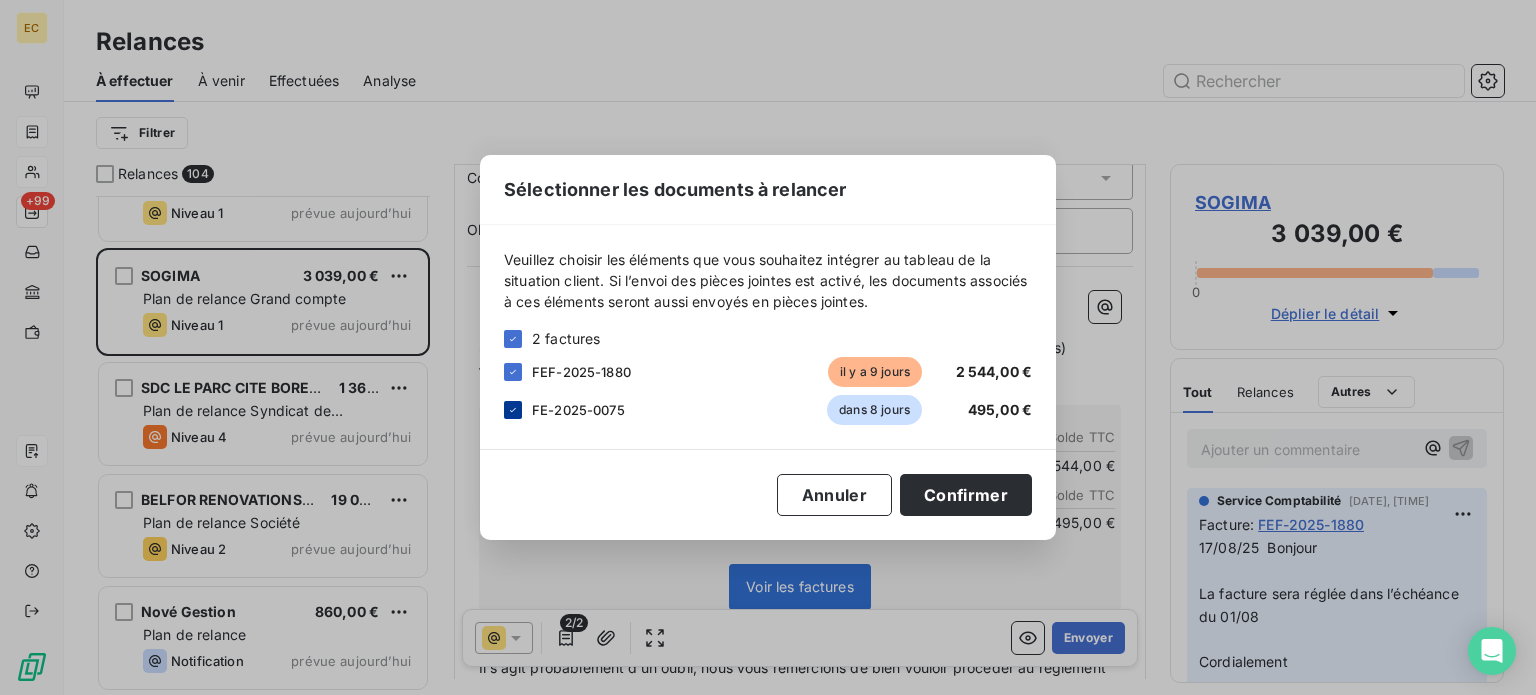 click 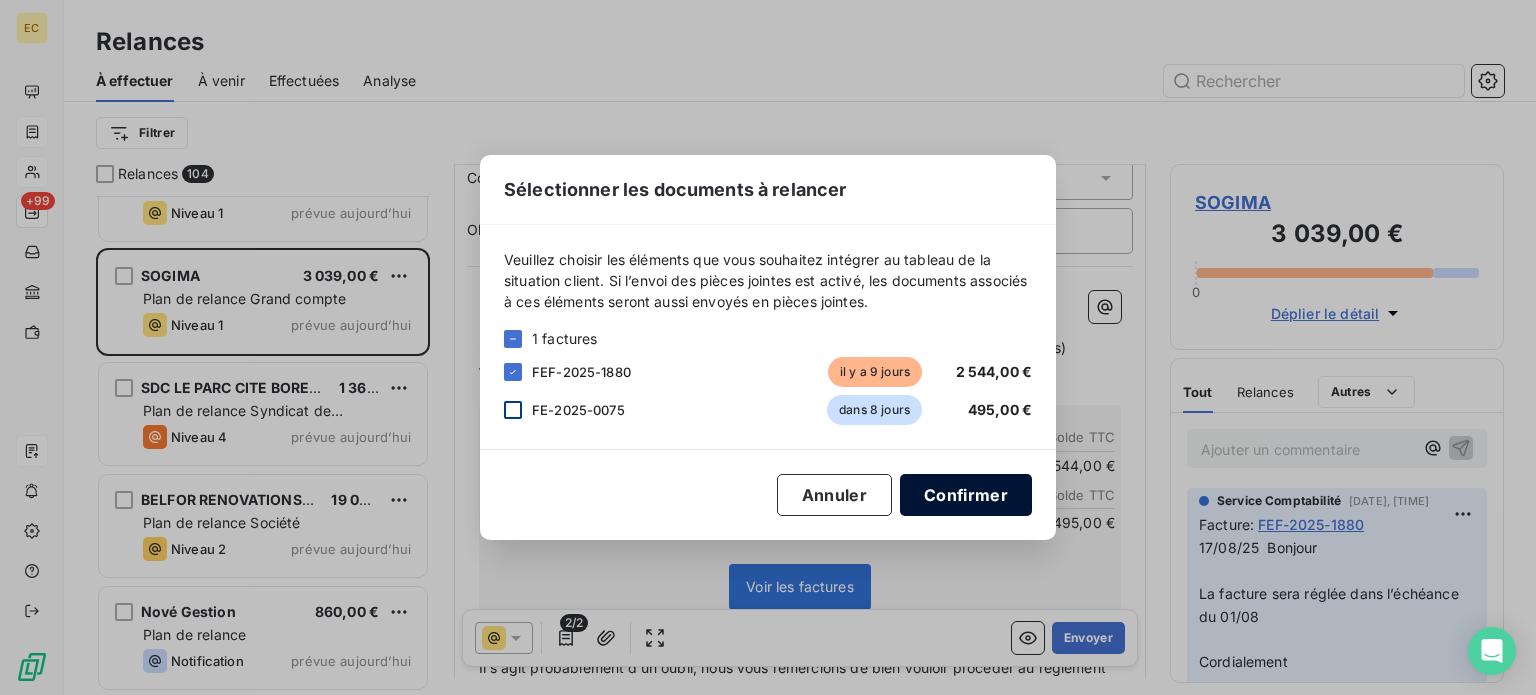 click on "Confirmer" at bounding box center [966, 495] 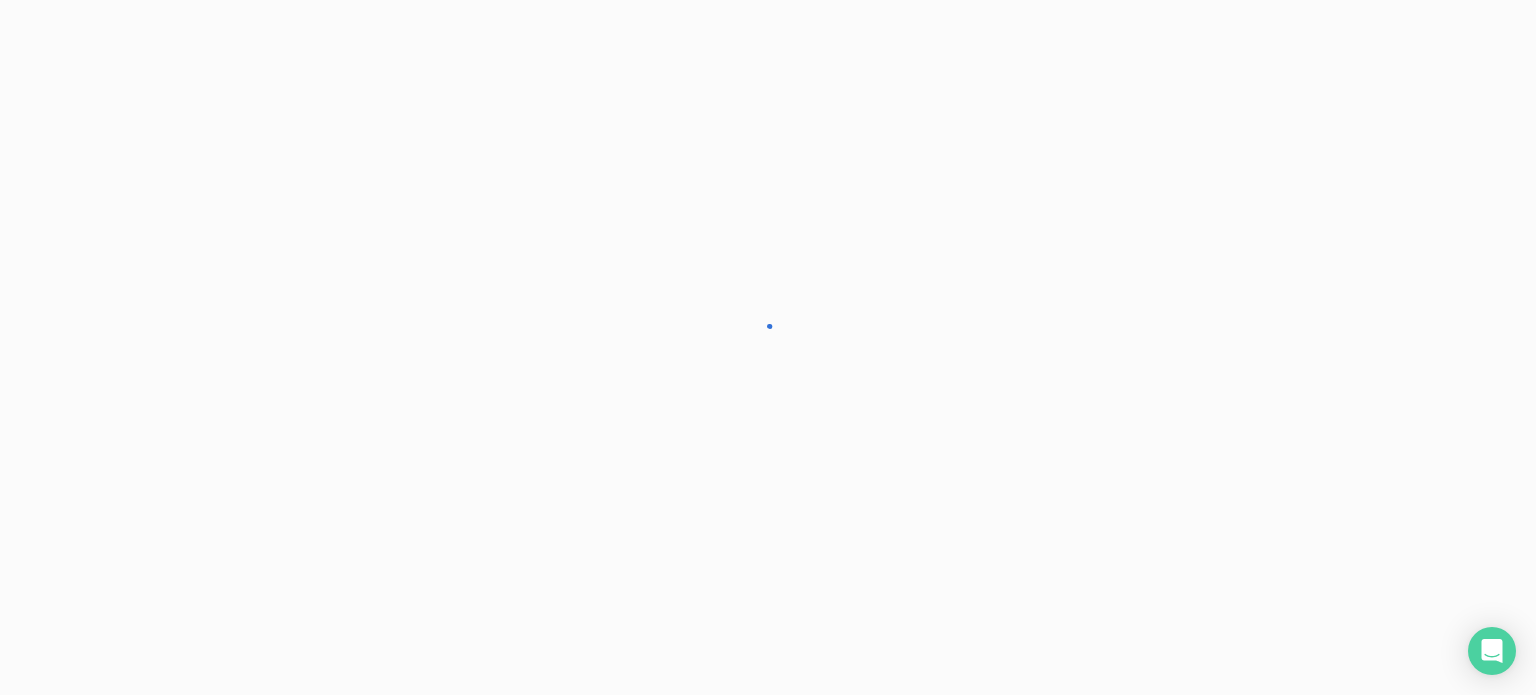 scroll, scrollTop: 0, scrollLeft: 0, axis: both 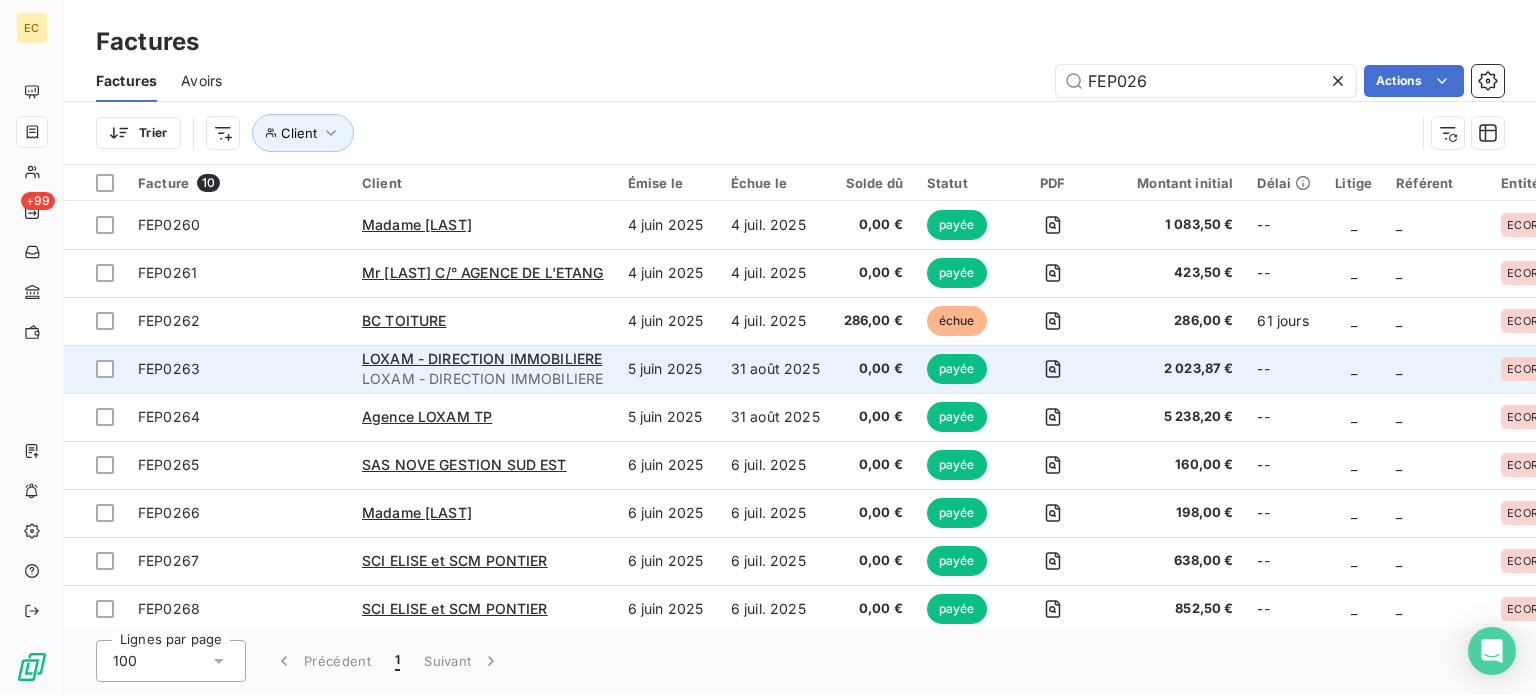 click on "LOXAM - DIRECTION IMMOBILIERE" at bounding box center [483, 379] 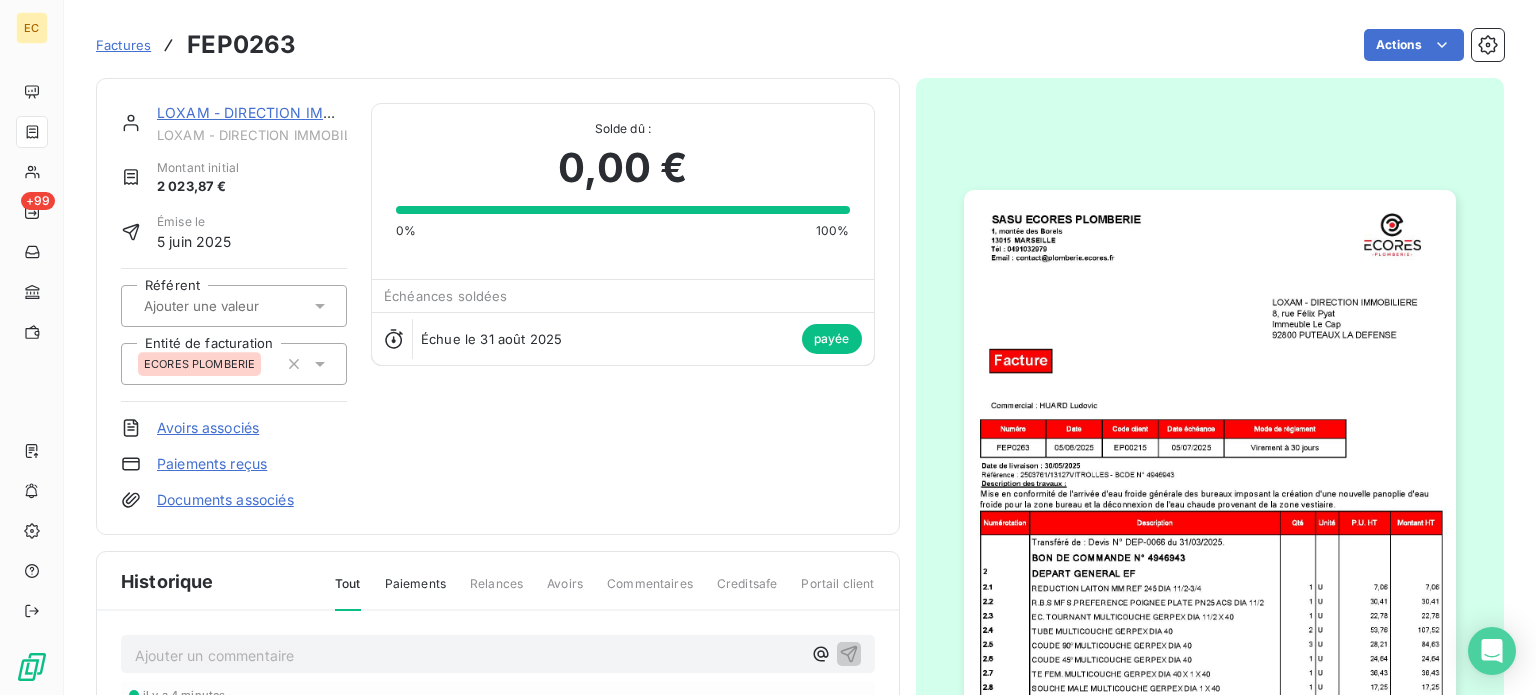 click at bounding box center [1210, 537] 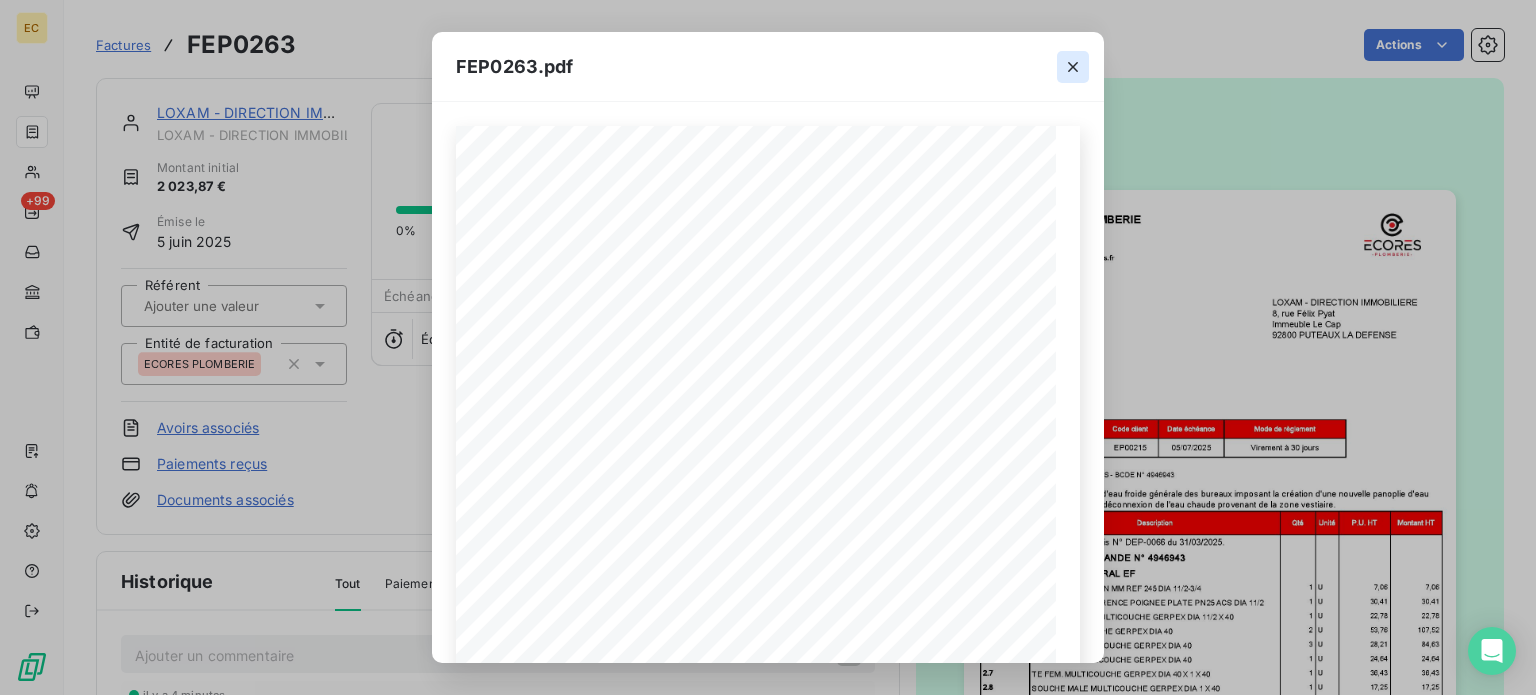 click 